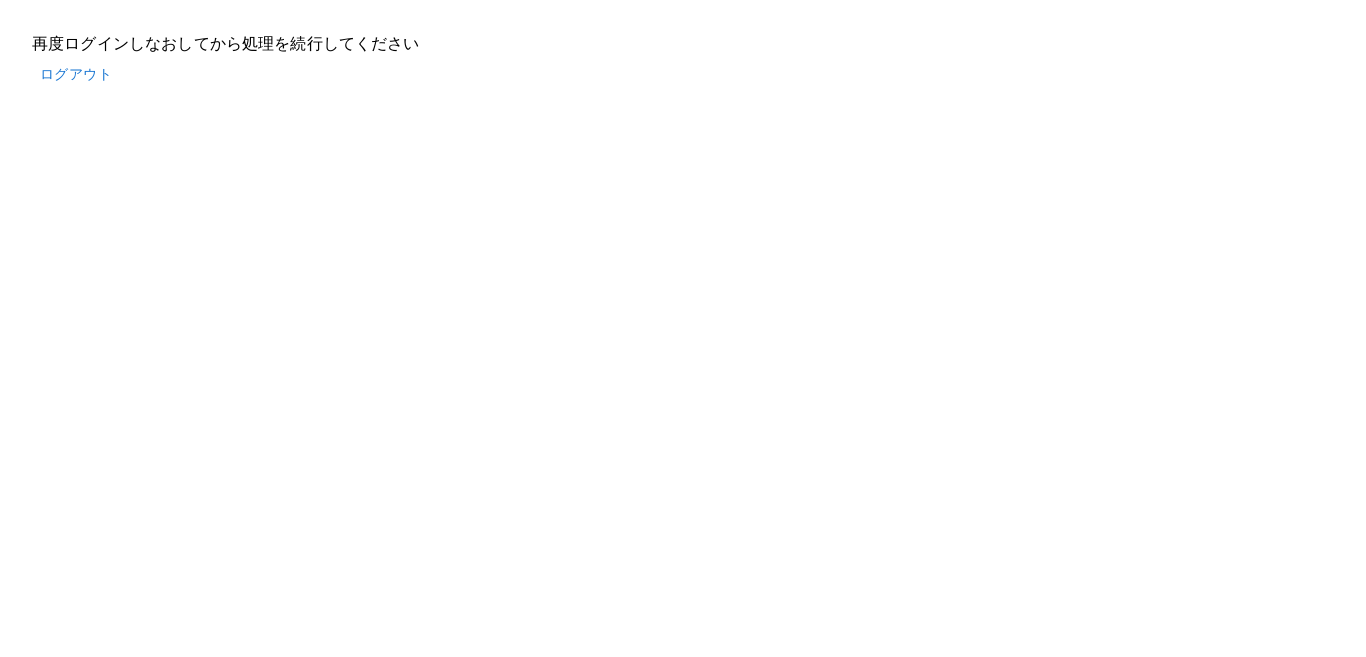 scroll, scrollTop: 0, scrollLeft: 0, axis: both 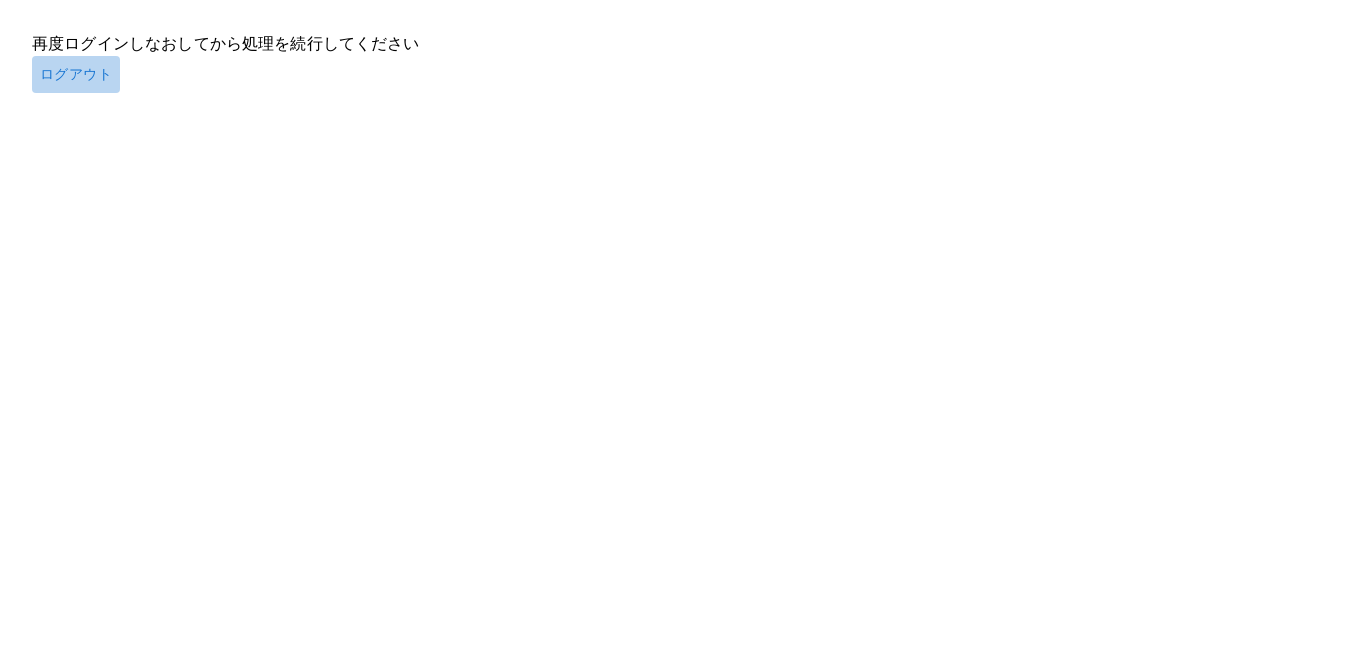 click on "ログアウト" at bounding box center (76, 74) 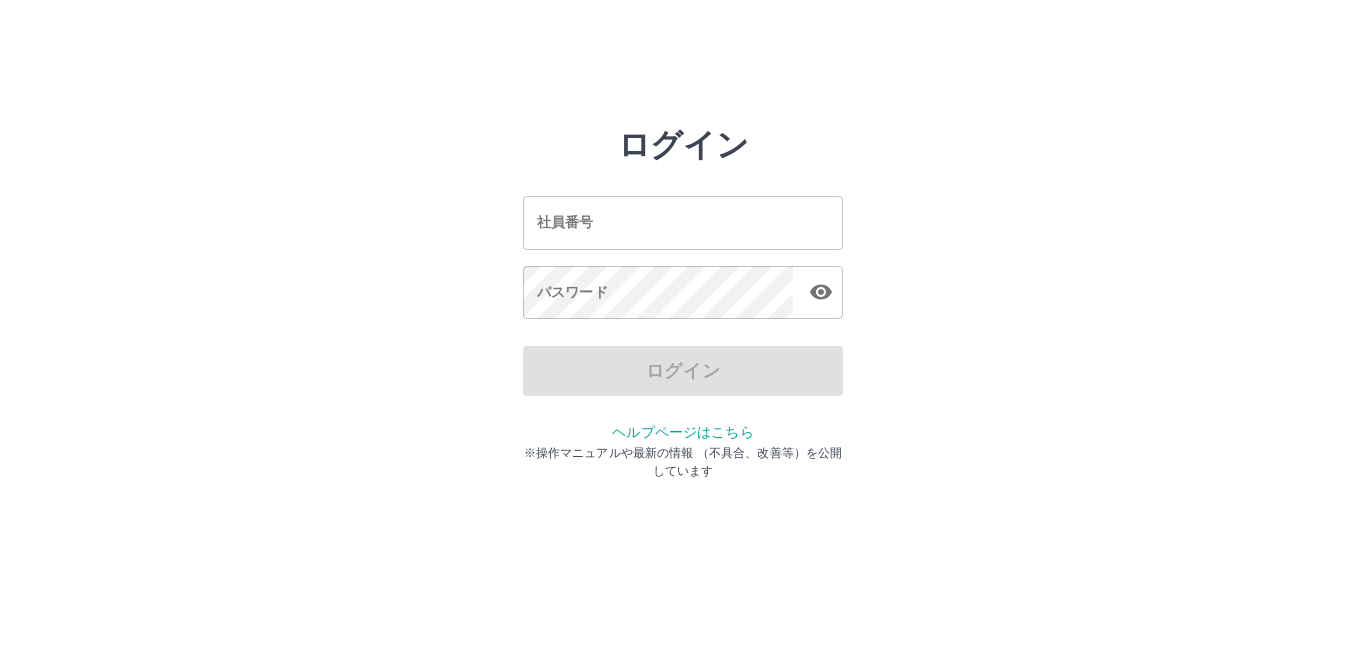 scroll, scrollTop: 0, scrollLeft: 0, axis: both 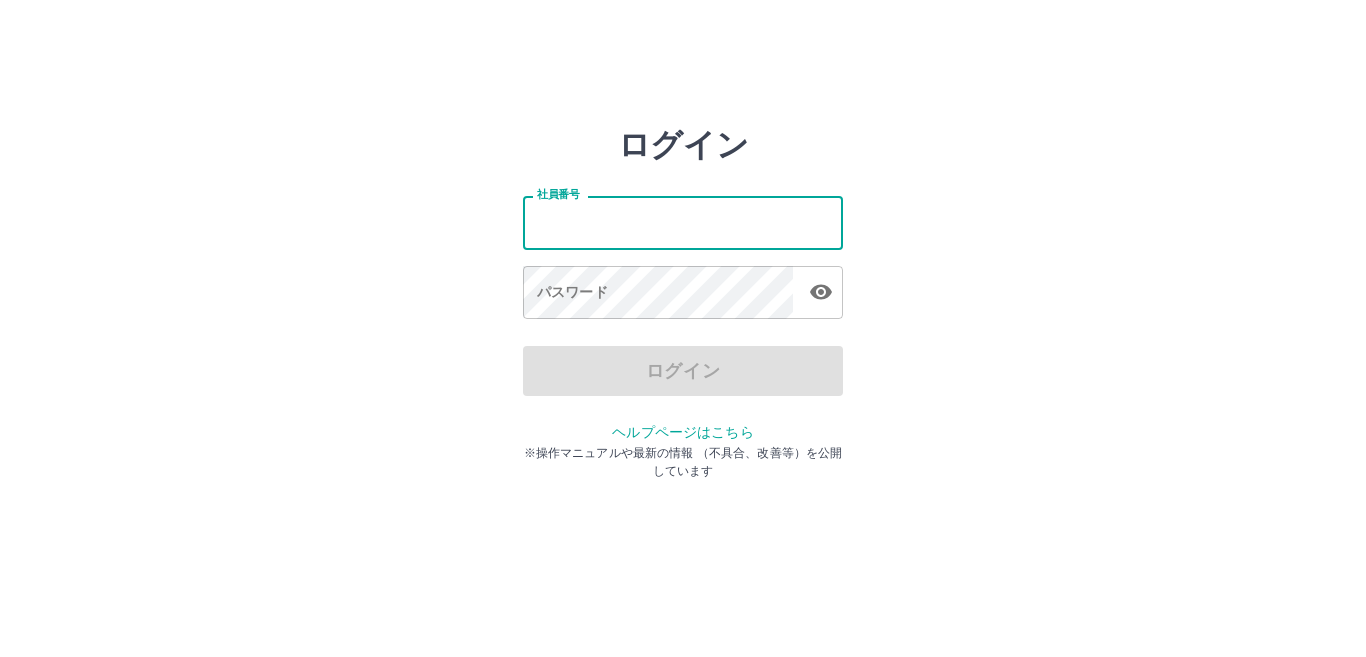click on "社員番号" at bounding box center [683, 222] 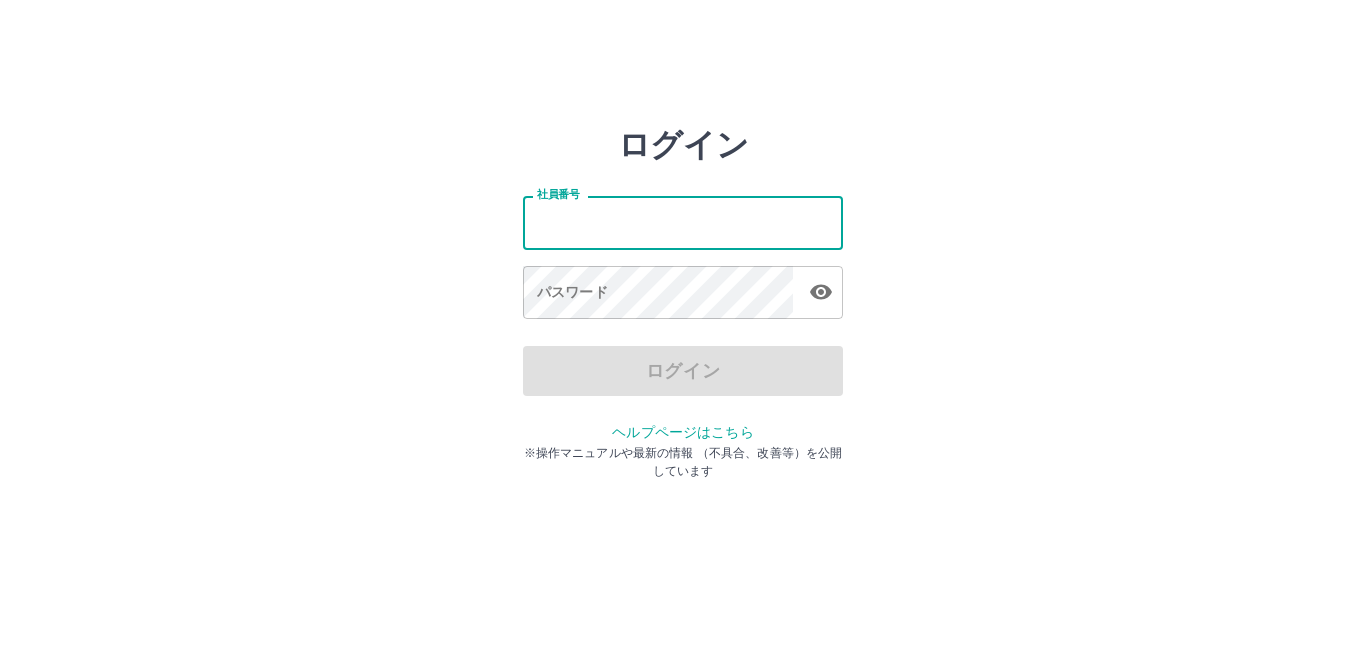 click on "社員番号" at bounding box center (683, 222) 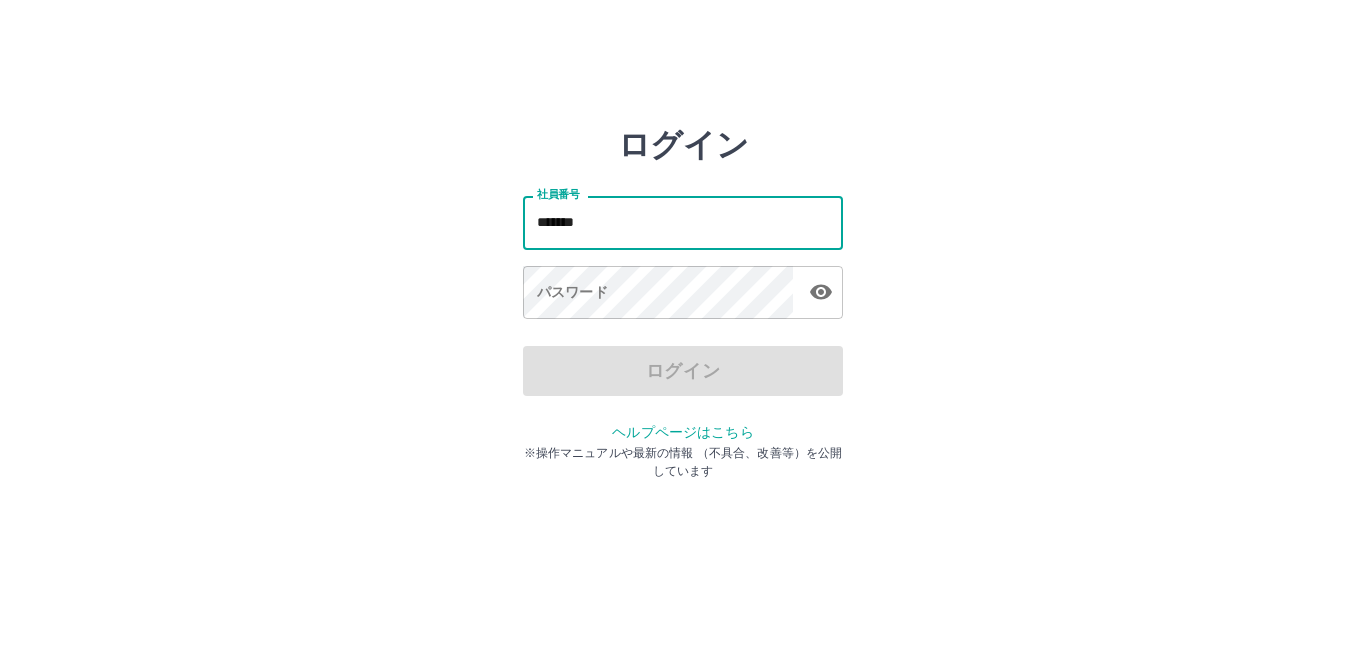 type on "*******" 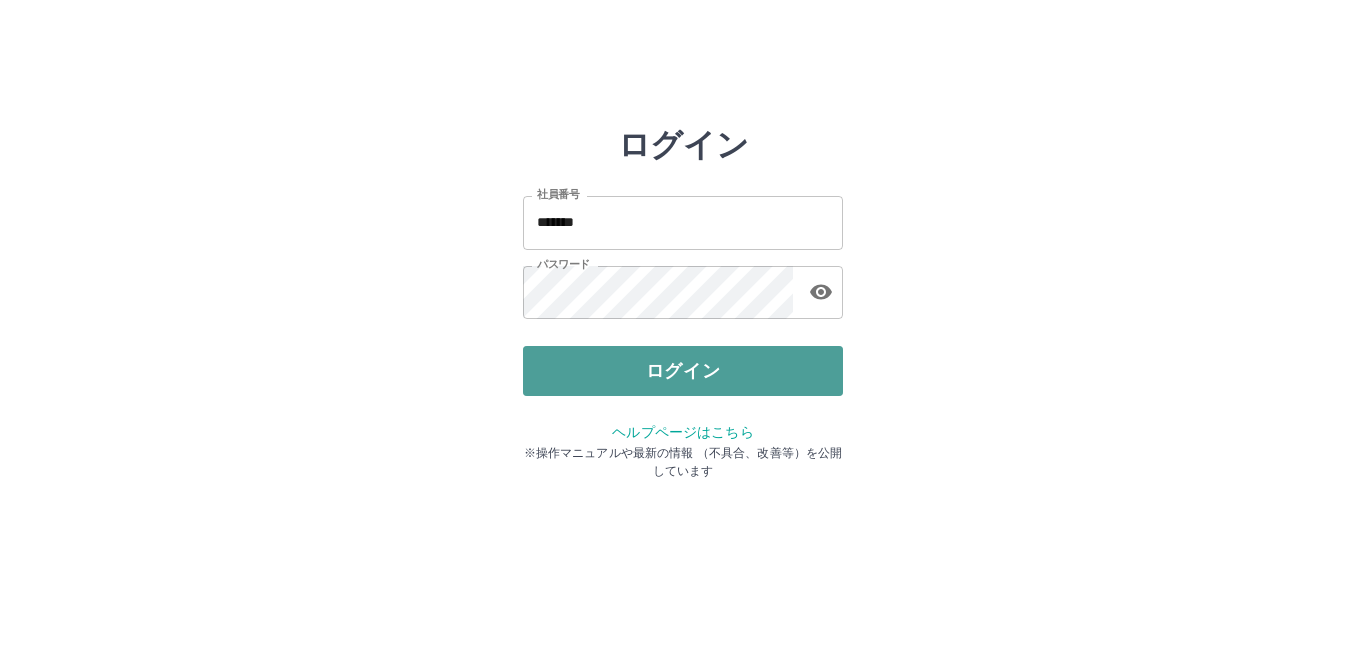 click on "ログイン" at bounding box center [683, 371] 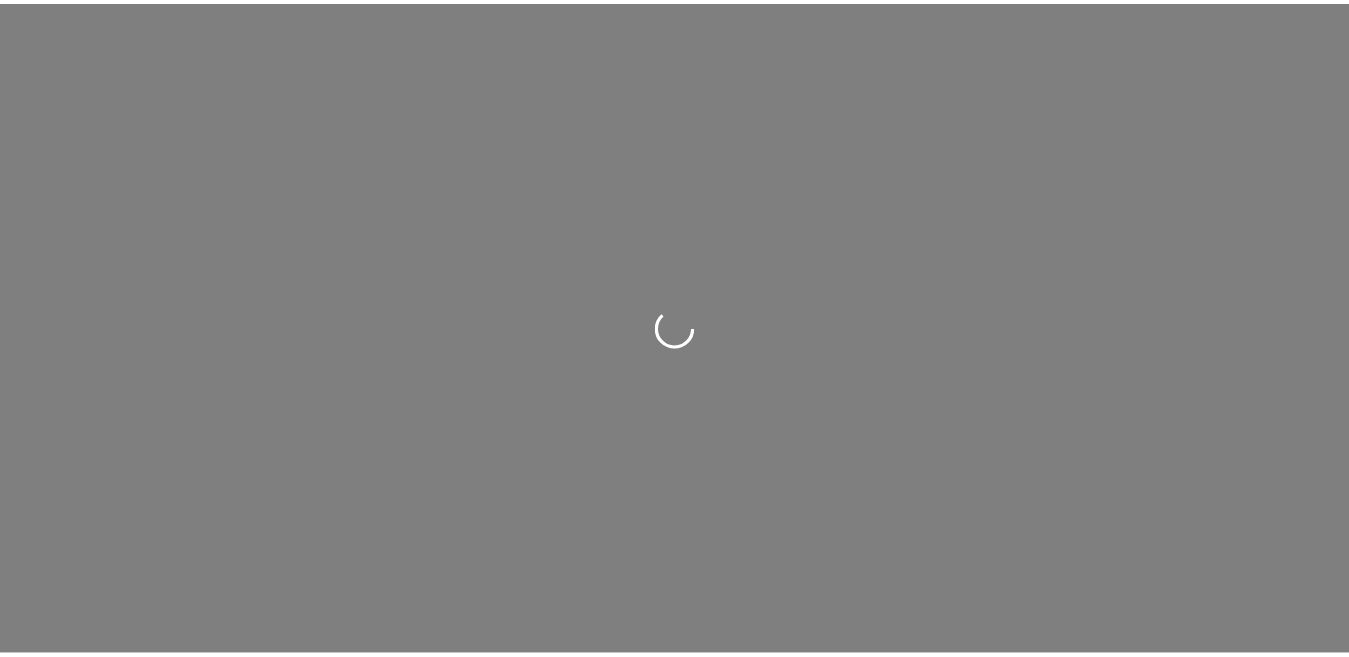 scroll, scrollTop: 0, scrollLeft: 0, axis: both 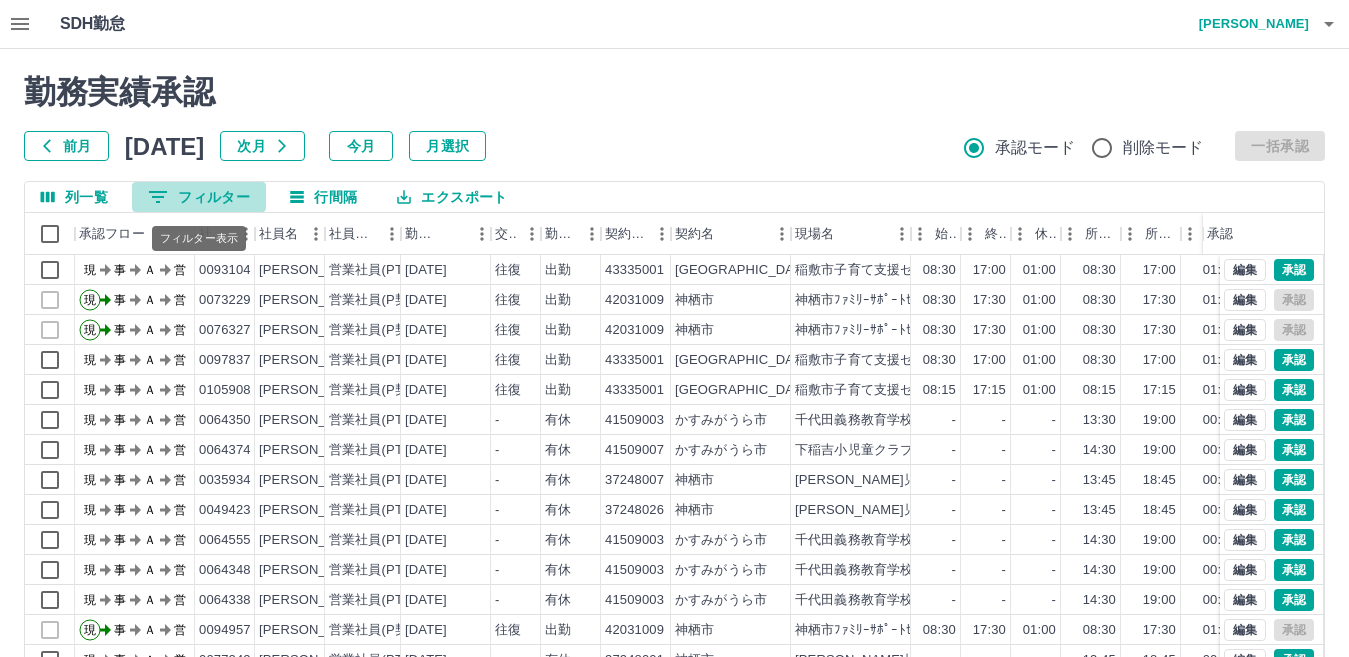 click on "0 フィルター" at bounding box center [199, 197] 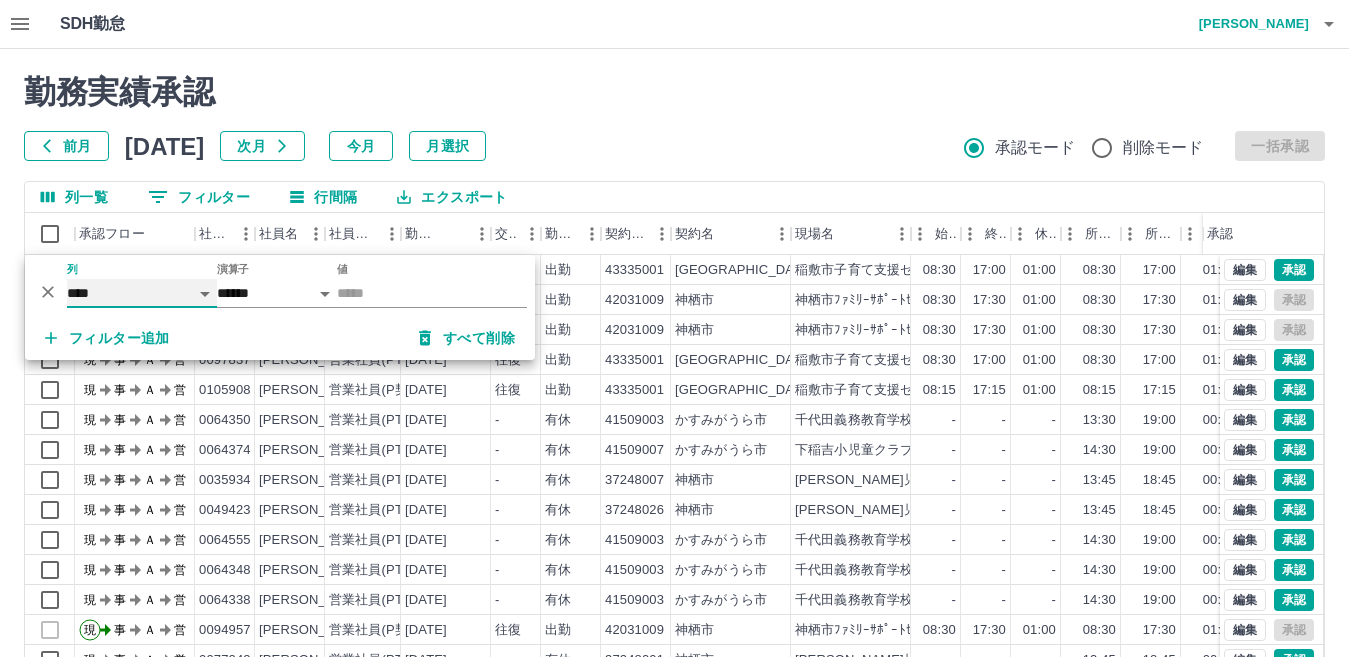 click on "**** *** **** *** *** **** ***** *** *** ** ** ** **** **** **** ** ** *** **** *****" at bounding box center [142, 293] 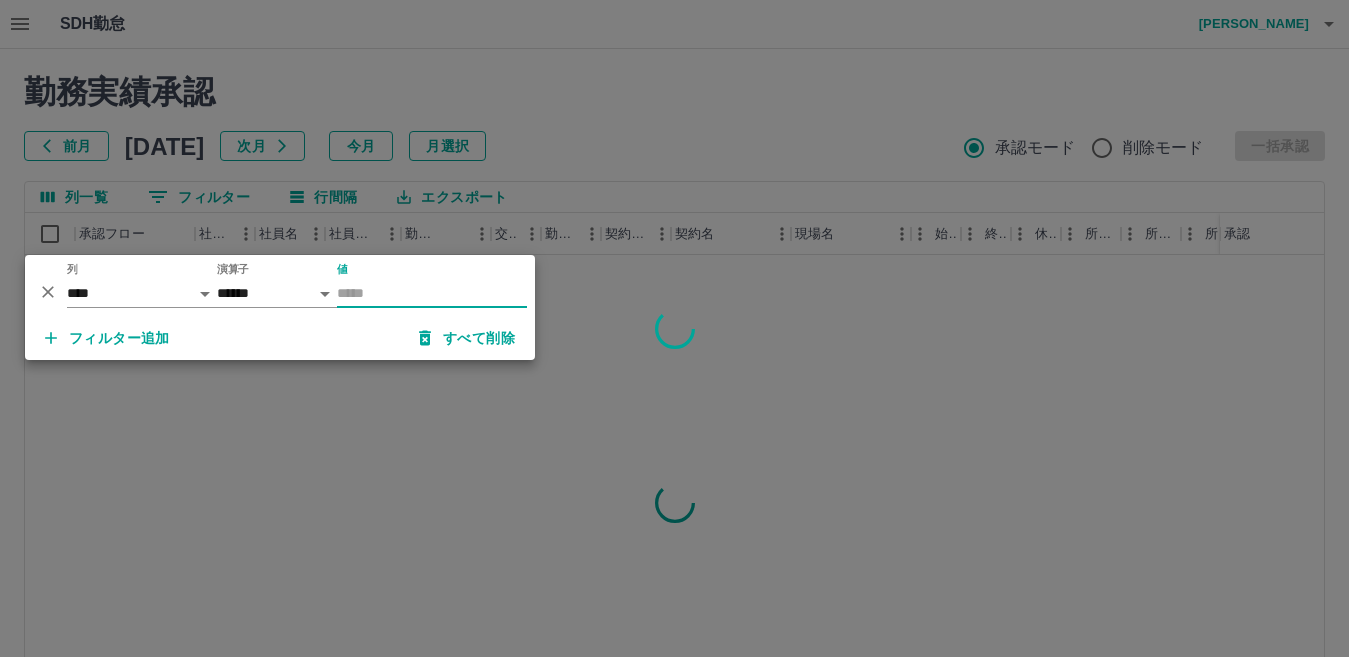 click on "値" at bounding box center (432, 293) 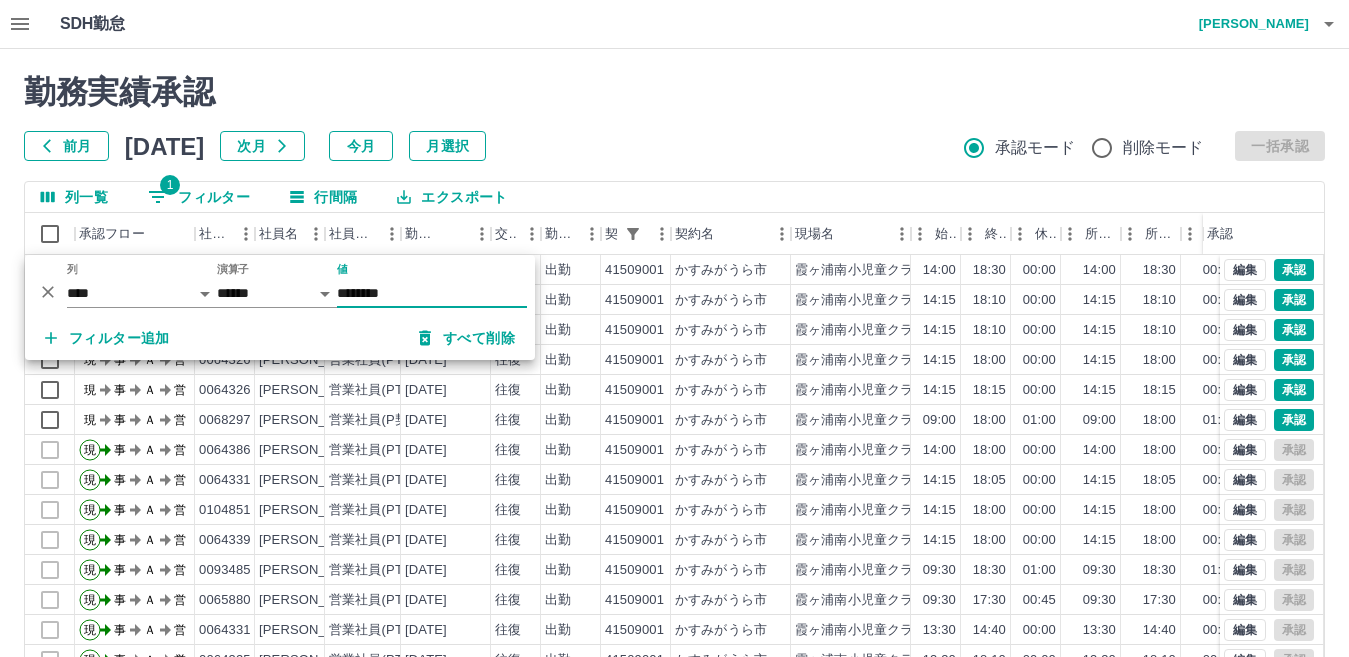type on "********" 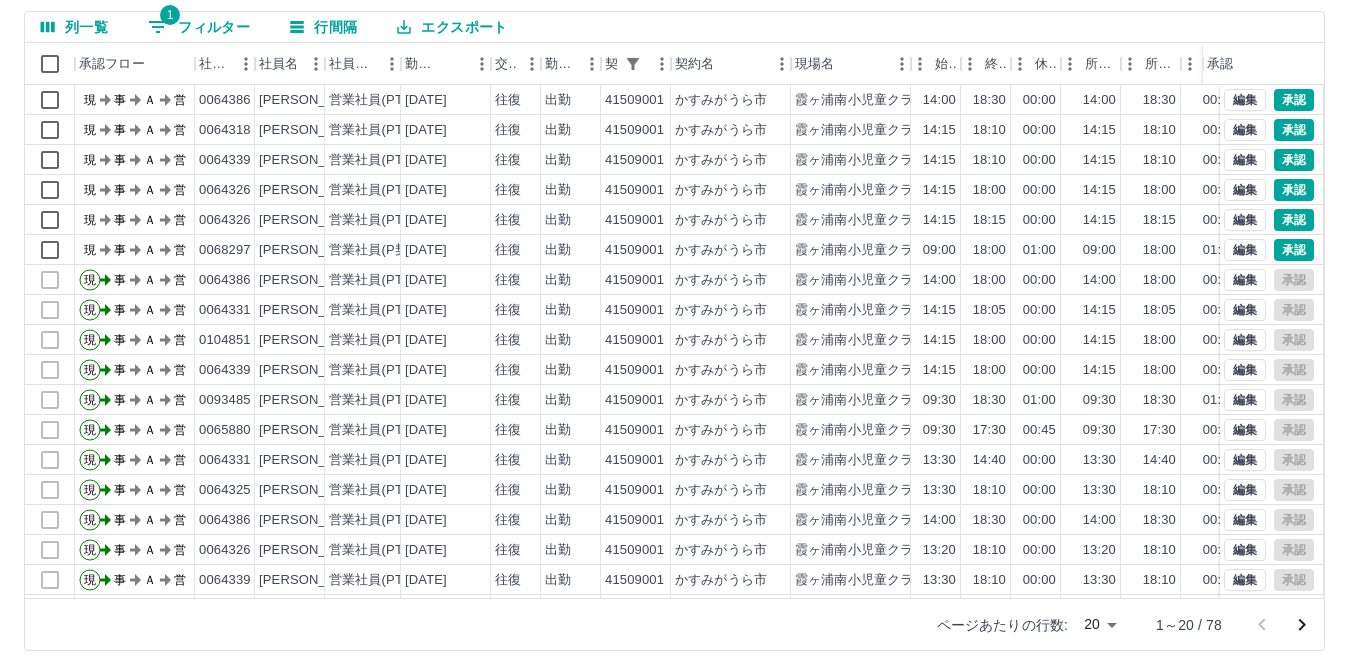 scroll, scrollTop: 188, scrollLeft: 0, axis: vertical 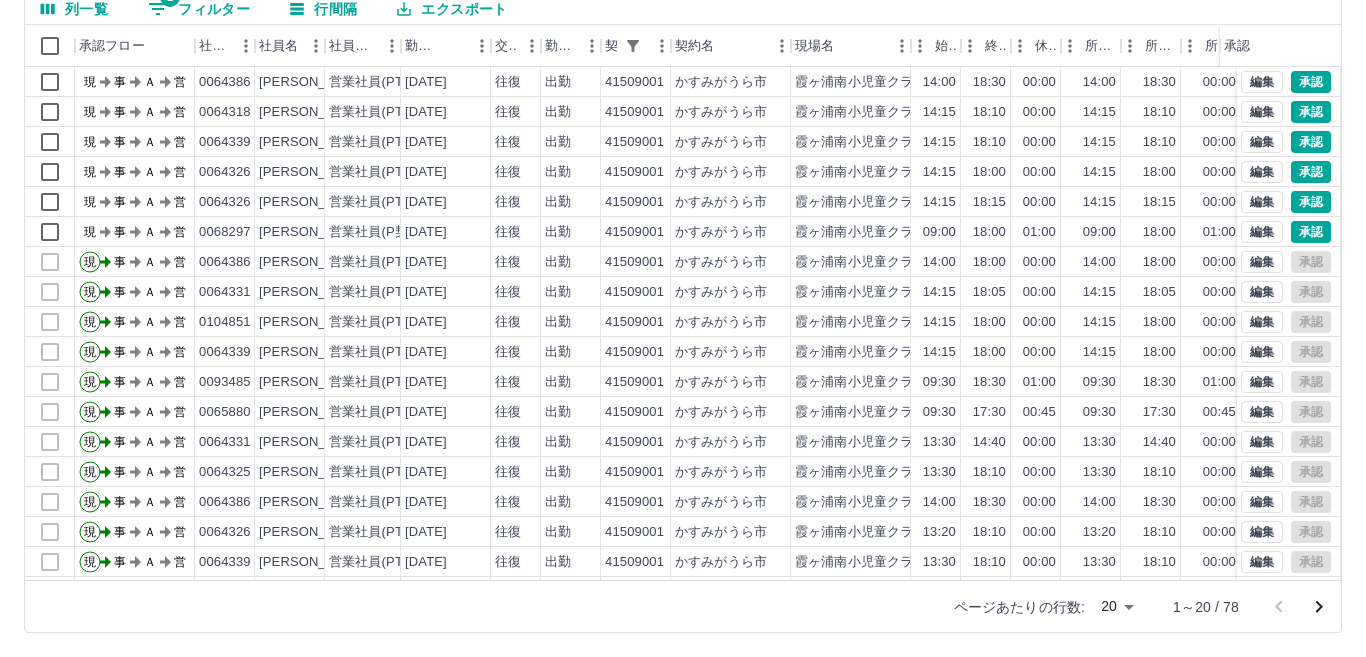 click on "SDH勤怠 小堀　良太 勤務実績承認 前月 2025年07月 次月 今月 月選択 承認モード 削除モード 一括承認 列一覧 1 フィルター 行間隔 エクスポート 承認フロー 社員番号 社員名 社員区分 勤務日 交通費 勤務区分 契約コード 契約名 現場名 始業 終業 休憩 所定開始 所定終業 所定休憩 拘束 勤務 遅刻等 コメント ステータス 承認 現 事 Ａ 営 0064386 枝　京子 営業社員(PT契約) 2025-07-09 往復 出勤 41509001 かすみがうら市 霞ヶ浦南小児童クラブ 14:00 18:30 00:00 14:00 18:30 00:00 04:30 04:30 00:00 現場責任者承認待 現 事 Ａ 営 0064318 浅野　清美 営業社員(PT契約) 2025-07-09 往復 出勤 41509001 かすみがうら市 霞ヶ浦南小児童クラブ 14:15 18:10 00:00 14:15 18:10 00:00 03:55 03:55 00:00 現場責任者承認待 現 事 Ａ 営 0064339 堀野　かおり 営業社員(PT契約) 2025-07-09 往復 出勤 41509001 かすみがうら市 14:15 18:10 現" at bounding box center [683, 234] 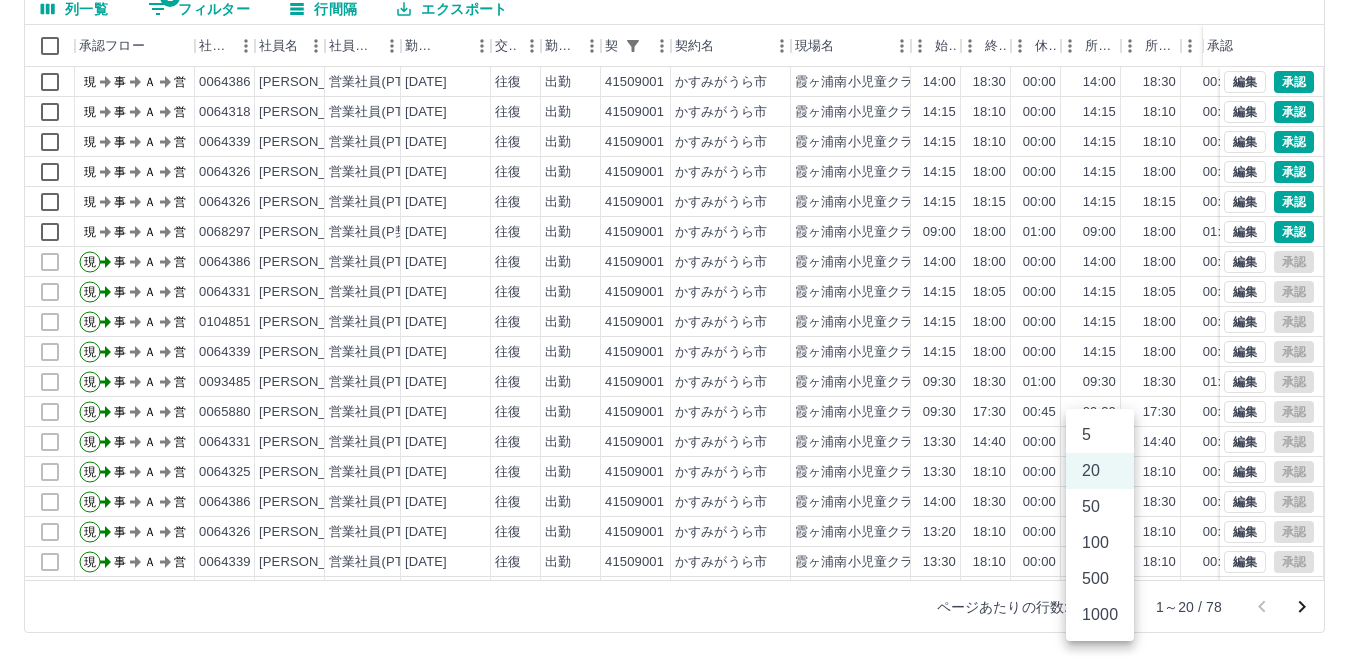 click on "1000" at bounding box center [1100, 615] 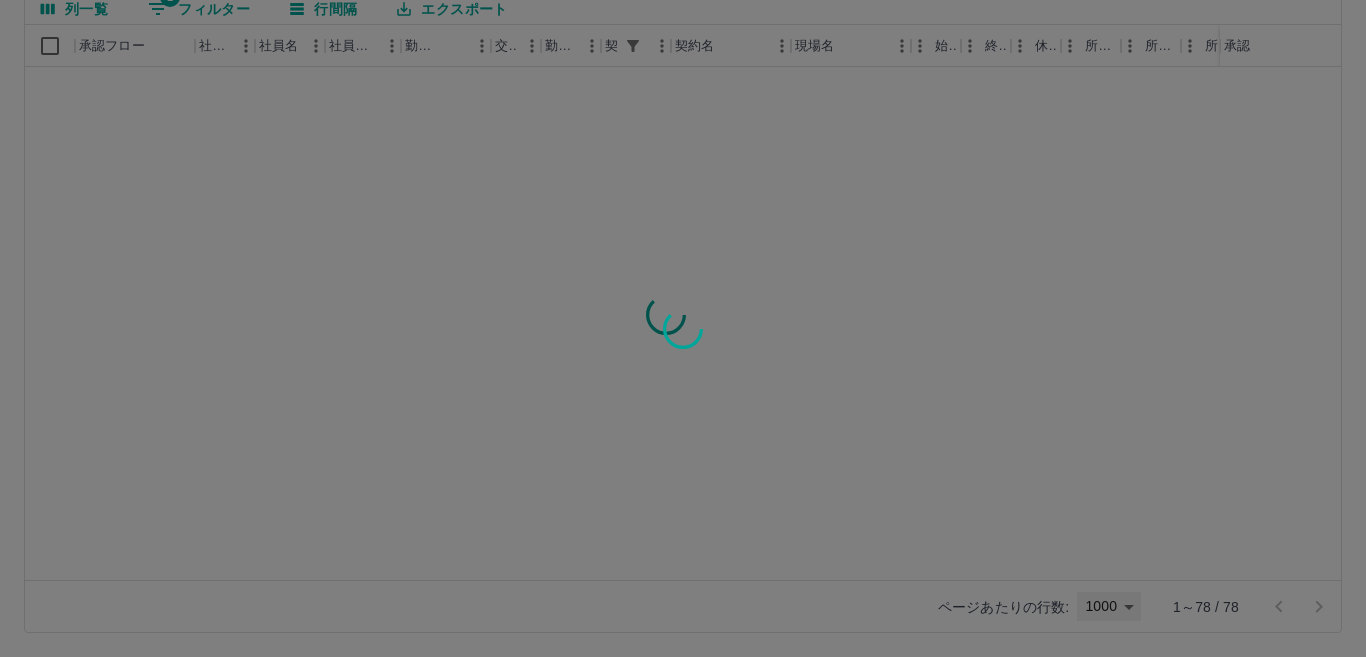 type on "****" 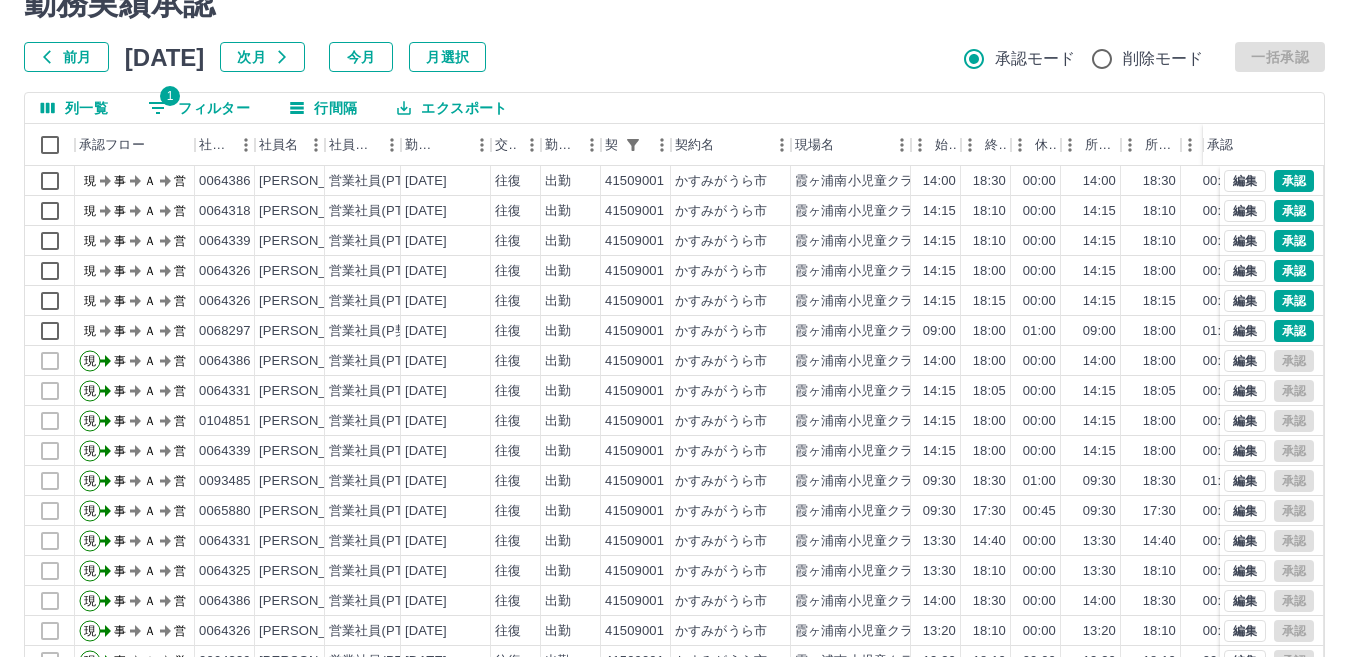 scroll, scrollTop: 0, scrollLeft: 0, axis: both 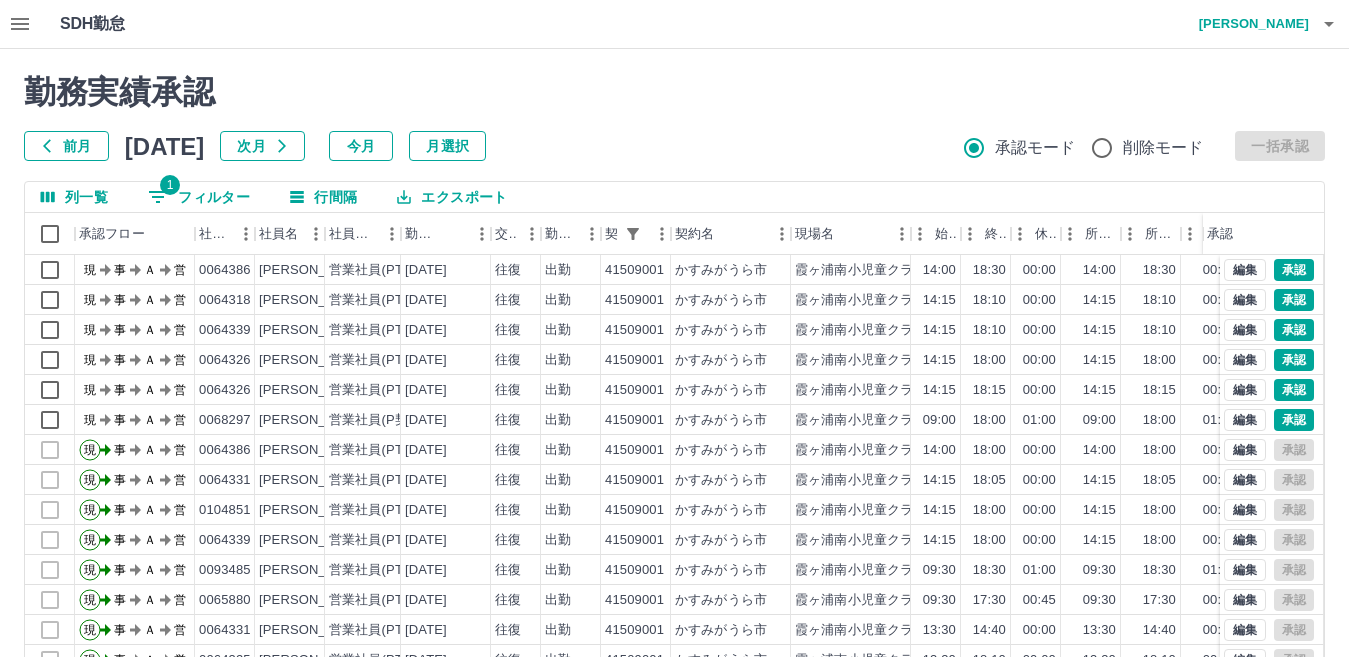 click on "前月 [DATE] 次月 今月 月選択 承認モード 削除モード 一括承認" at bounding box center (674, 146) 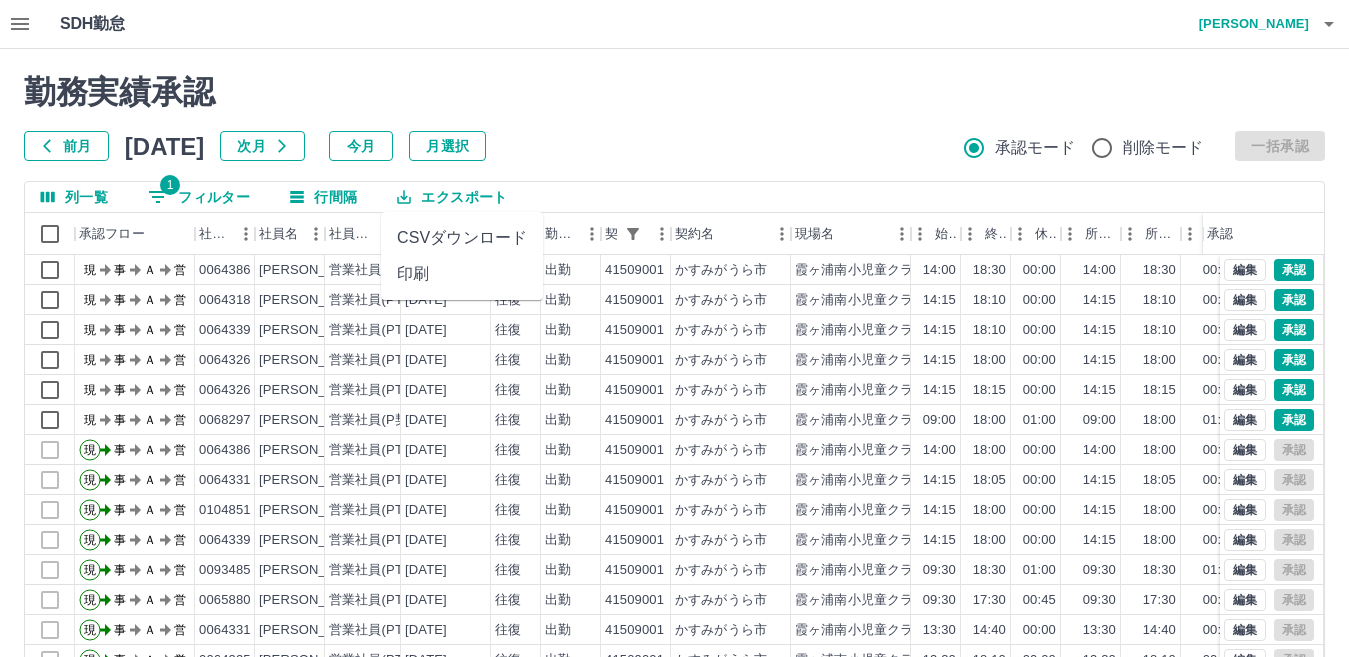 click on "CSVダウンロード" at bounding box center [462, 238] 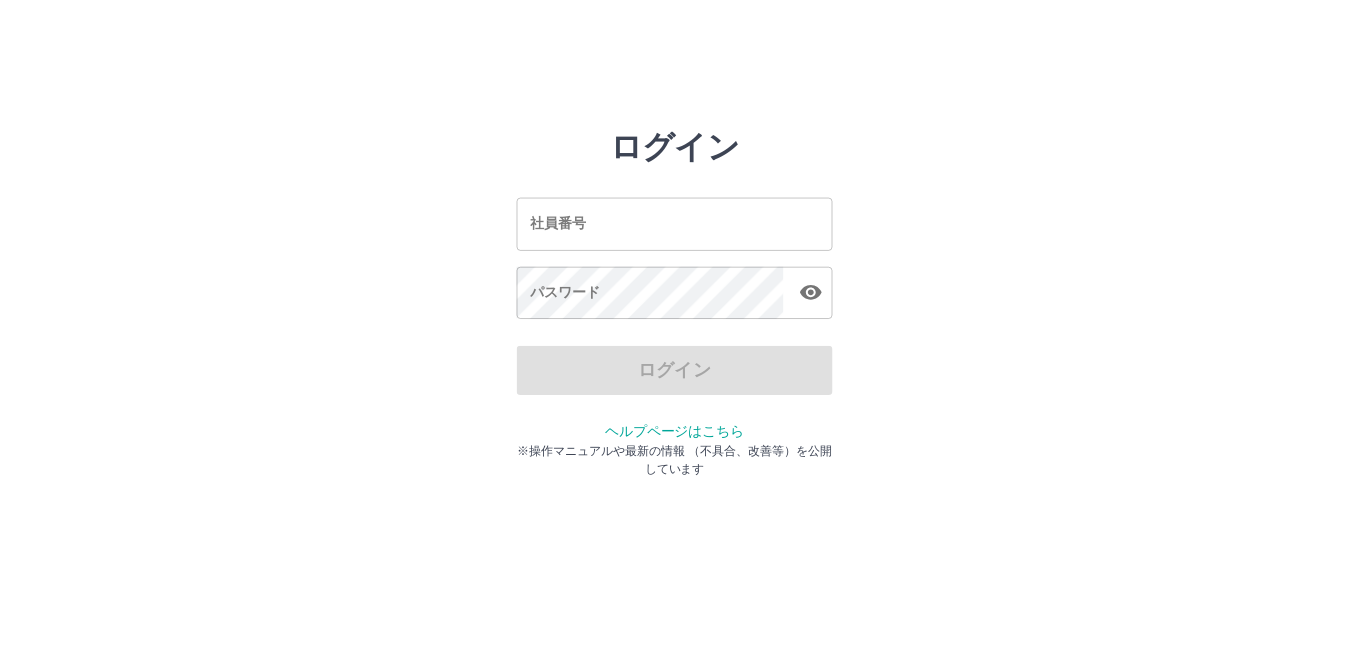 scroll, scrollTop: 0, scrollLeft: 0, axis: both 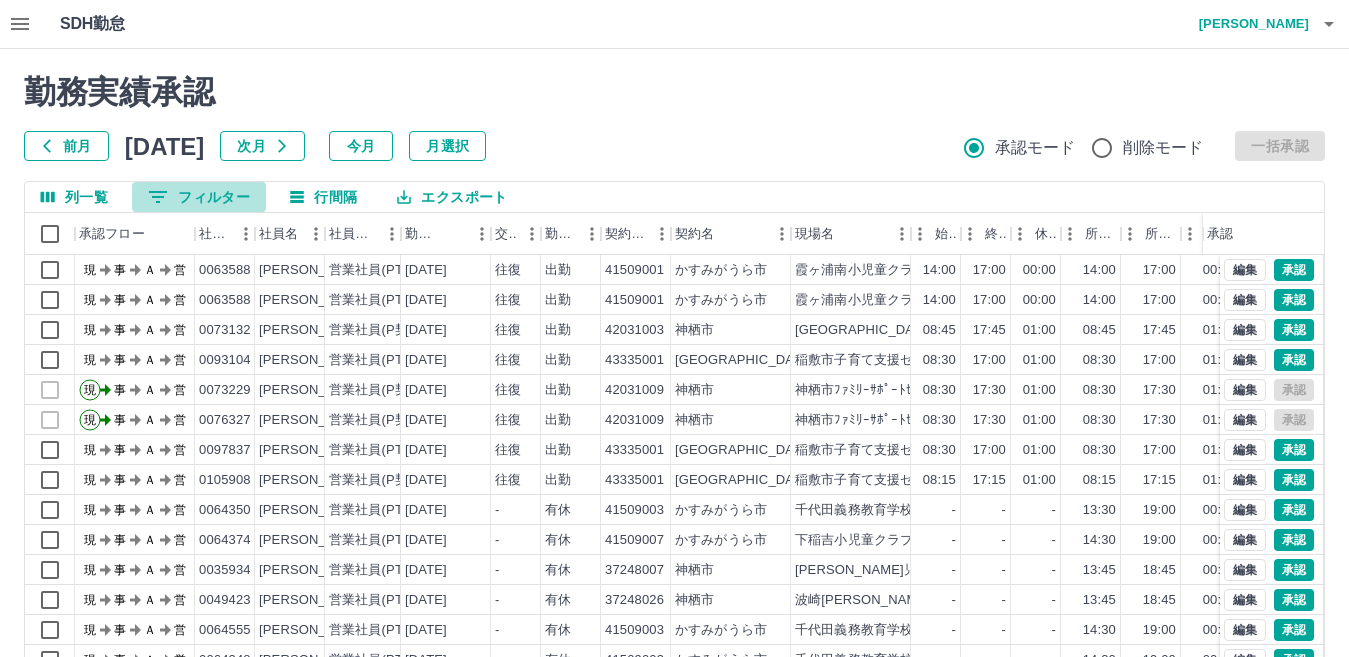 click on "0 フィルター" at bounding box center (199, 197) 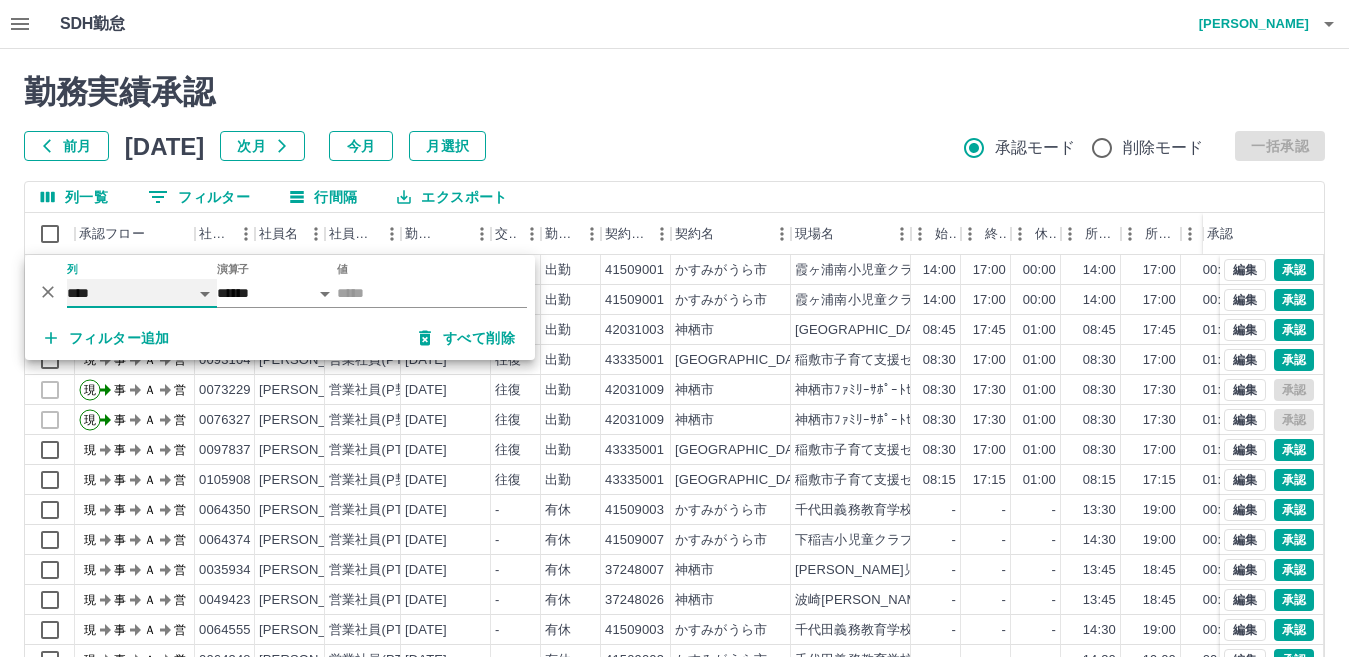 click on "**** *** **** *** *** **** ***** *** *** ** ** ** **** **** **** ** ** *** **** *****" at bounding box center (142, 293) 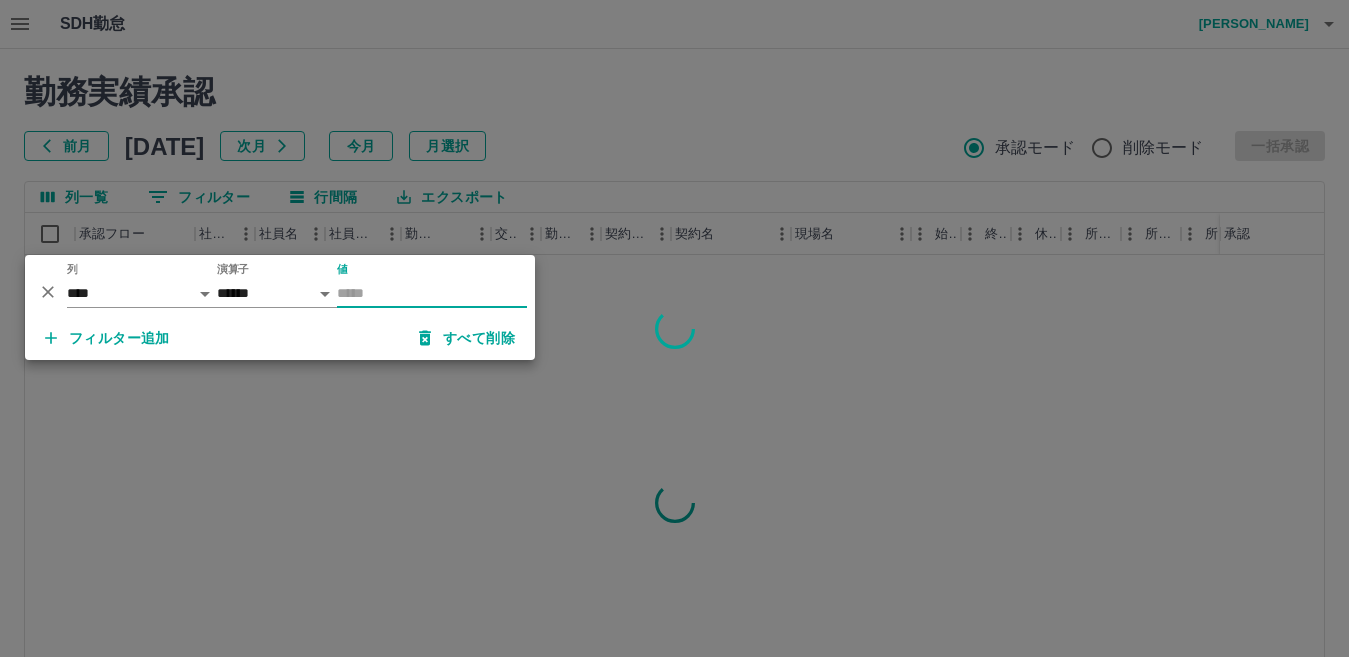 click on "値" at bounding box center (432, 293) 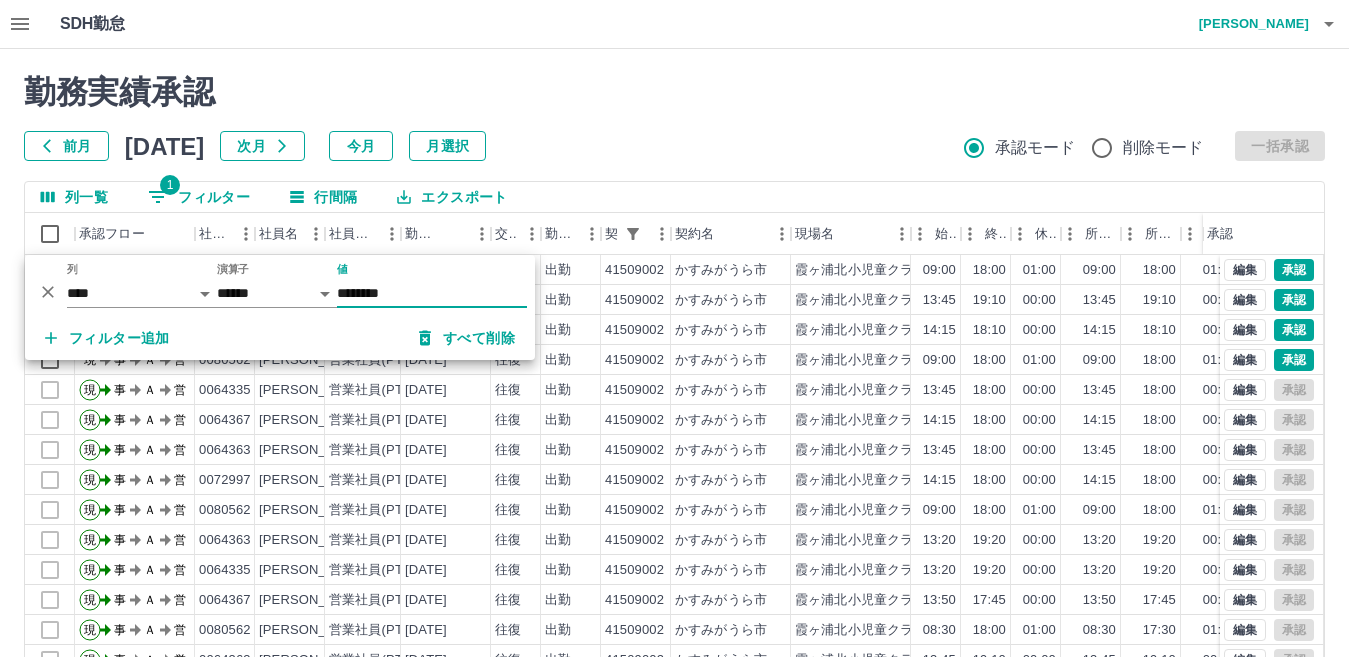 type on "********" 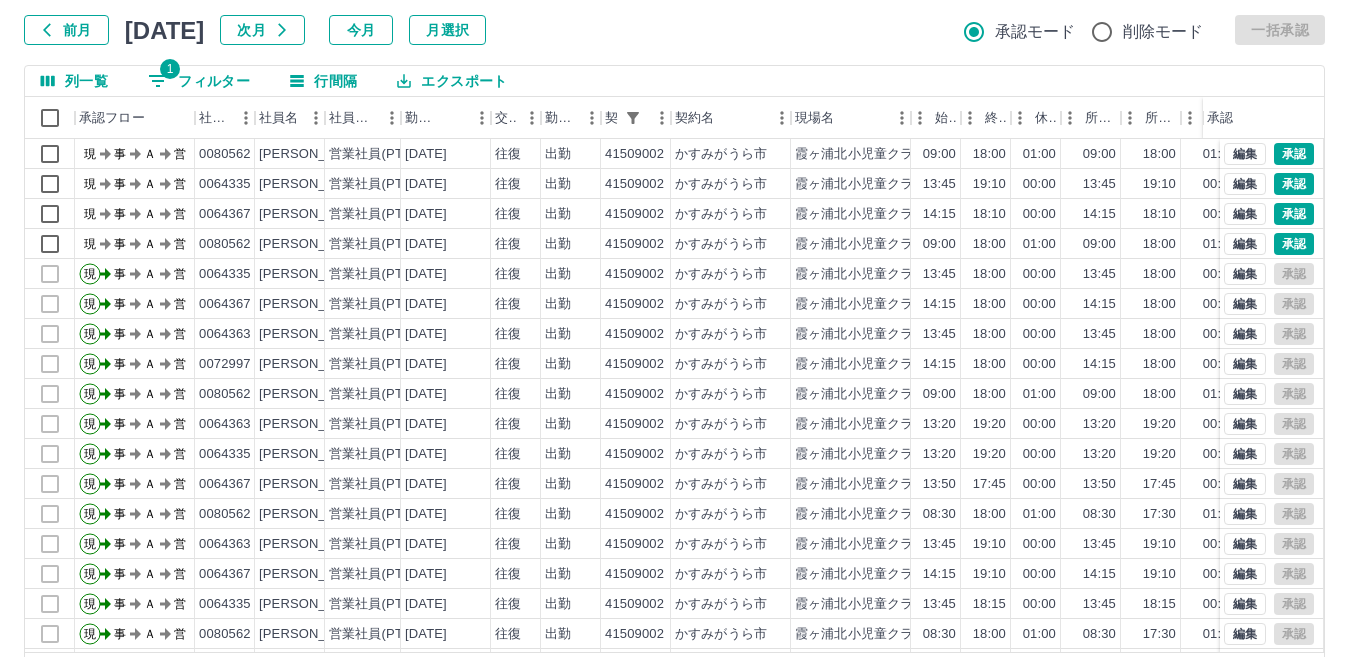 scroll, scrollTop: 188, scrollLeft: 0, axis: vertical 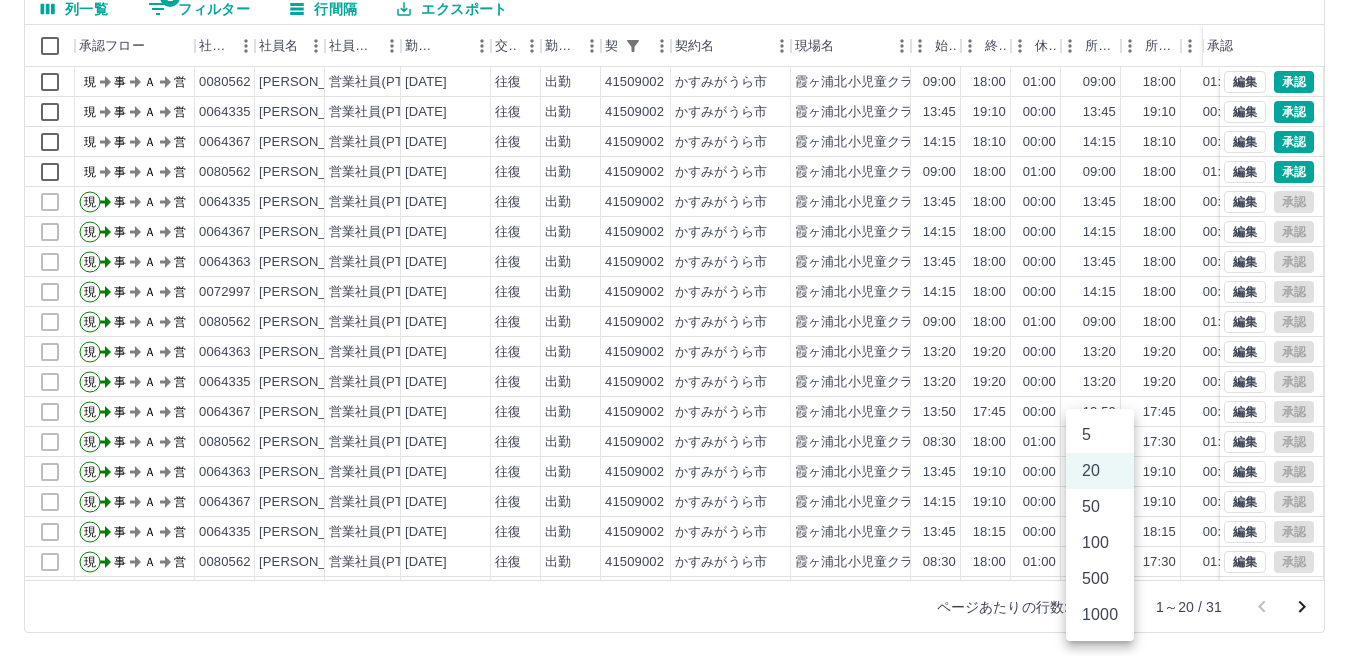 click on "SDH勤怠 小堀　良太 勤務実績承認 前月 2025年07月 次月 今月 月選択 承認モード 削除モード 一括承認 列一覧 1 フィルター 行間隔 エクスポート 承認フロー 社員番号 社員名 社員区分 勤務日 交通費 勤務区分 契約コード 契約名 現場名 始業 終業 休憩 所定開始 所定終業 所定休憩 拘束 勤務 遅刻等 コメント ステータス 承認 現 事 Ａ 営 0080562 柿沼　均 営業社員(PT契約) 2025-07-10 往復 出勤 41509002 かすみがうら市 霞ヶ浦北小児童クラブ 09:00 18:00 01:00 09:00 18:00 01:00 09:00 08:00 00:00 午前、霞ヶ浦南小、午後、霞ヶ浦北小 現場責任者承認待 現 事 Ａ 営 0064335 中田　明子 営業社員(PT契約) 2025-07-09 往復 出勤 41509002 かすみがうら市 霞ヶ浦北小児童クラブ 13:45 19:10 00:00 13:45 19:10 00:00 05:25 05:25 00:00 現場責任者承認待 現 事 Ａ 営 0064367 阿部　和枝 営業社員(PT契約) 2025-07-09 往復 現" at bounding box center [683, 234] 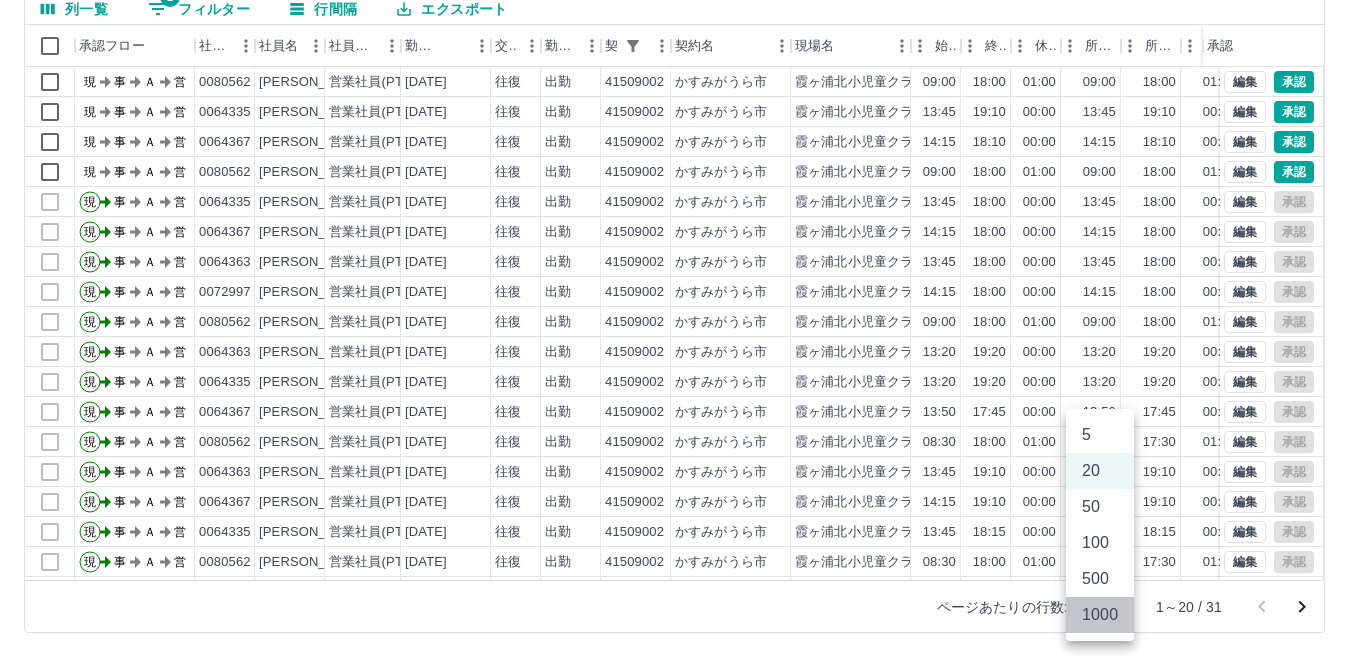 click on "1000" at bounding box center (1100, 615) 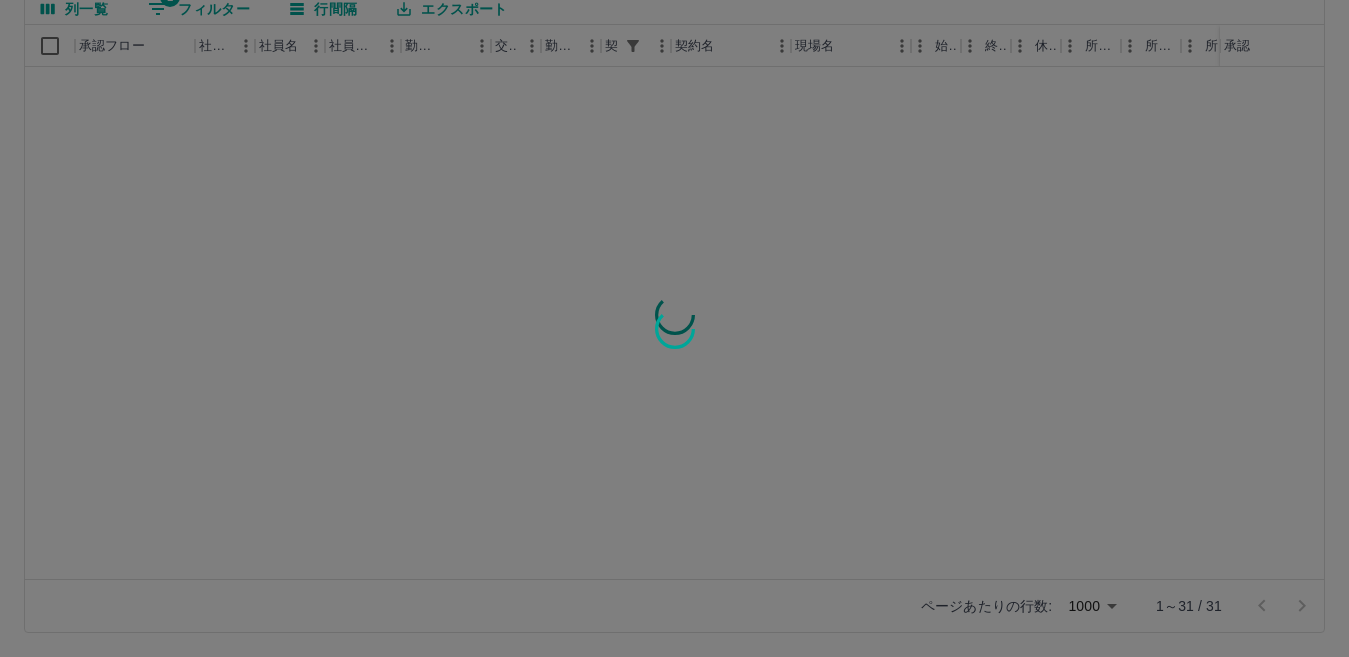 click at bounding box center [674, 328] 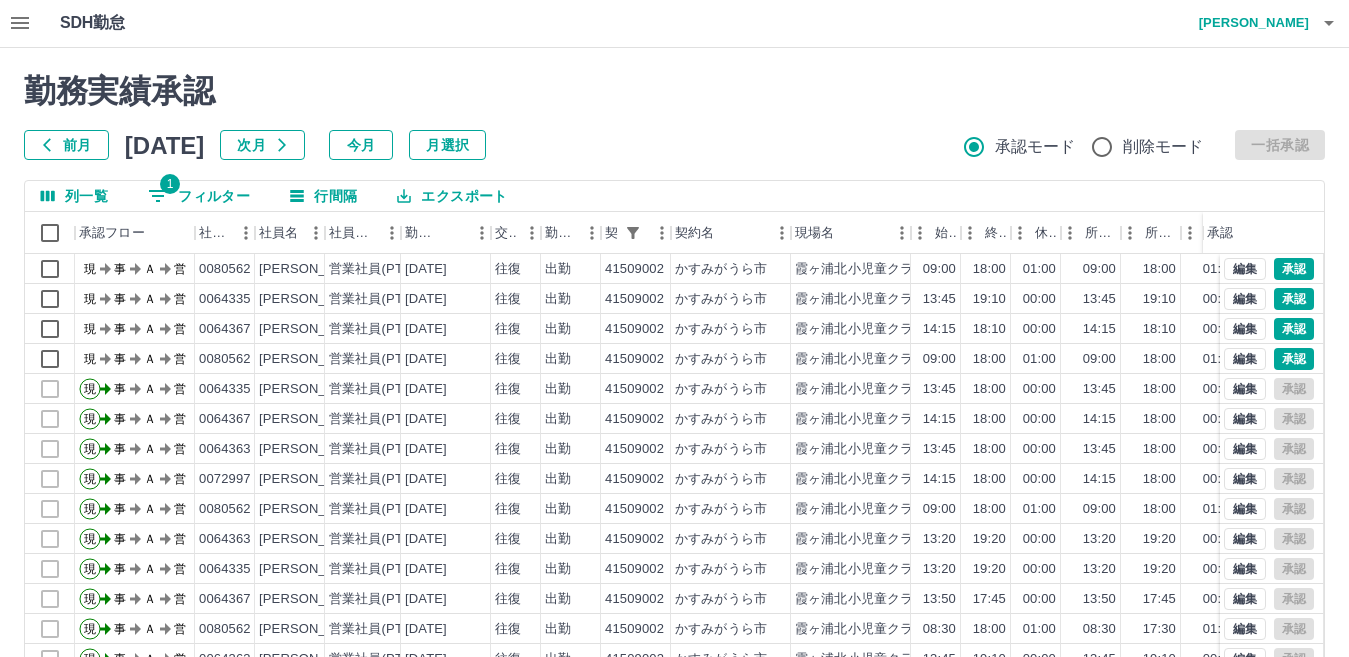 scroll, scrollTop: 0, scrollLeft: 0, axis: both 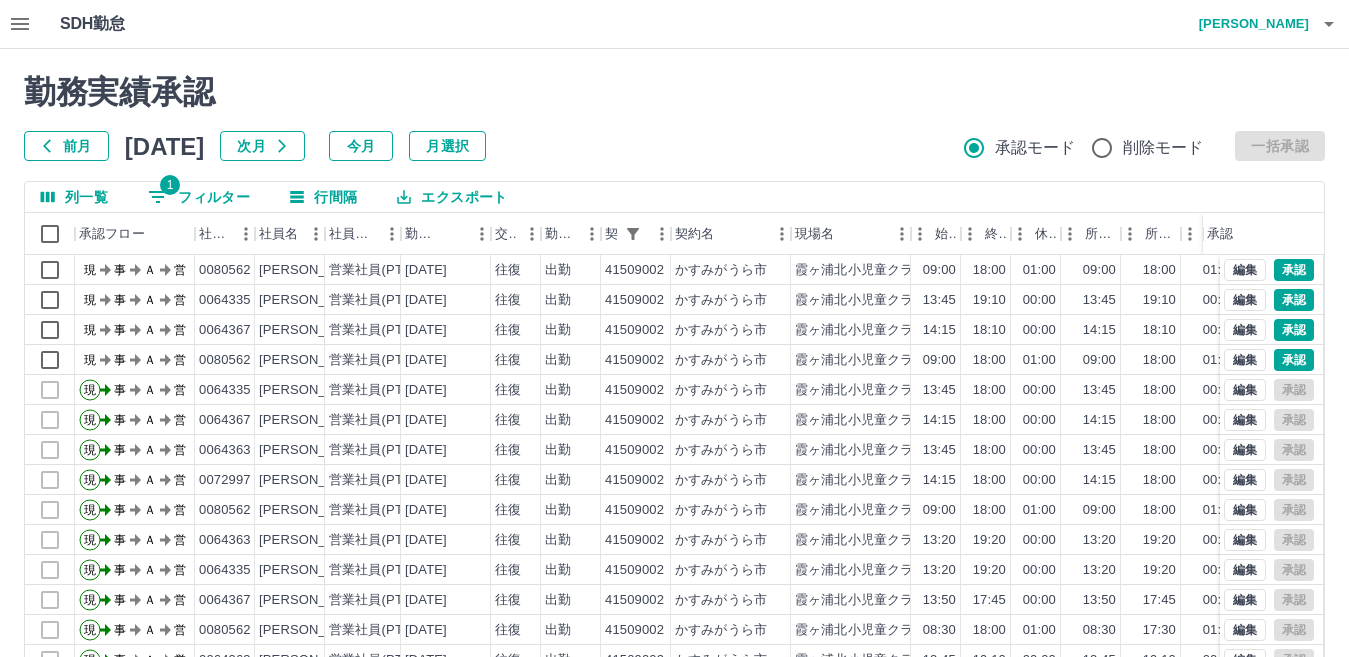 click on "エクスポート" at bounding box center [452, 197] 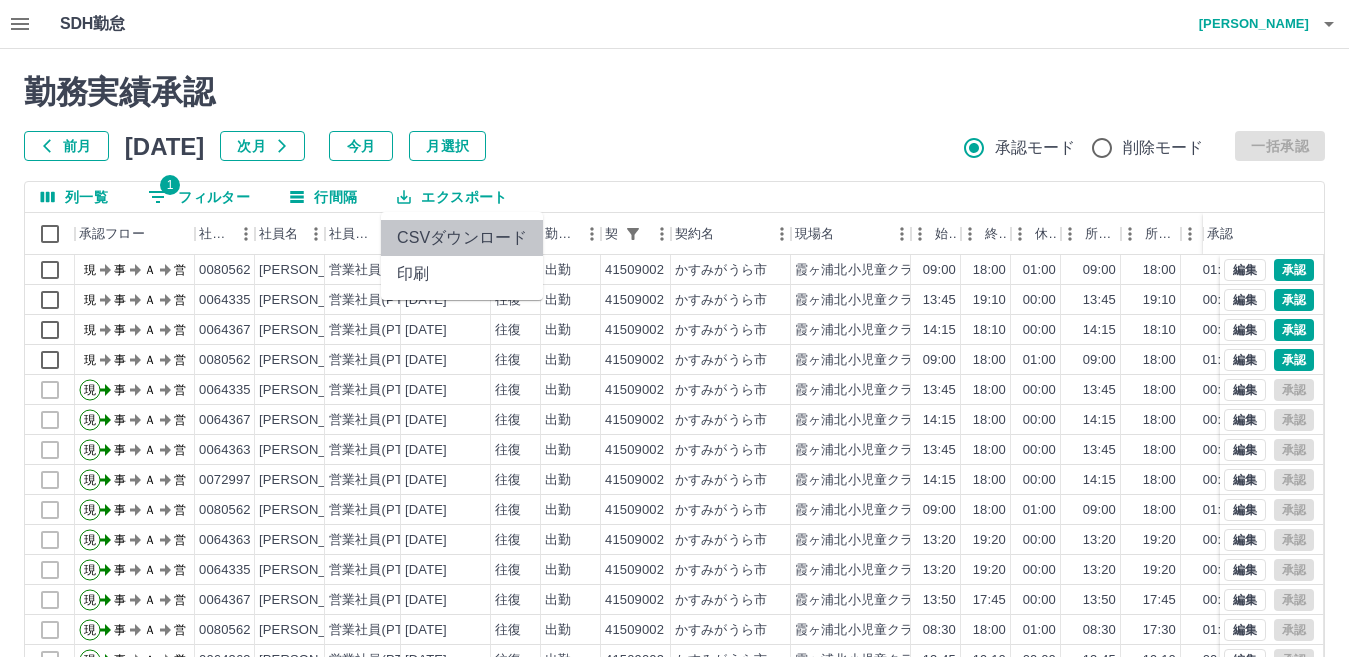 click on "CSVダウンロード" at bounding box center (462, 238) 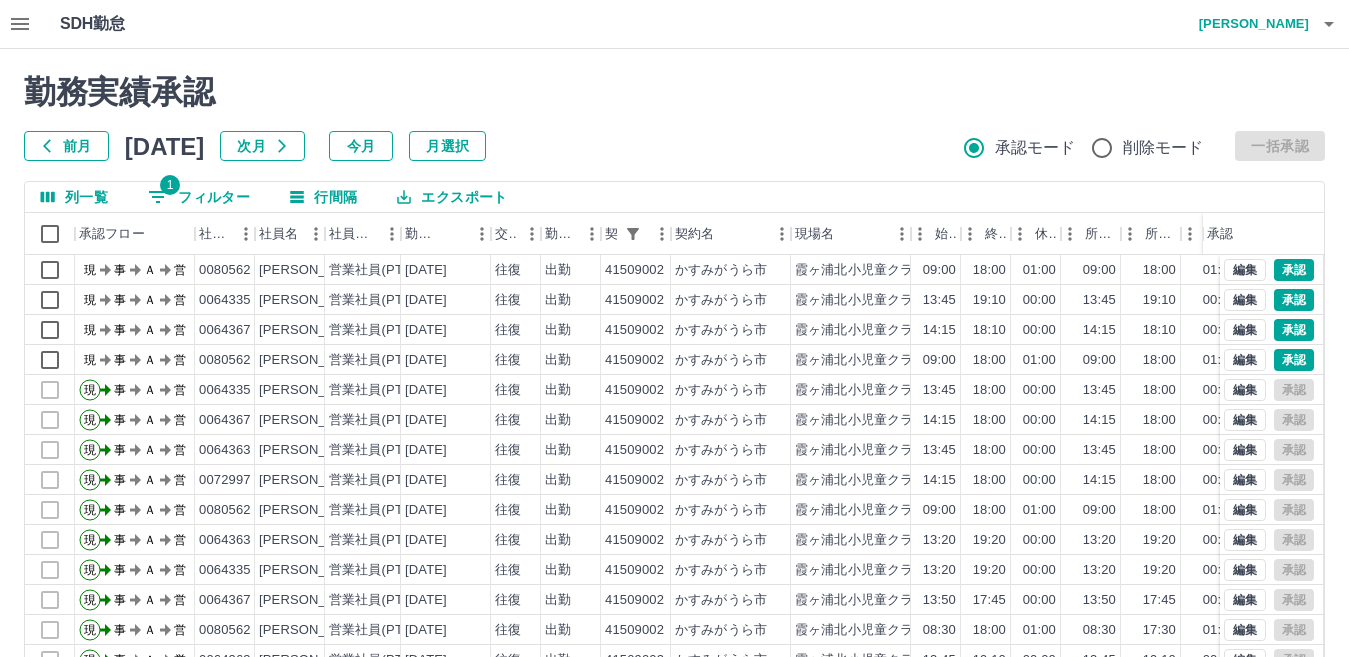click on "勤務実績承認" at bounding box center [674, 92] 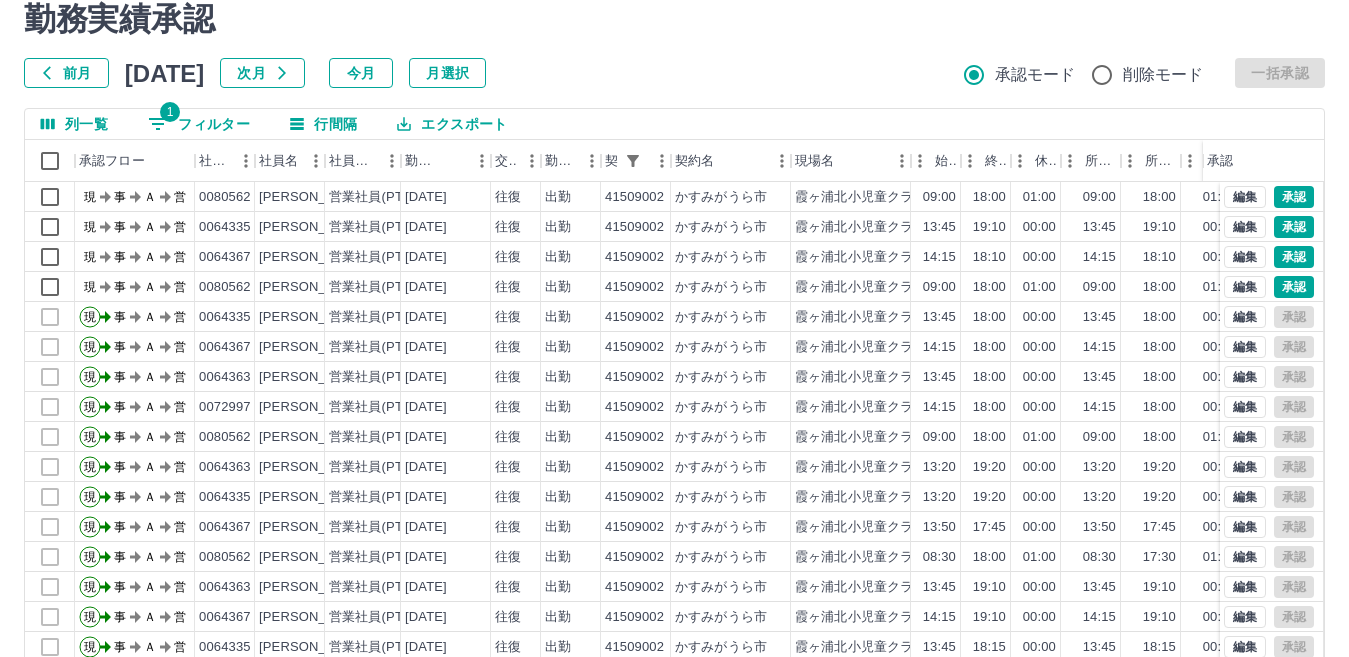 scroll, scrollTop: 188, scrollLeft: 0, axis: vertical 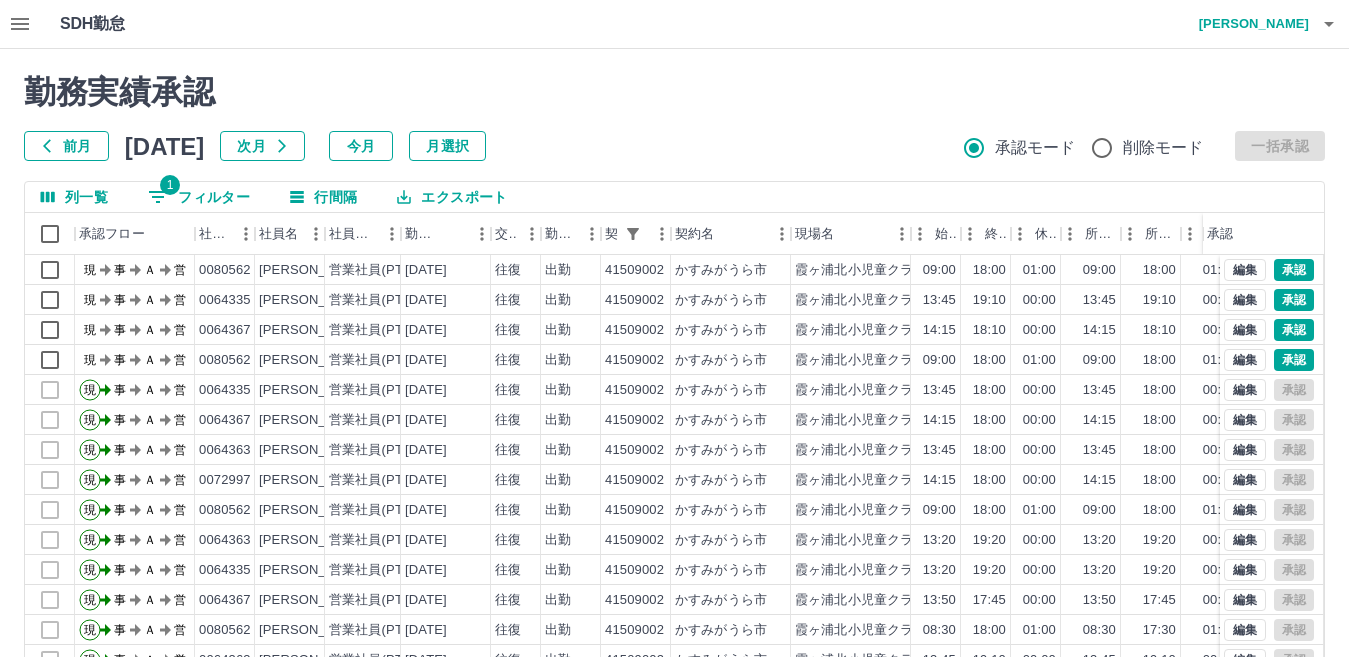 click on "前月 [DATE] 次月 今月 月選択 承認モード 削除モード 一括承認" at bounding box center (674, 146) 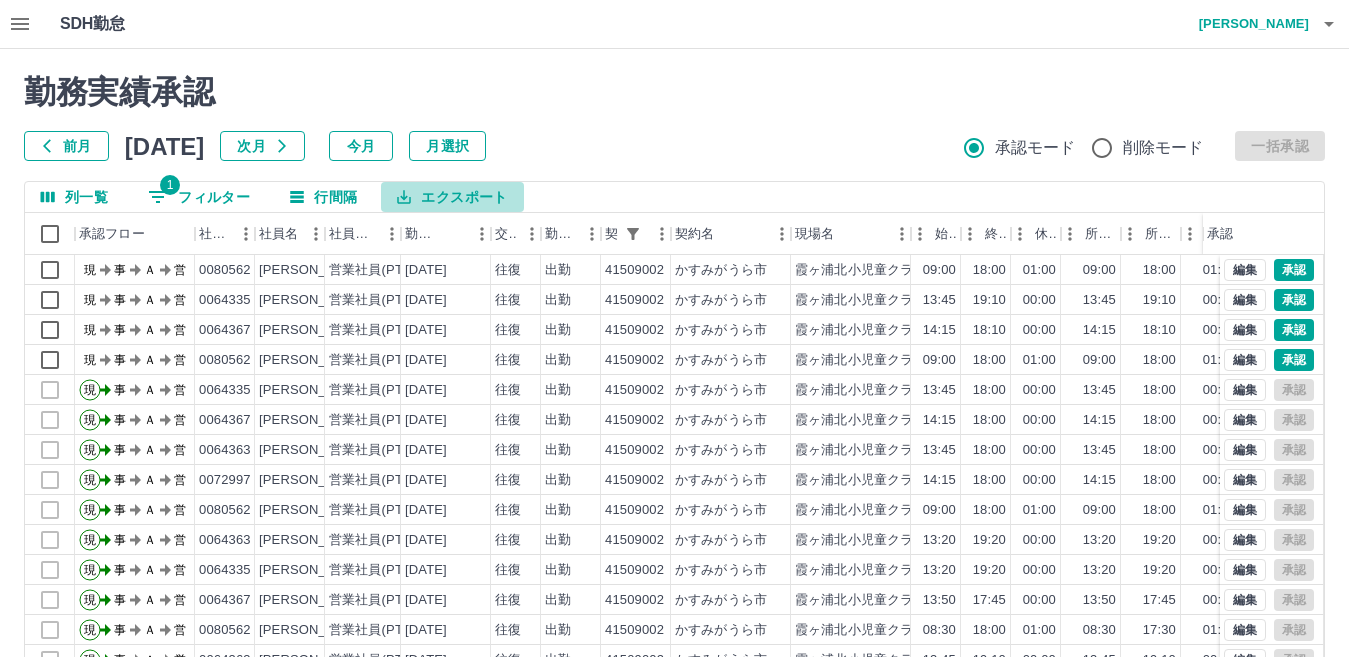 click on "エクスポート" at bounding box center (452, 197) 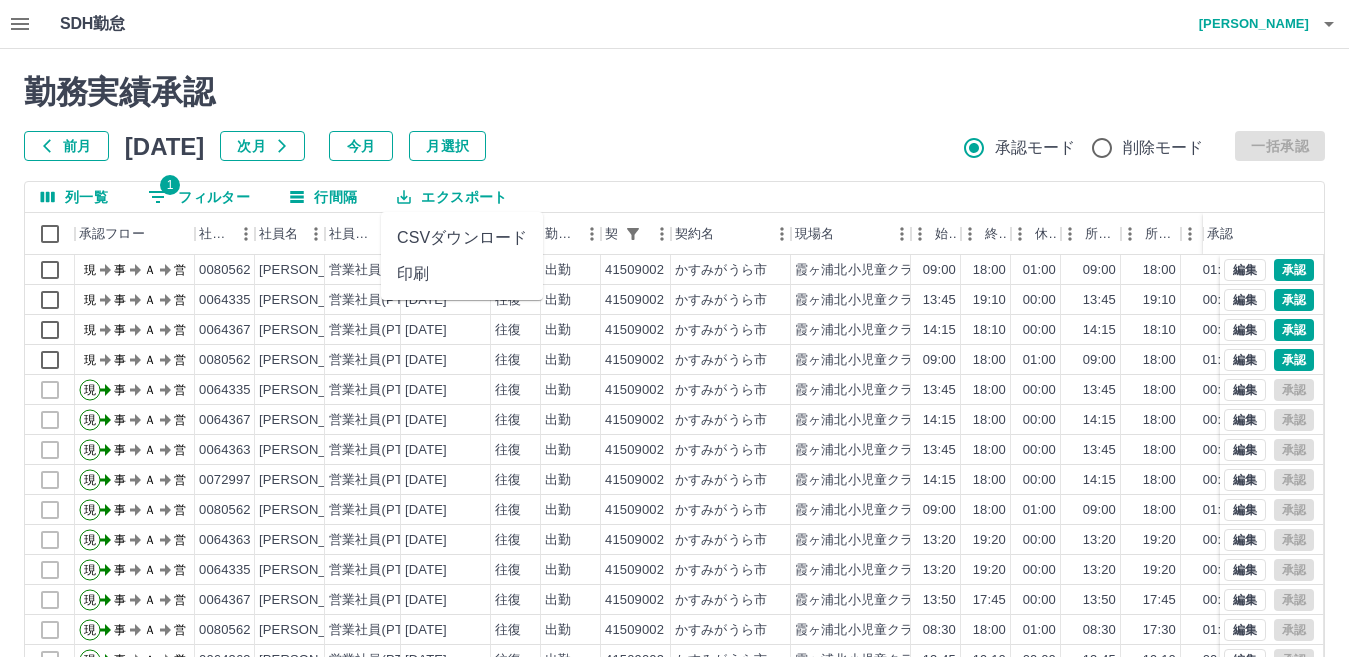 click on "CSVダウンロード" at bounding box center (462, 238) 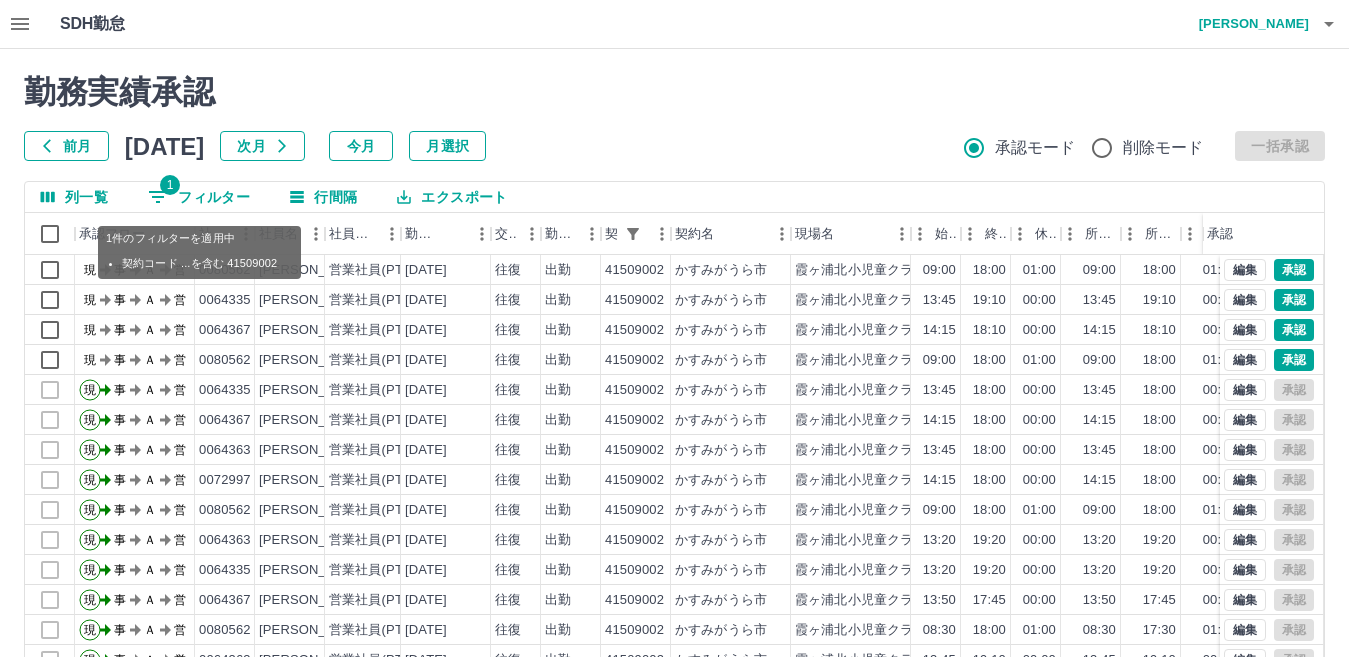 click on "1 フィルター" at bounding box center (199, 197) 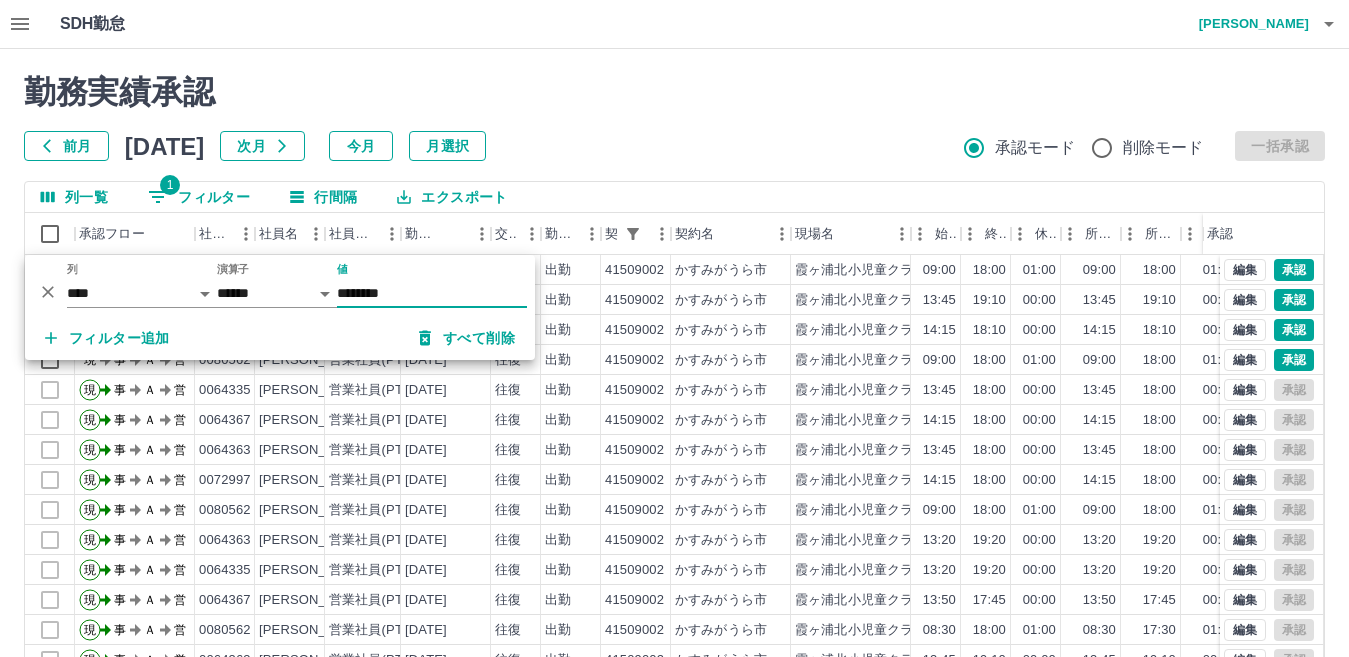 click on "前月 [DATE] 次月 今月 月選択 承認モード 削除モード 一括承認" at bounding box center (674, 146) 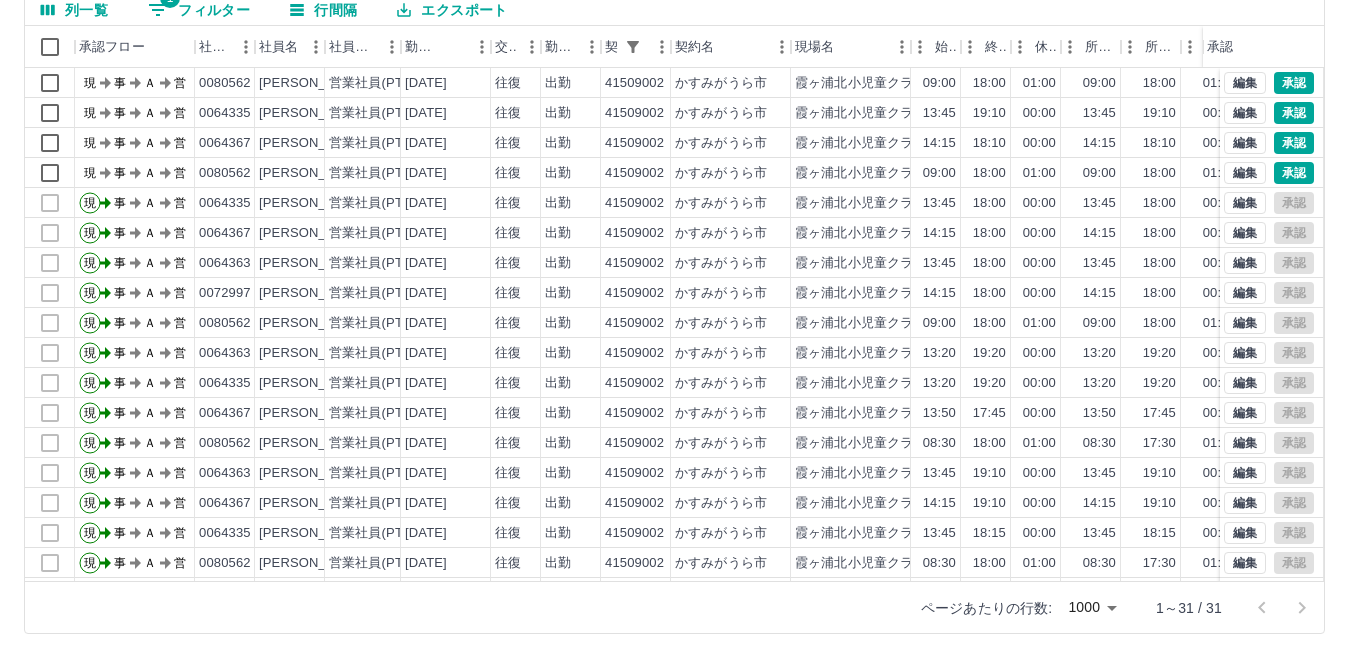 scroll, scrollTop: 188, scrollLeft: 0, axis: vertical 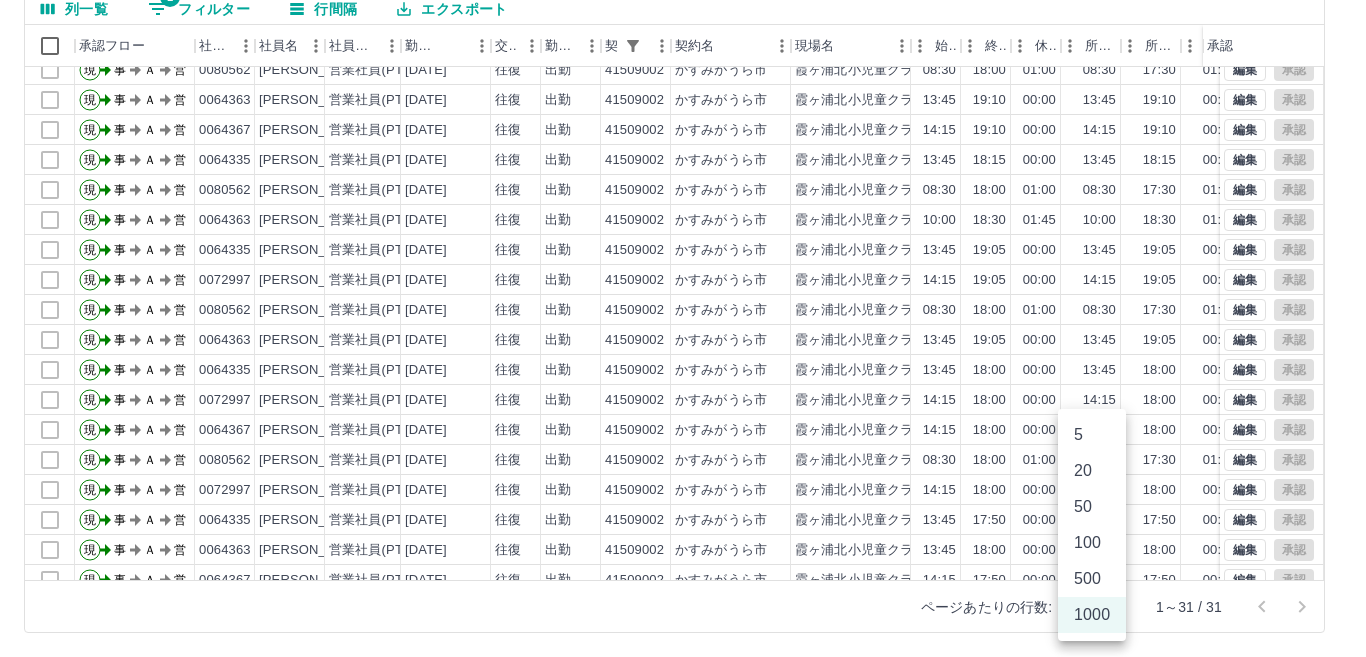 click on "SDH勤怠 小堀　良太 勤務実績承認 前月 2025年07月 次月 今月 月選択 承認モード 削除モード 一括承認 列一覧 1 フィルター 行間隔 エクスポート 承認フロー 社員番号 社員名 社員区分 勤務日 交通費 勤務区分 契約コード 契約名 現場名 始業 終業 休憩 所定開始 所定終業 所定休憩 拘束 勤務 遅刻等 コメント ステータス 承認 現 事 Ａ 営 0064335 中田　明子 営業社員(PT契約) 2025-07-07 往復 出勤 41509002 かすみがうら市 霞ヶ浦北小児童クラブ 13:20 19:20 00:00 13:20 19:20 00:00 06:00 06:00 00:00 事務担当者承認待 現 事 Ａ 営 0064367 阿部　和枝 営業社員(PT契約) 2025-07-07 往復 出勤 41509002 かすみがうら市 霞ヶ浦北小児童クラブ 13:50 17:45 00:00 13:50 17:45 00:00 03:55 03:55 00:00 事務担当者承認待 現 事 Ａ 営 0080562 柿沼　均 営業社員(PT契約) 2025-07-07 往復 出勤 41509002 かすみがうら市 08:30 18:00 01:00" at bounding box center [683, 234] 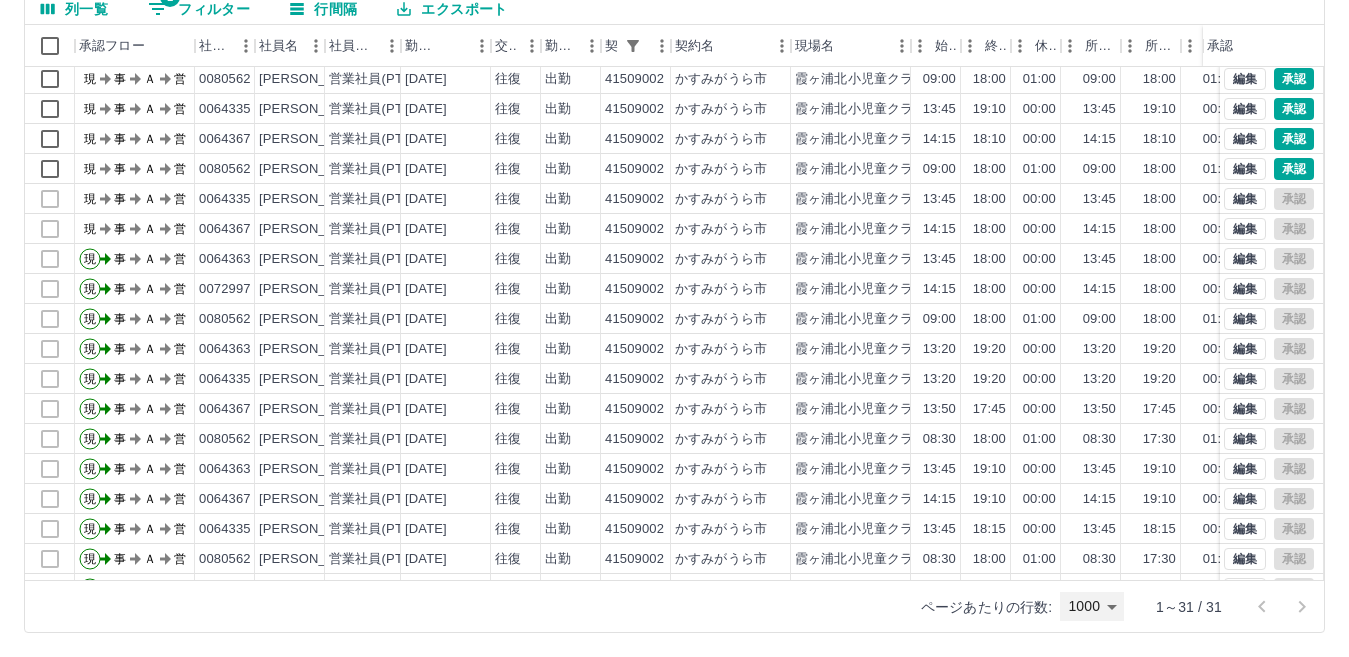scroll, scrollTop: 0, scrollLeft: 0, axis: both 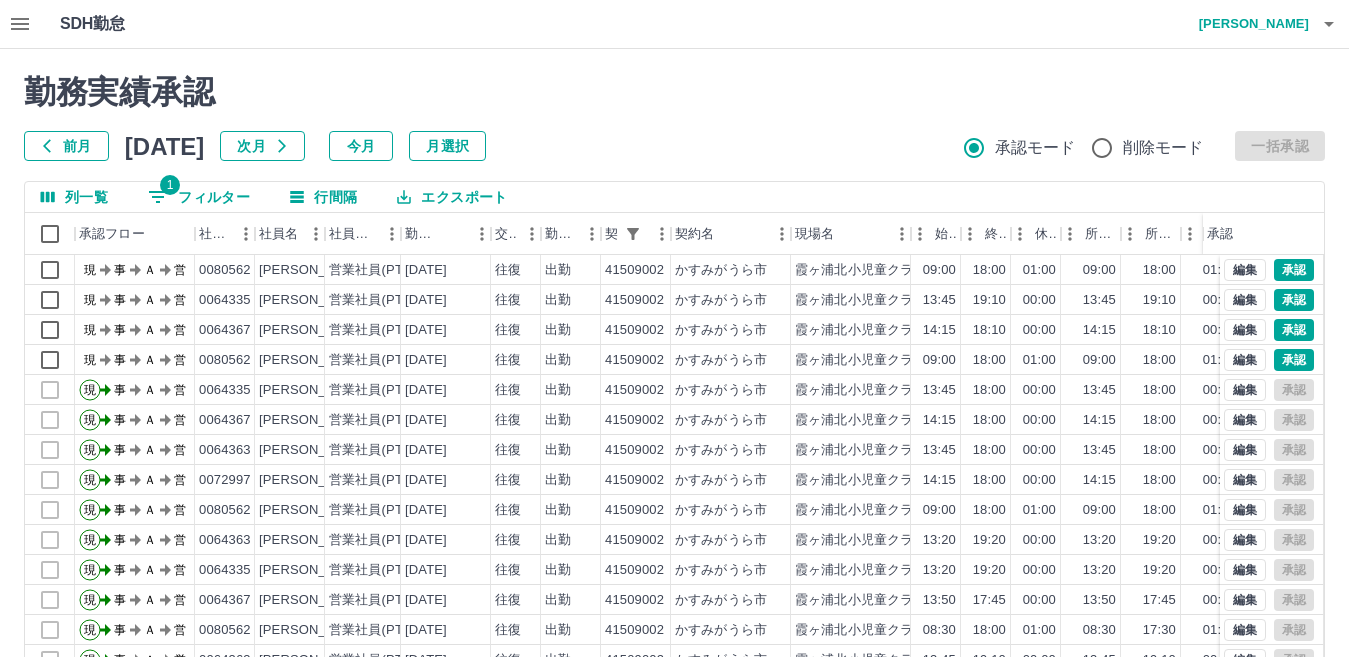 click on "エクスポート" at bounding box center [452, 197] 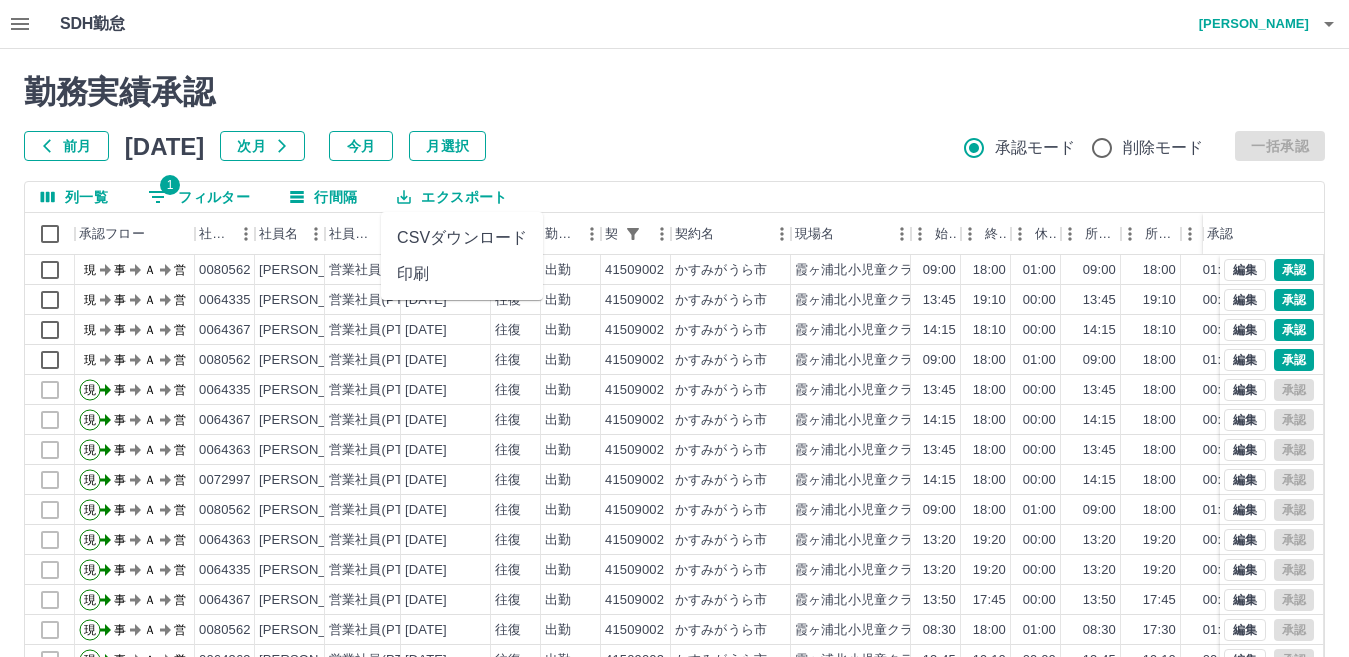 click on "CSVダウンロード" at bounding box center (462, 238) 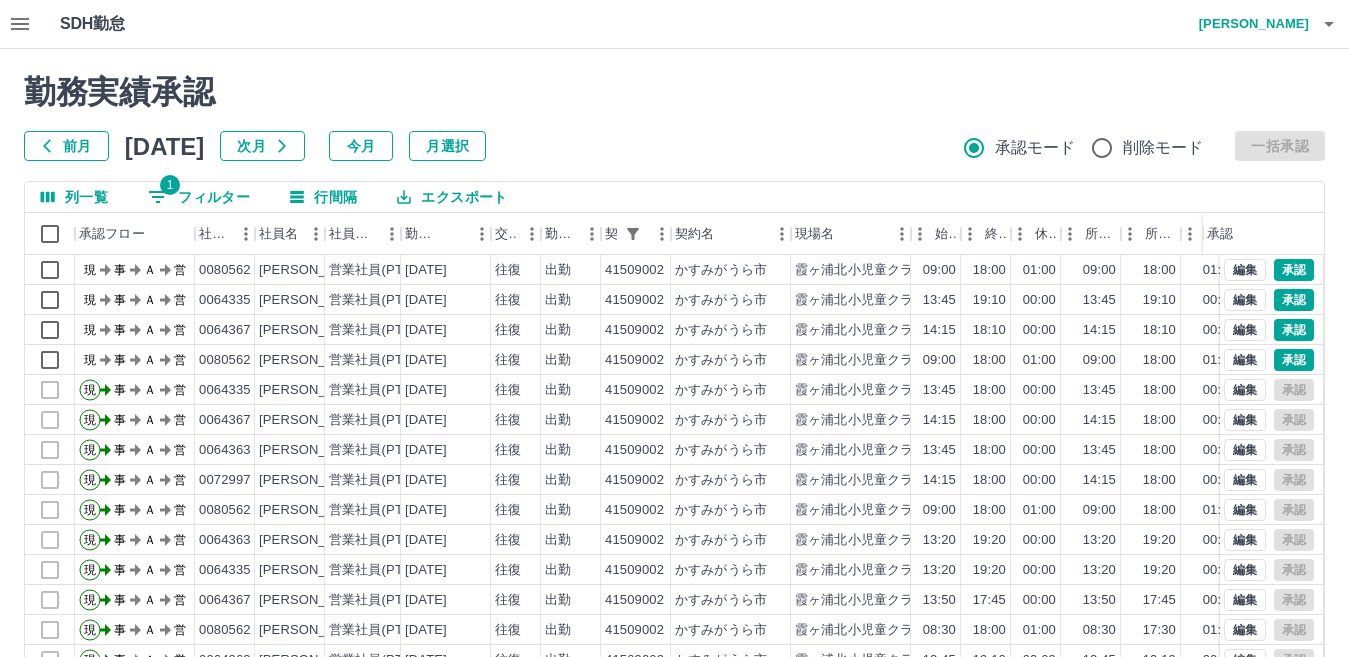 click on "前月 [DATE] 次月 今月 月選択 承認モード 削除モード 一括承認" at bounding box center [674, 146] 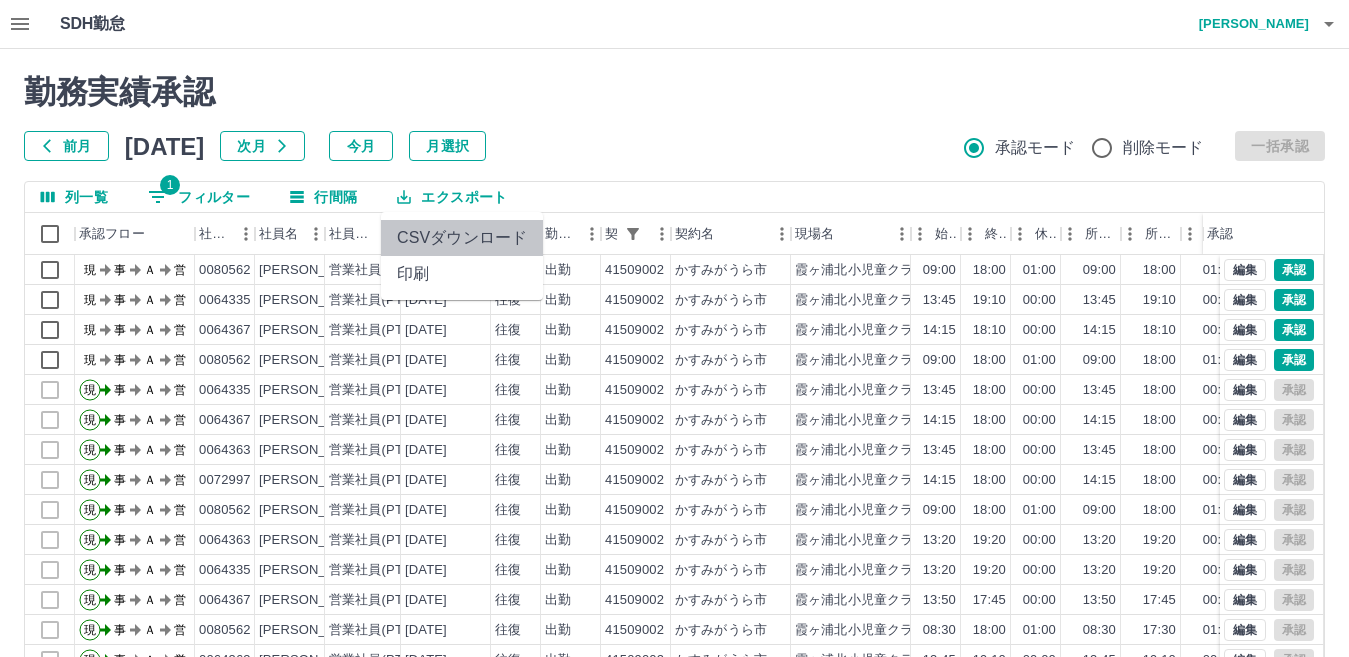 click on "CSVダウンロード" at bounding box center (462, 238) 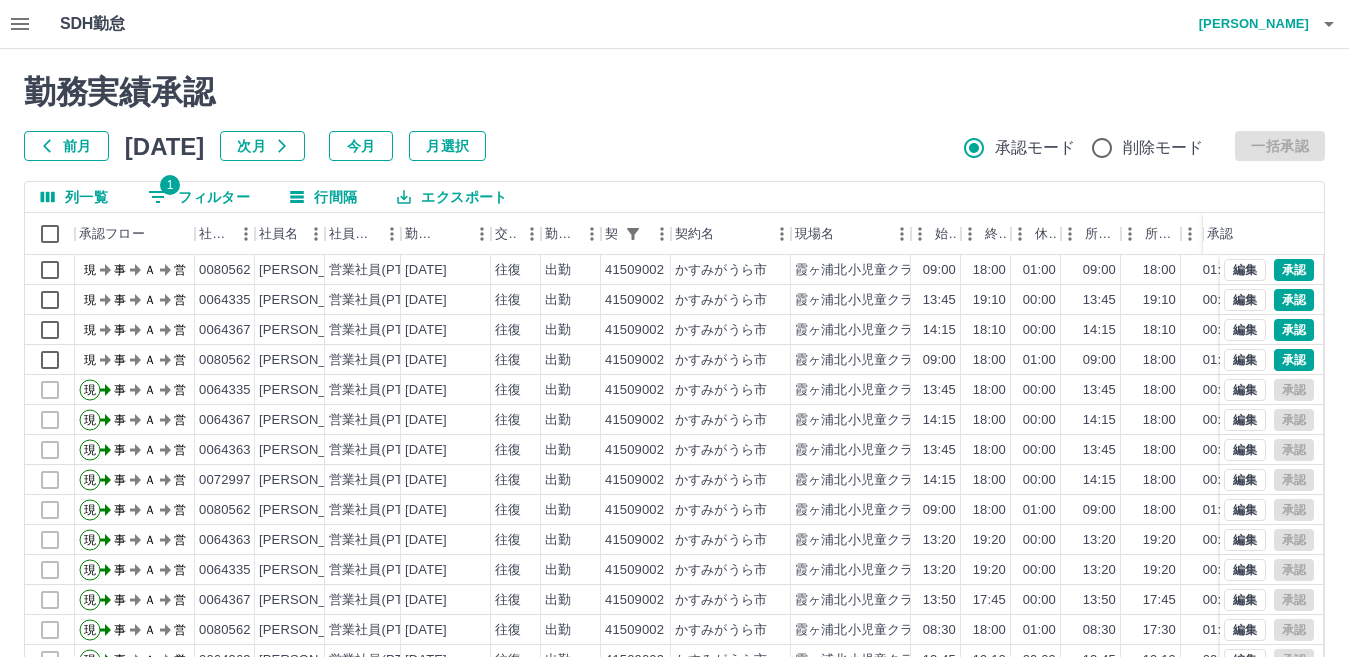 click on "勤務実績承認 前月 2025年07月 次月 今月 月選択 承認モード 削除モード 一括承認" at bounding box center (674, 117) 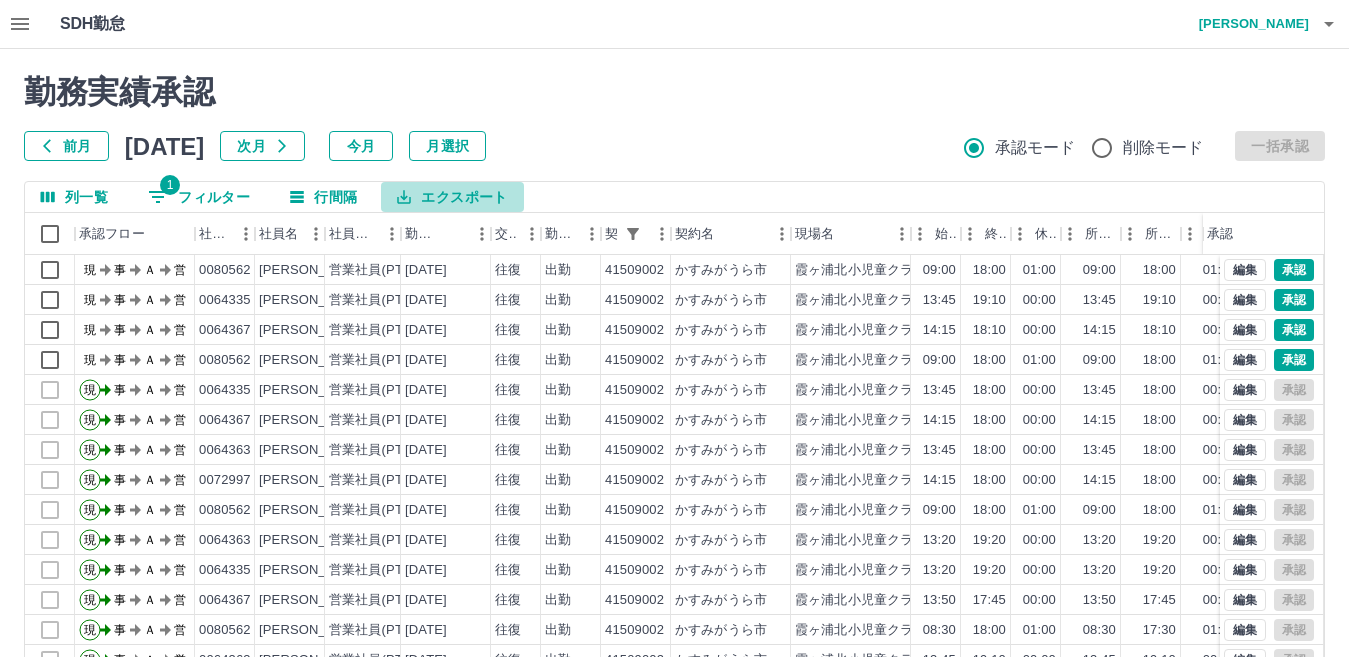 click on "エクスポート" at bounding box center [452, 197] 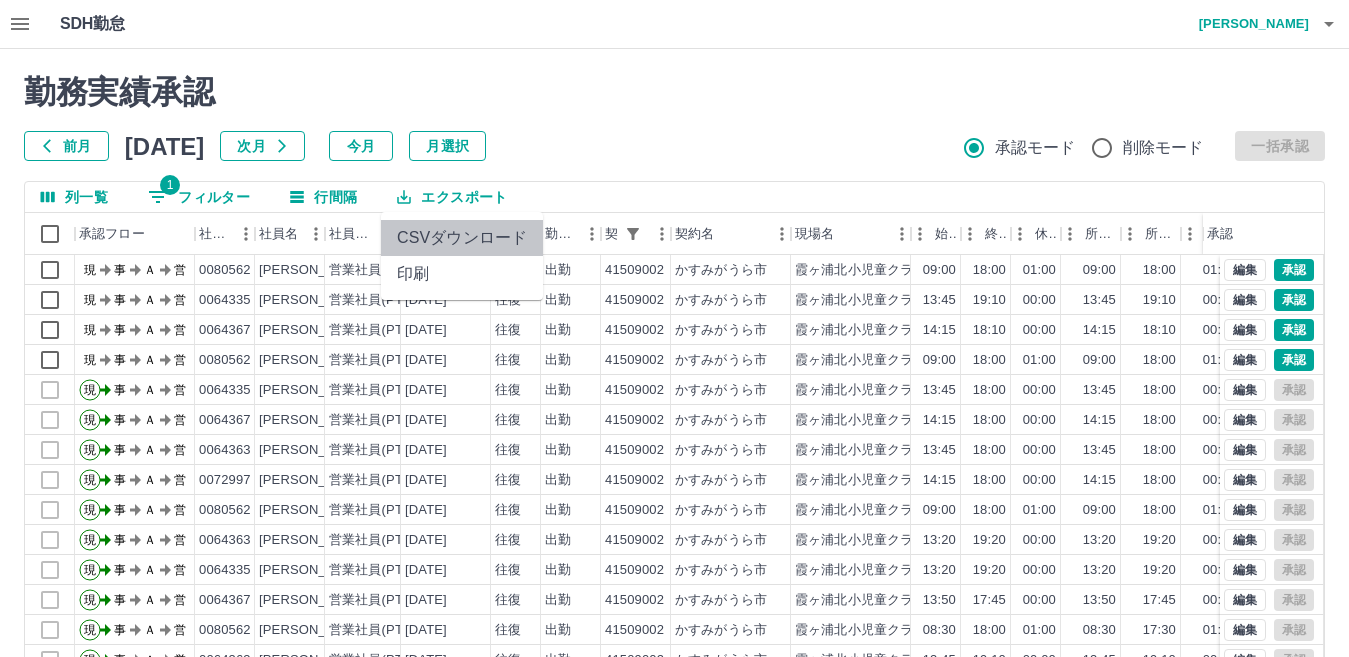 click on "CSVダウンロード" at bounding box center [462, 238] 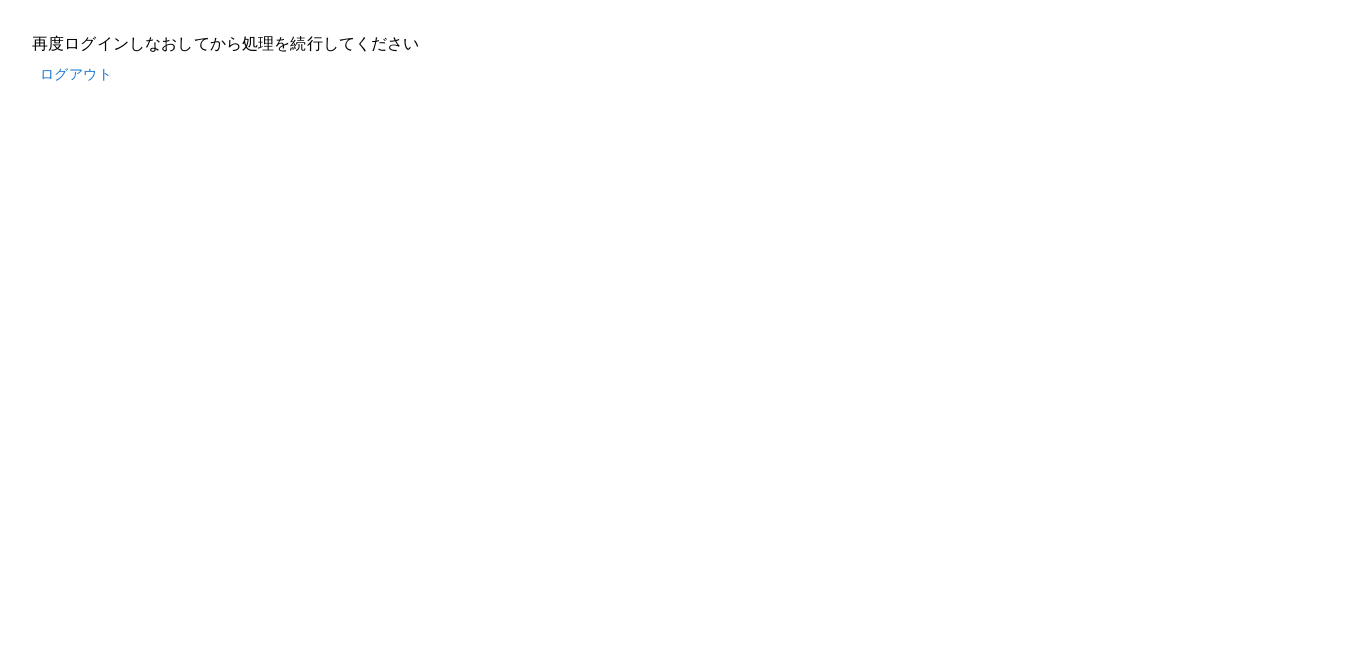 scroll, scrollTop: 0, scrollLeft: 0, axis: both 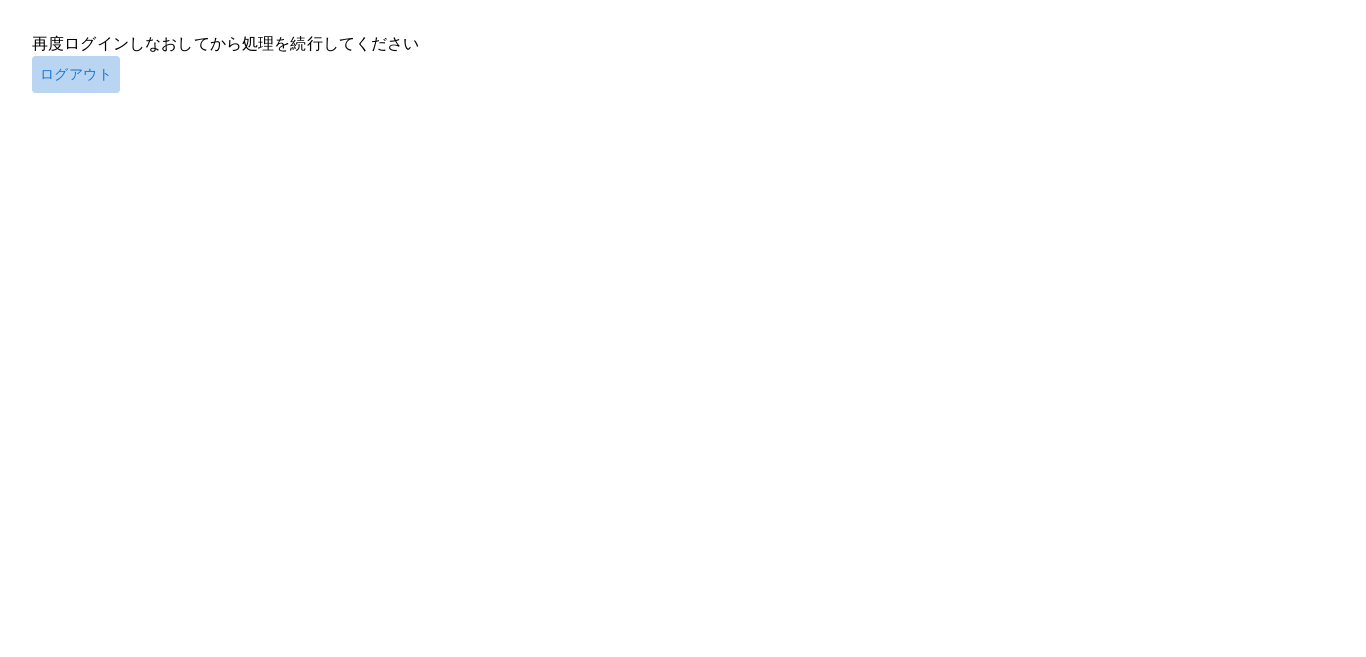 click on "ログアウト" at bounding box center (76, 74) 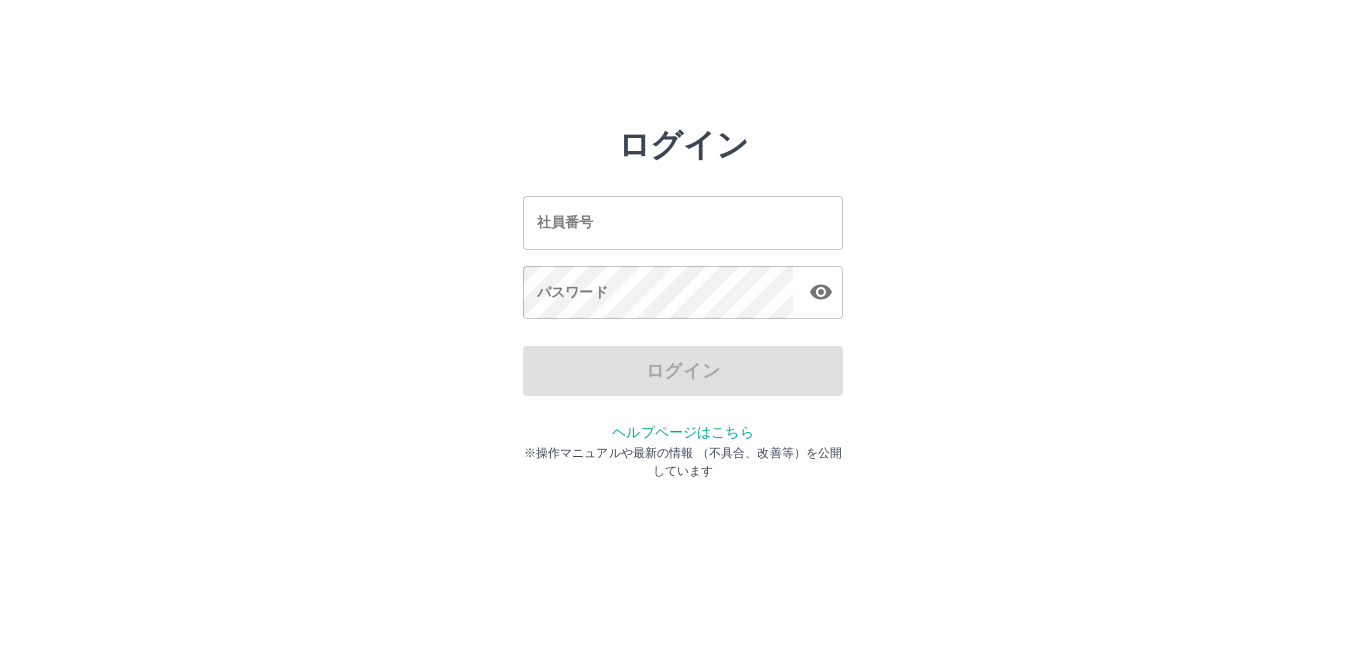 scroll, scrollTop: 0, scrollLeft: 0, axis: both 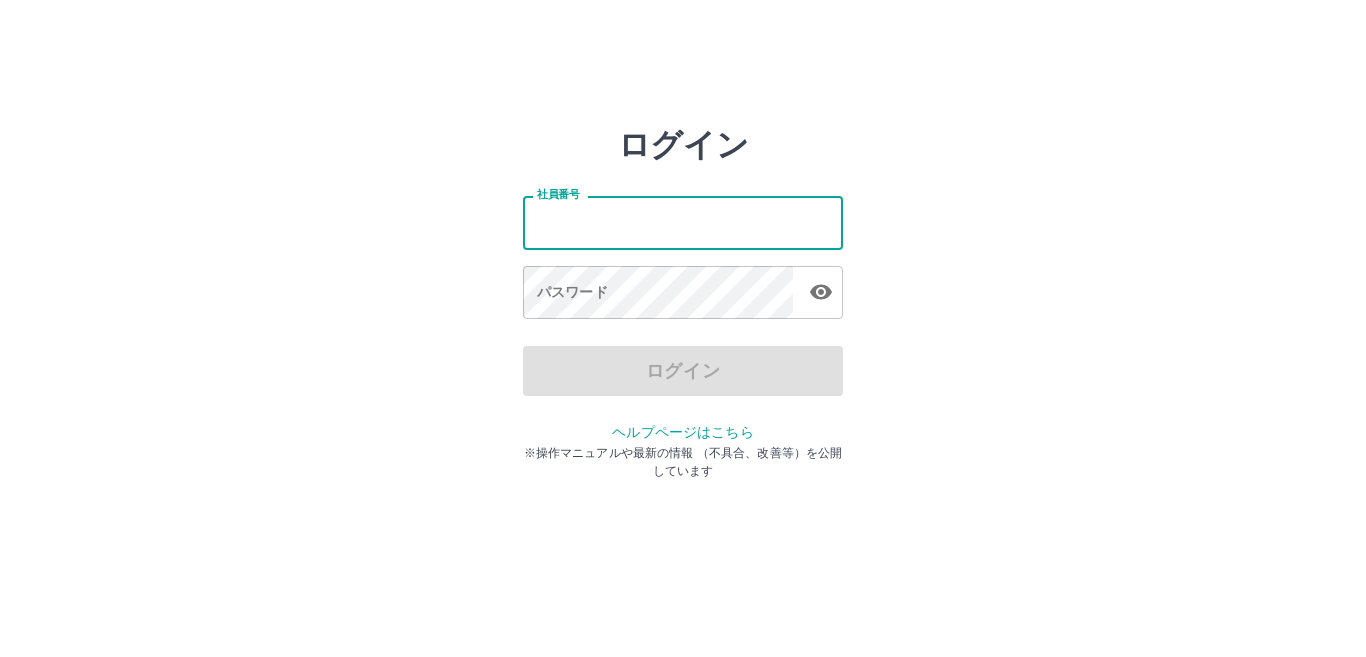 click on "社員番号" at bounding box center (683, 222) 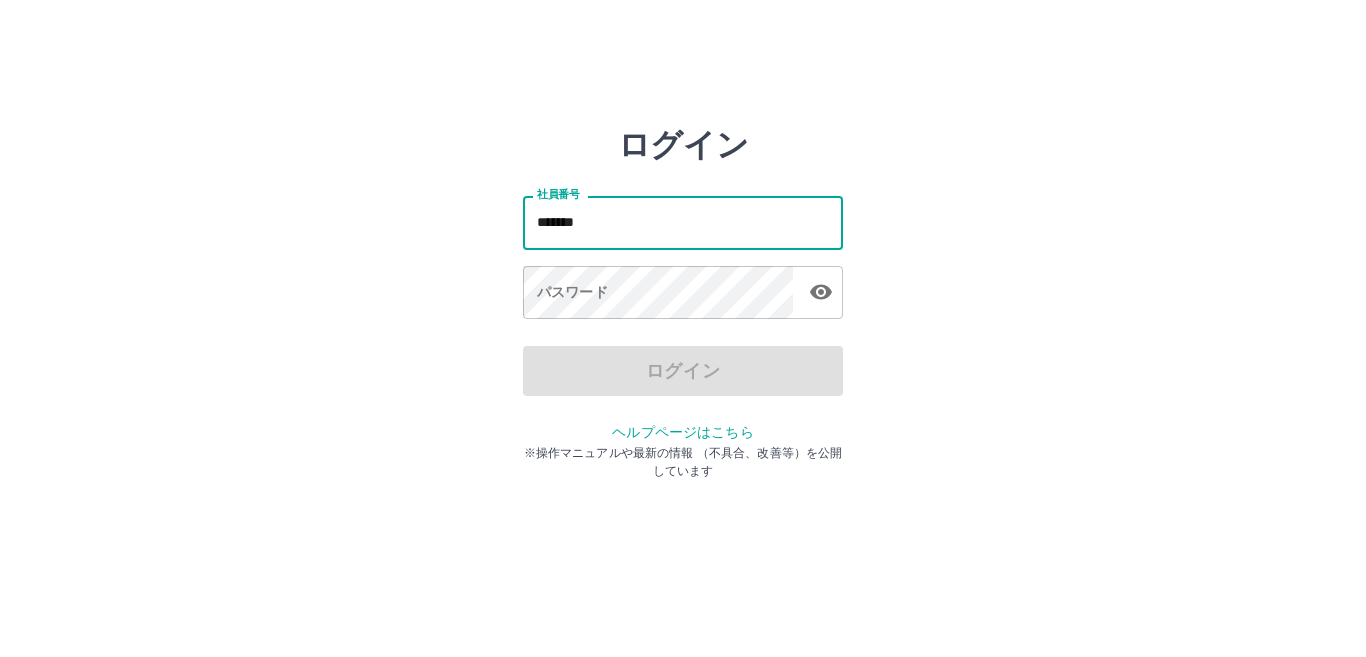 type on "*******" 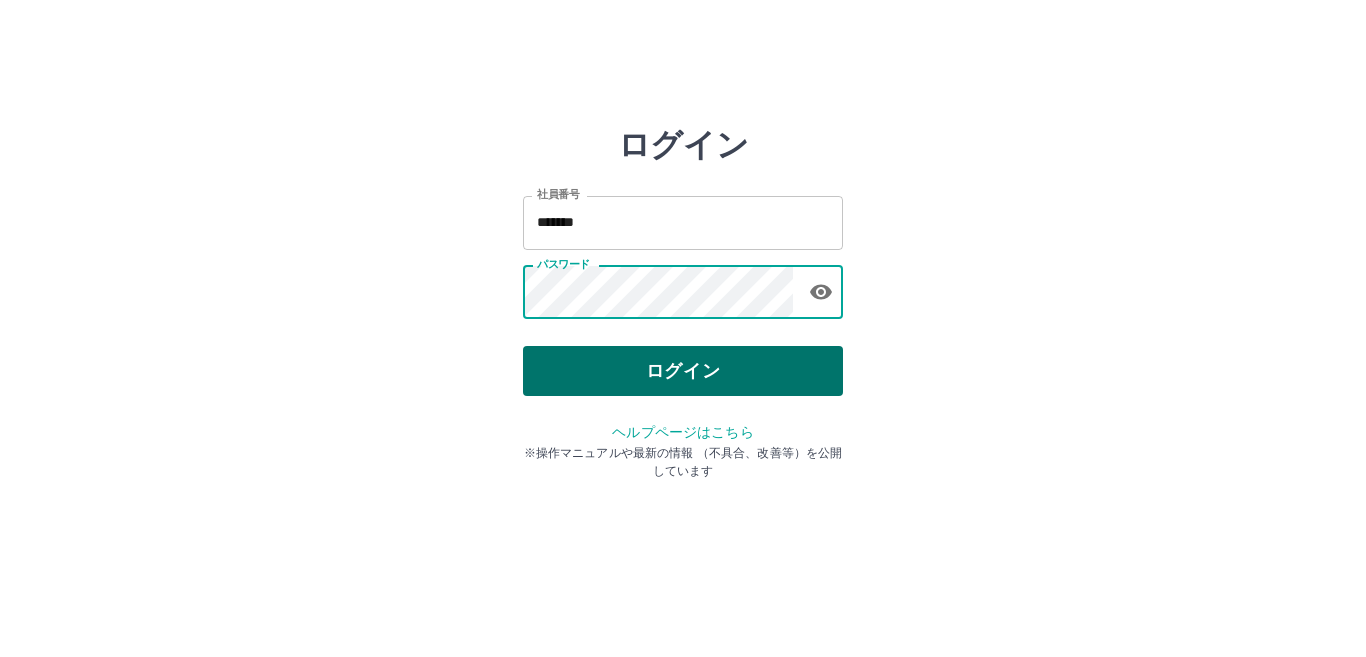 click on "ログイン" at bounding box center (683, 371) 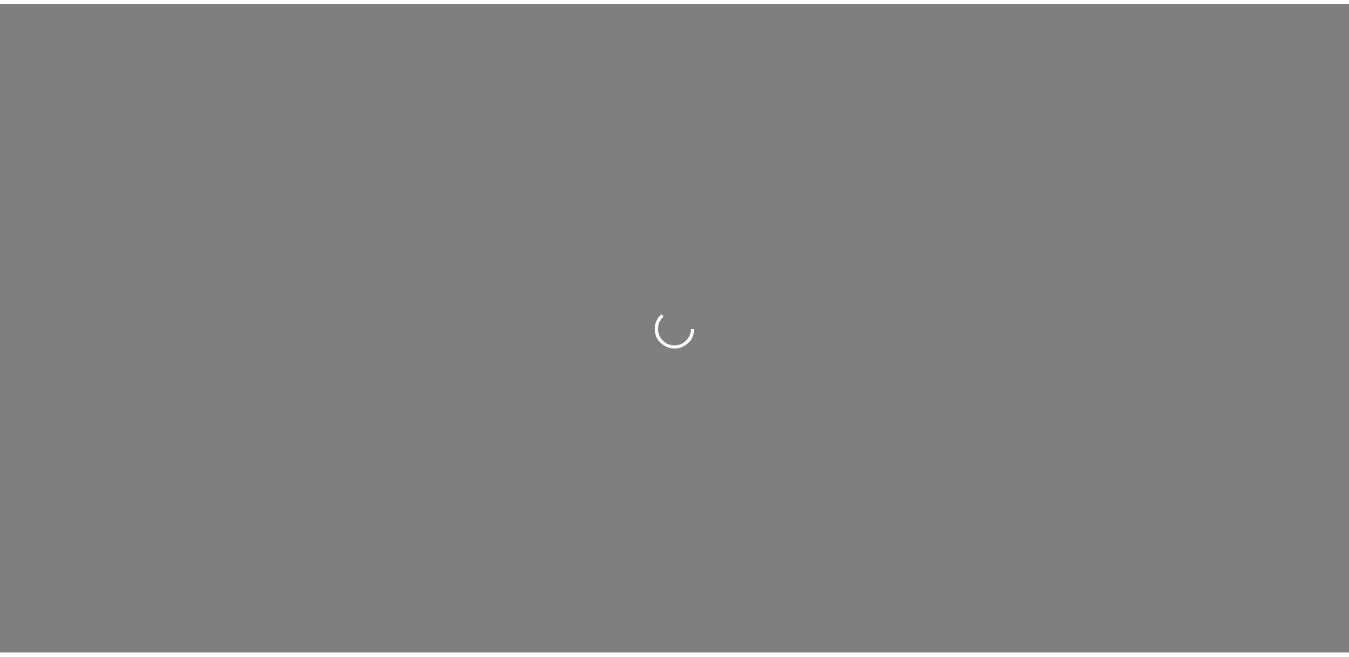 scroll, scrollTop: 0, scrollLeft: 0, axis: both 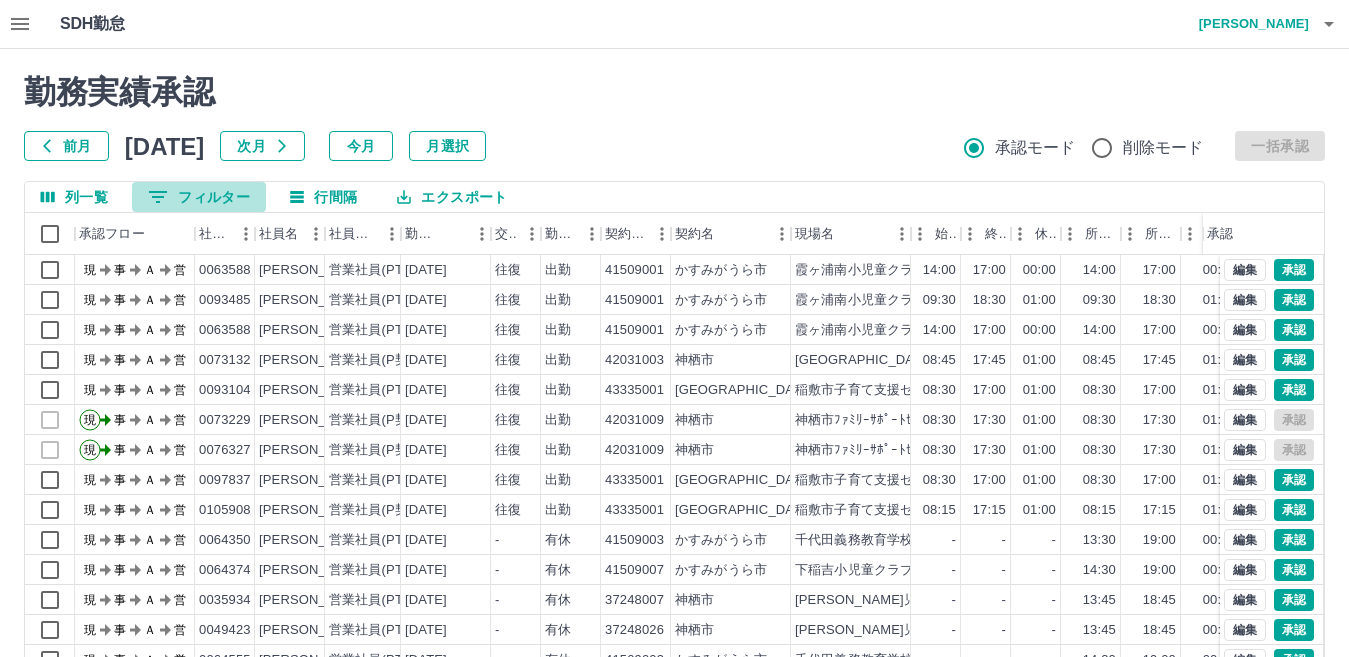 click on "0 フィルター" at bounding box center [199, 197] 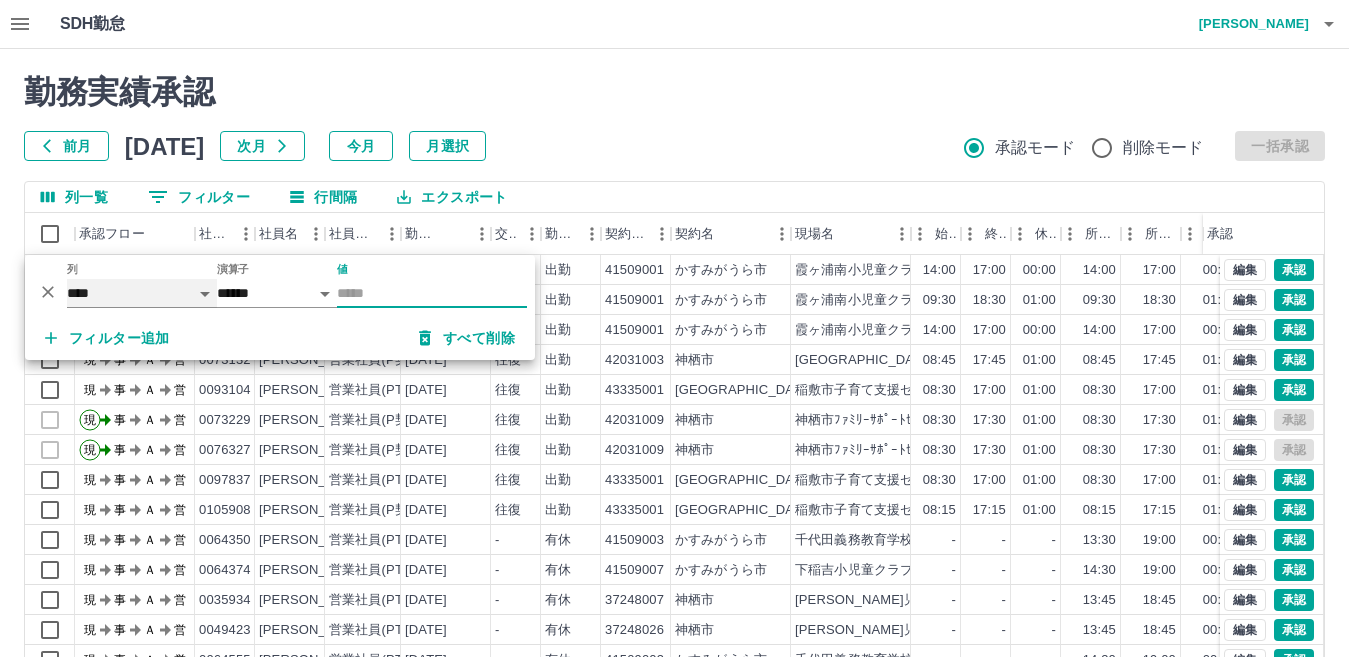 click on "**** *** **** *** *** **** ***** *** *** ** ** ** **** **** **** ** ** *** **** *****" at bounding box center (142, 293) 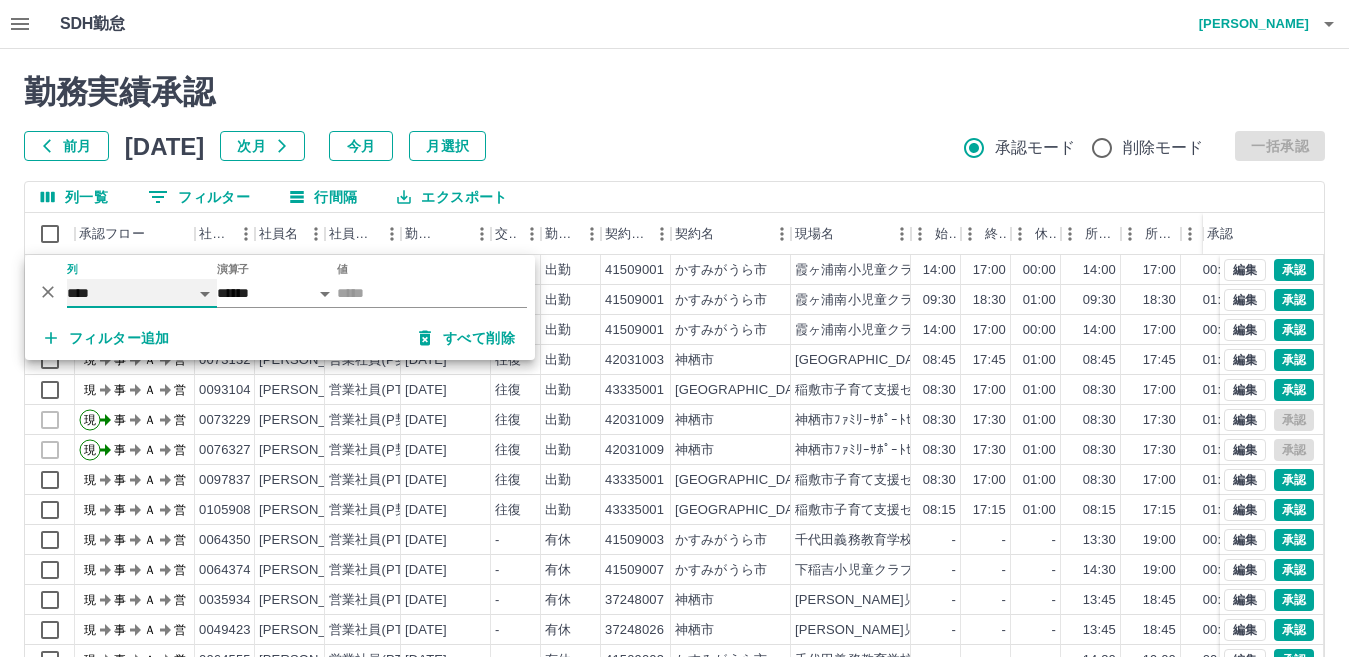 click on "**** *** **** *** *** **** ***** *** *** ** ** ** **** **** **** ** ** *** **** *****" at bounding box center [142, 293] 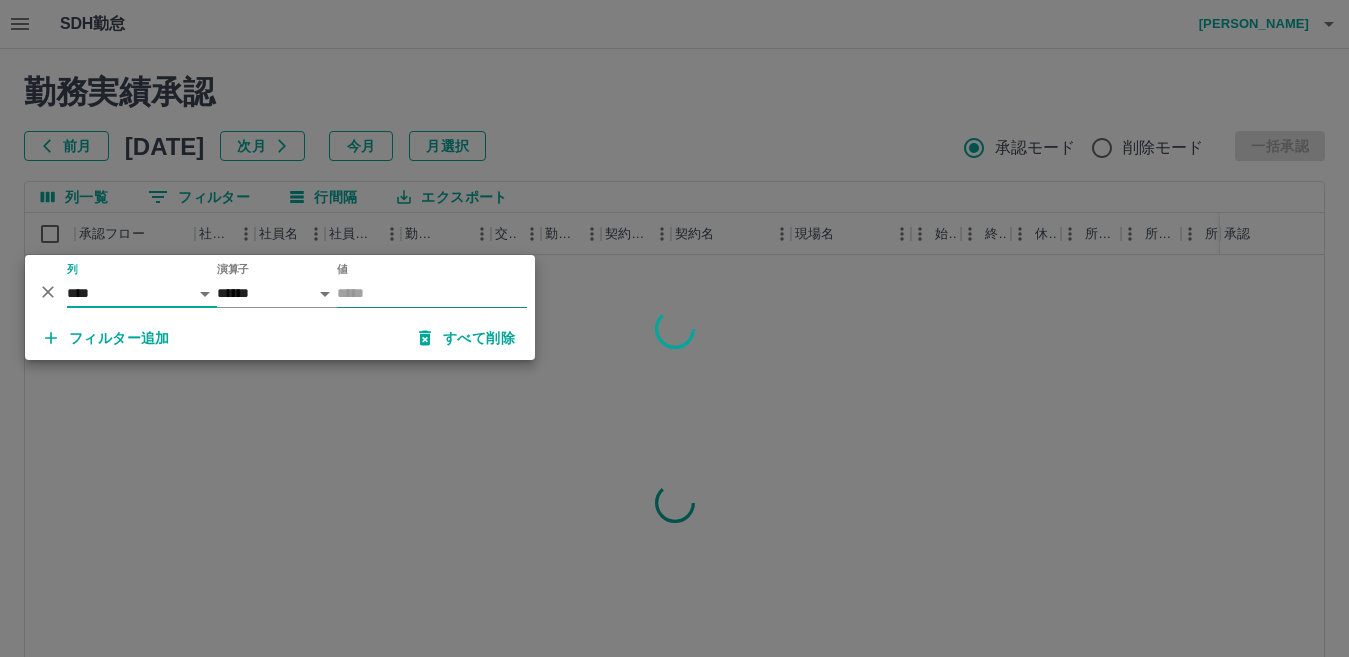 click on "値" at bounding box center (432, 293) 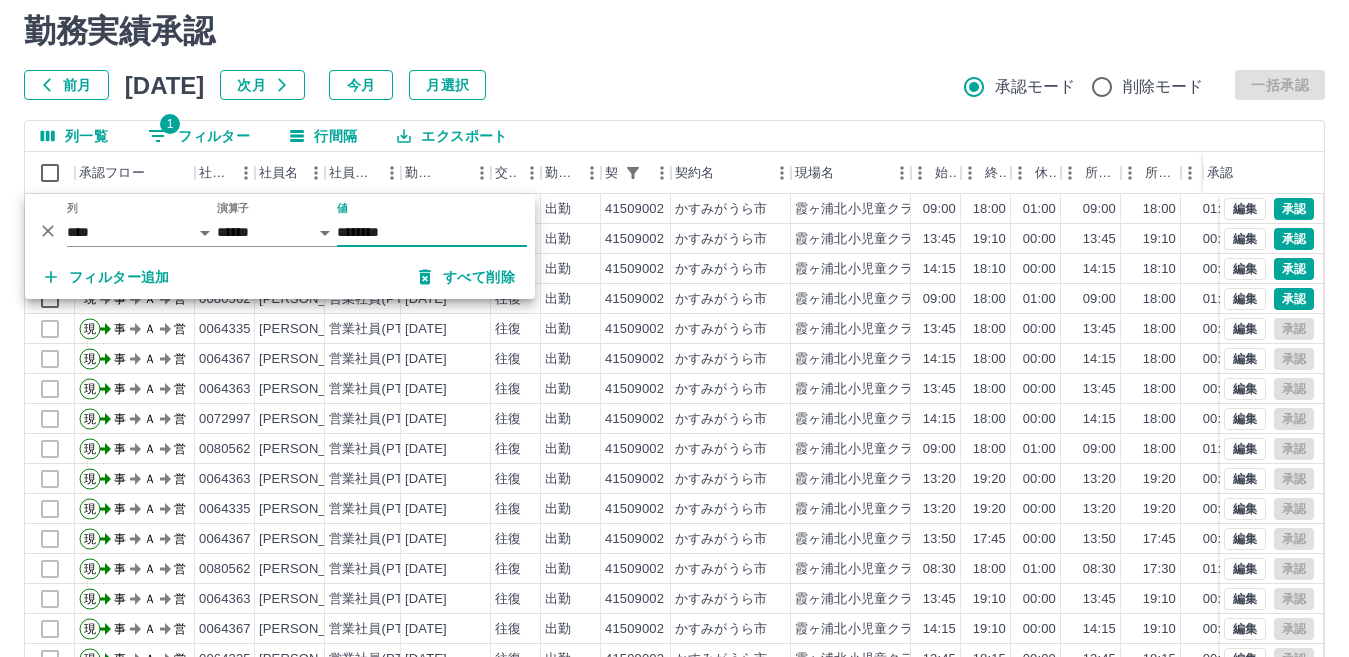 scroll, scrollTop: 188, scrollLeft: 0, axis: vertical 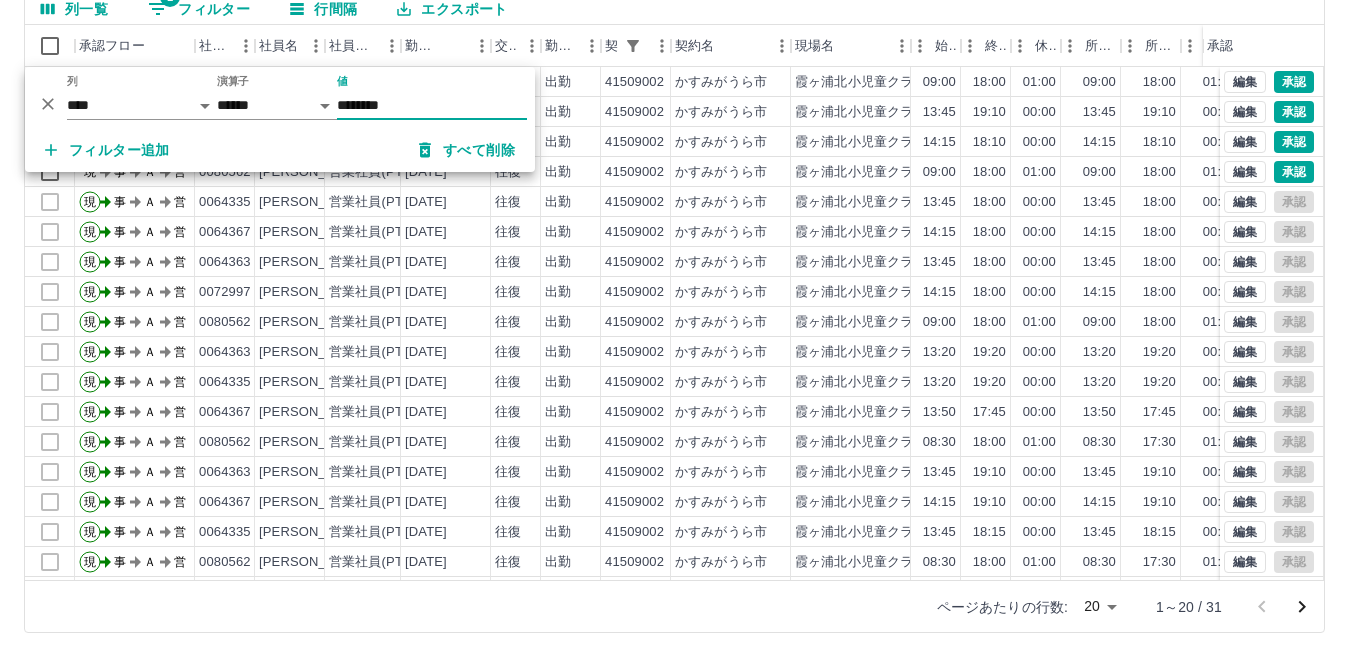 type on "********" 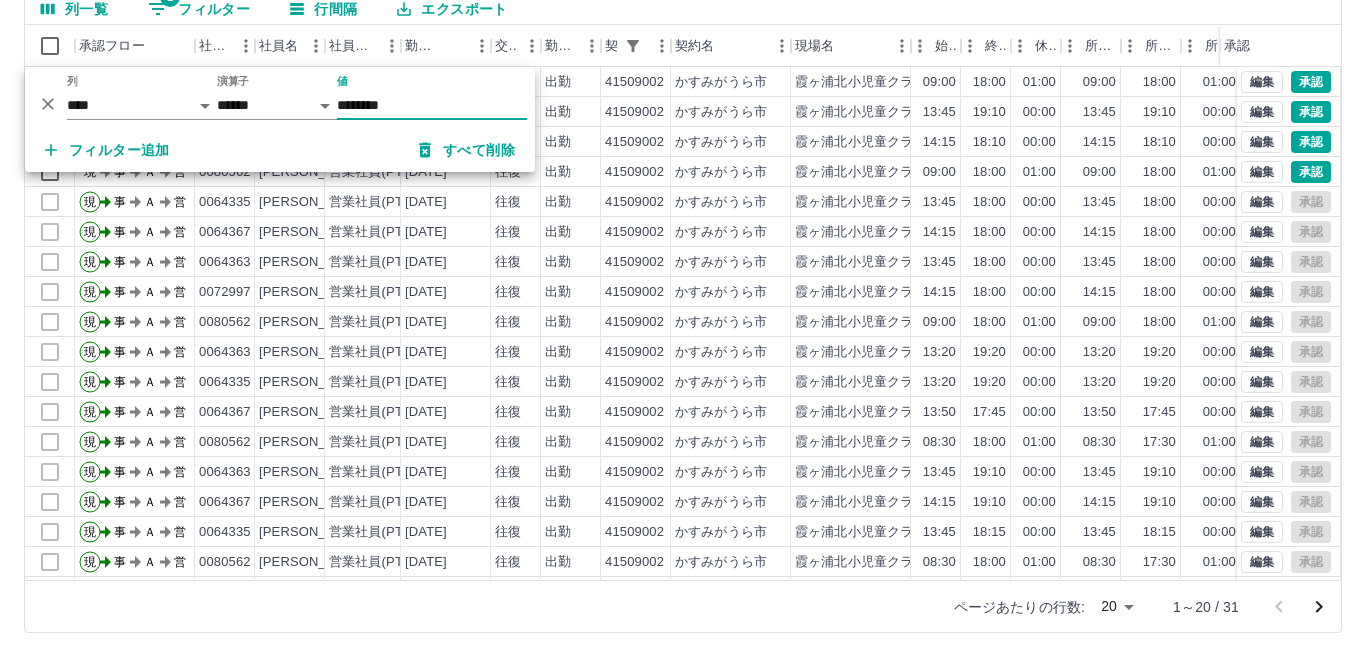 click on "SDH勤怠 [PERSON_NAME] 勤務実績承認 前月 [DATE] 次月 今月 月選択 承認モード 削除モード 一括承認 列一覧 1 フィルター 行間隔 エクスポート 承認フロー 社員番号 社員名 社員区分 勤務日 交通費 勤務区分 契約コード 契約名 現場名 始業 終業 休憩 所定開始 所定終業 所定休憩 拘束 勤務 遅刻等 コメント ステータス 承認 現 事 Ａ 営 0080562 [PERSON_NAME] 営業社員(PT契約) [DATE] 往復 出勤 41509002 [GEOGRAPHIC_DATA] [GEOGRAPHIC_DATA][PERSON_NAME]クラブ 09:00 18:00 01:00 09:00 18:00 01:00 09:00 08:00 00:00 午前、[GEOGRAPHIC_DATA]、午後、[GEOGRAPHIC_DATA][PERSON_NAME] 現場責任者承認待 現 事 Ａ 営 0064335 [PERSON_NAME] 営業社員(PT契約) [DATE] 往復 出勤 41509002 [GEOGRAPHIC_DATA] [GEOGRAPHIC_DATA][PERSON_NAME]クラブ 13:45 19:10 00:00 13:45 19:10 00:00 05:25 05:25 00:00 現場責任者承認待 現 事 Ａ 営 0064367 [PERSON_NAME] 営業社員(PT契約) [DATE] 往復 現" at bounding box center [683, 234] 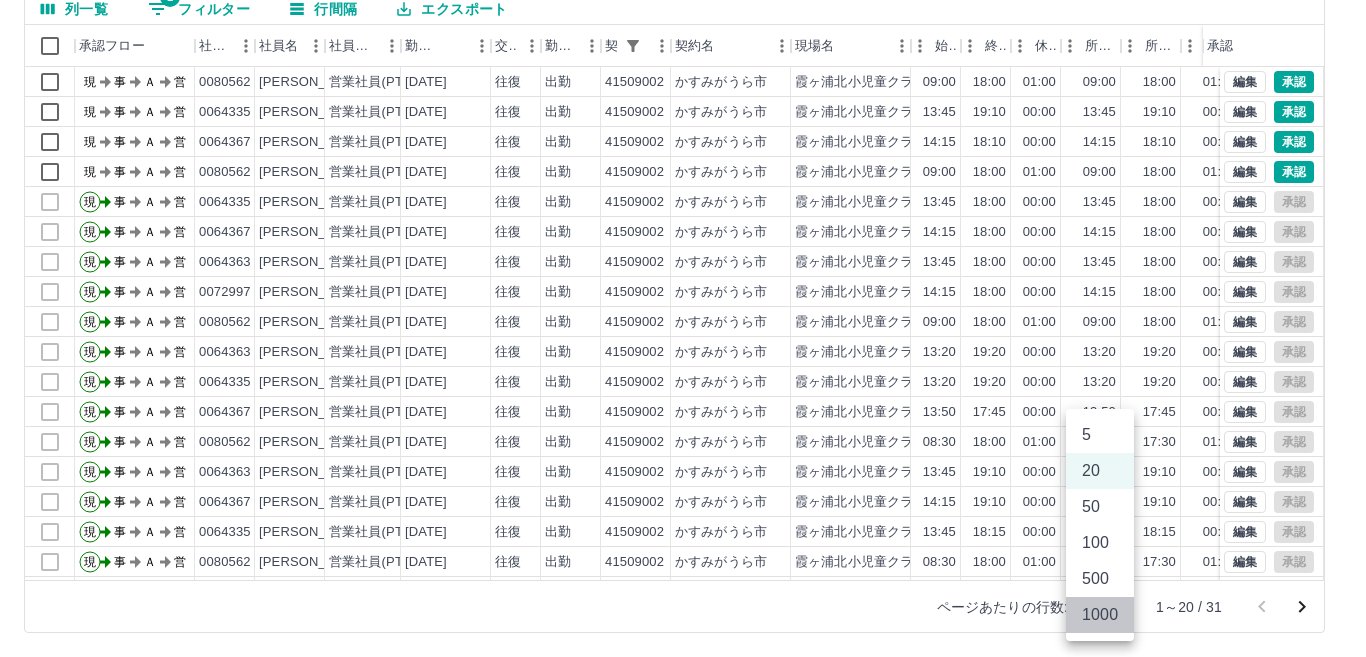 click on "1000" at bounding box center [1100, 615] 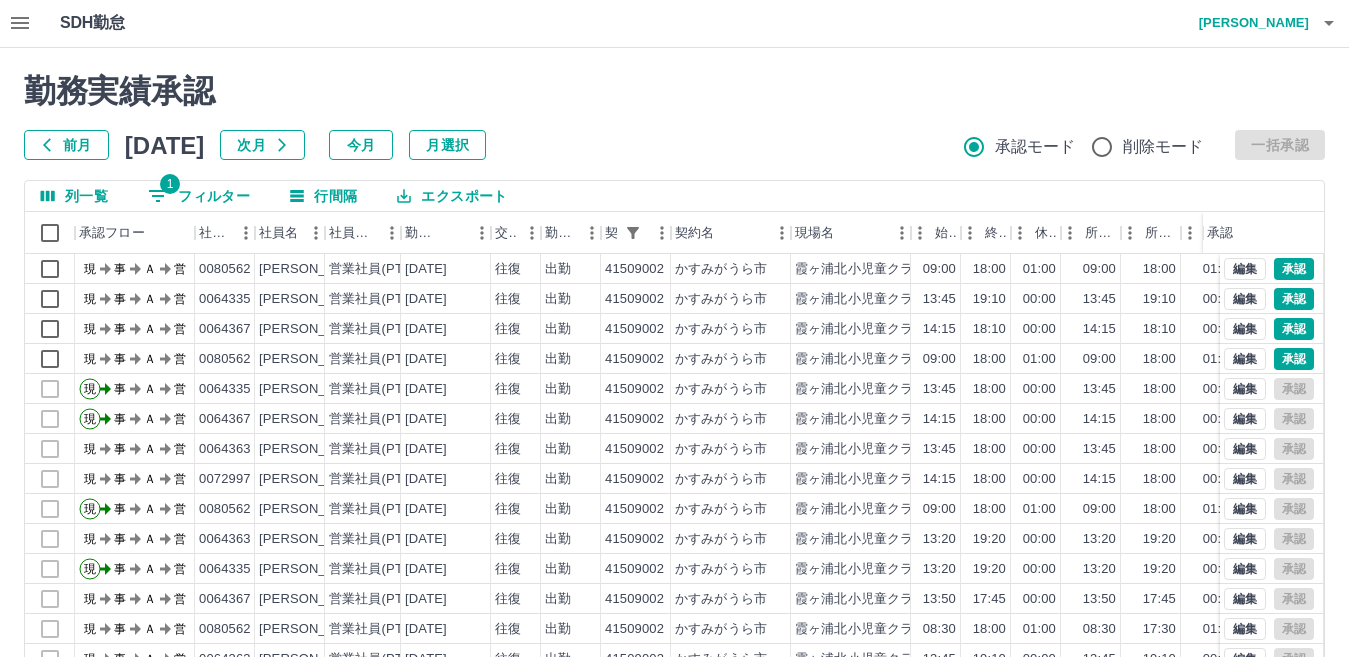 scroll, scrollTop: 0, scrollLeft: 0, axis: both 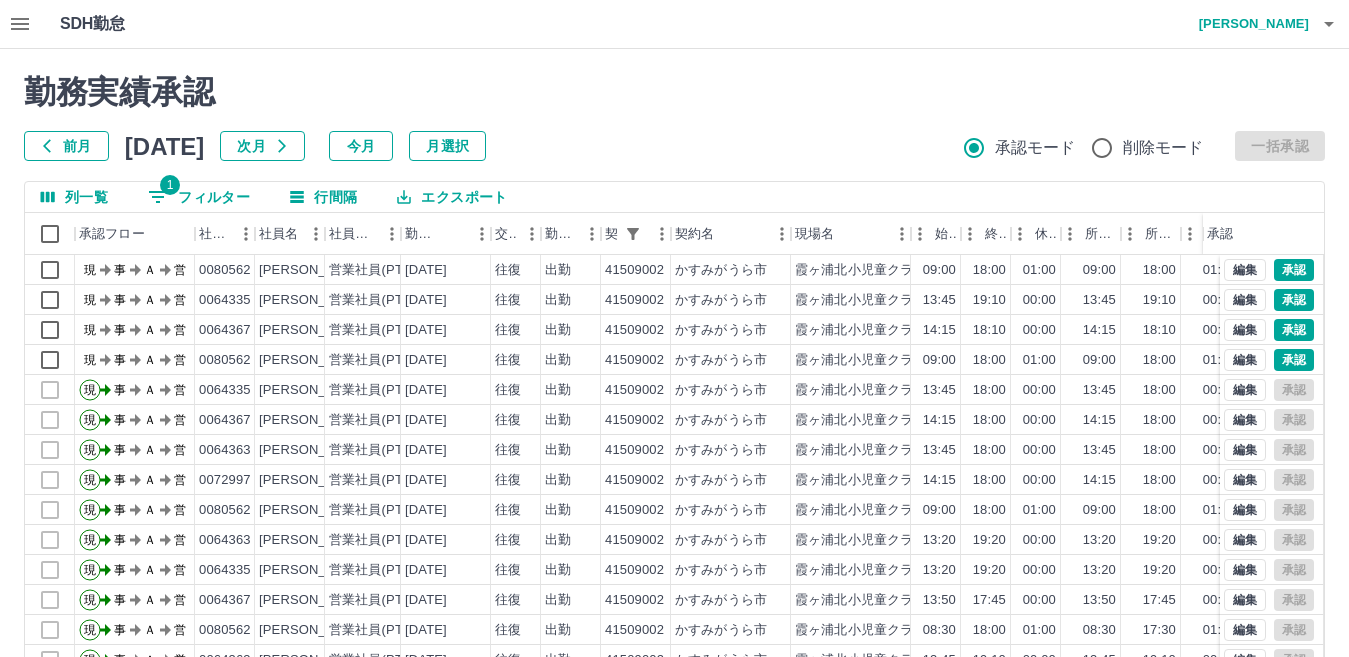 click on "エクスポート" at bounding box center (452, 197) 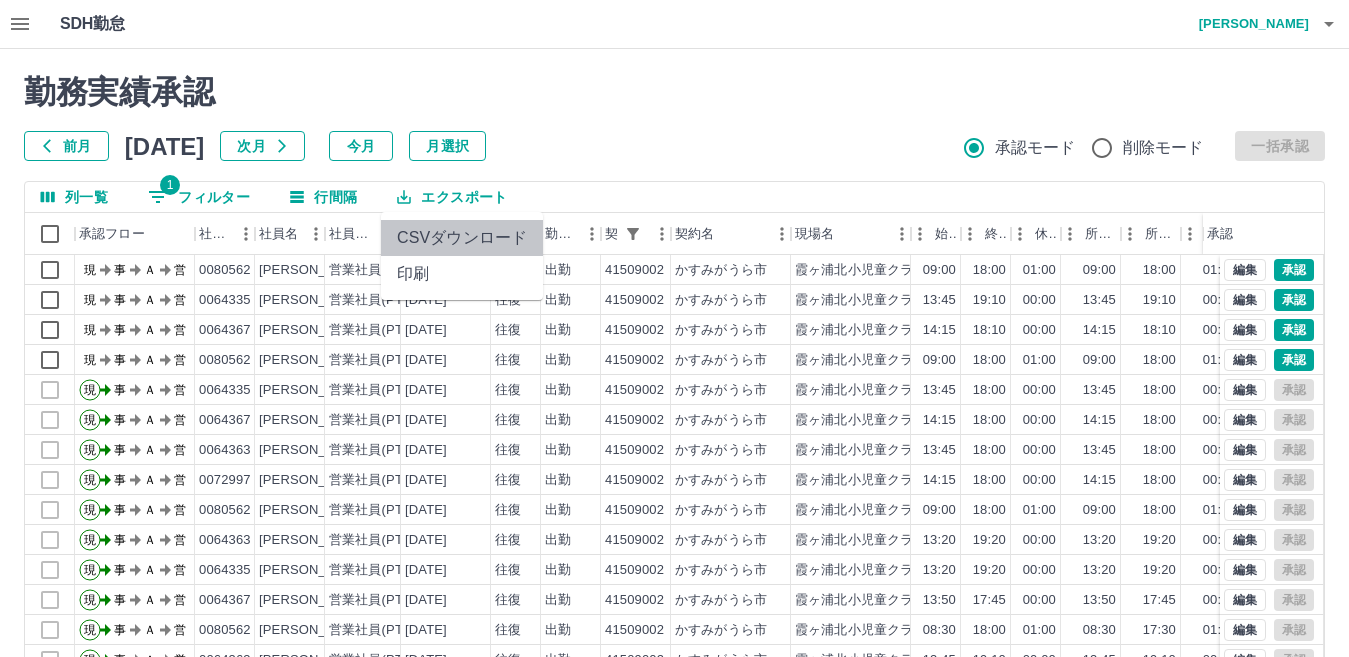 click on "CSVダウンロード" at bounding box center [462, 238] 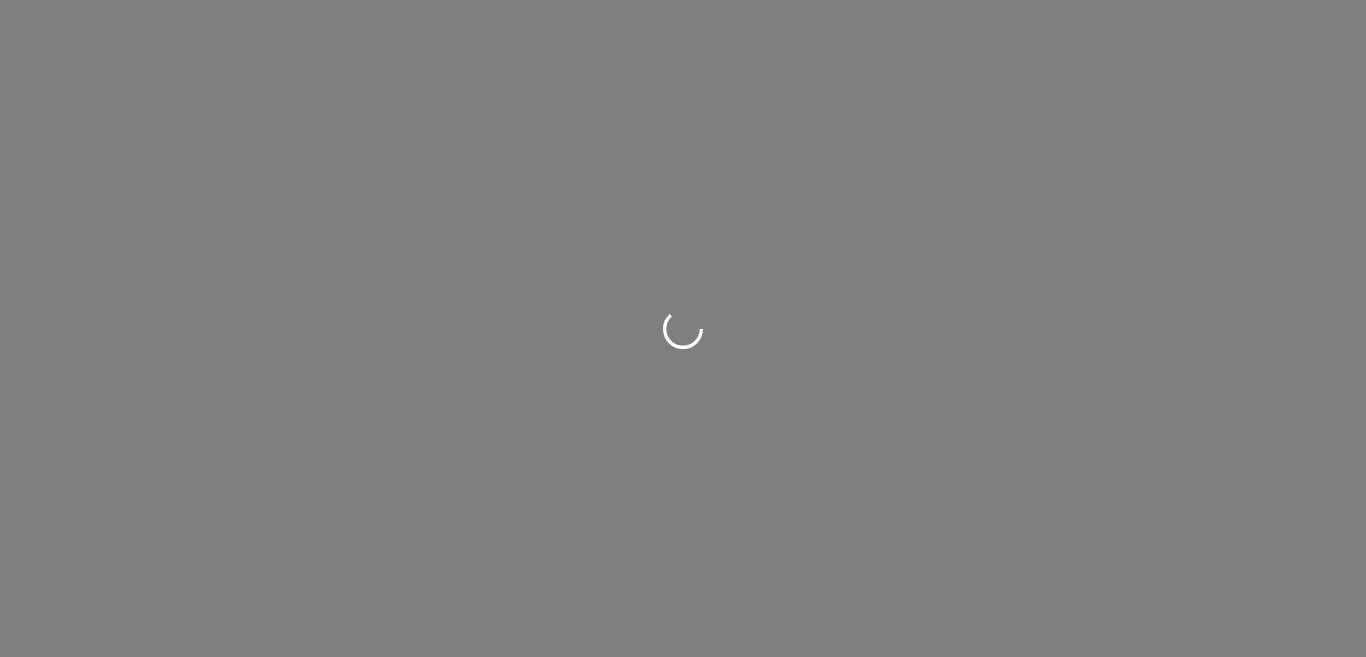 scroll, scrollTop: 0, scrollLeft: 0, axis: both 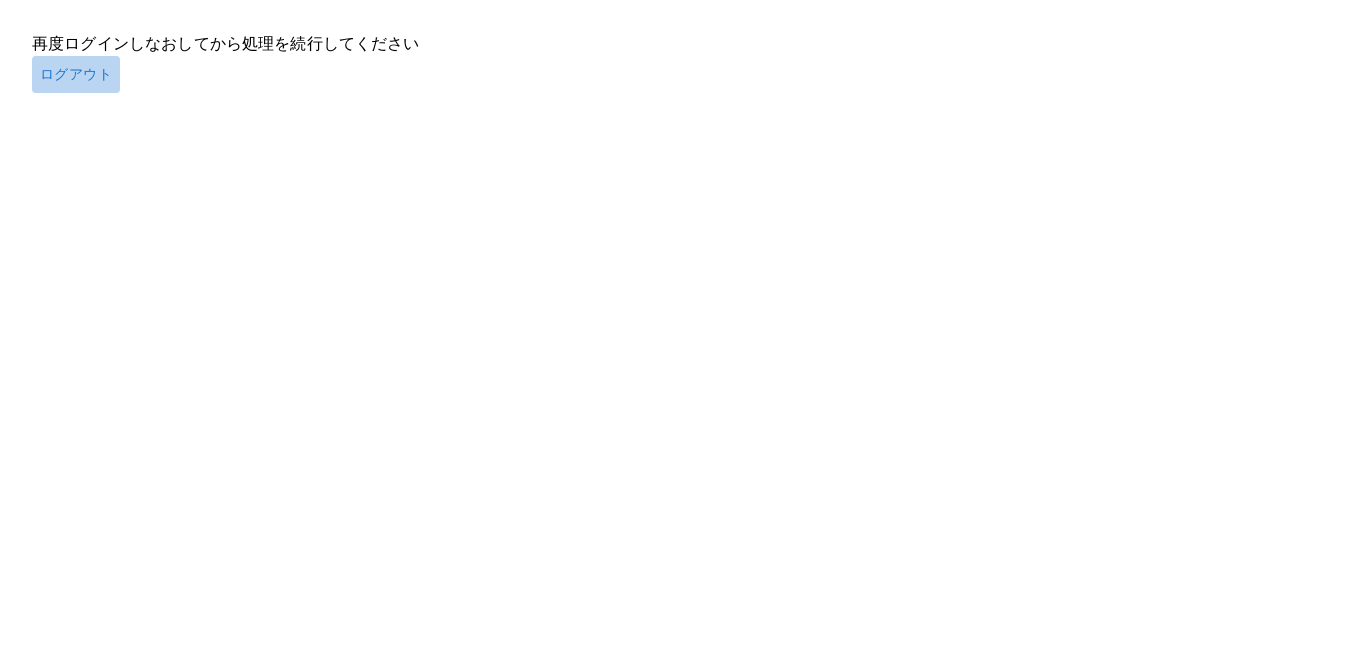 click on "ログアウト" at bounding box center (76, 74) 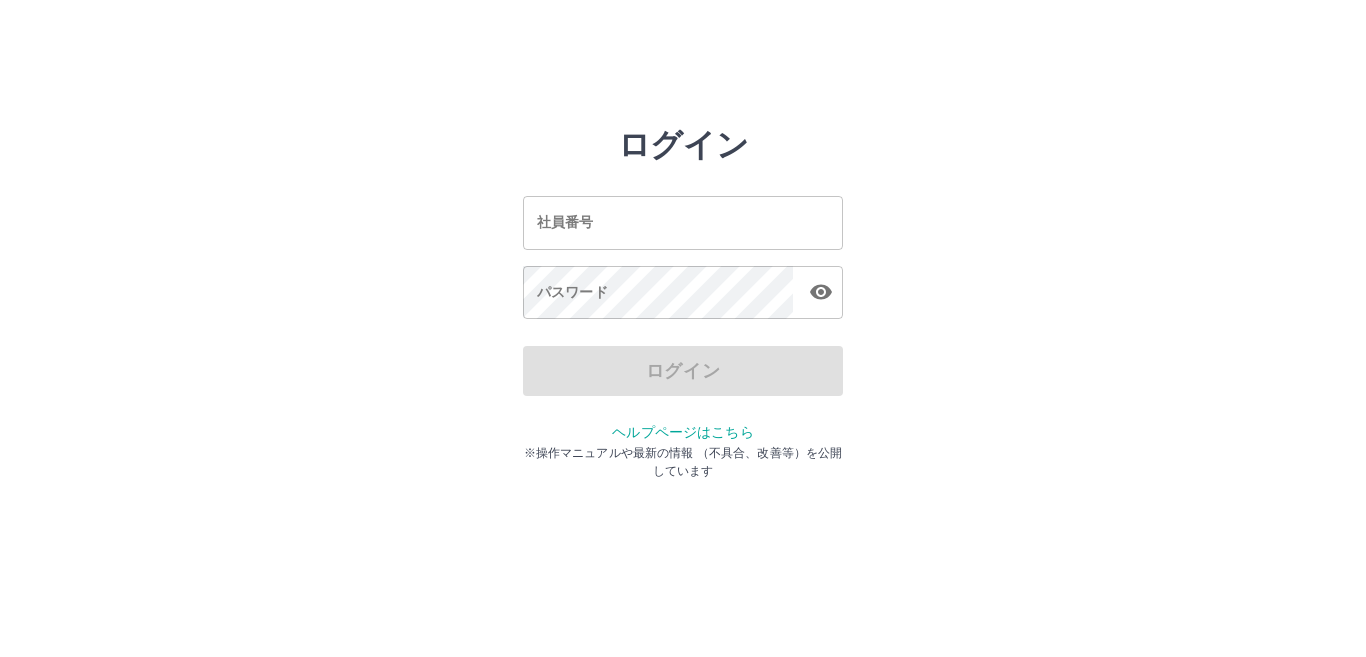scroll, scrollTop: 0, scrollLeft: 0, axis: both 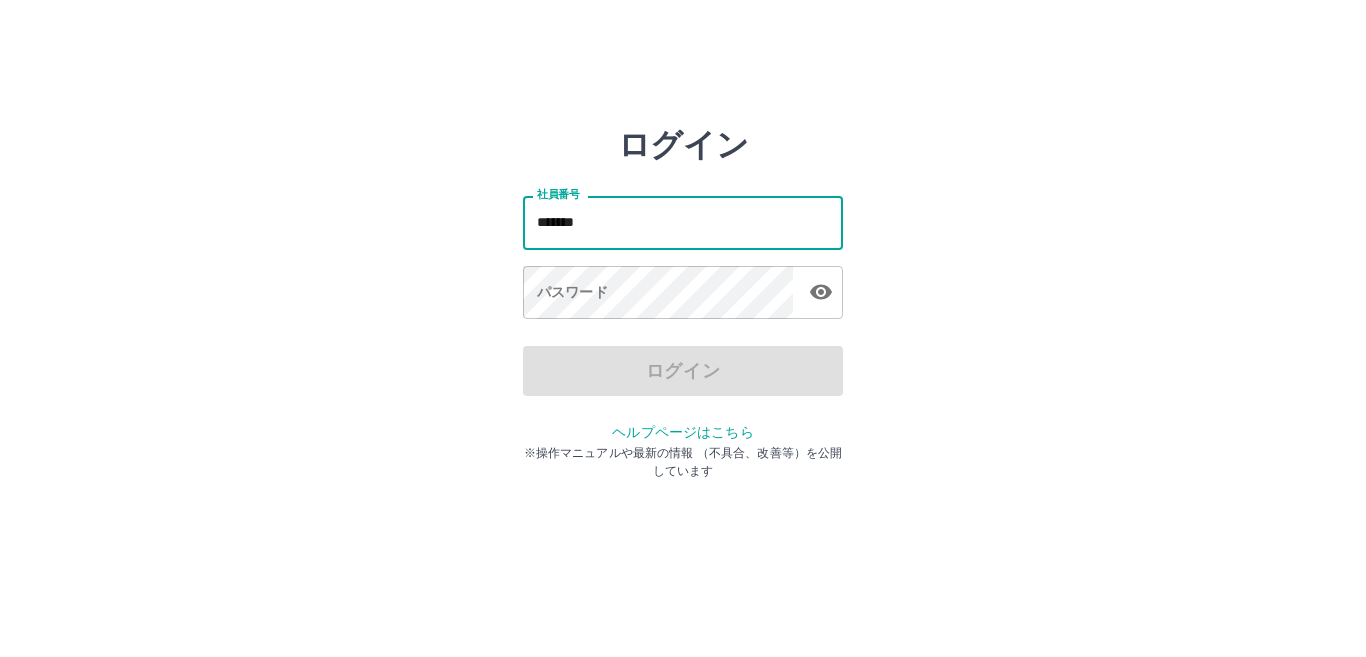type on "*******" 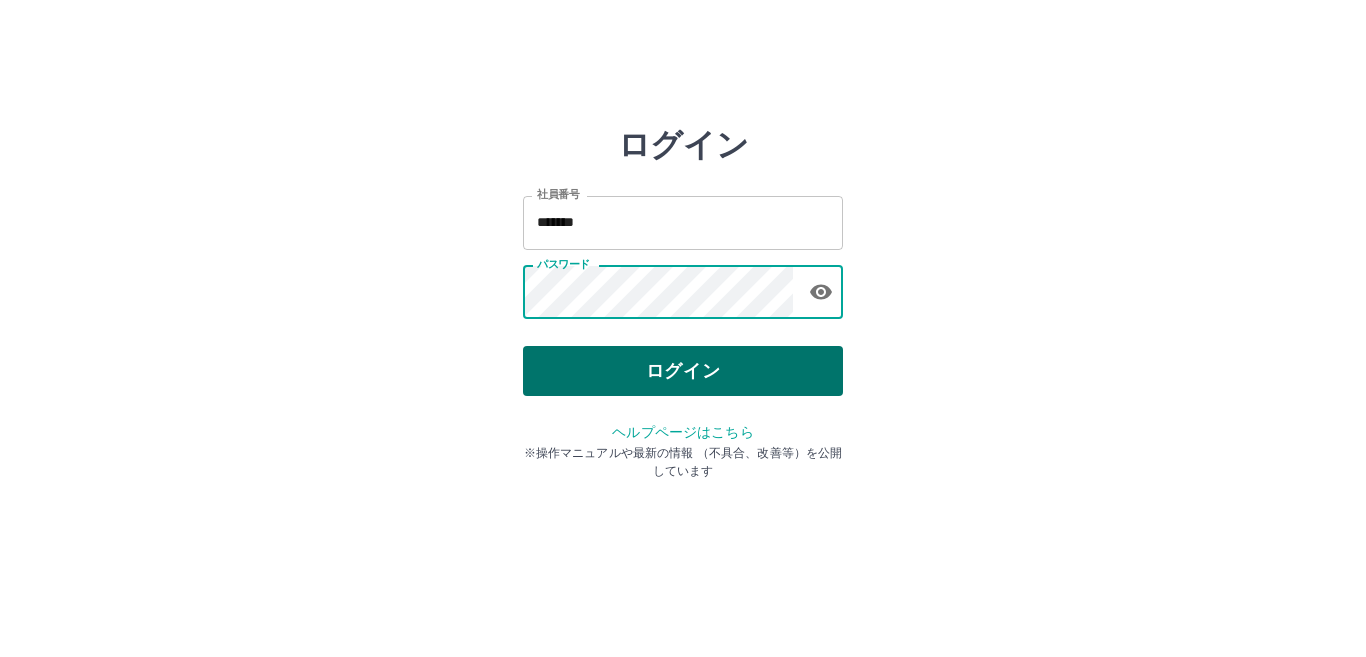 click on "ログイン" at bounding box center (683, 371) 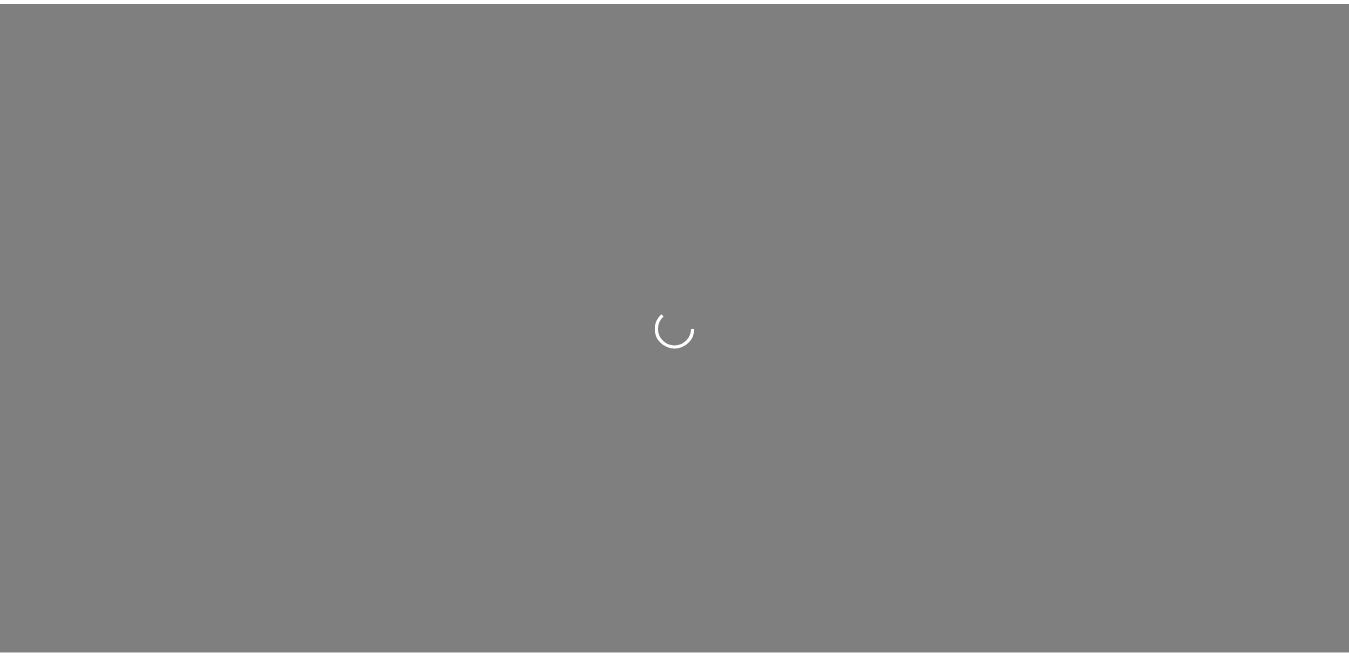 scroll, scrollTop: 0, scrollLeft: 0, axis: both 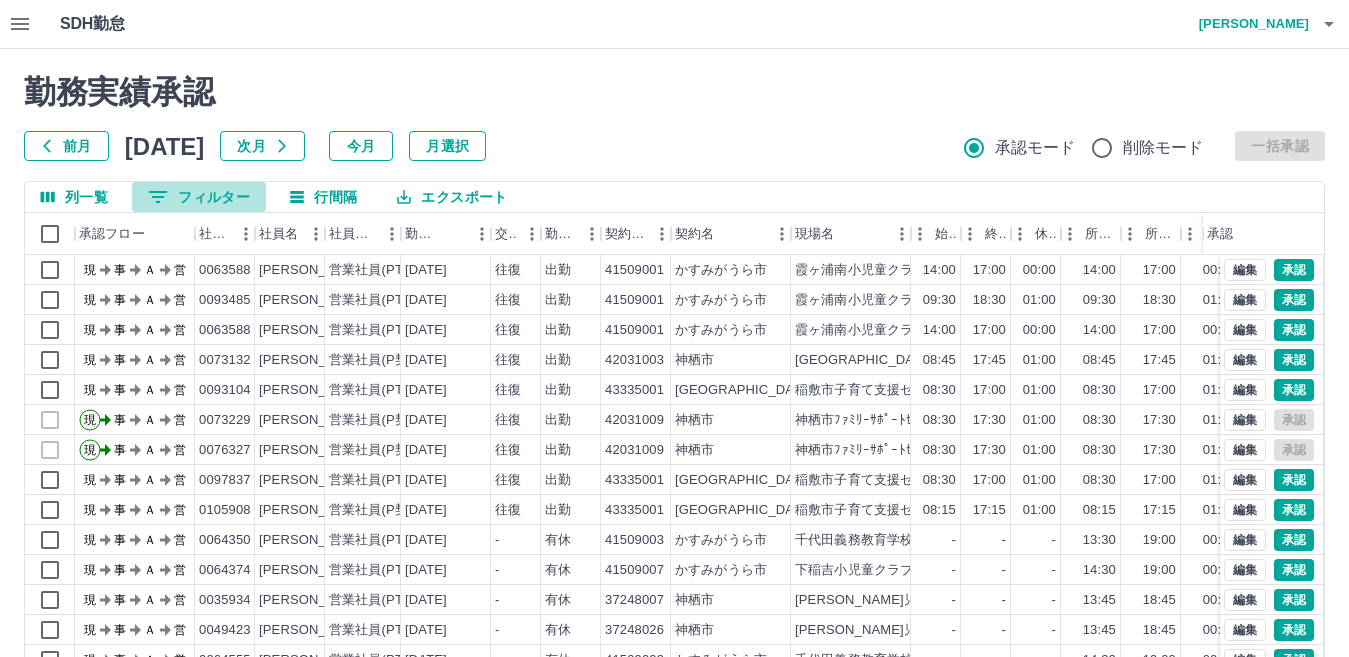 click on "0 フィルター" at bounding box center [199, 197] 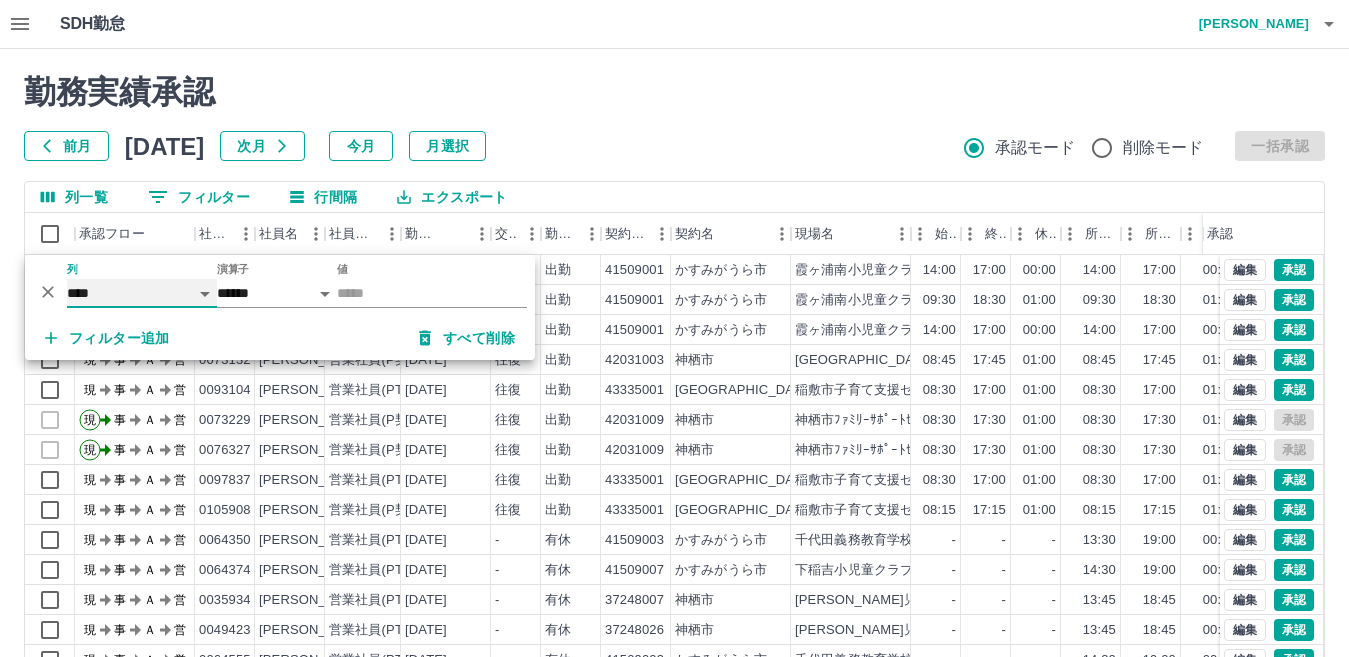 click on "**** *** **** *** *** **** ***** *** *** ** ** ** **** **** **** ** ** *** **** *****" at bounding box center [142, 293] 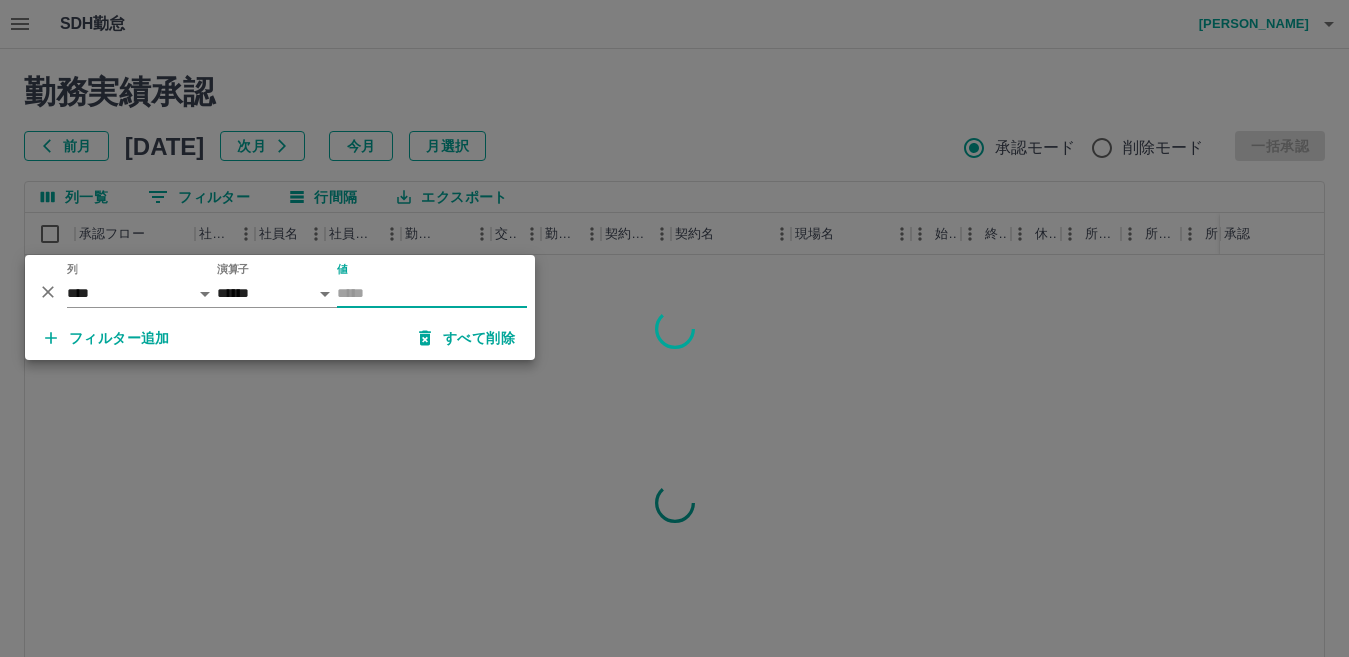 click on "値" at bounding box center (432, 293) 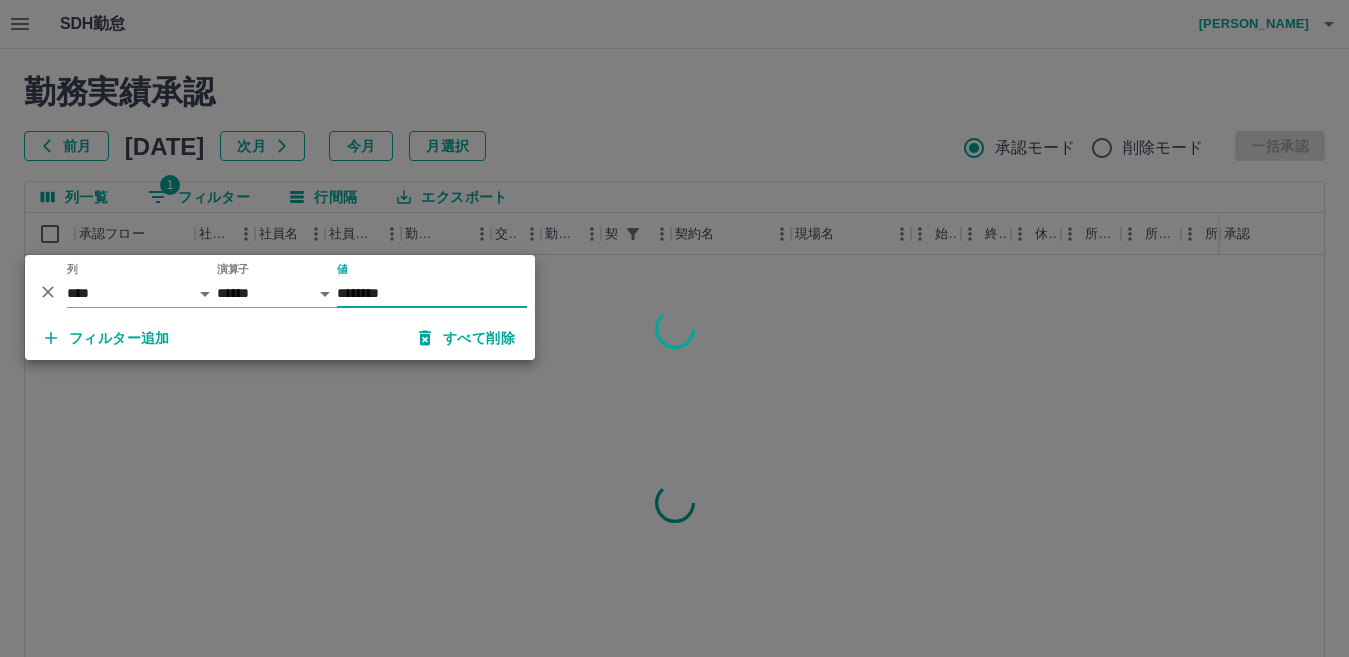 type on "********" 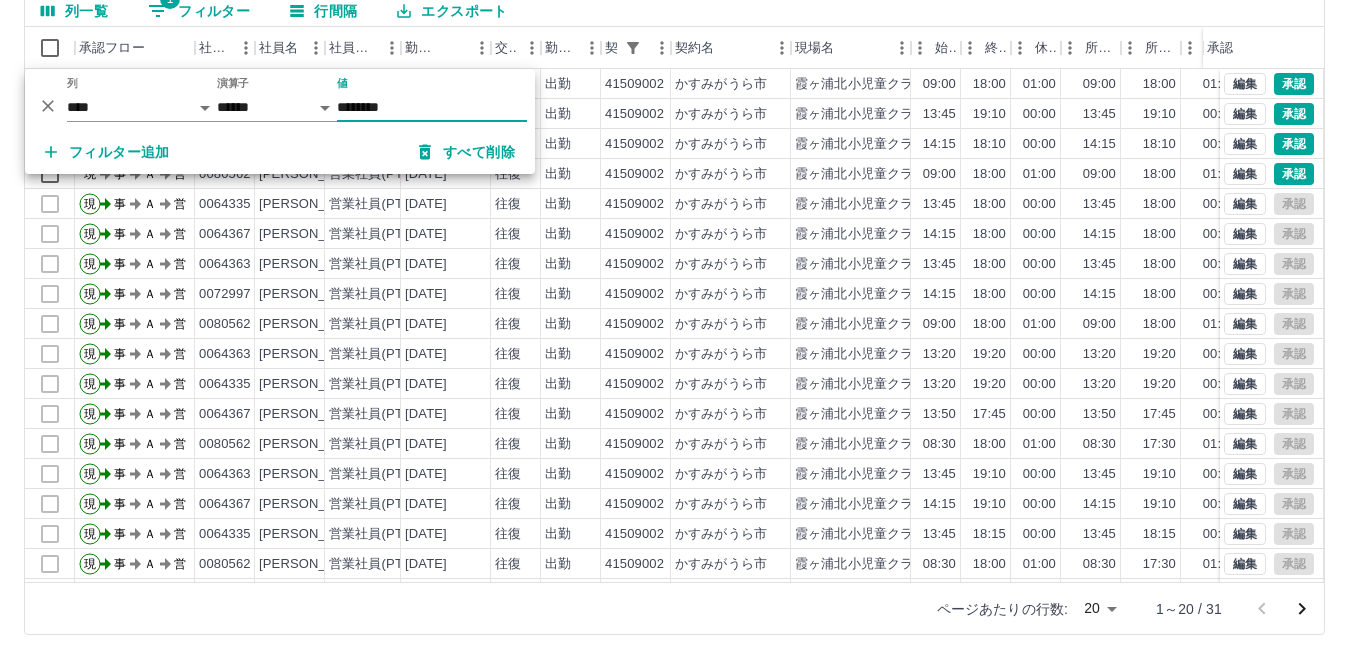 scroll, scrollTop: 188, scrollLeft: 0, axis: vertical 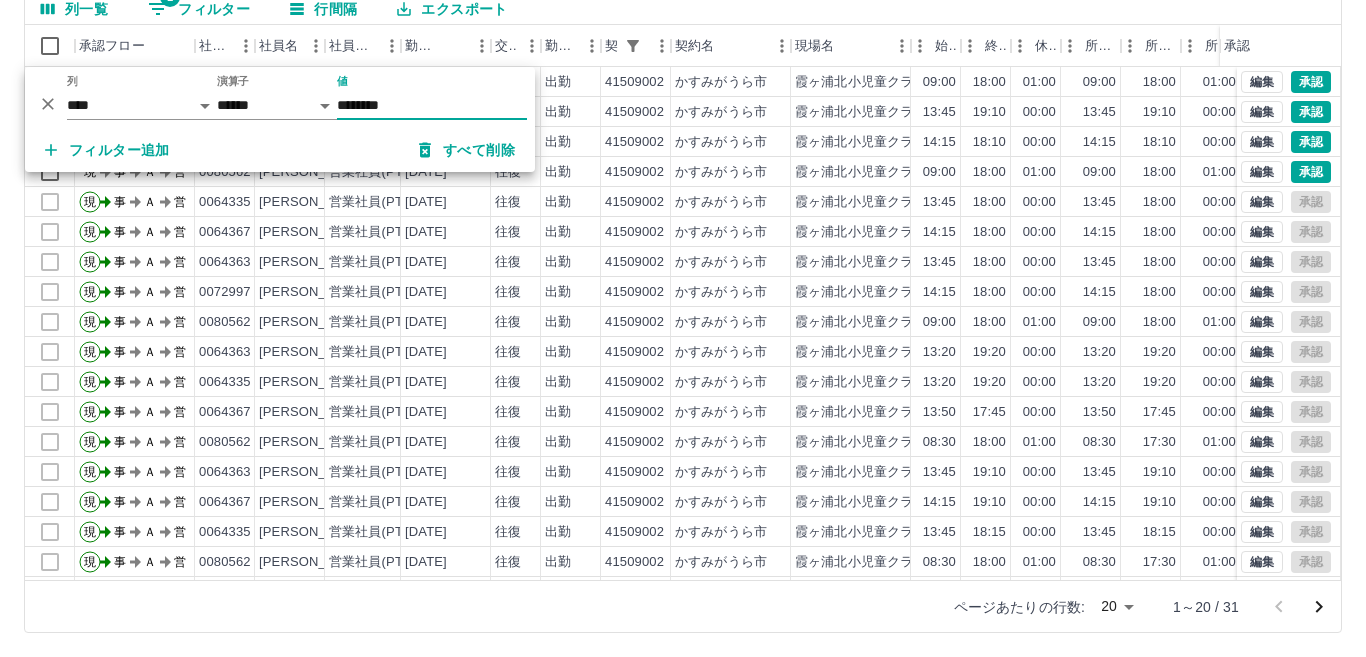 click on "SDH勤怠 [PERSON_NAME] 勤務実績承認 前月 [DATE] 次月 今月 月選択 承認モード 削除モード 一括承認 列一覧 1 フィルター 行間隔 エクスポート 承認フロー 社員番号 社員名 社員区分 勤務日 交通費 勤務区分 契約コード 契約名 現場名 始業 終業 休憩 所定開始 所定終業 所定休憩 拘束 勤務 遅刻等 コメント ステータス 承認 現 事 Ａ 営 0080562 [PERSON_NAME] 営業社員(PT契約) [DATE] 往復 出勤 41509002 [GEOGRAPHIC_DATA] [GEOGRAPHIC_DATA][PERSON_NAME]クラブ 09:00 18:00 01:00 09:00 18:00 01:00 09:00 08:00 00:00 午前、[GEOGRAPHIC_DATA]、午後、[GEOGRAPHIC_DATA][PERSON_NAME] 現場責任者承認待 現 事 Ａ 営 0064335 [PERSON_NAME] 営業社員(PT契約) [DATE] 往復 出勤 41509002 [GEOGRAPHIC_DATA] [GEOGRAPHIC_DATA][PERSON_NAME]クラブ 13:45 19:10 00:00 13:45 19:10 00:00 05:25 05:25 00:00 現場責任者承認待 現 事 Ａ 営 0064367 [PERSON_NAME] 営業社員(PT契約) [DATE] 往復 現" at bounding box center [683, 234] 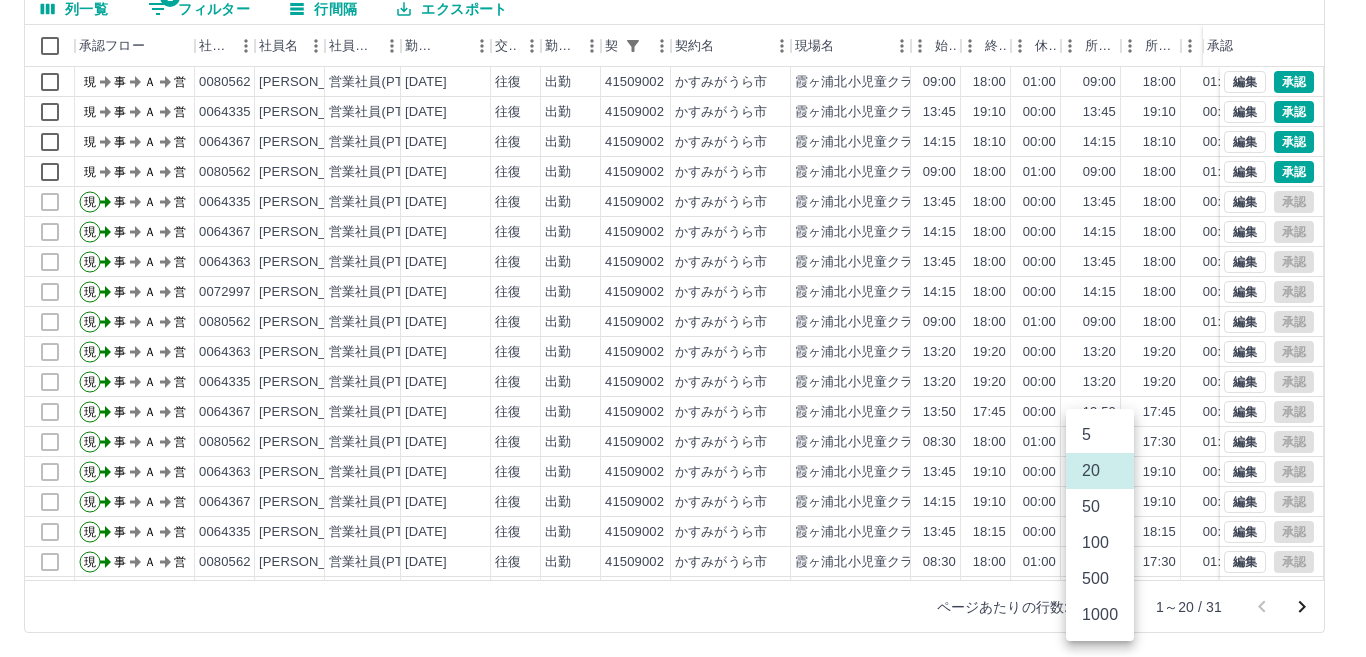 click on "1000" at bounding box center (1100, 615) 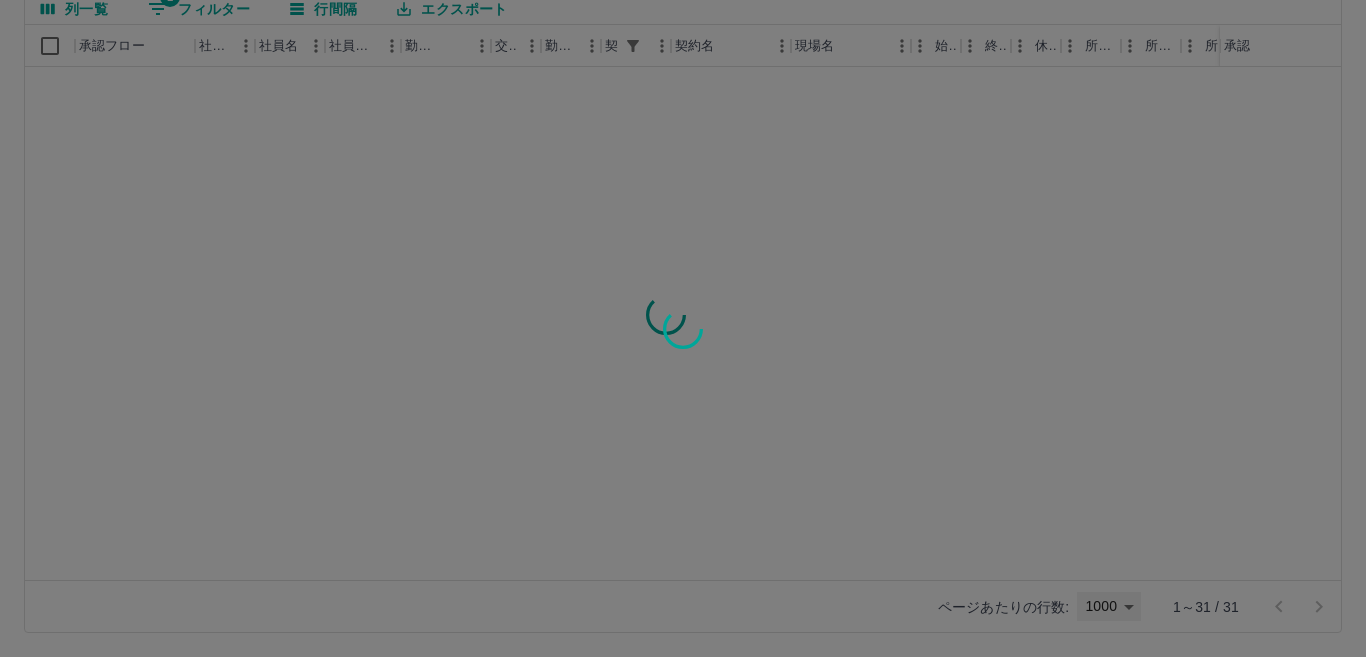 type on "****" 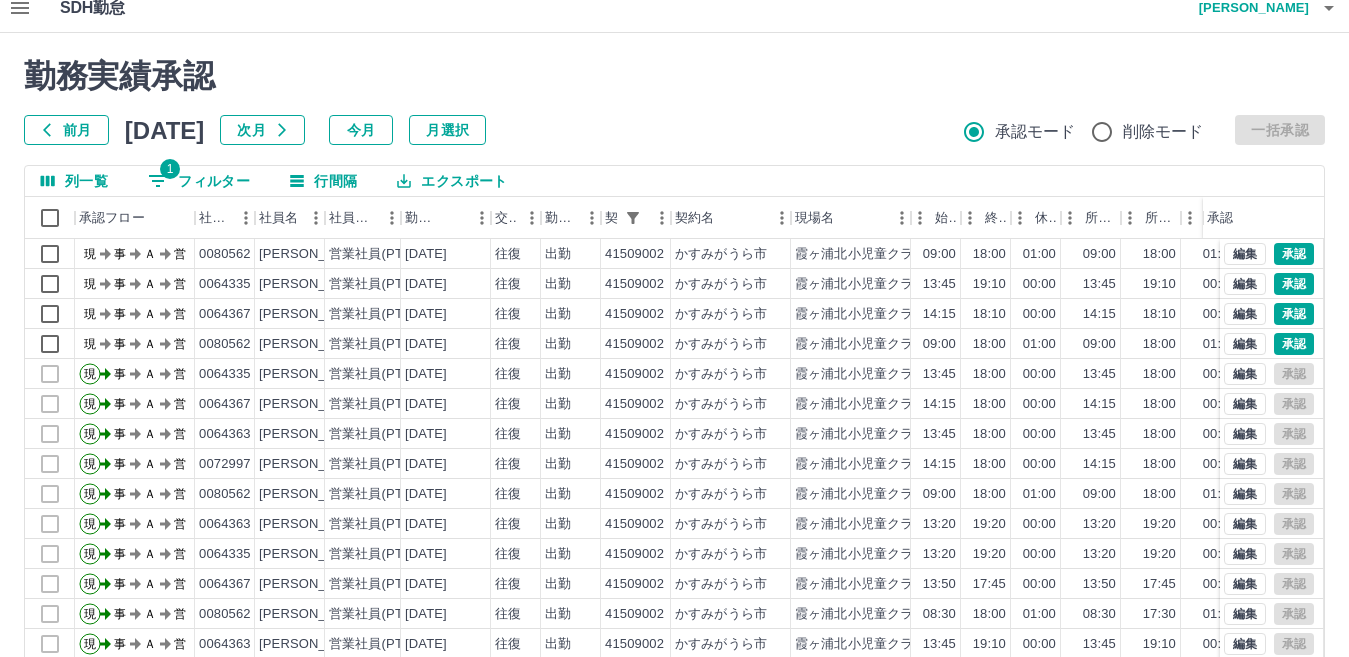 scroll, scrollTop: 0, scrollLeft: 0, axis: both 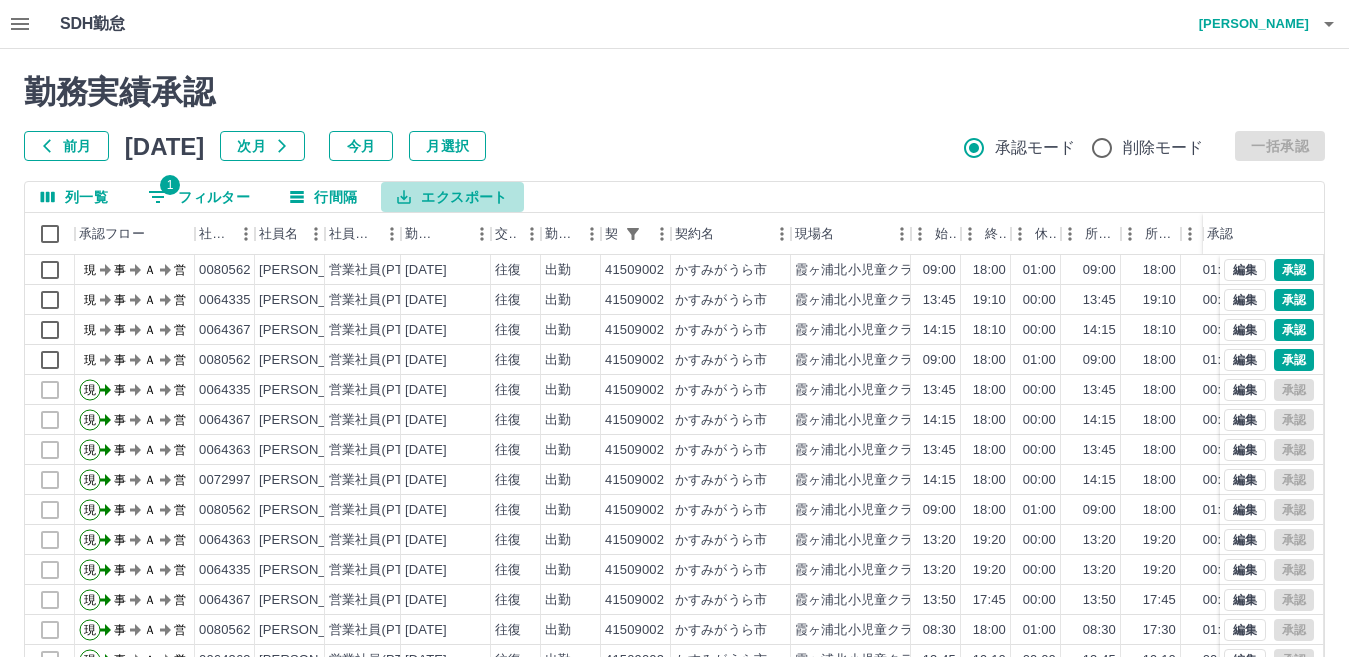 click on "エクスポート" at bounding box center (452, 197) 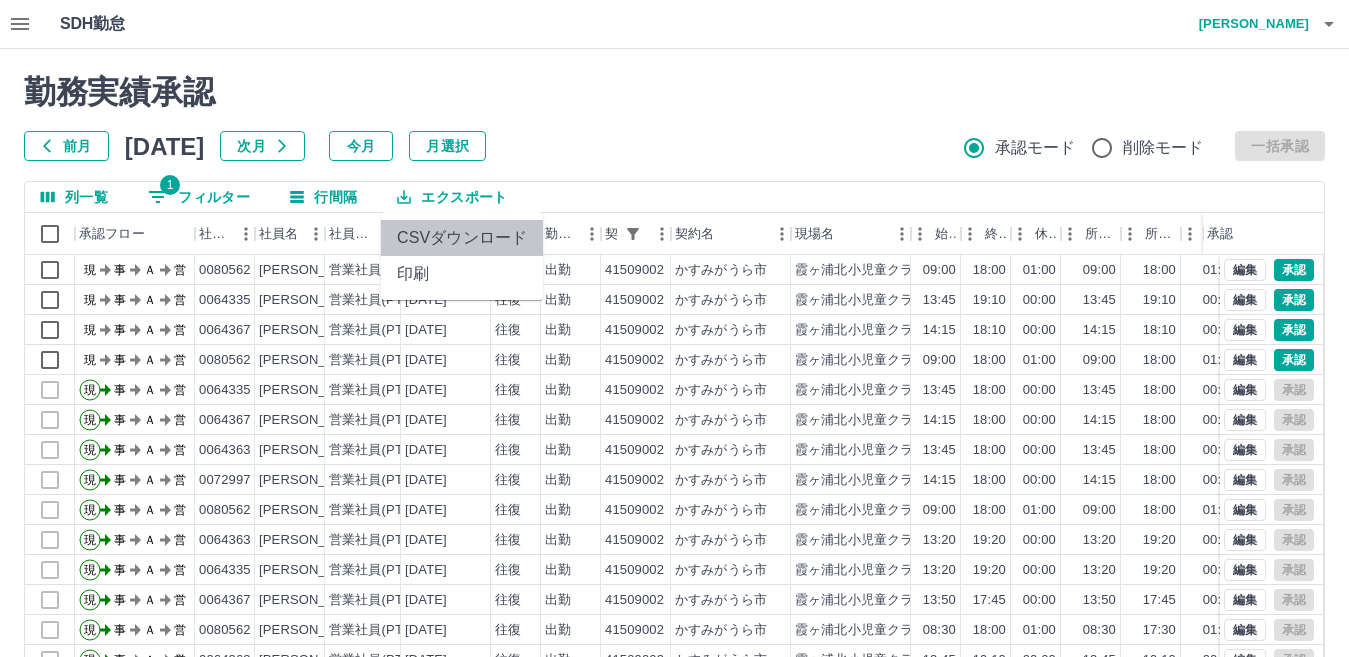 click on "CSVダウンロード" at bounding box center [462, 238] 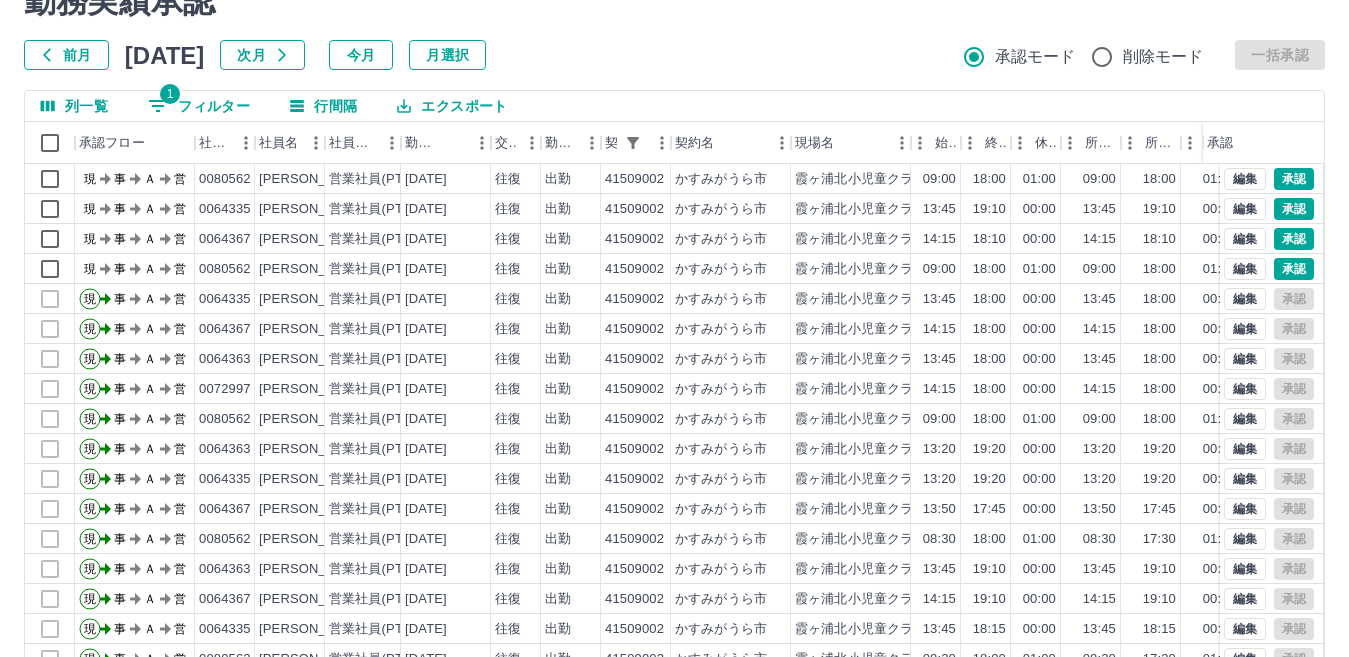 scroll, scrollTop: 99, scrollLeft: 0, axis: vertical 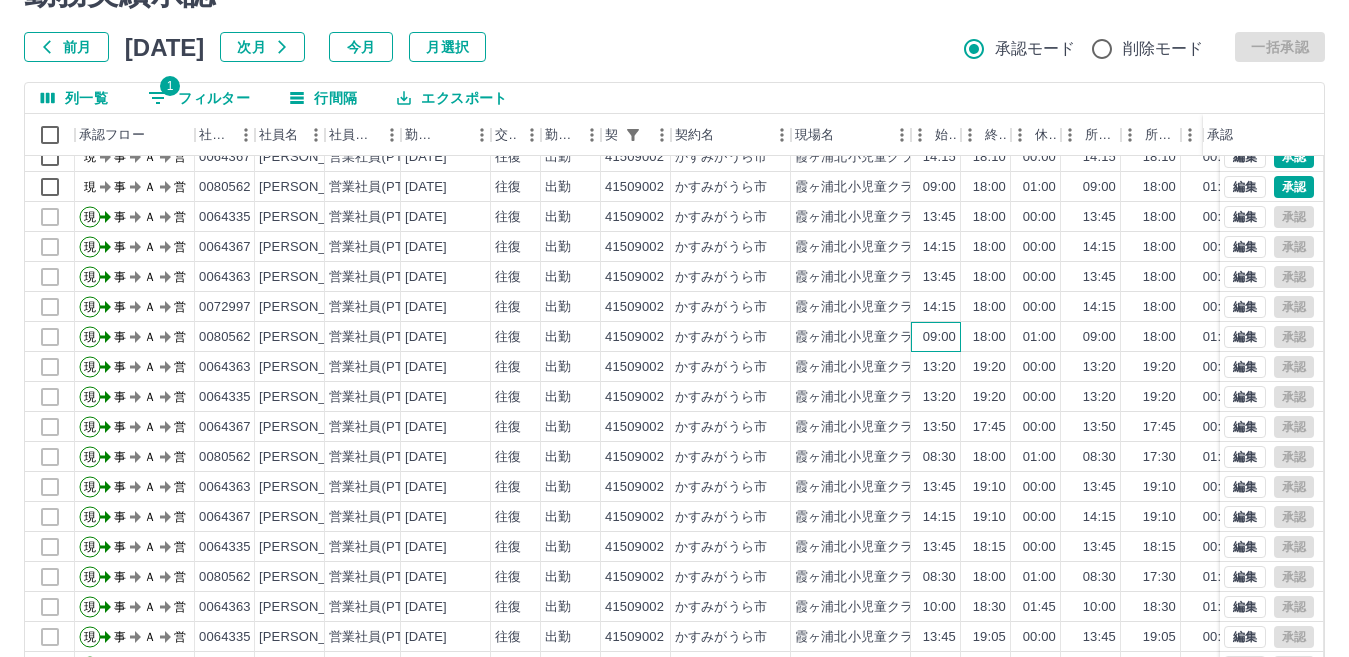 click on "09:00" at bounding box center (939, 337) 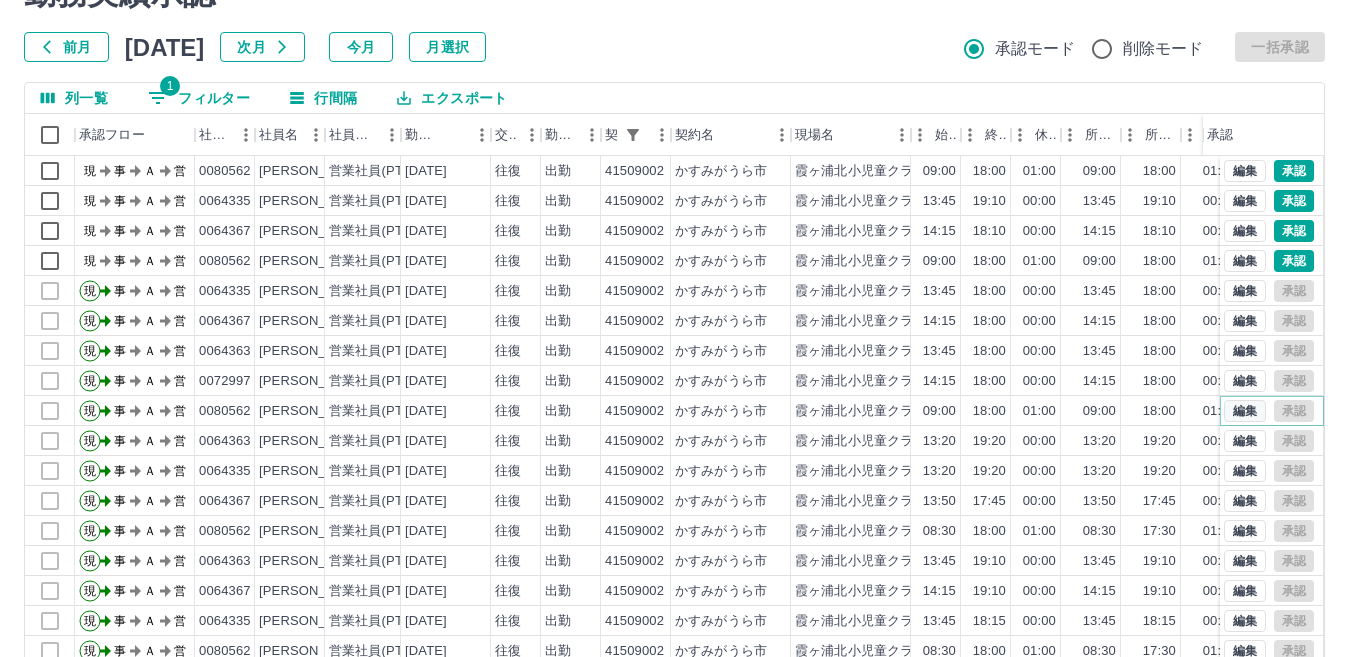 click on "編集" at bounding box center [1245, 411] 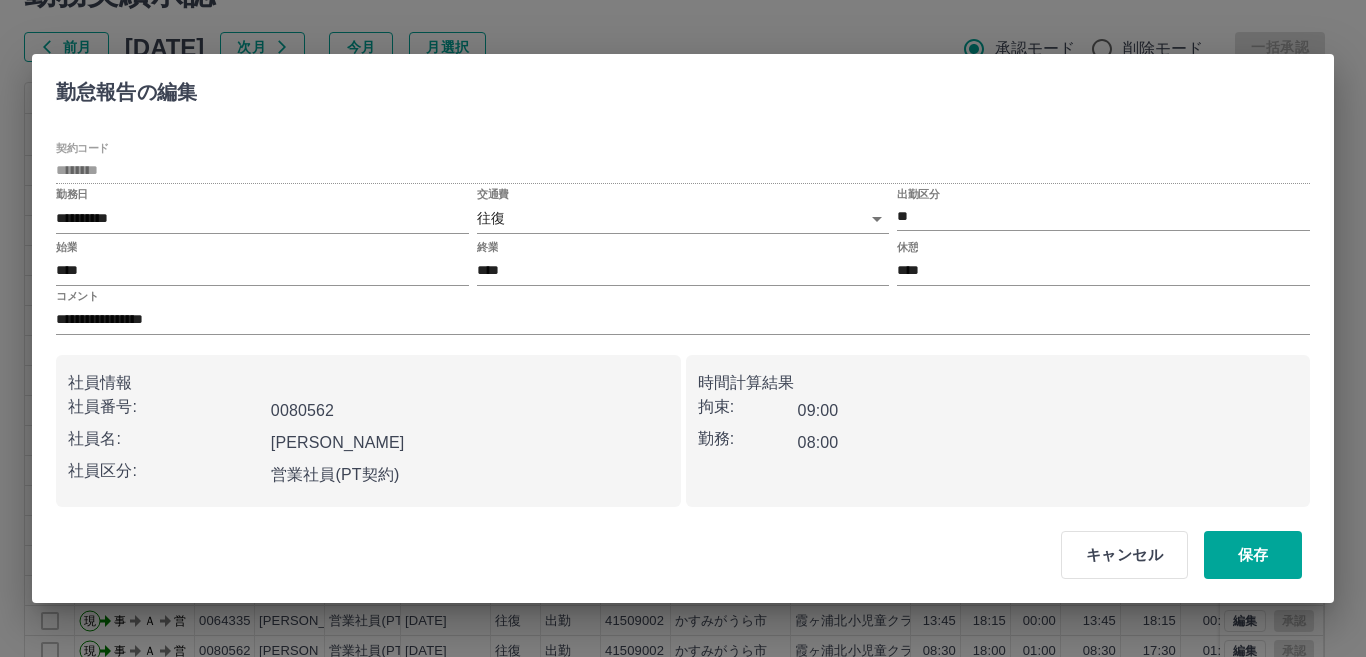 click on "09:00" at bounding box center (898, 411) 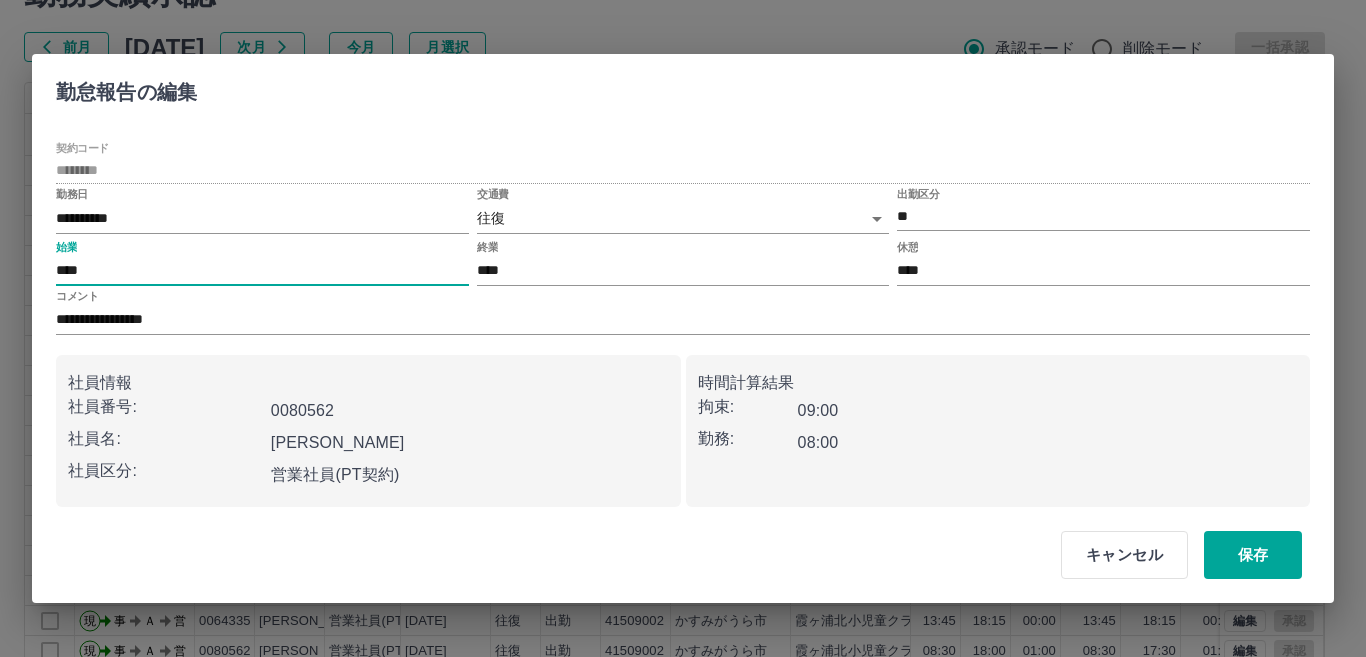 click on "****" at bounding box center [262, 271] 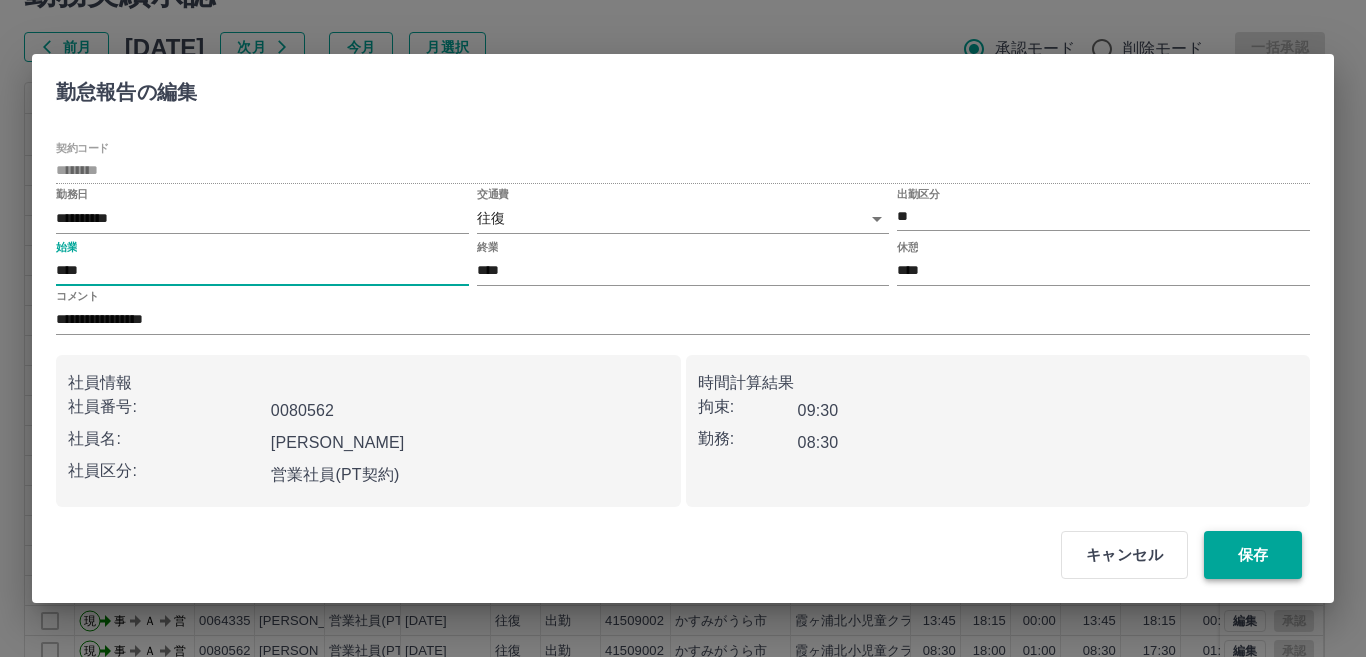type on "****" 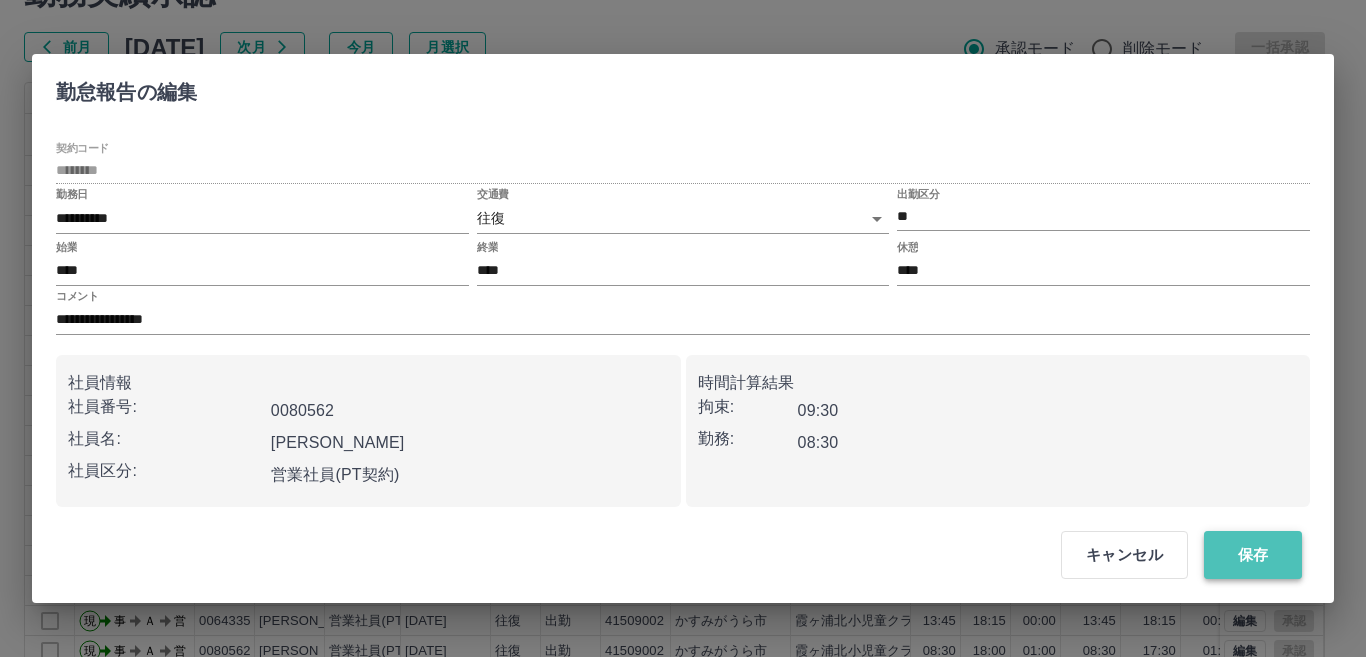 click on "保存" at bounding box center (1253, 555) 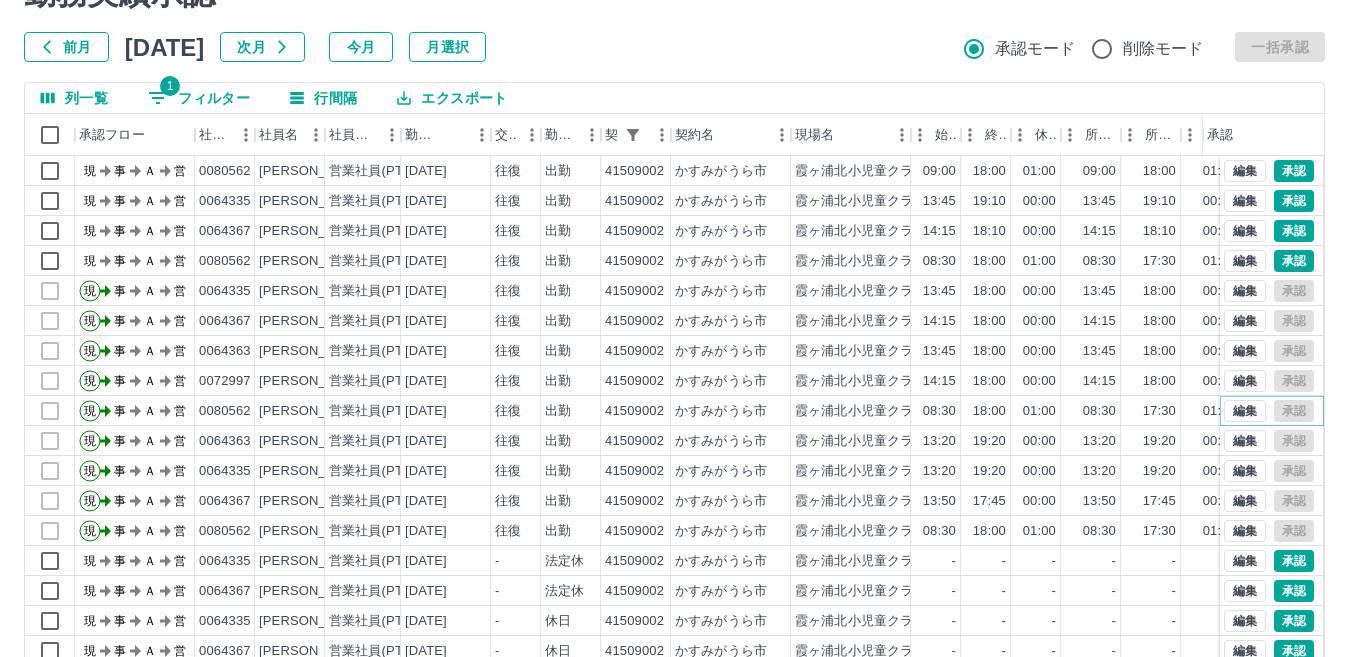 scroll, scrollTop: 0, scrollLeft: 0, axis: both 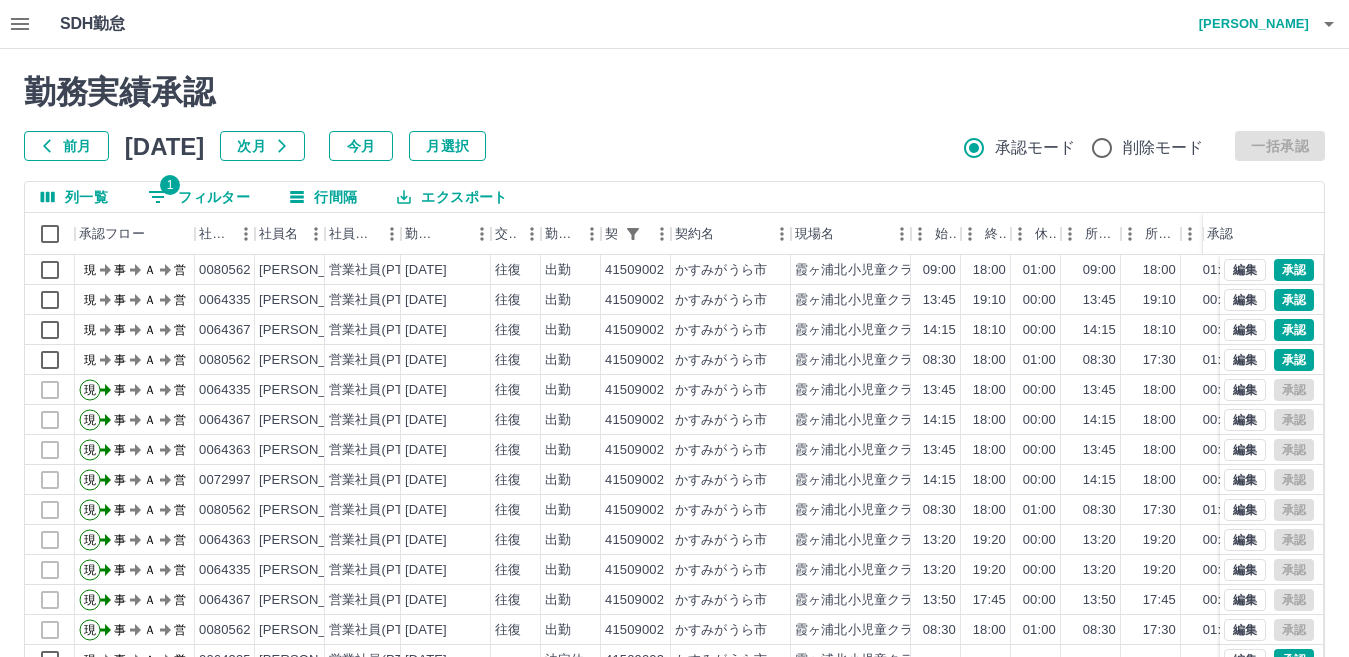 click on "勤務実績承認 前月 2025年07月 次月 今月 月選択 承認モード 削除モード 一括承認 列一覧 1 フィルター 行間隔 エクスポート 承認フロー 社員番号 社員名 社員区分 勤務日 交通費 勤務区分 契約コード 契約名 現場名 始業 終業 休憩 所定開始 所定終業 所定休憩 拘束 勤務 遅刻等 コメント ステータス 承認 現 事 Ａ 営 0080562 柿沼　均 営業社員(PT契約) 2025-07-10 往復 出勤 41509002 かすみがうら市 霞ヶ浦北小児童クラブ 09:00 18:00 01:00 09:00 18:00 01:00 09:00 08:00 00:00 午前、霞ヶ浦南小、午後、霞ヶ浦北小 現場責任者承認待 現 事 Ａ 営 0064335 中田　明子 営業社員(PT契約) 2025-07-09 往復 出勤 41509002 かすみがうら市 霞ヶ浦北小児童クラブ 13:45 19:10 00:00 13:45 19:10 00:00 05:25 05:25 00:00 現場責任者承認待 現 事 Ａ 営 0064367 阿部　和枝 営業社員(PT契約) 2025-07-09 往復 出勤 41509002 14:15 18:10 -" at bounding box center (674, 447) 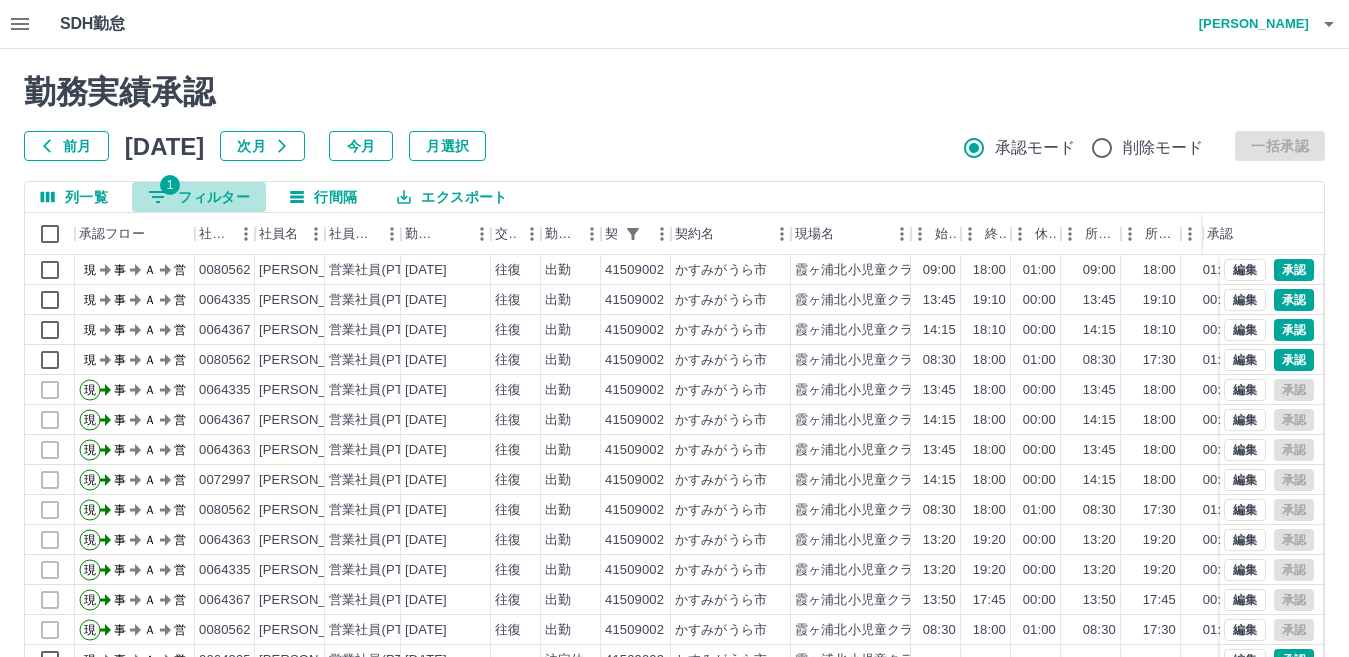 click on "1 フィルター" at bounding box center [199, 197] 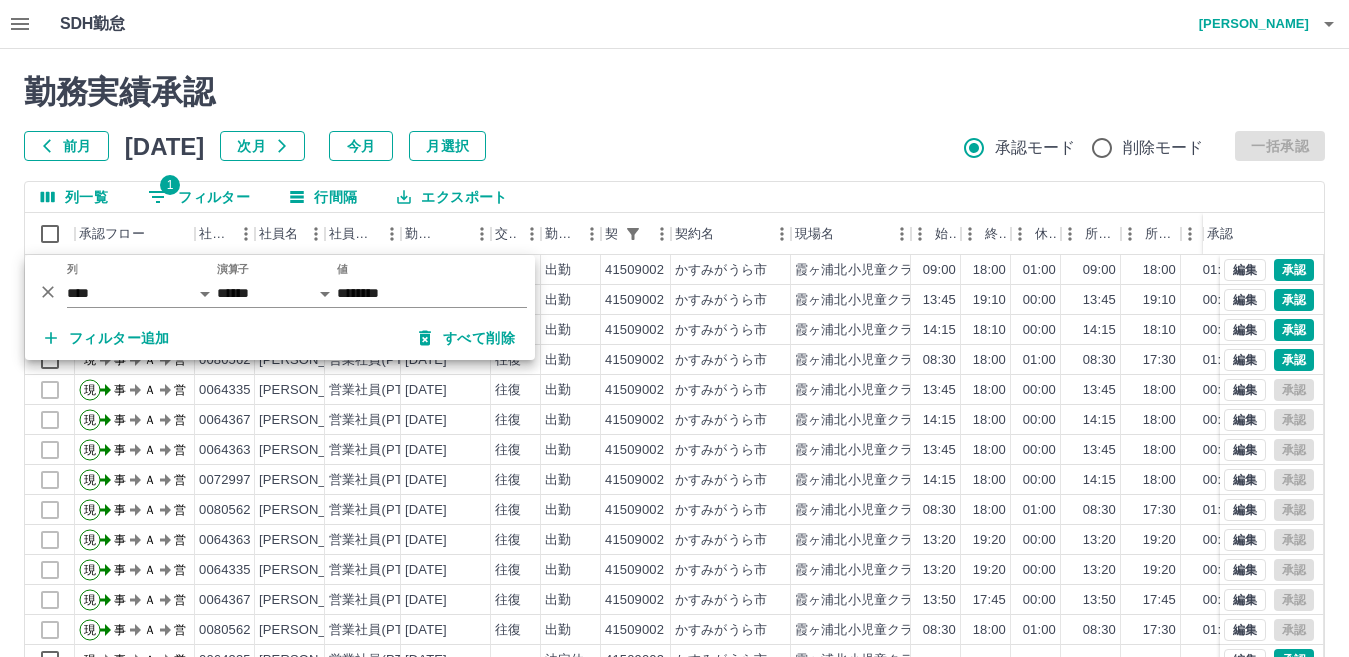 click on "前月 2025年07月 次月 今月 月選択 承認モード 削除モード 一括承認" at bounding box center [674, 146] 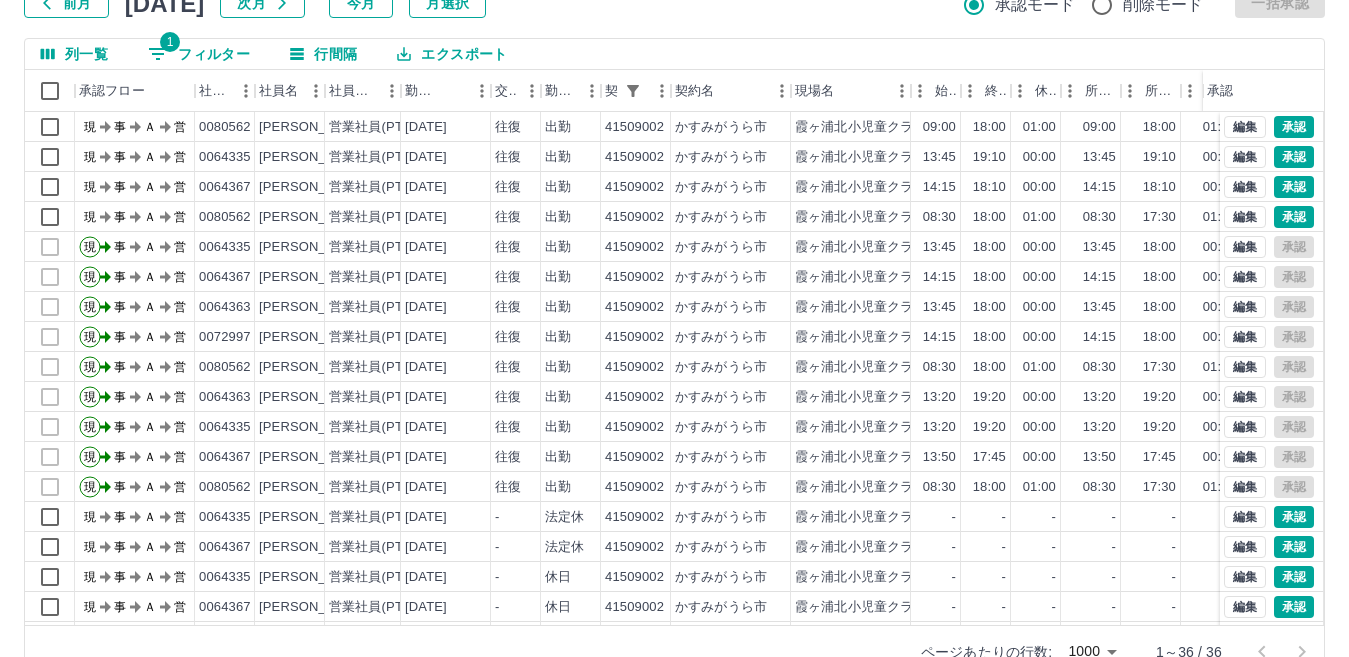scroll, scrollTop: 188, scrollLeft: 0, axis: vertical 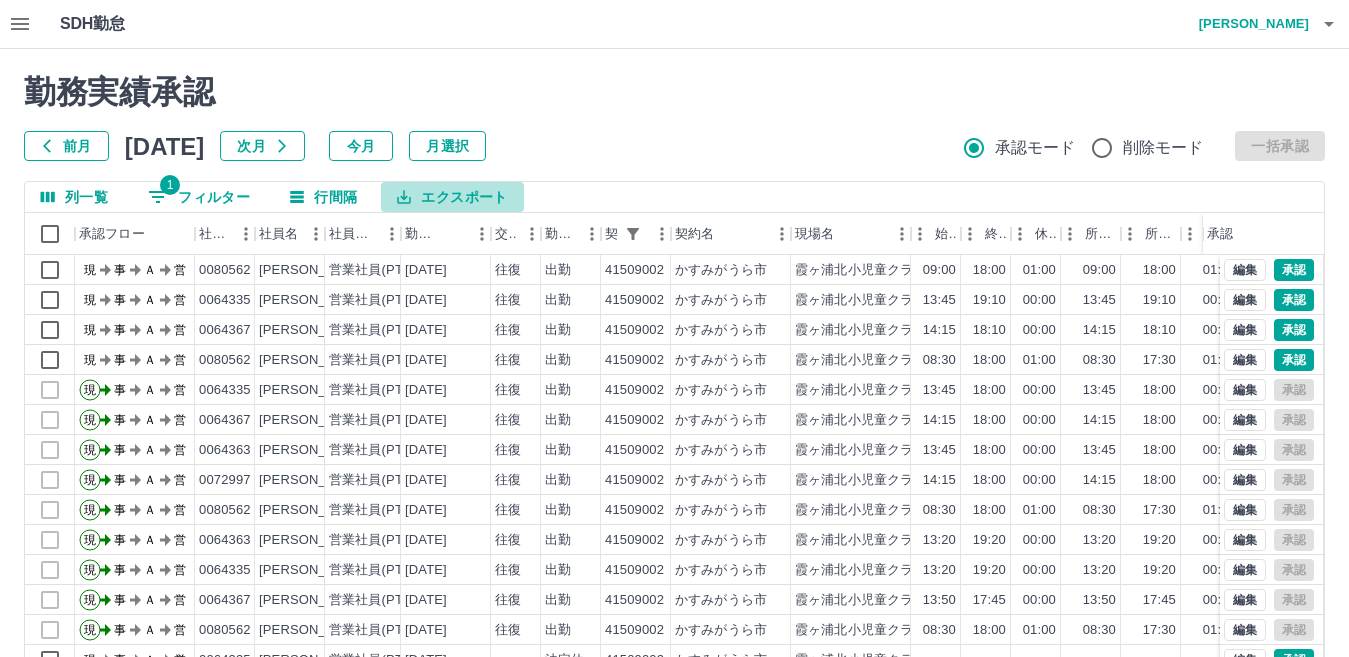 click on "エクスポート" at bounding box center (452, 197) 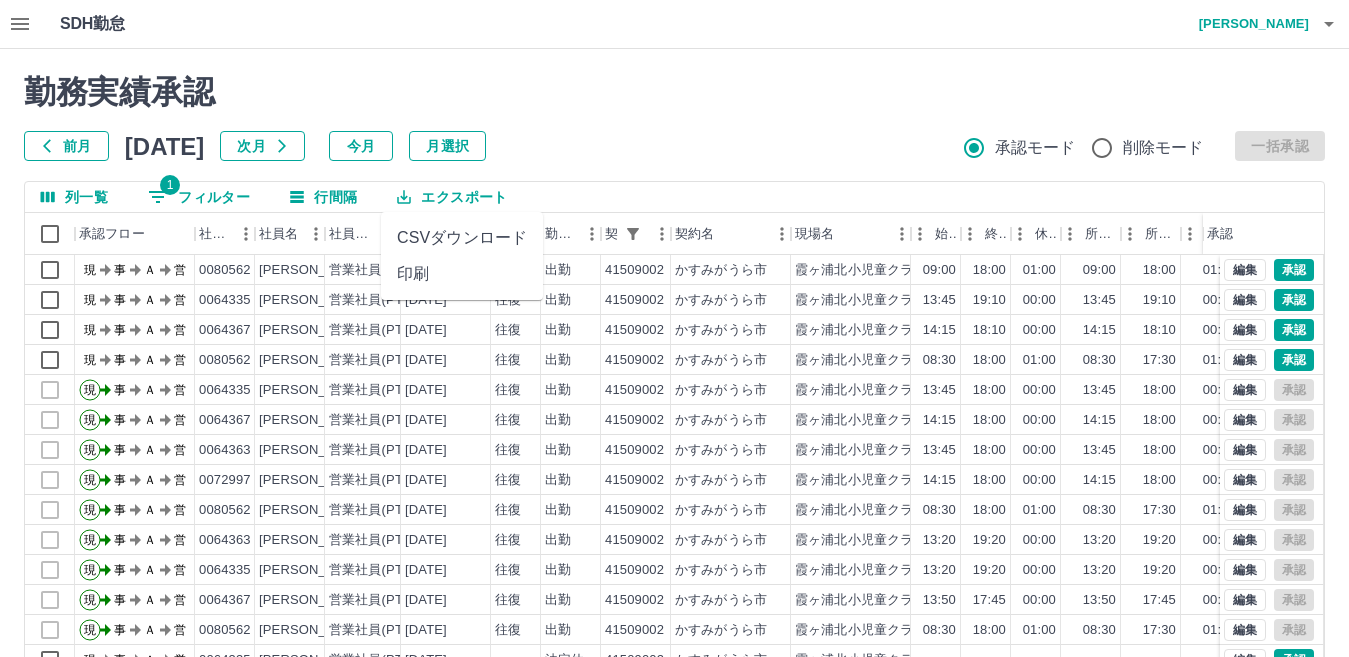 click on "CSVダウンロード" at bounding box center [462, 238] 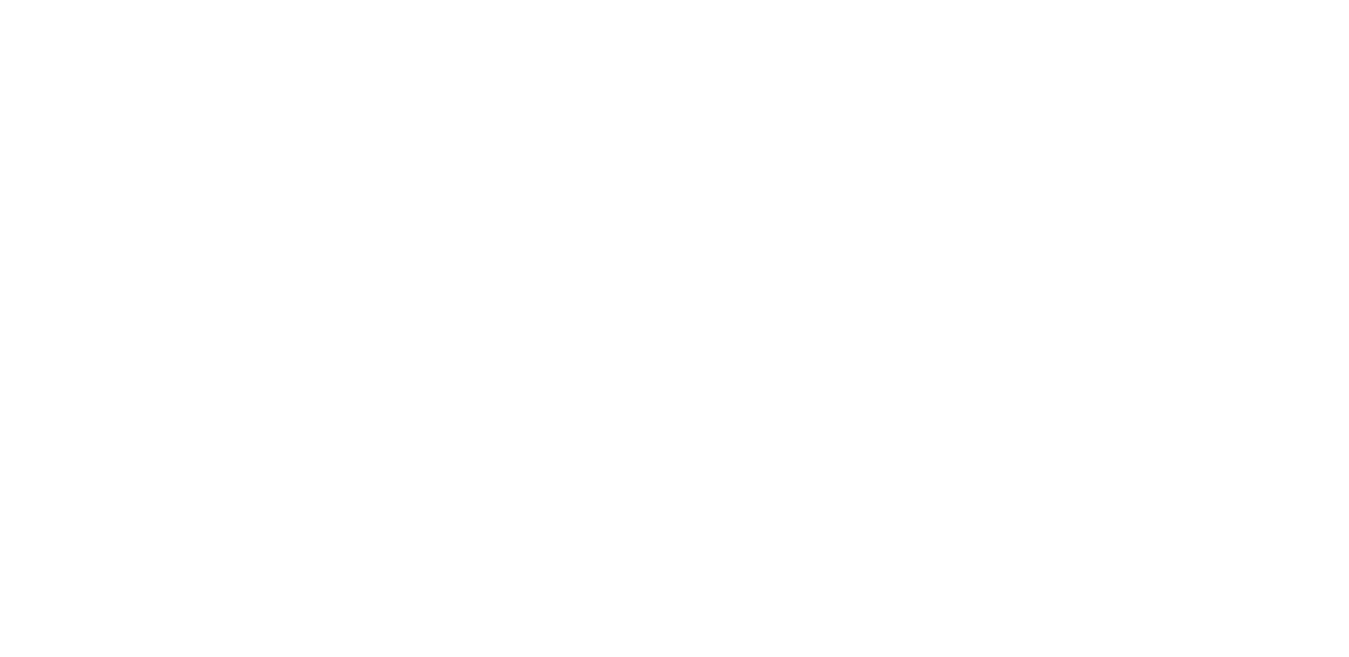 scroll, scrollTop: 0, scrollLeft: 0, axis: both 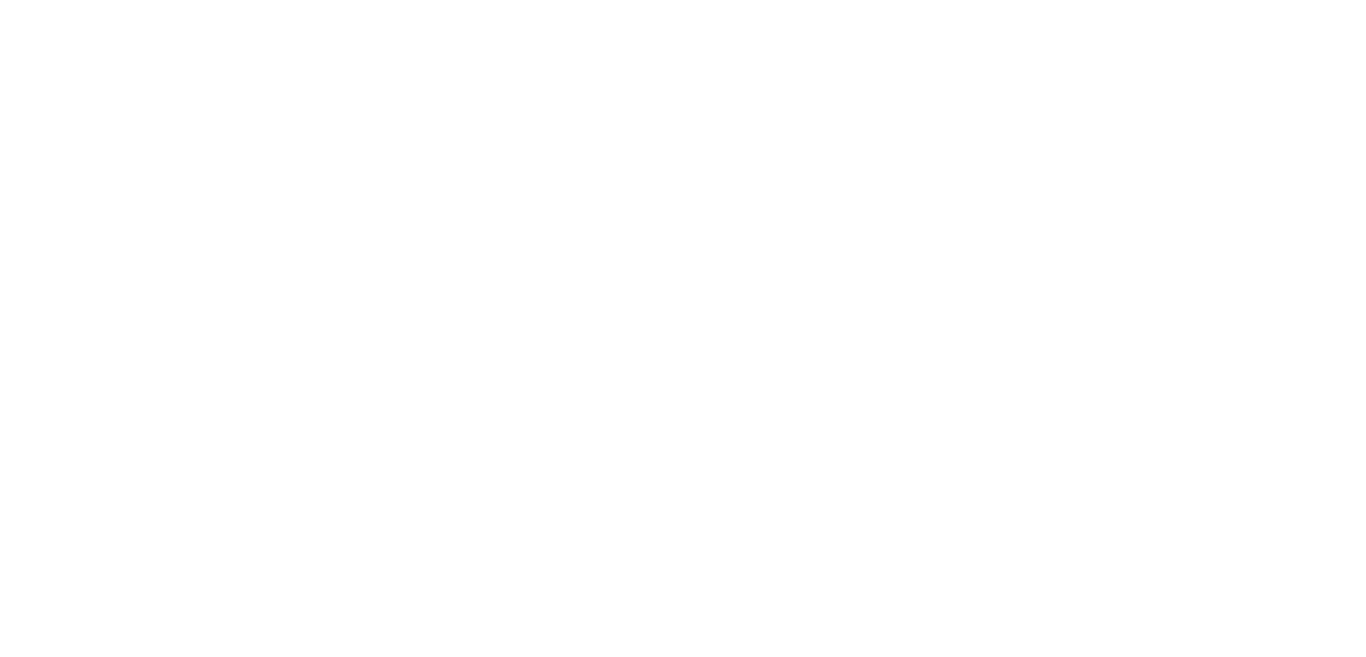 click on "SDH勤怠" at bounding box center (683, 0) 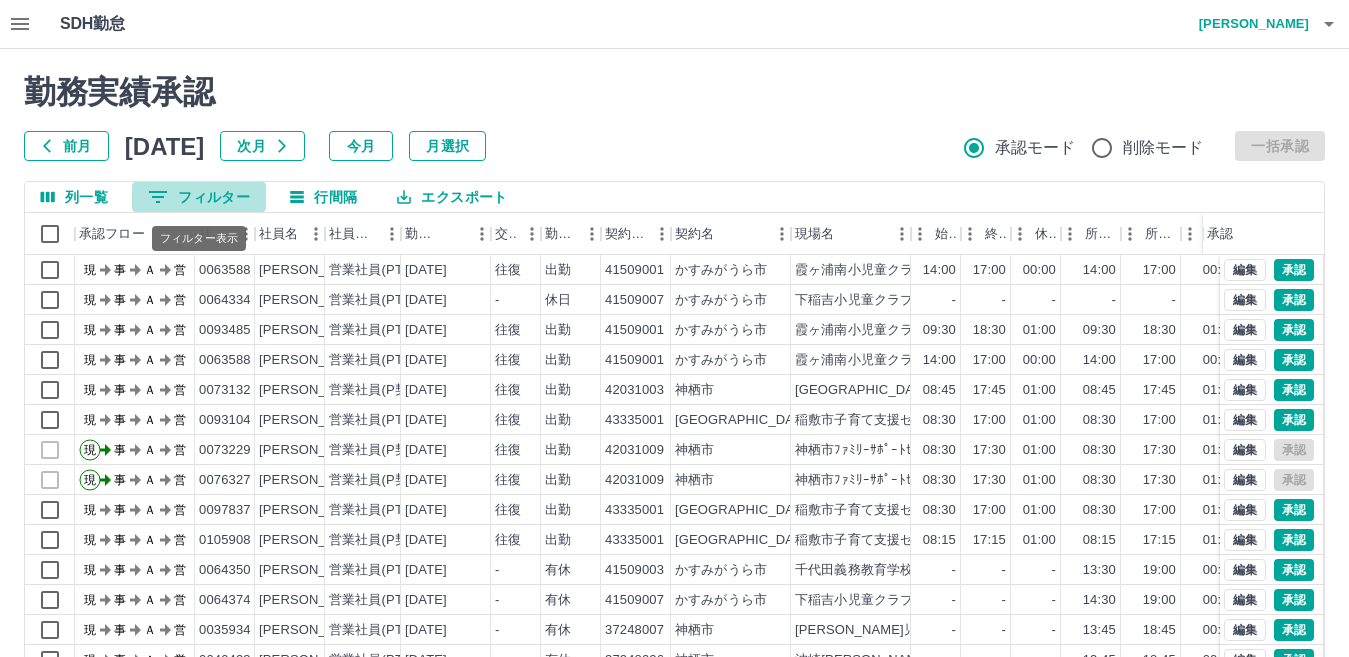 click on "0 フィルター" at bounding box center (199, 197) 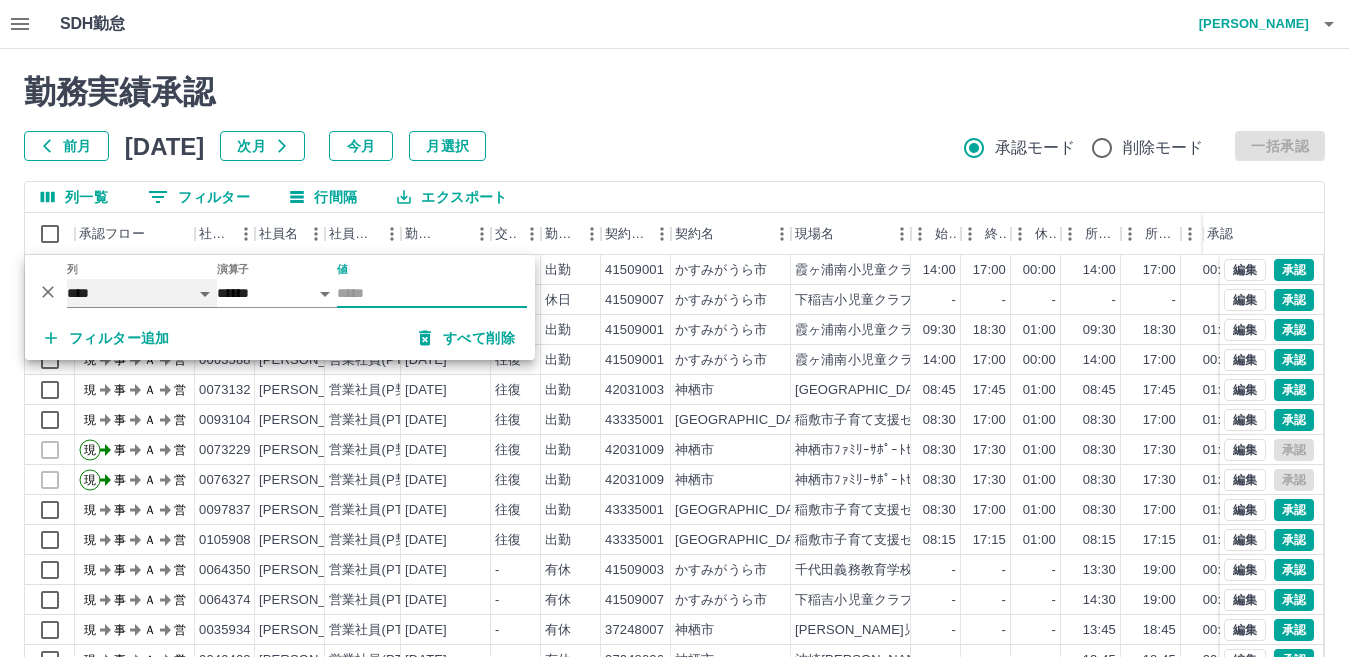 click on "**** *** **** *** *** **** ***** *** *** ** ** ** **** **** **** ** ** *** **** *****" at bounding box center [142, 293] 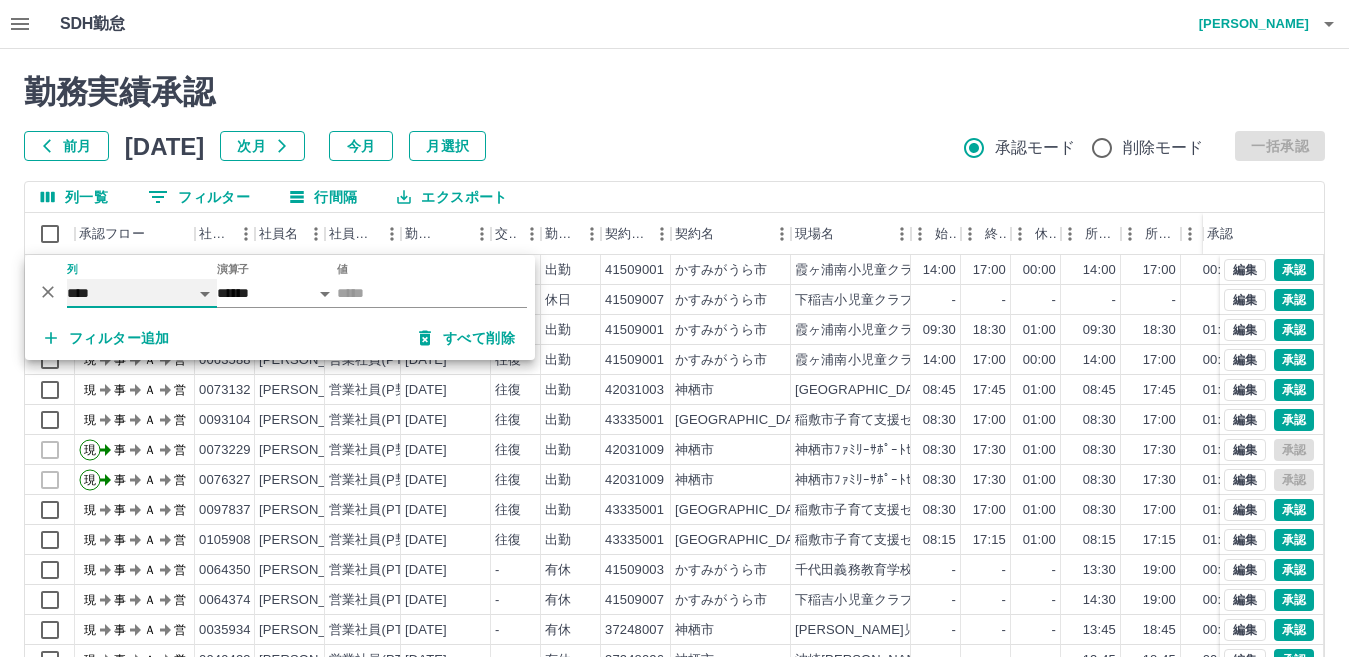 click on "**** *** **** *** *** **** ***** *** *** ** ** ** **** **** **** ** ** *** **** *****" at bounding box center [142, 293] 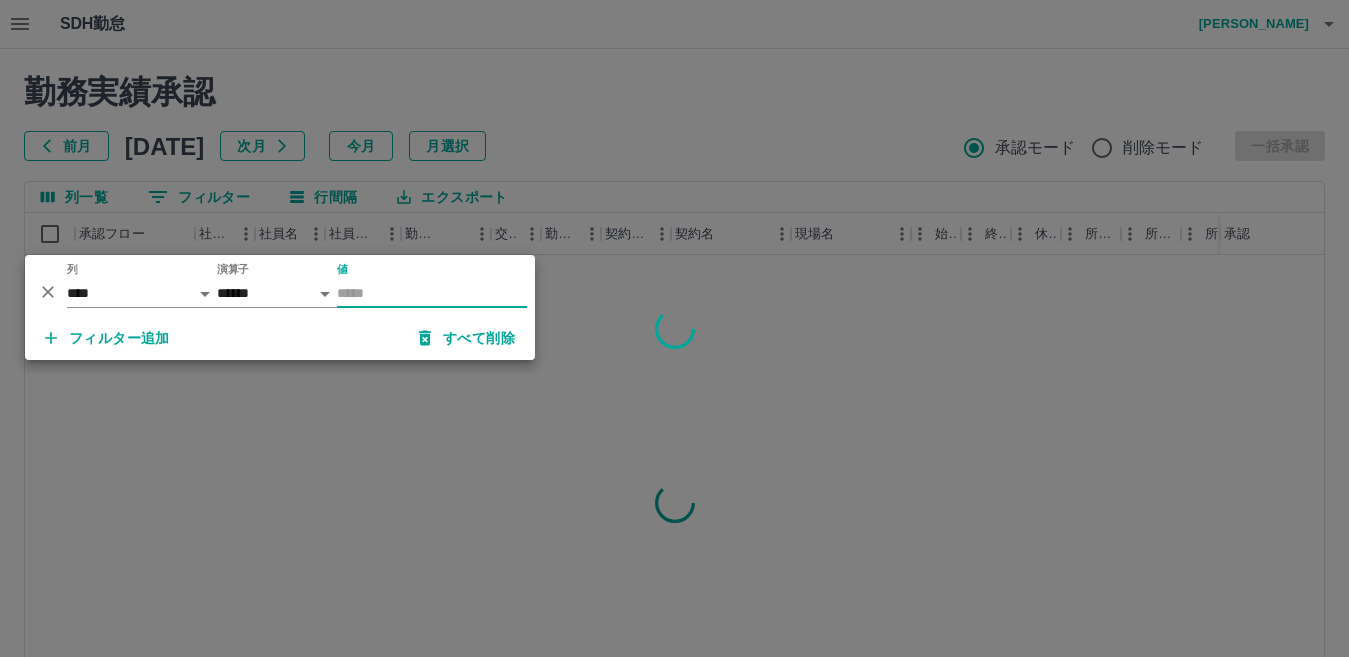 click on "値" at bounding box center [432, 293] 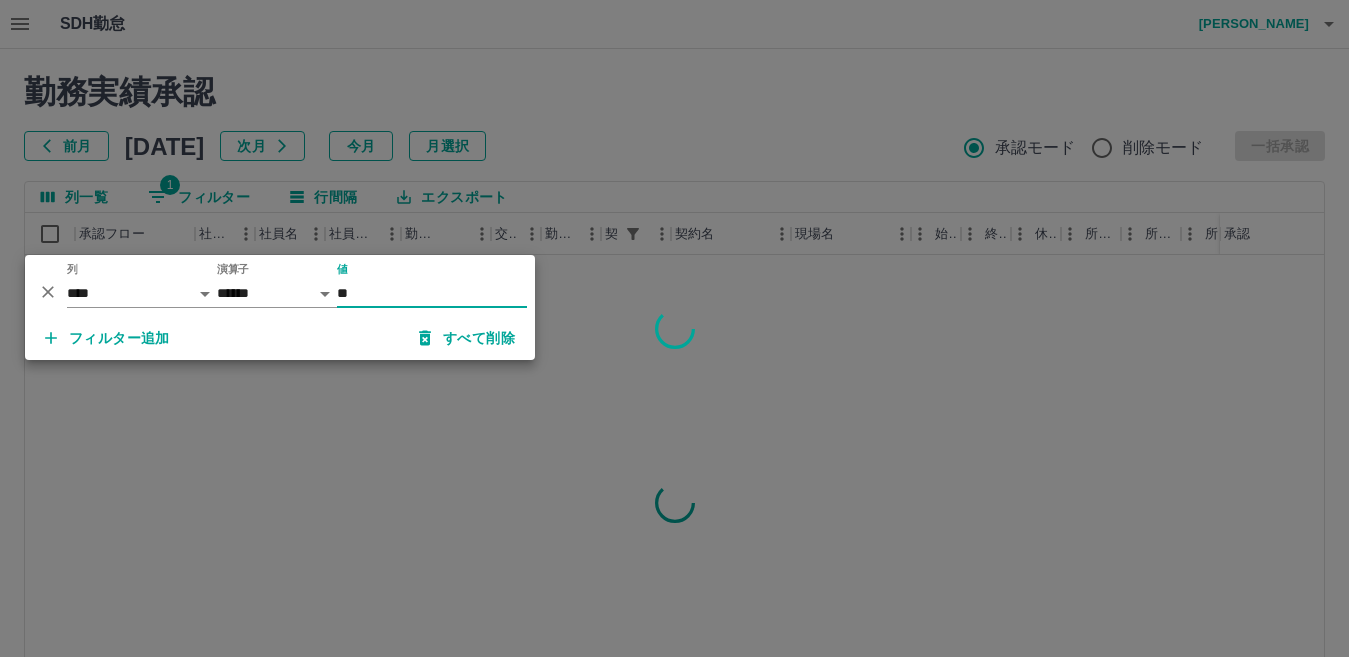 type on "*" 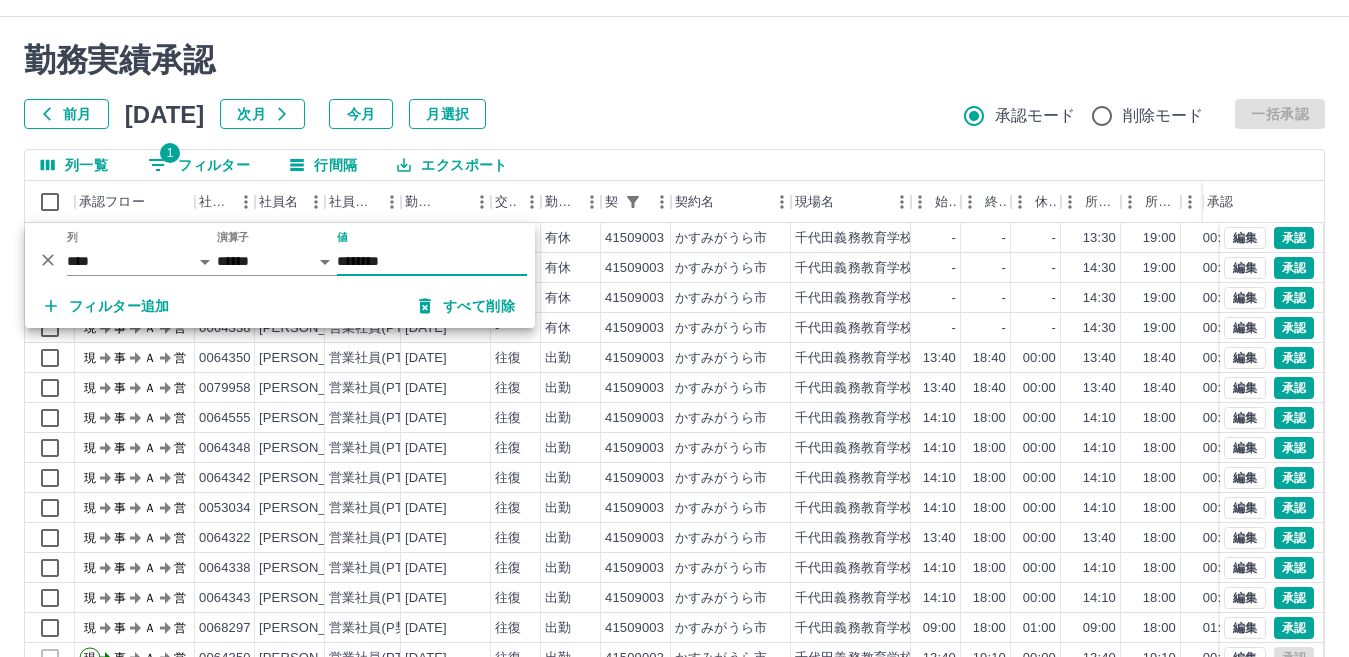scroll, scrollTop: 188, scrollLeft: 0, axis: vertical 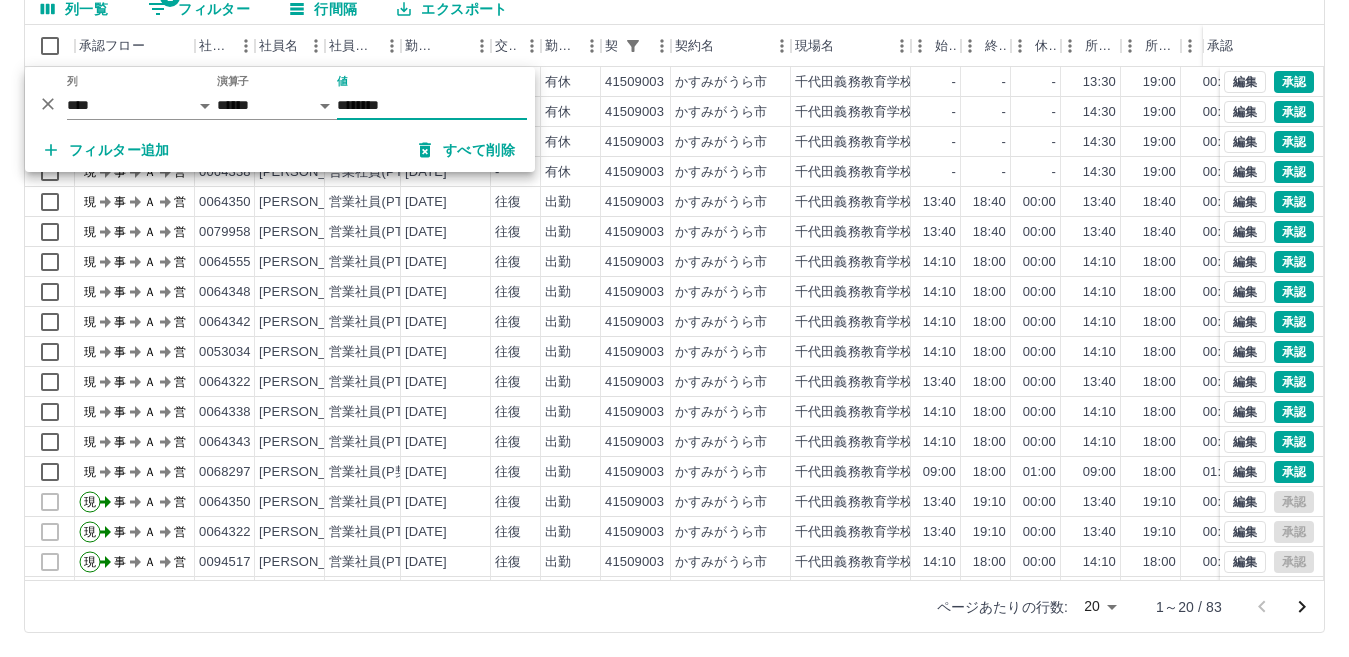 type on "********" 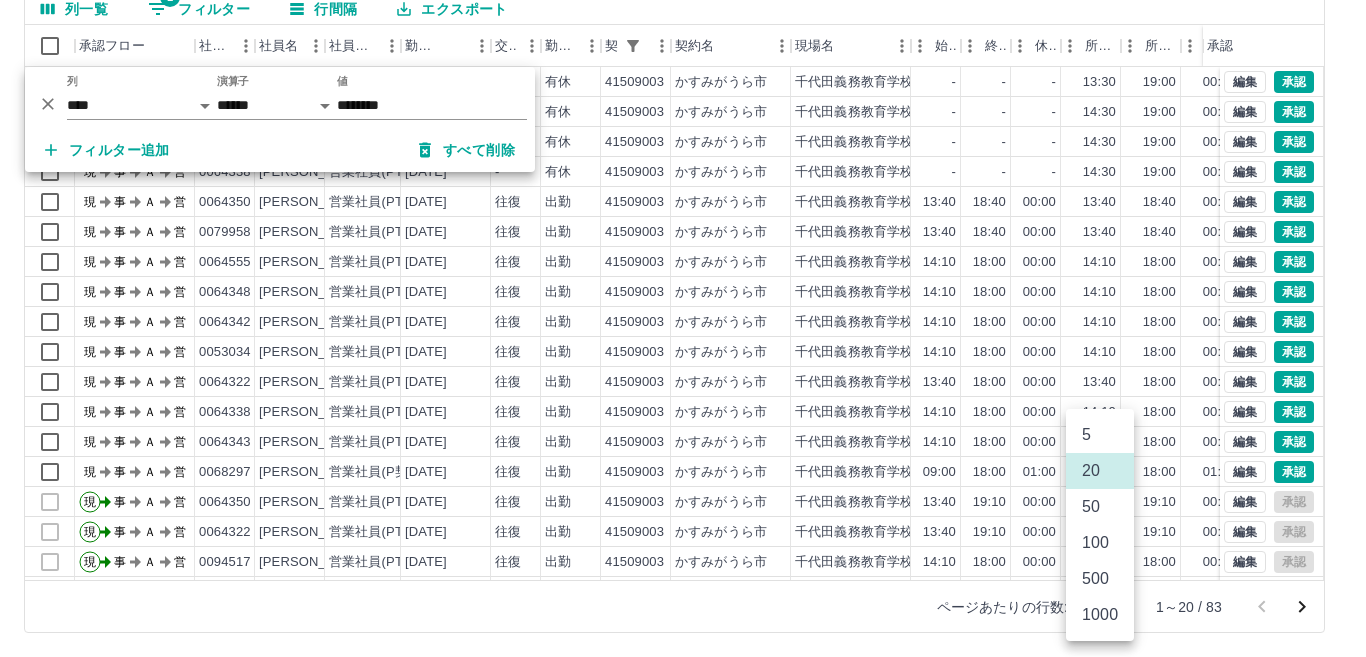 drag, startPoint x: 1113, startPoint y: 609, endPoint x: 1107, endPoint y: 628, distance: 19.924858 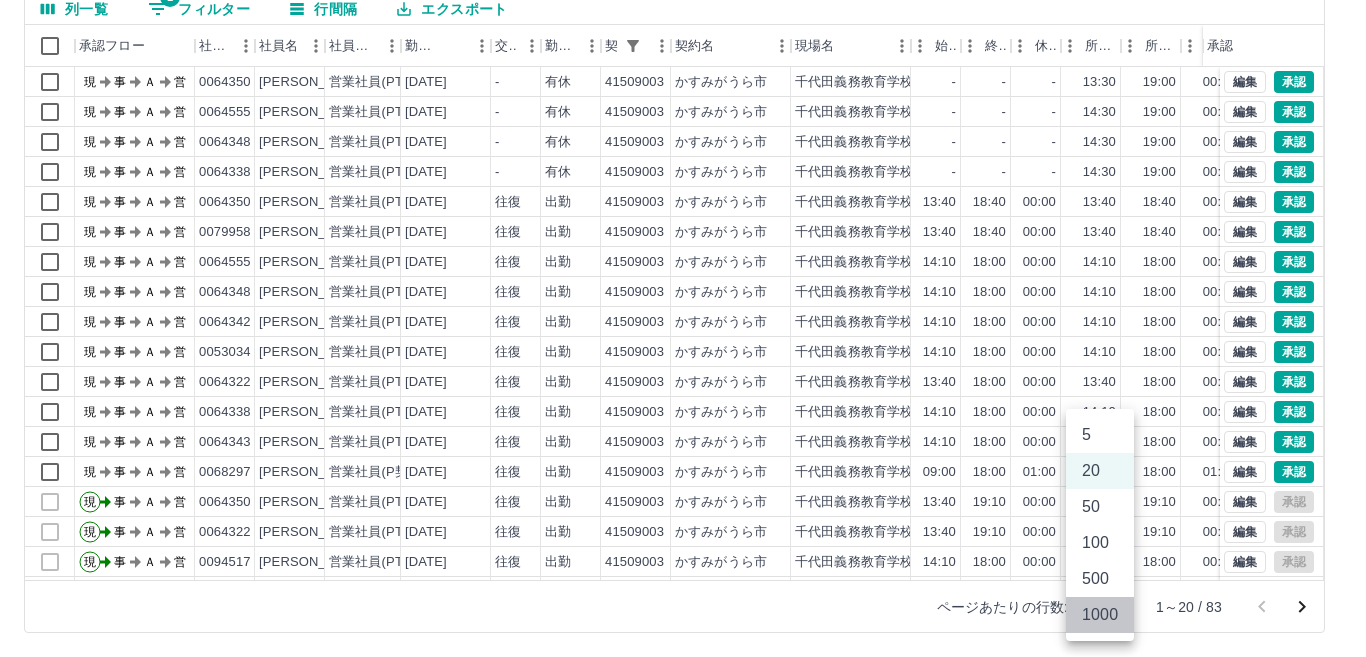 click on "1000" at bounding box center (1100, 615) 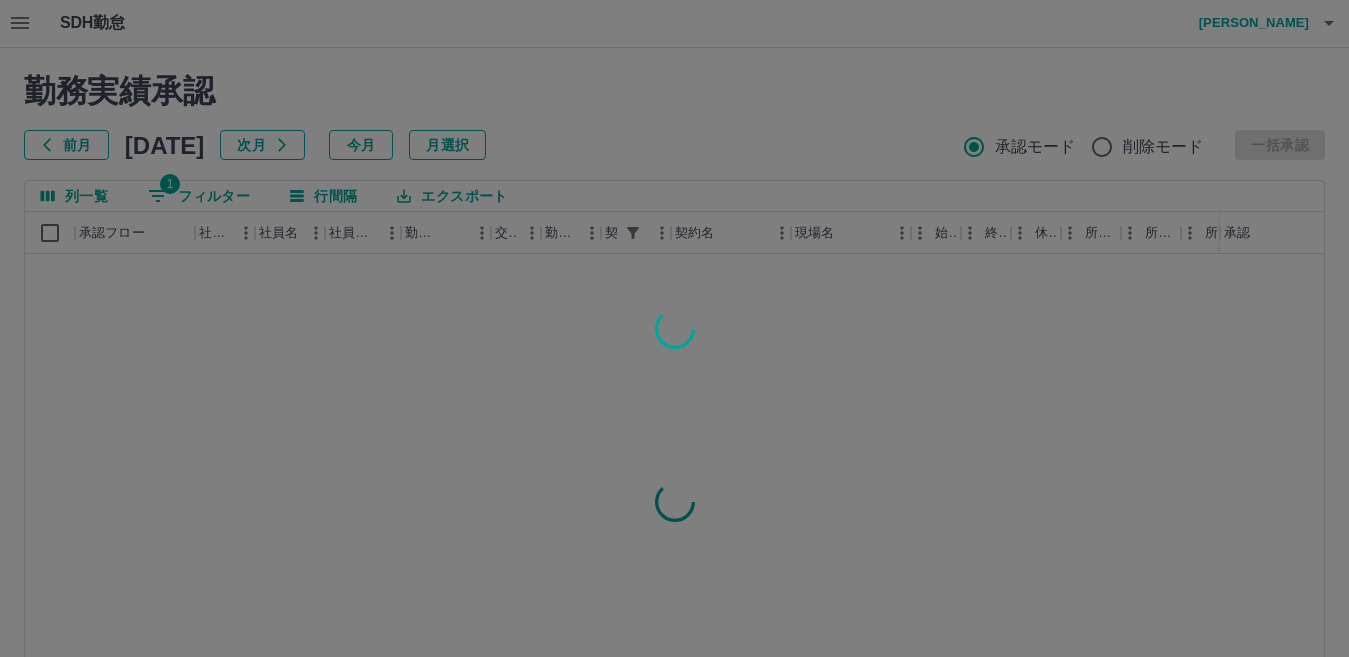scroll, scrollTop: 0, scrollLeft: 0, axis: both 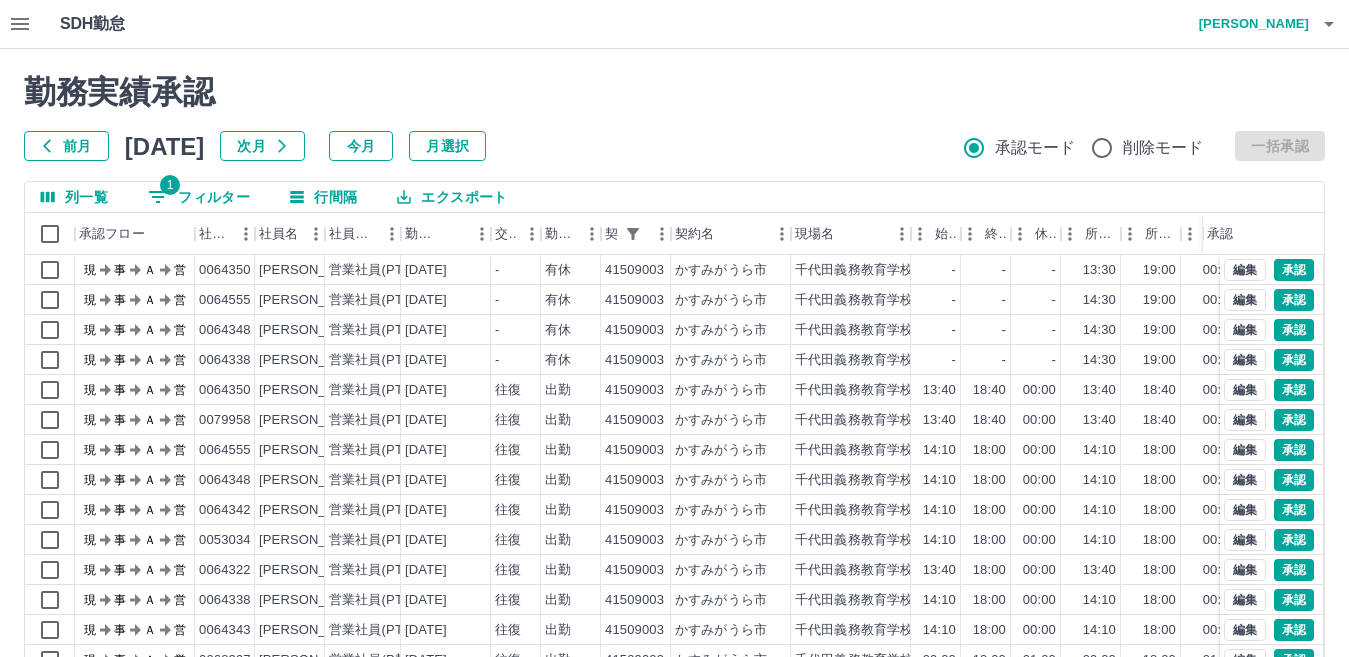 click on "エクスポート" at bounding box center (452, 197) 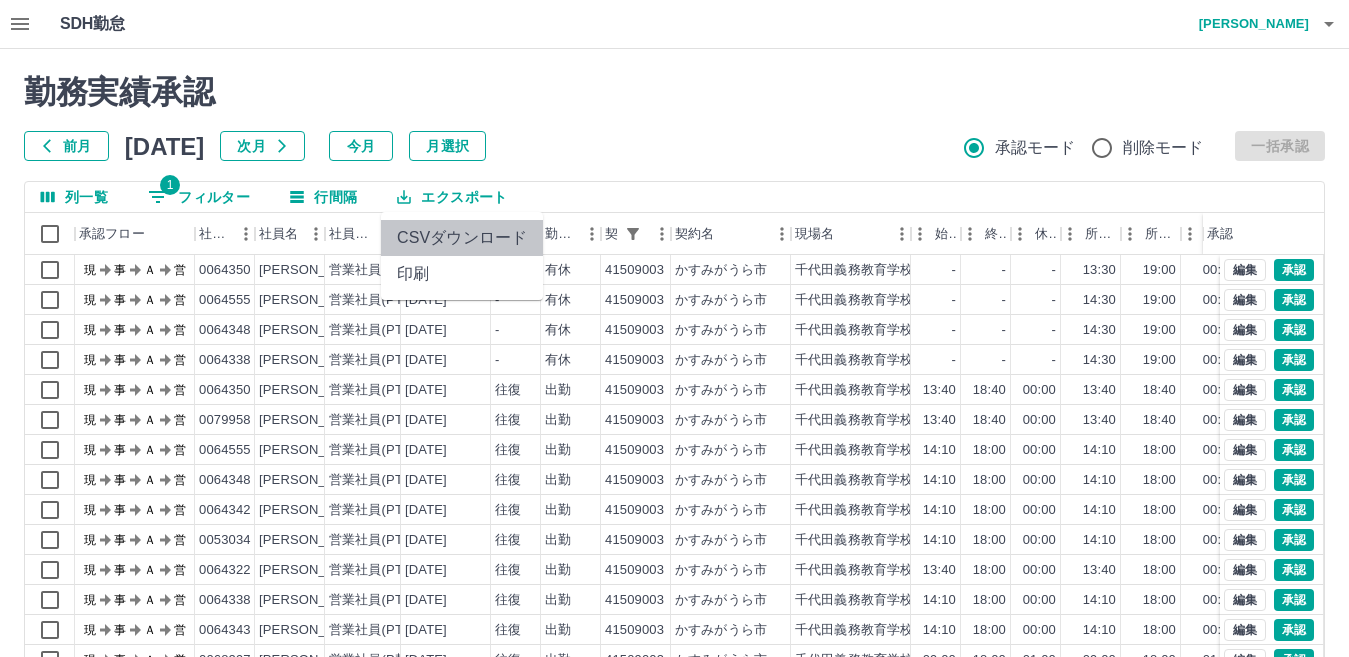 click on "CSVダウンロード" at bounding box center (462, 238) 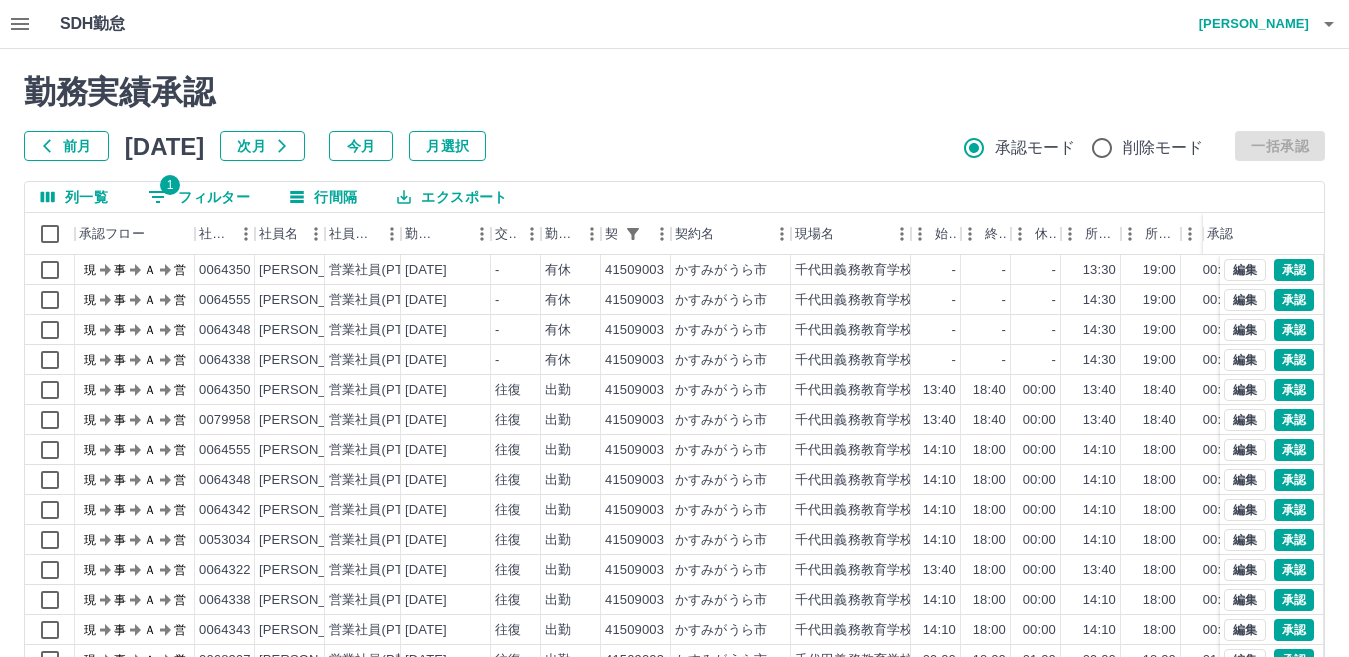 click on "勤務実績承認" at bounding box center [674, 92] 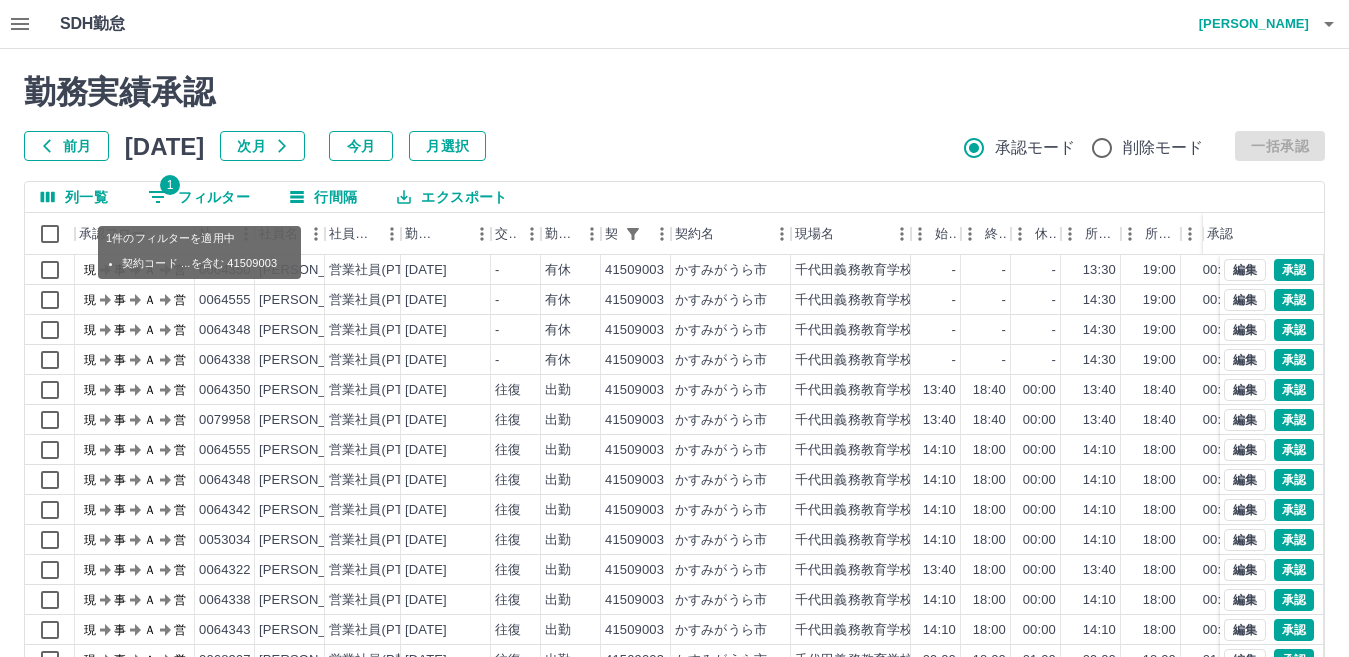 click on "1 フィルター" at bounding box center (199, 197) 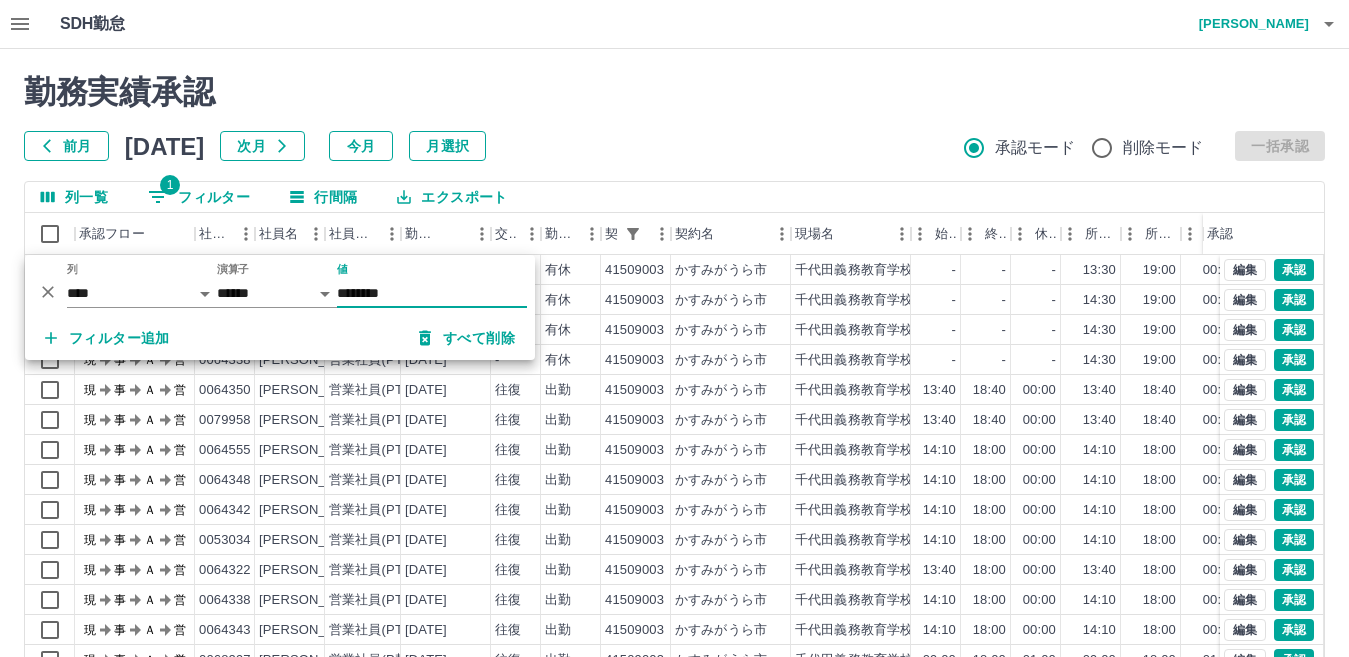 click on "********" at bounding box center [432, 293] 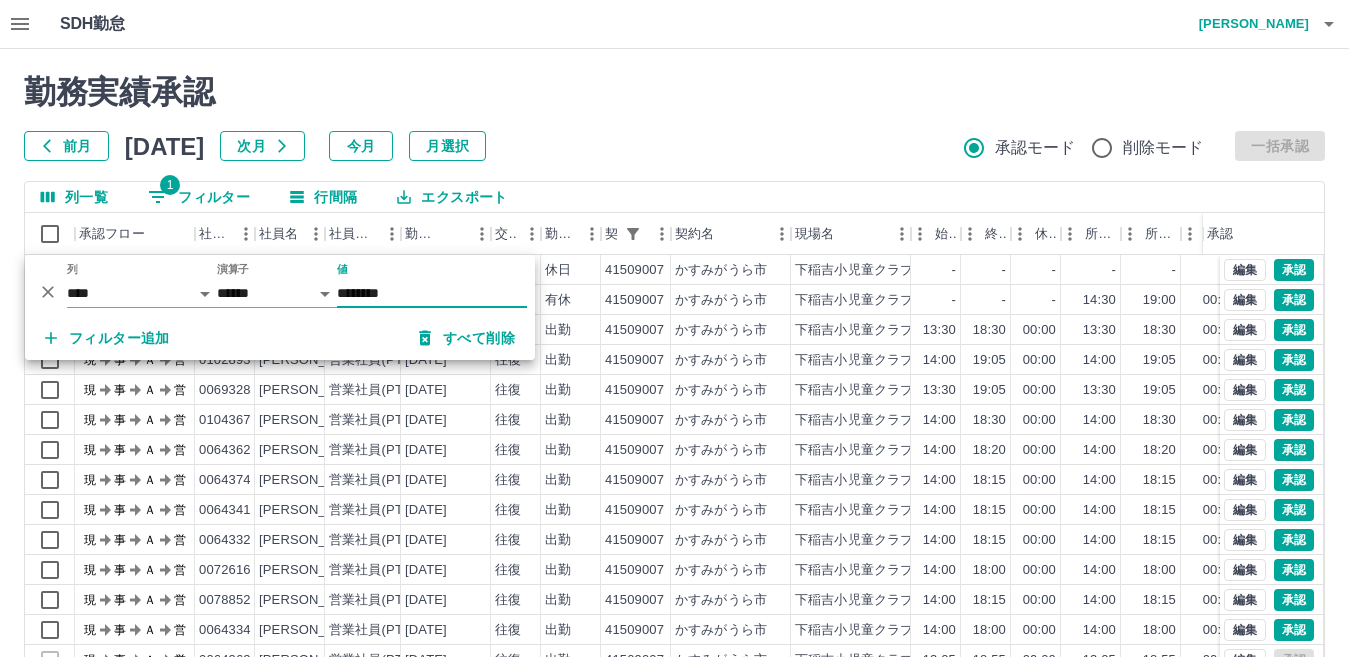 type on "********" 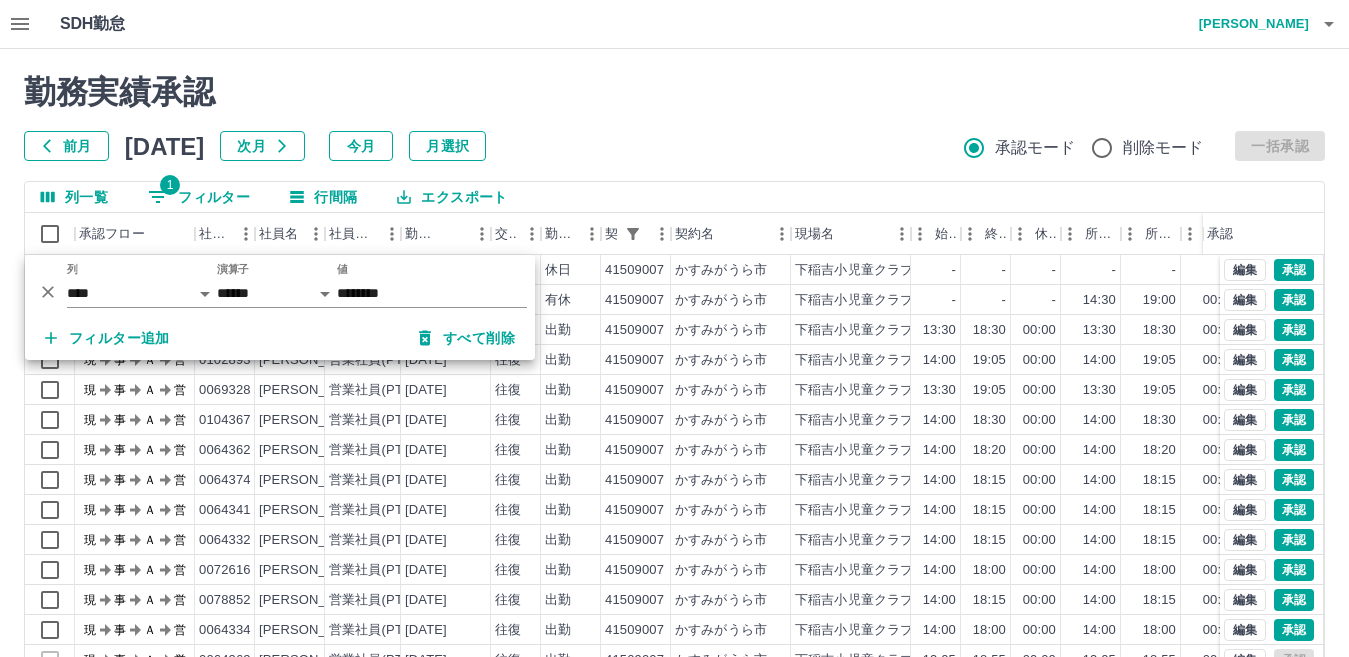 click on "勤務実績承認 前月 2025年07月 次月 今月 月選択 承認モード 削除モード 一括承認" at bounding box center (674, 117) 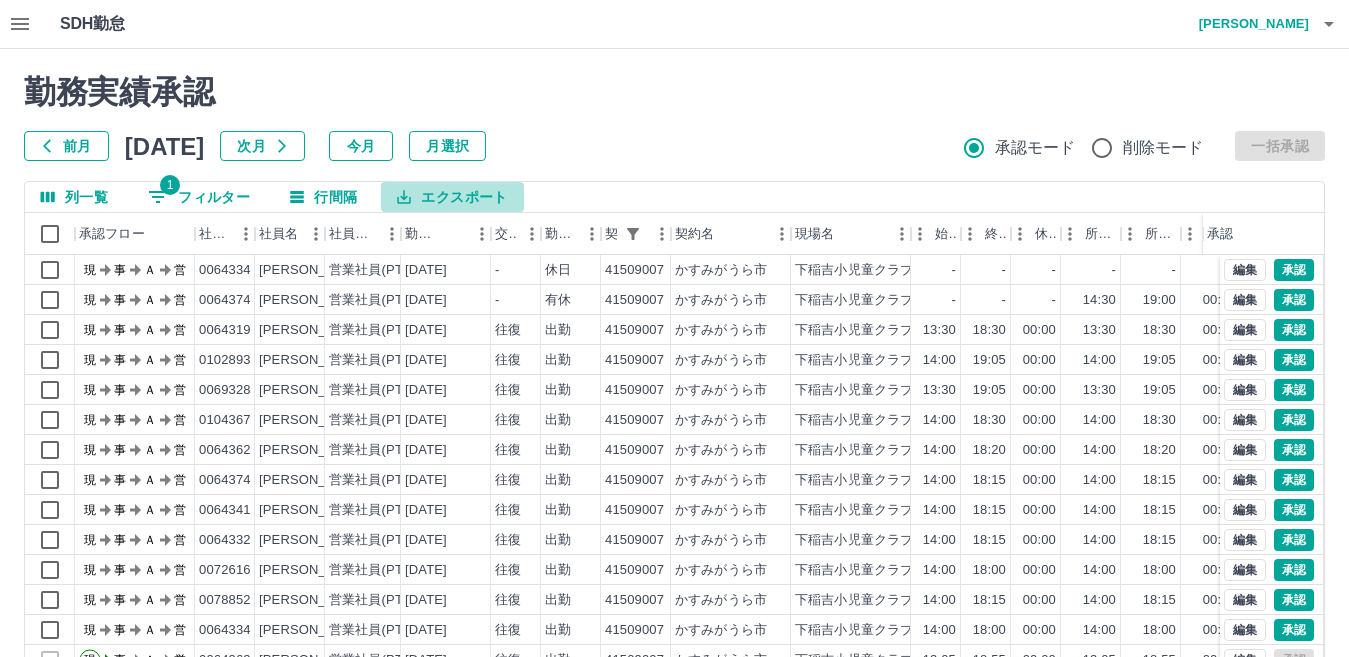 click on "エクスポート" at bounding box center (452, 197) 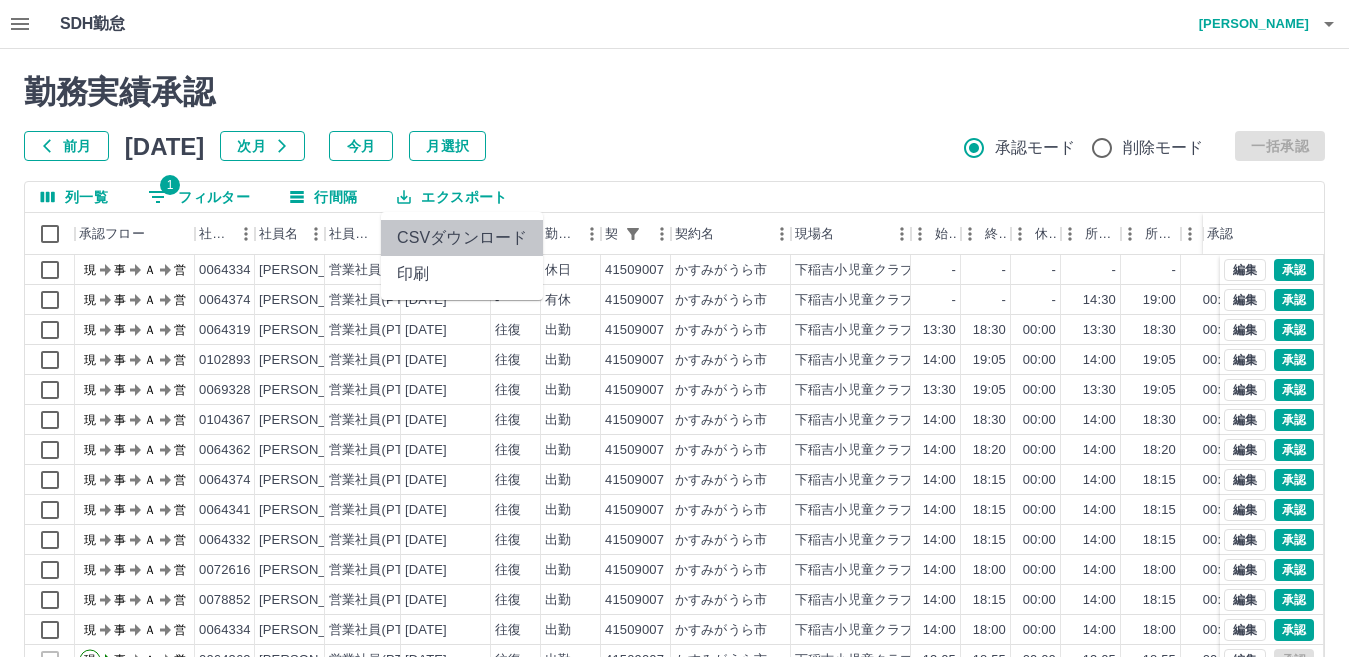 click on "CSVダウンロード" at bounding box center (462, 238) 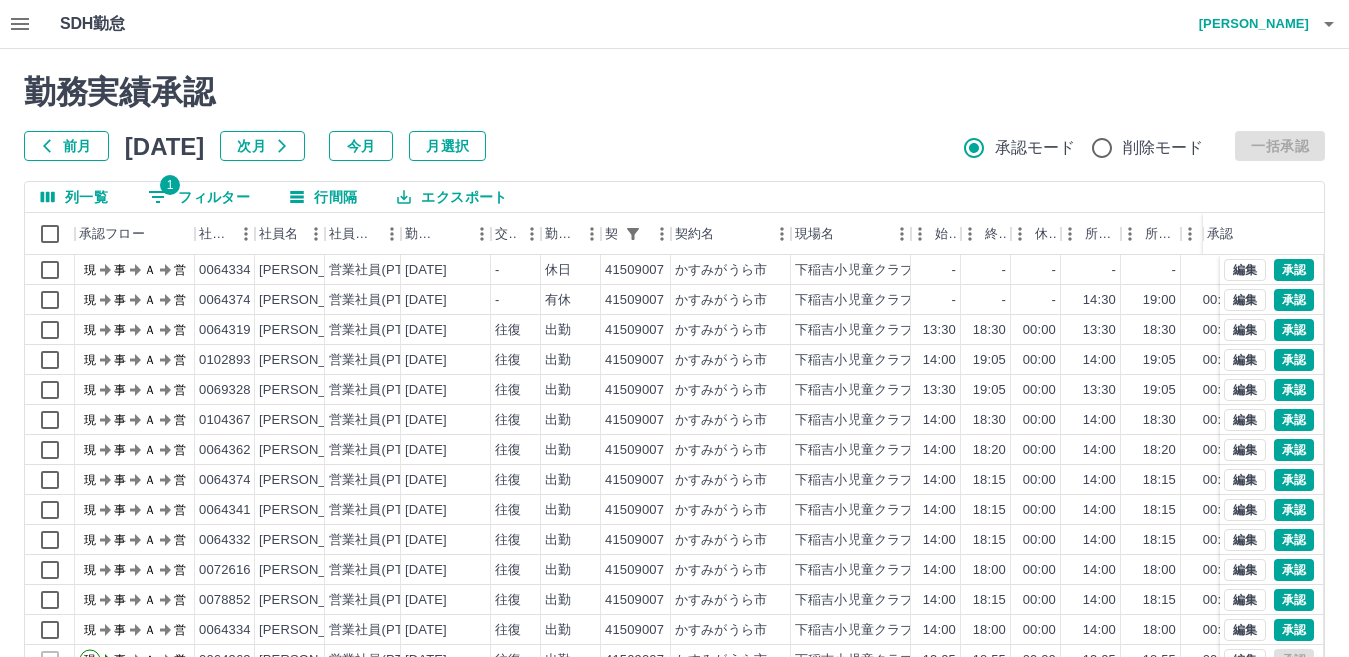click on "前月 2025年07月 次月 今月 月選択 承認モード 削除モード 一括承認" at bounding box center (674, 146) 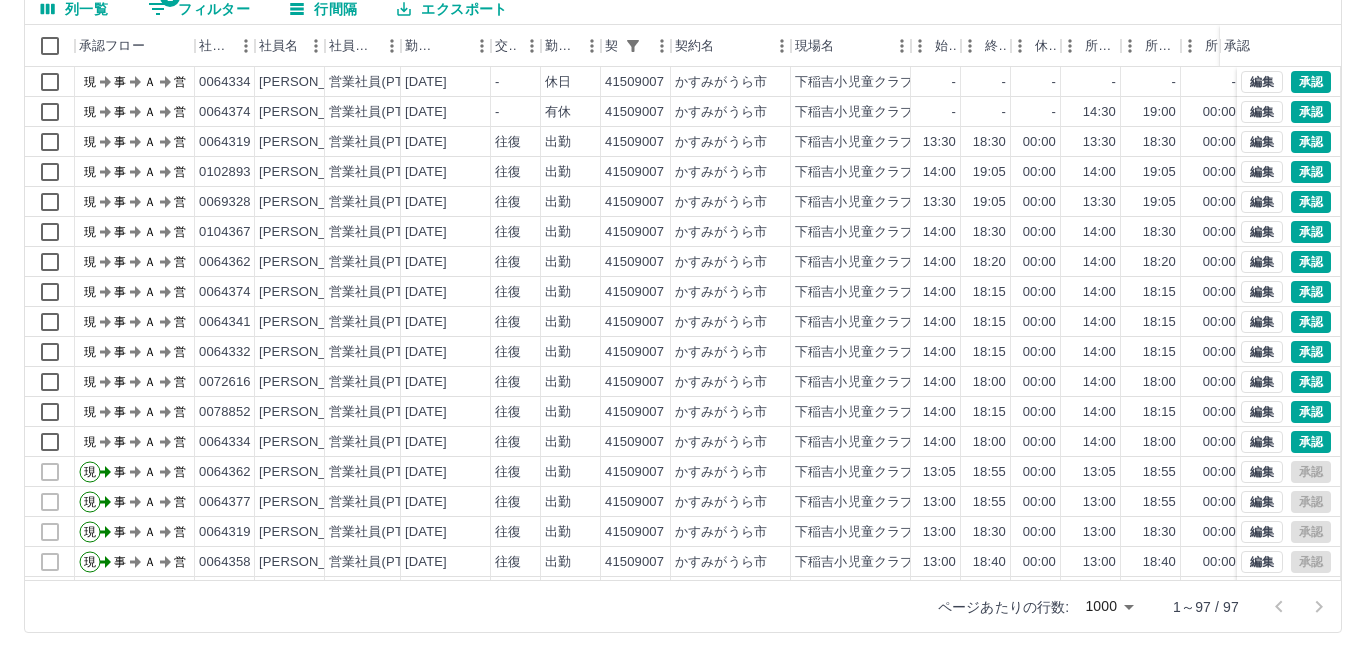 click on "SDH勤怠 小堀　良太 勤務実績承認 前月 2025年07月 次月 今月 月選択 承認モード 削除モード 一括承認 列一覧 1 フィルター 行間隔 エクスポート 承認フロー 社員番号 社員名 社員区分 勤務日 交通費 勤務区分 契約コード 契約名 現場名 始業 終業 休憩 所定開始 所定終業 所定休憩 拘束 勤務 遅刻等 コメント ステータス 承認 現 事 Ａ 営 0064334 斎藤　正子 営業社員(PT契約) 2025-07-10  -  休日 41509007 かすみがうら市 下稲吉小児童クラブ - - - - - - 00:00 00:00 00:00 現場責任者承認待 現 事 Ａ 営 0064374 橋本　和子 営業社員(PT契約) 2025-07-10  -  有休 41509007 かすみがうら市 下稲吉小児童クラブ - - - 14:30 19:00 00:00 00:00 00:00 00:00 現場責任者承認待 現 事 Ａ 営 0064319 塚本　ユキ子 営業社員(PT契約) 2025-07-09 往復 出勤 41509007 かすみがうら市 下稲吉小児童クラブ 13:30 18:30 00:00 13:30 18:30" at bounding box center [683, 234] 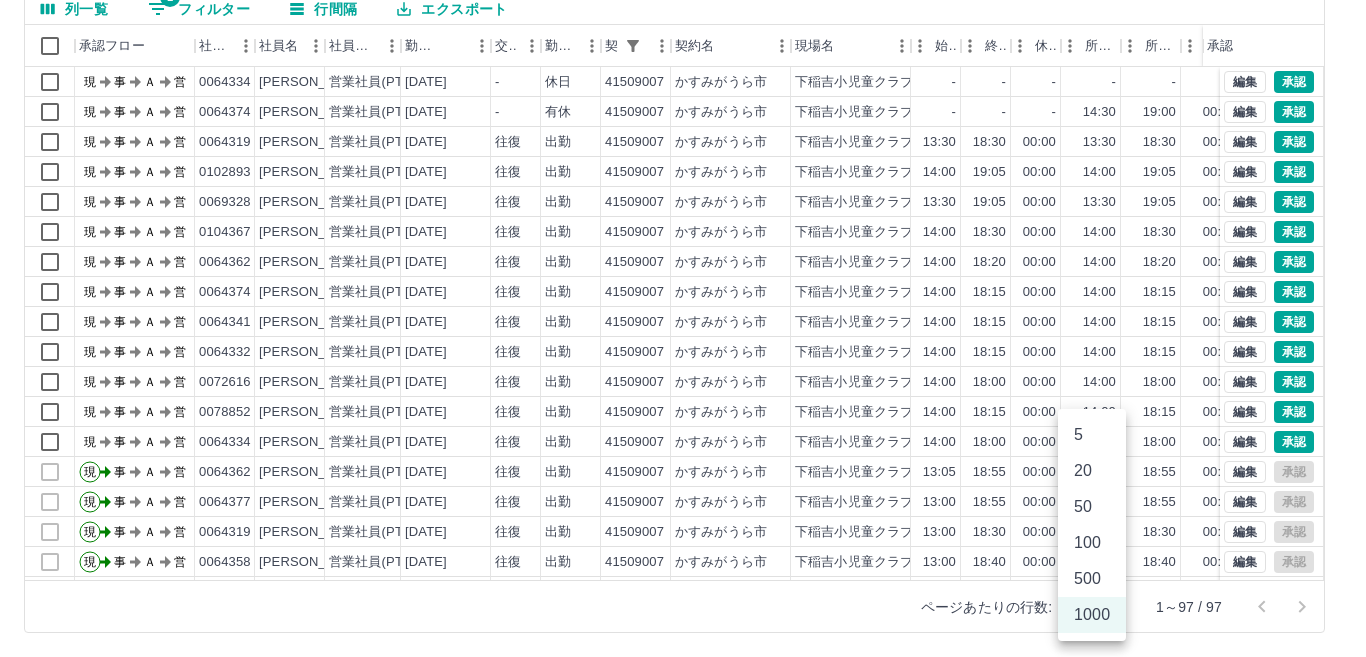 click on "1000" at bounding box center [1092, 615] 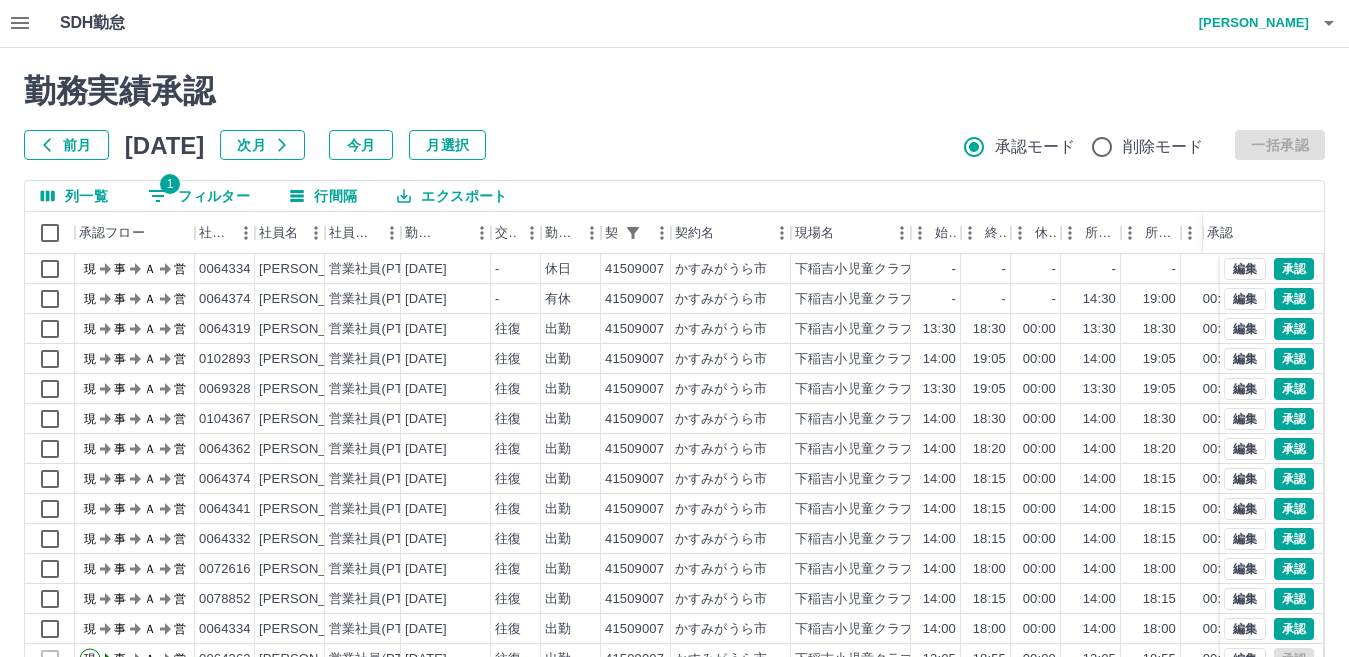 scroll, scrollTop: 0, scrollLeft: 0, axis: both 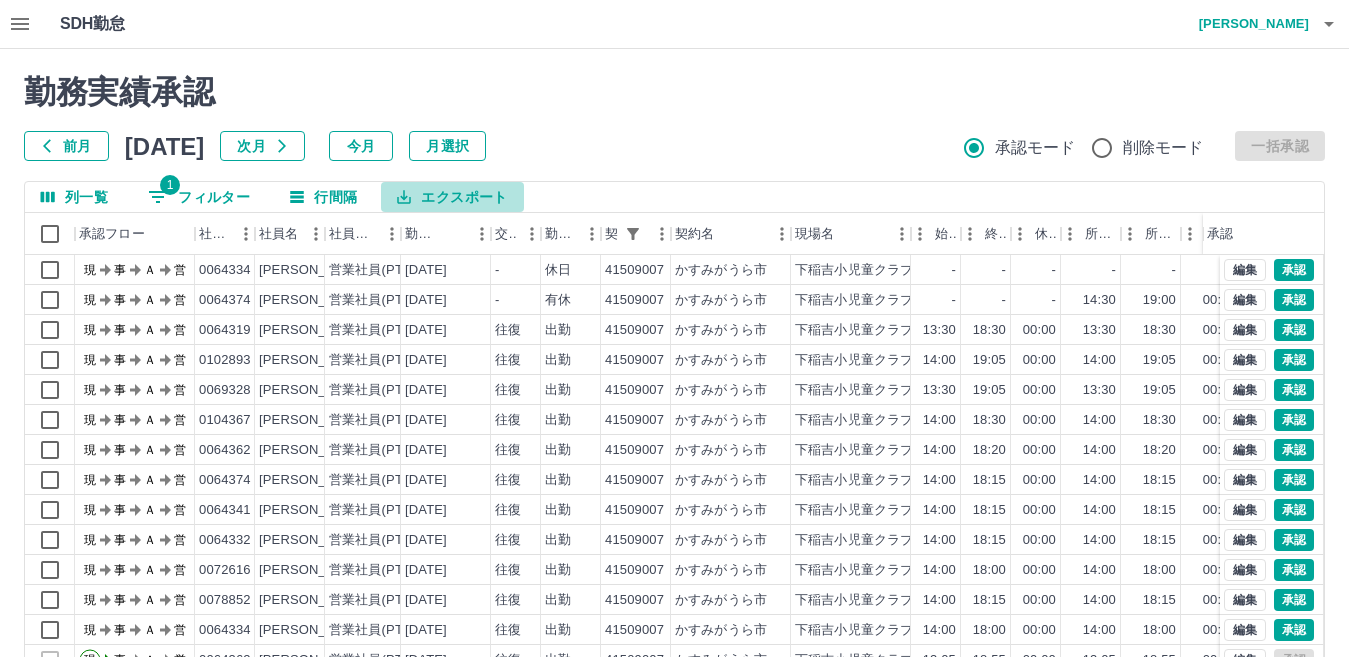 click on "エクスポート" at bounding box center (452, 197) 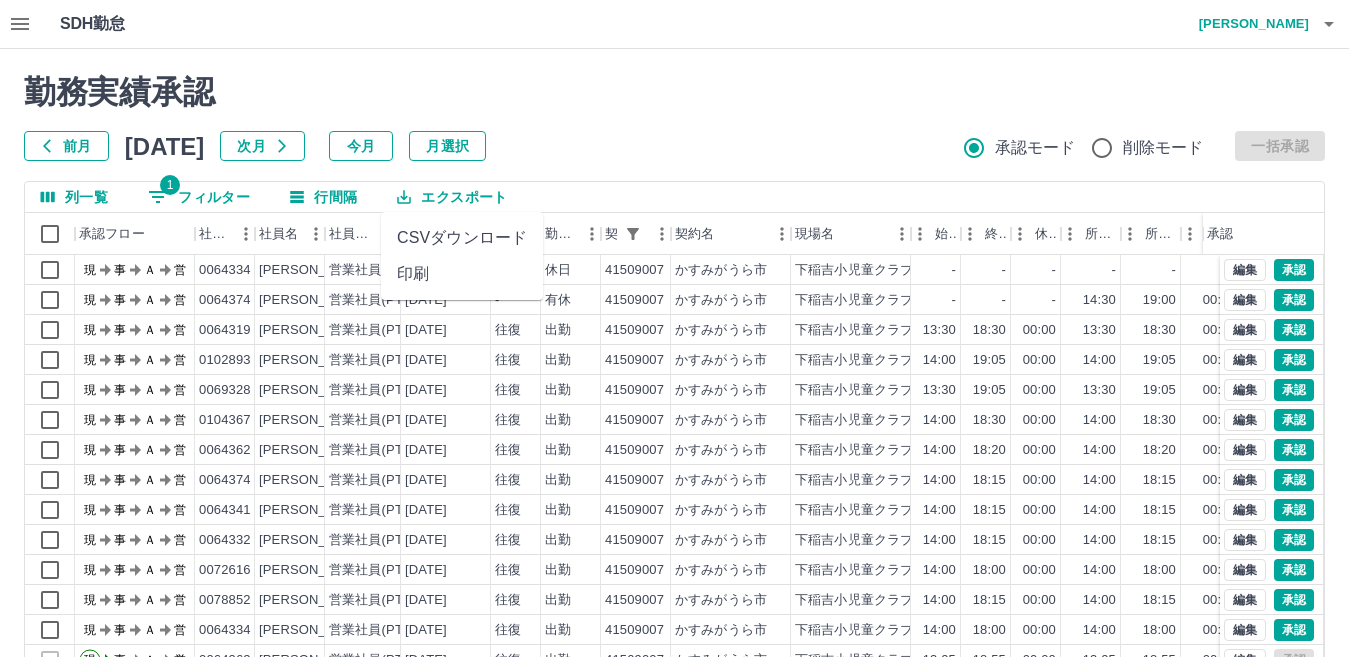 click on "CSVダウンロード" at bounding box center [462, 238] 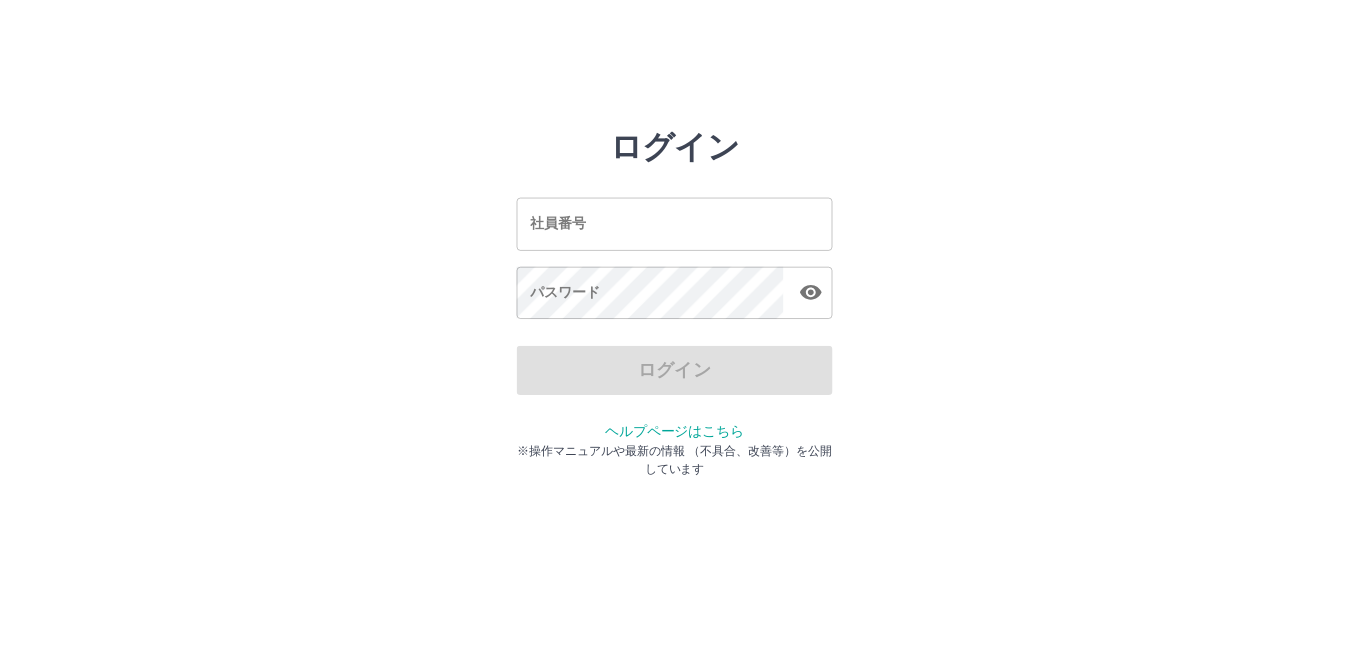 scroll, scrollTop: 0, scrollLeft: 0, axis: both 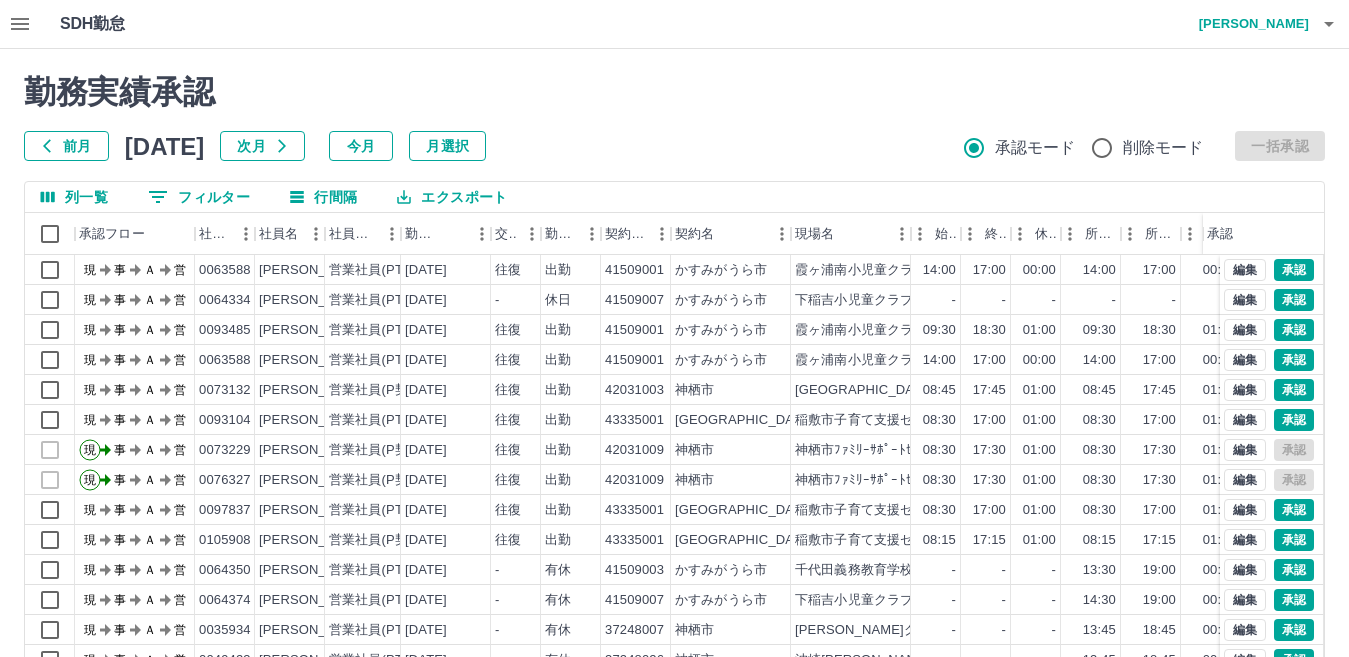 click on "0 フィルター" at bounding box center [199, 197] 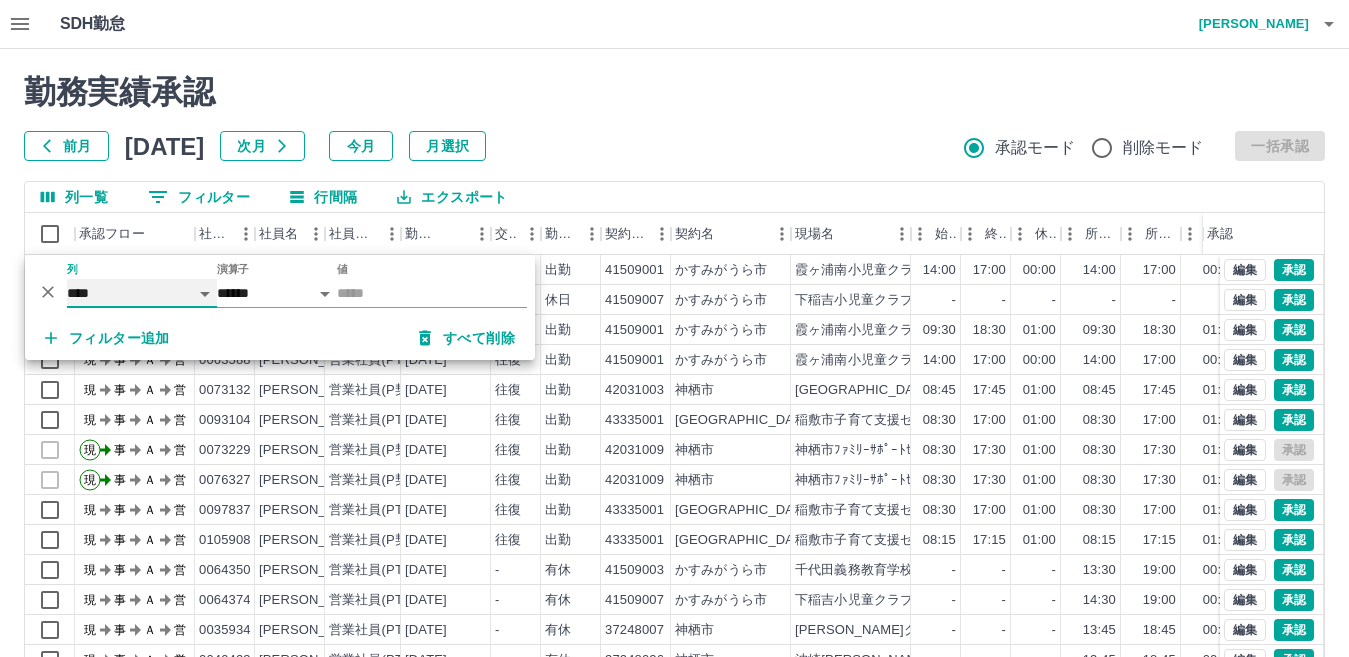 click on "**** *** **** *** *** **** ***** *** *** ** ** ** **** **** **** ** ** *** **** *****" at bounding box center (142, 293) 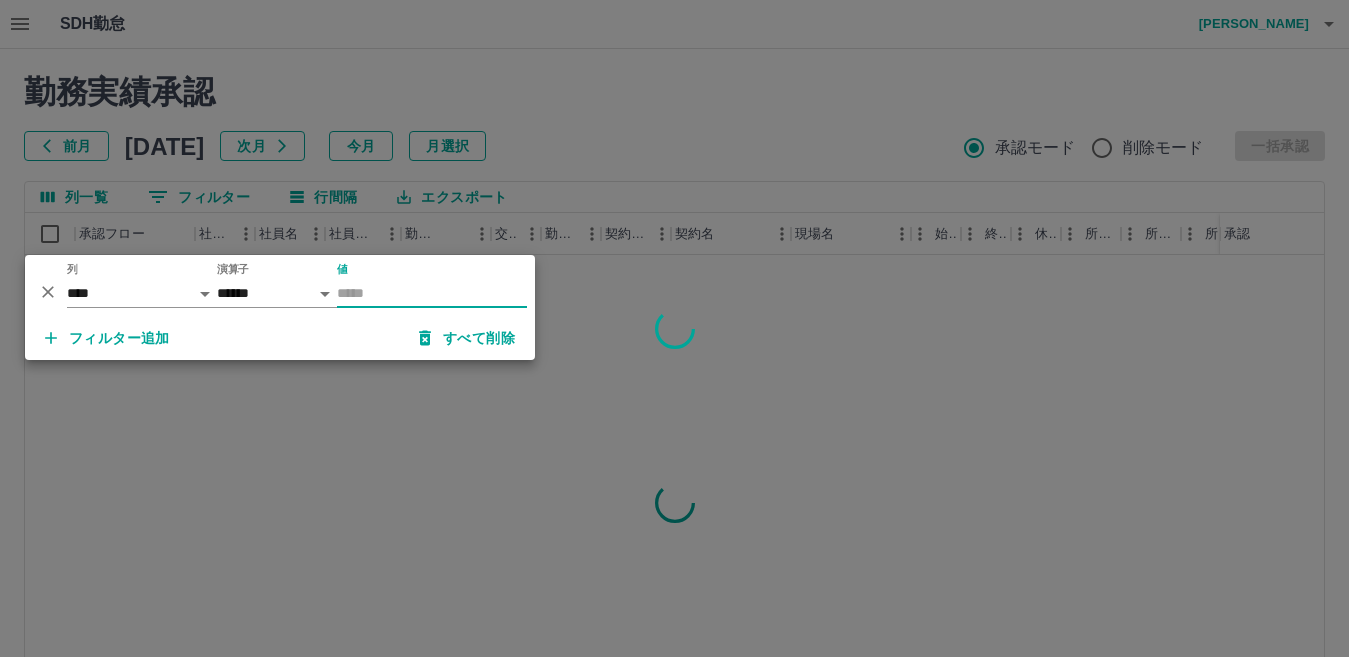 click on "値" at bounding box center [432, 293] 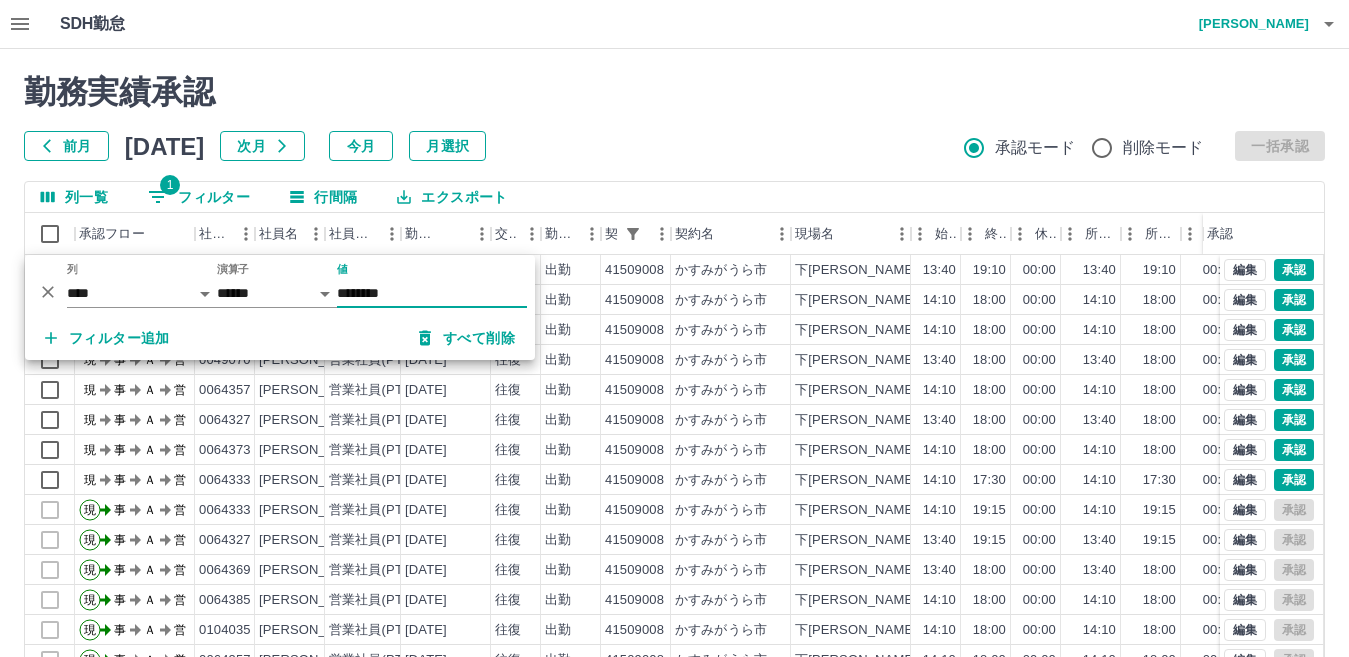 type on "********" 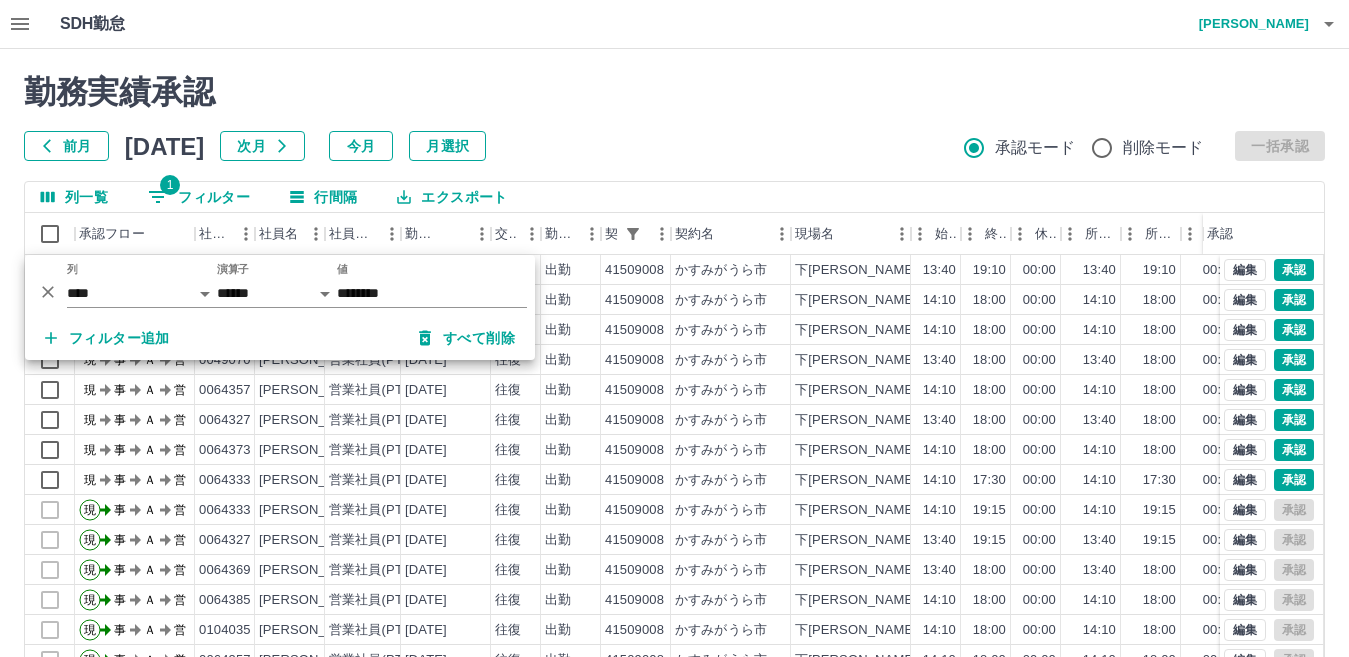 click on "前月 [DATE] 次月 今月 月選択 承認モード 削除モード 一括承認" at bounding box center [674, 146] 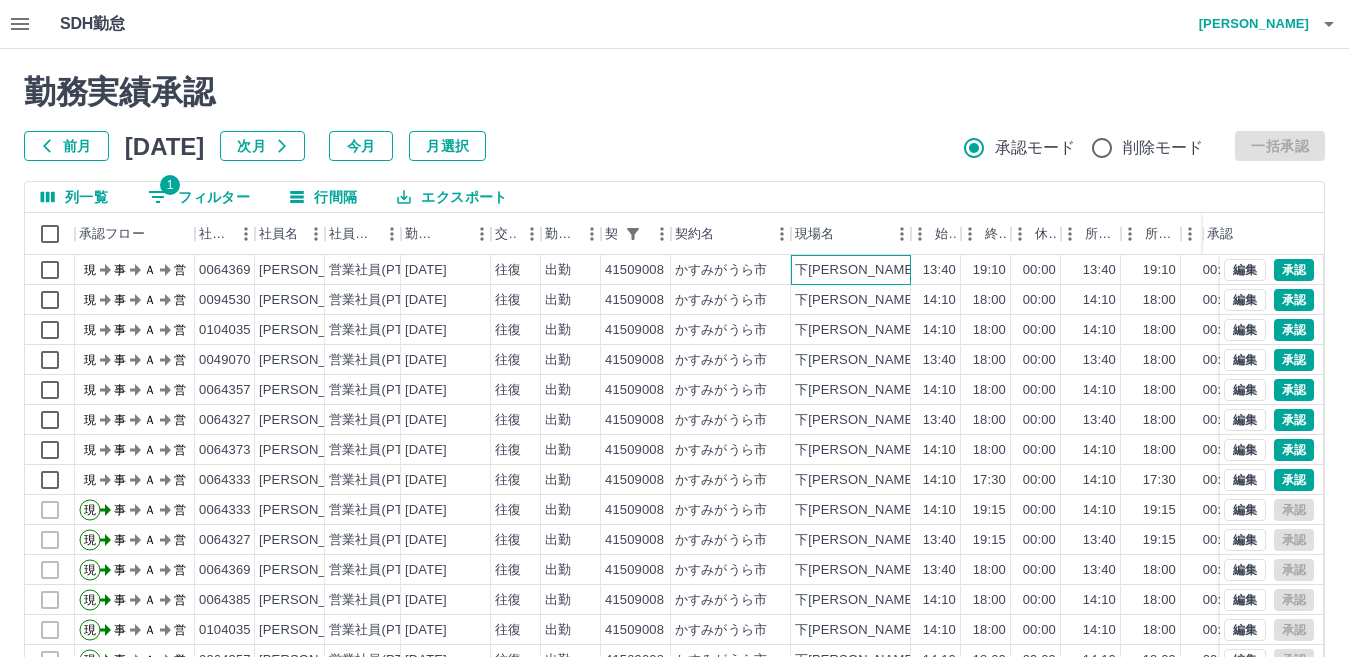 click on "下稲吉東小児童クラブ" at bounding box center [895, 270] 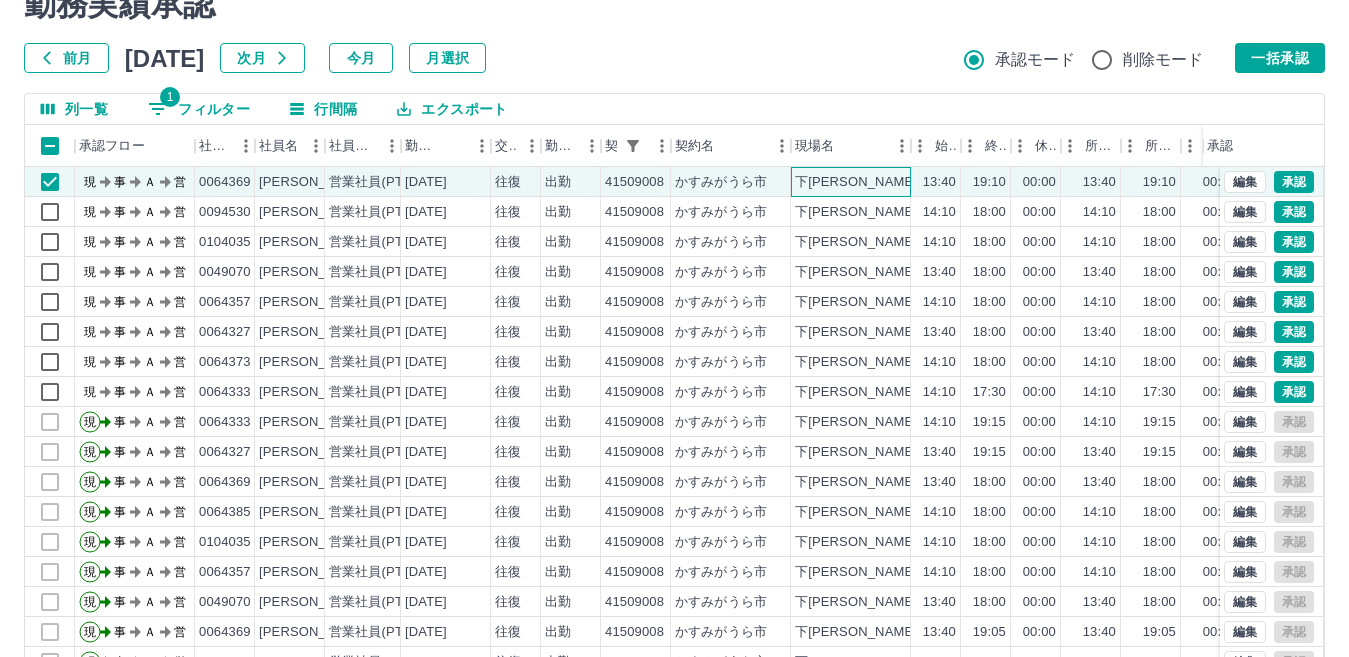 scroll, scrollTop: 188, scrollLeft: 0, axis: vertical 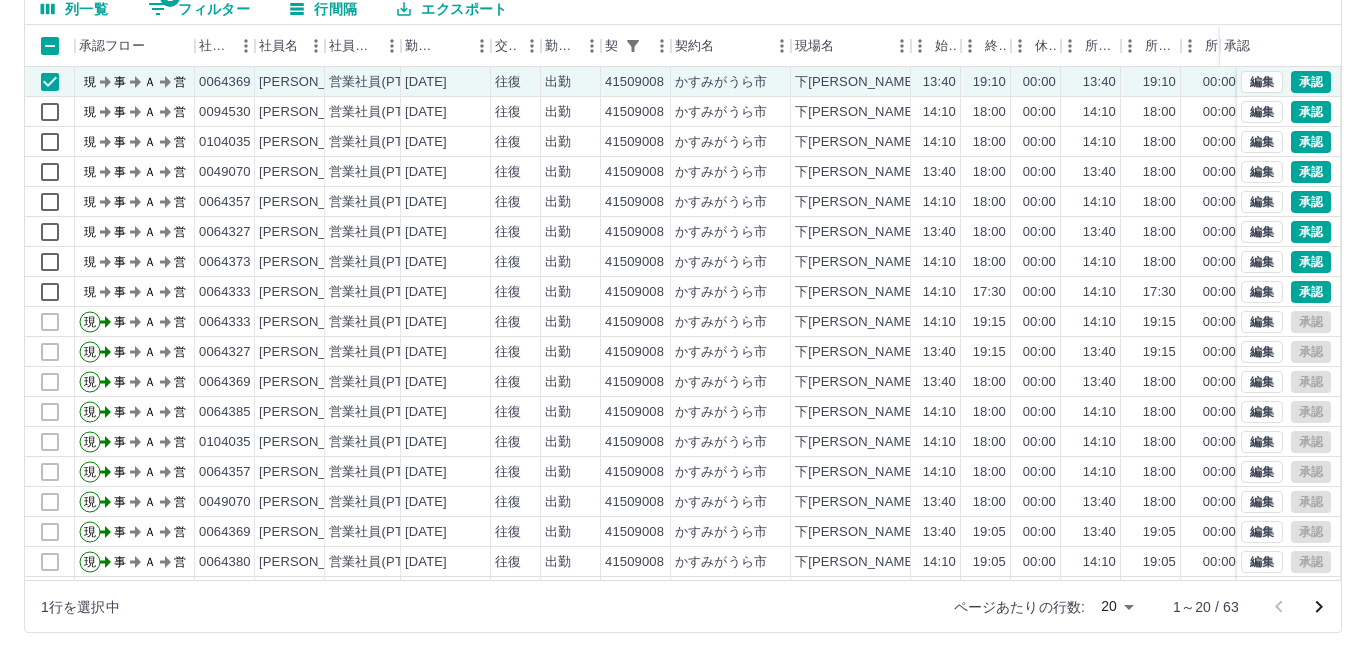 click on "SDH勤怠 小堀　良太 勤務実績承認 前月 2025年07月 次月 今月 月選択 承認モード 削除モード 一括承認 列一覧 1 フィルター 行間隔 エクスポート 承認フロー 社員番号 社員名 社員区分 勤務日 交通費 勤務区分 契約コード 契約名 現場名 始業 終業 休憩 所定開始 所定終業 所定休憩 拘束 勤務 遅刻等 コメント ステータス 承認 現 事 Ａ 営 0064369 高田　公子 営業社員(PT契約) 2025-07-09 往復 出勤 41509008 かすみがうら市 下稲吉東小児童クラブ 13:40 19:10 00:00 13:40 19:10 00:00 05:30 05:30 00:00 現場責任者承認待 現 事 Ａ 営 0094530 森　晃世 営業社員(PT契約) 2025-07-09 往復 出勤 41509008 かすみがうら市 下稲吉東小児童クラブ 14:10 18:00 00:00 14:10 18:00 00:00 03:50 03:50 00:00 現場責任者承認待 現 事 Ａ 営 0104035 見崎　千春 営業社員(PT契約) 2025-07-09 往復 出勤 41509008 かすみがうら市 14:10 18:00 00:00" at bounding box center [683, 234] 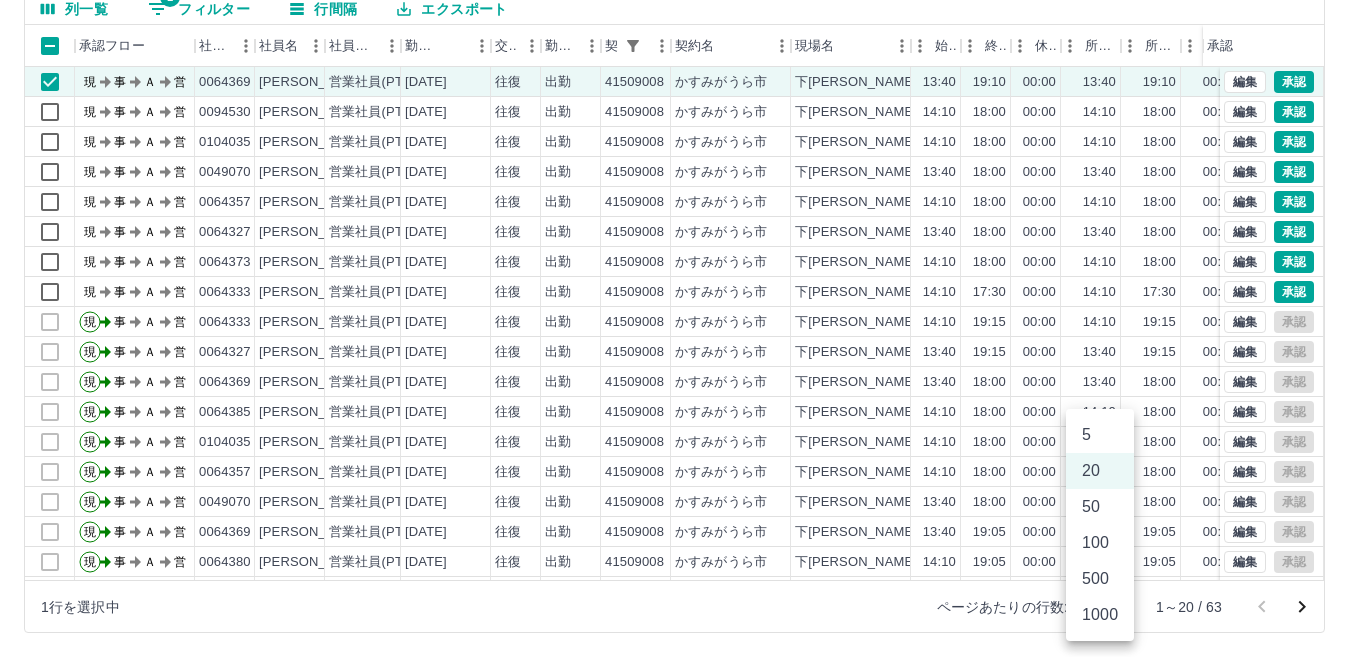 click on "1000" at bounding box center [1100, 615] 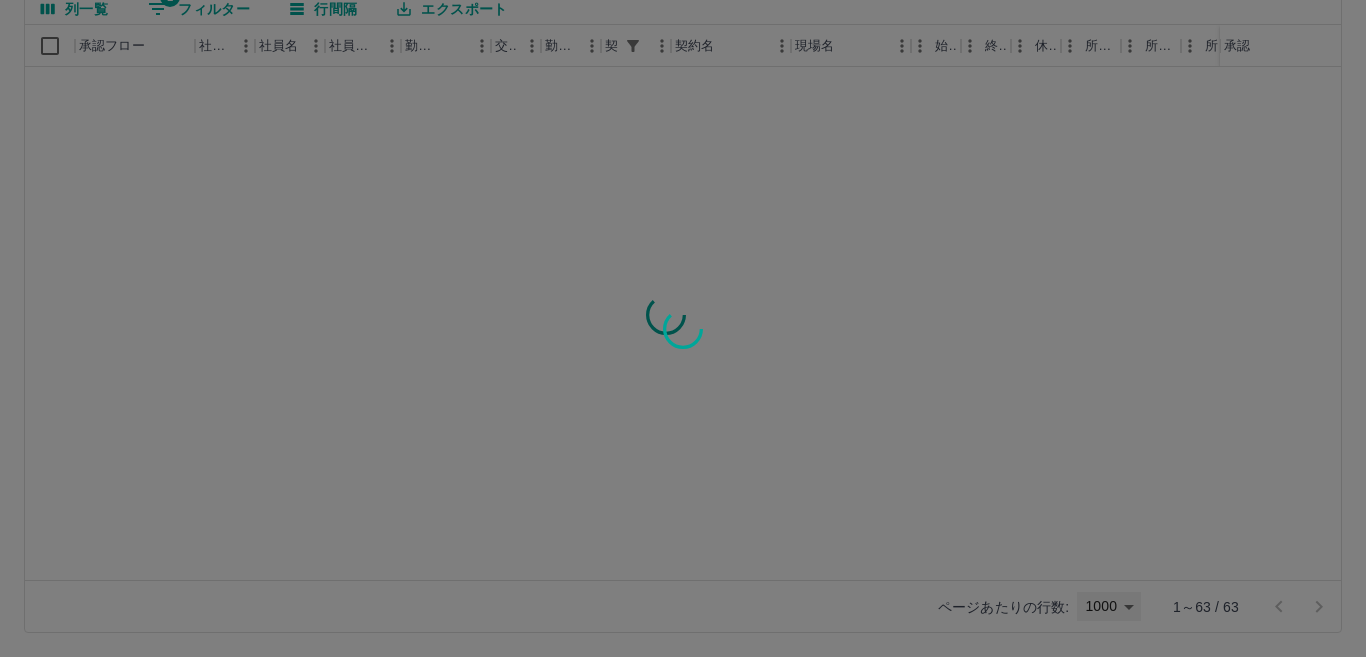 type on "****" 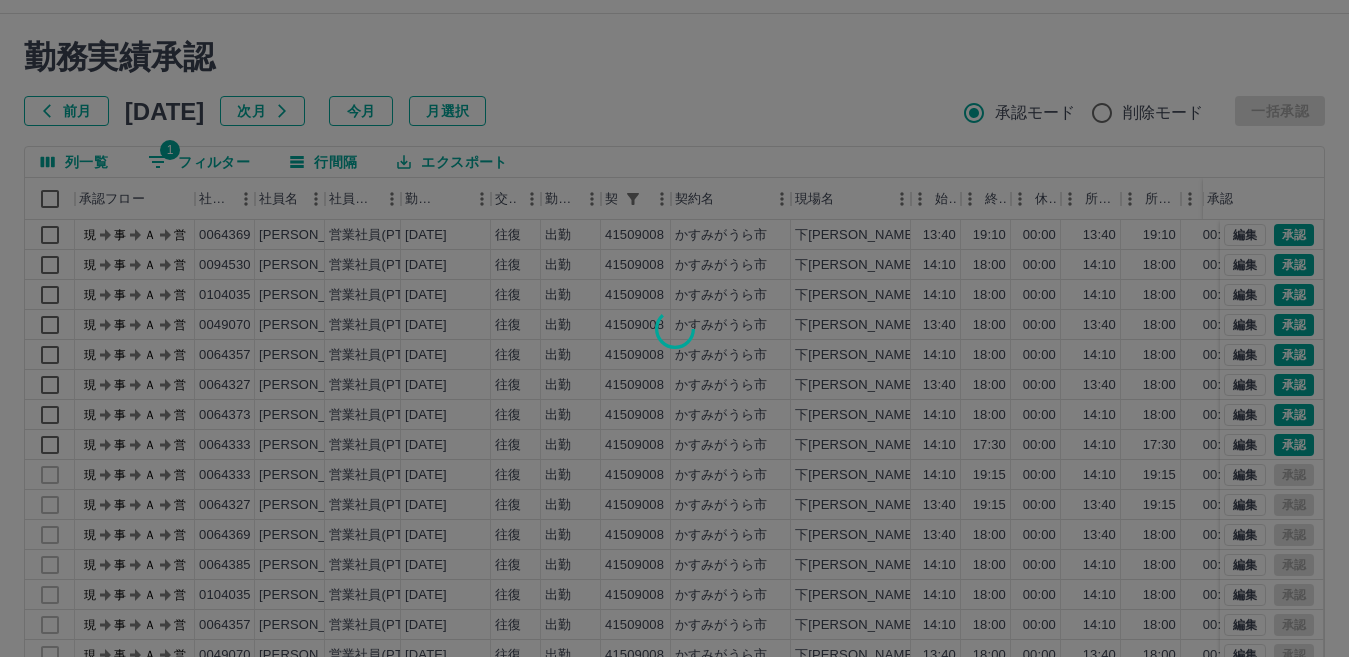 scroll, scrollTop: 13, scrollLeft: 0, axis: vertical 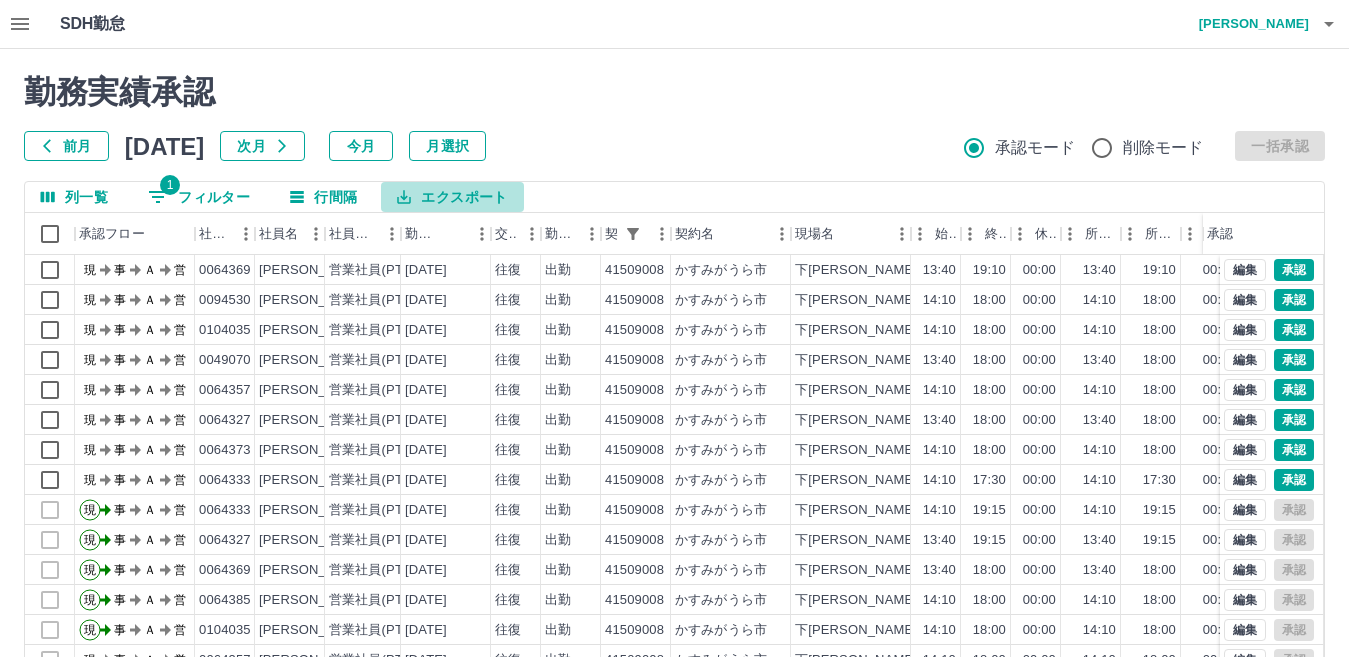 click on "エクスポート" at bounding box center (452, 197) 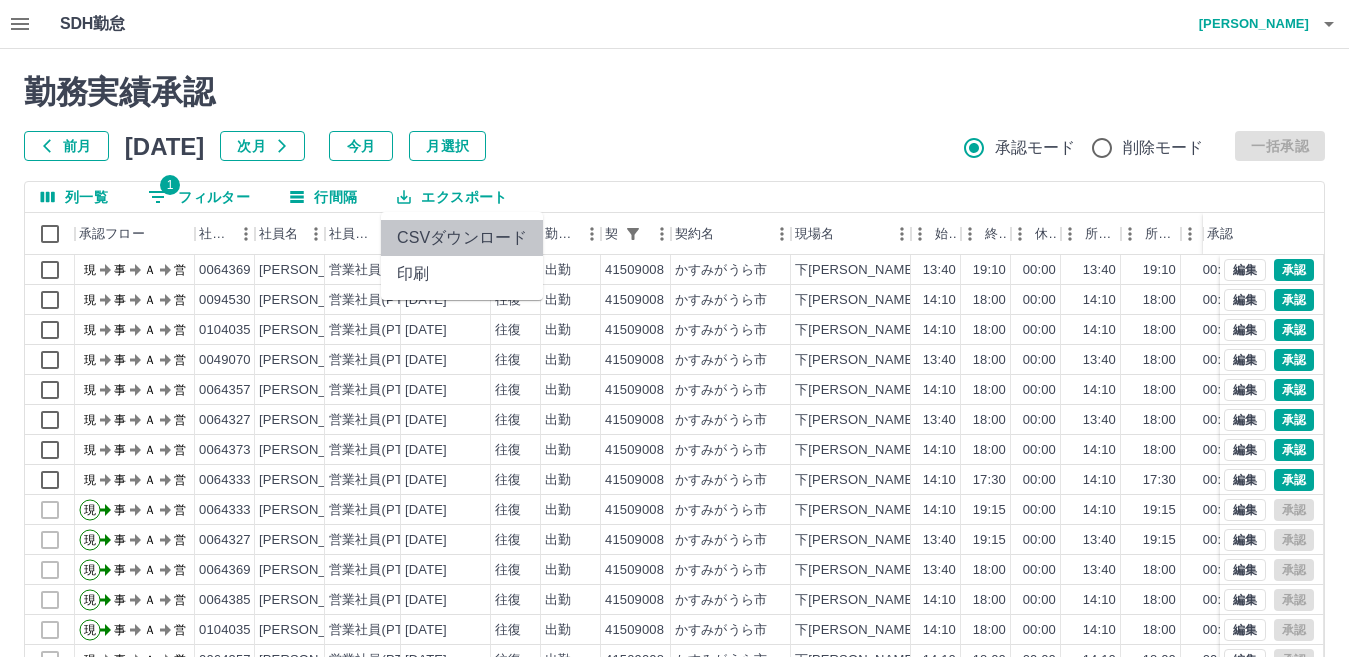 click on "CSVダウンロード" at bounding box center (462, 238) 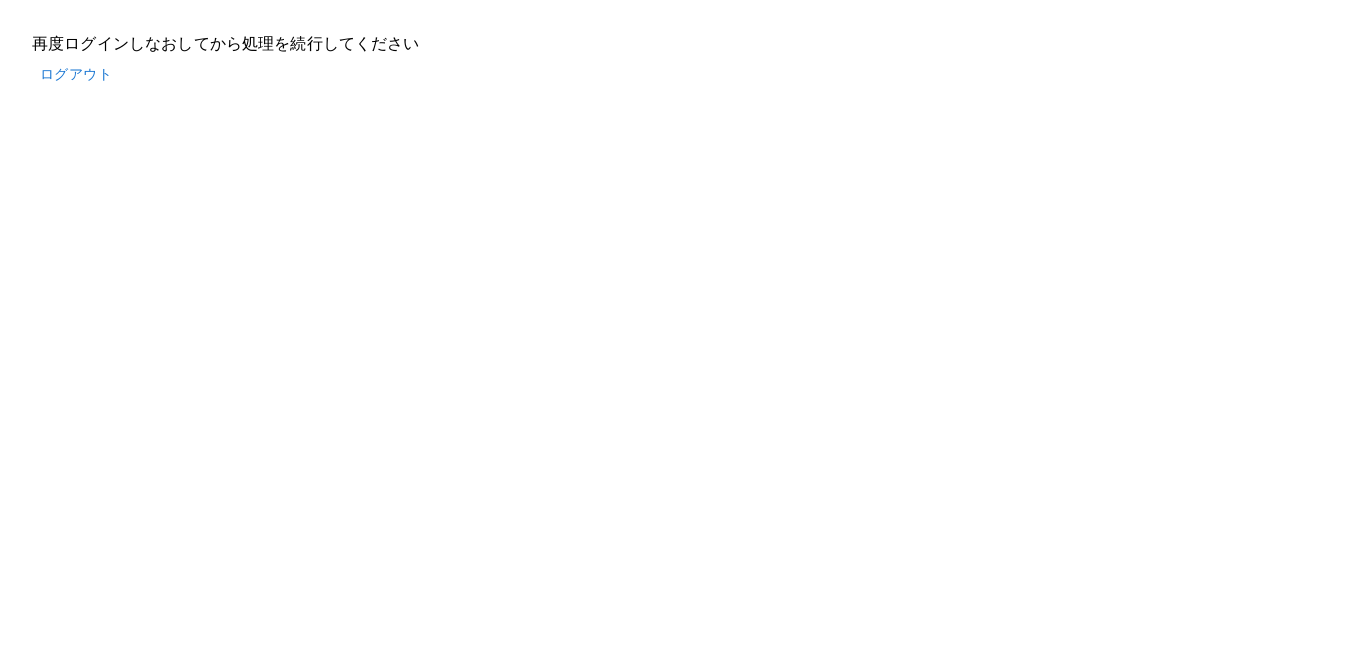 scroll, scrollTop: 0, scrollLeft: 0, axis: both 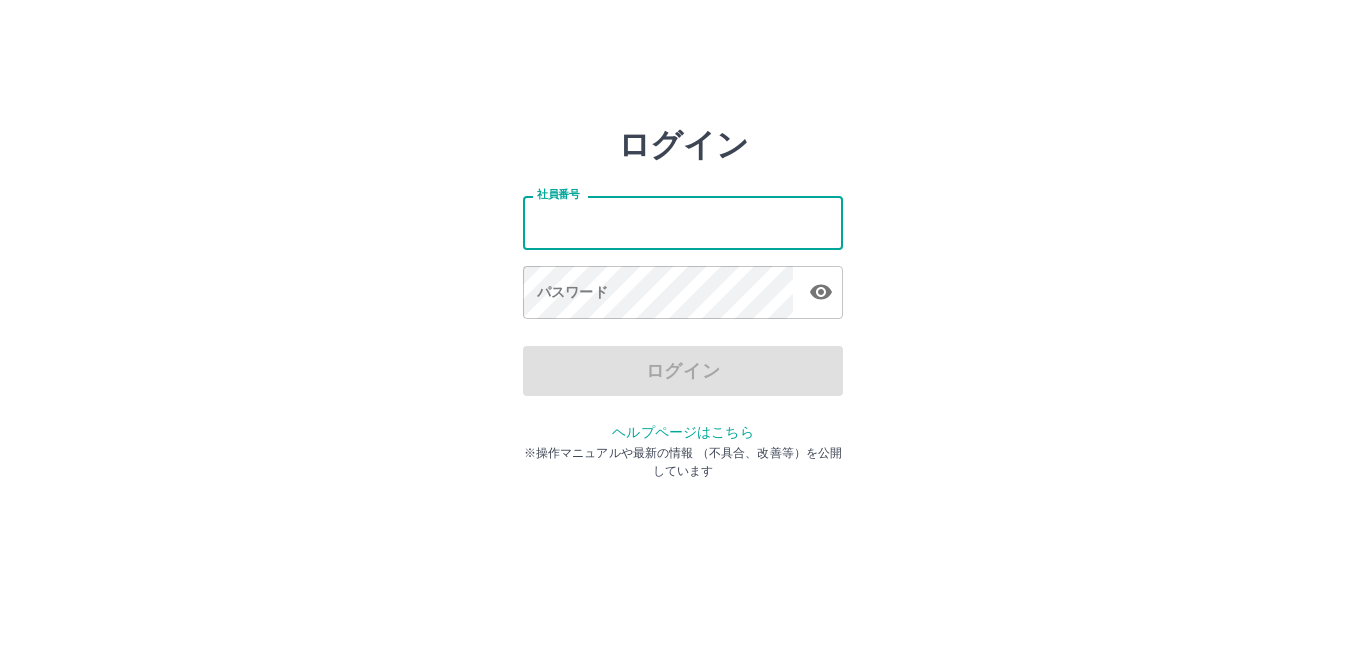 click on "社員番号" at bounding box center (683, 222) 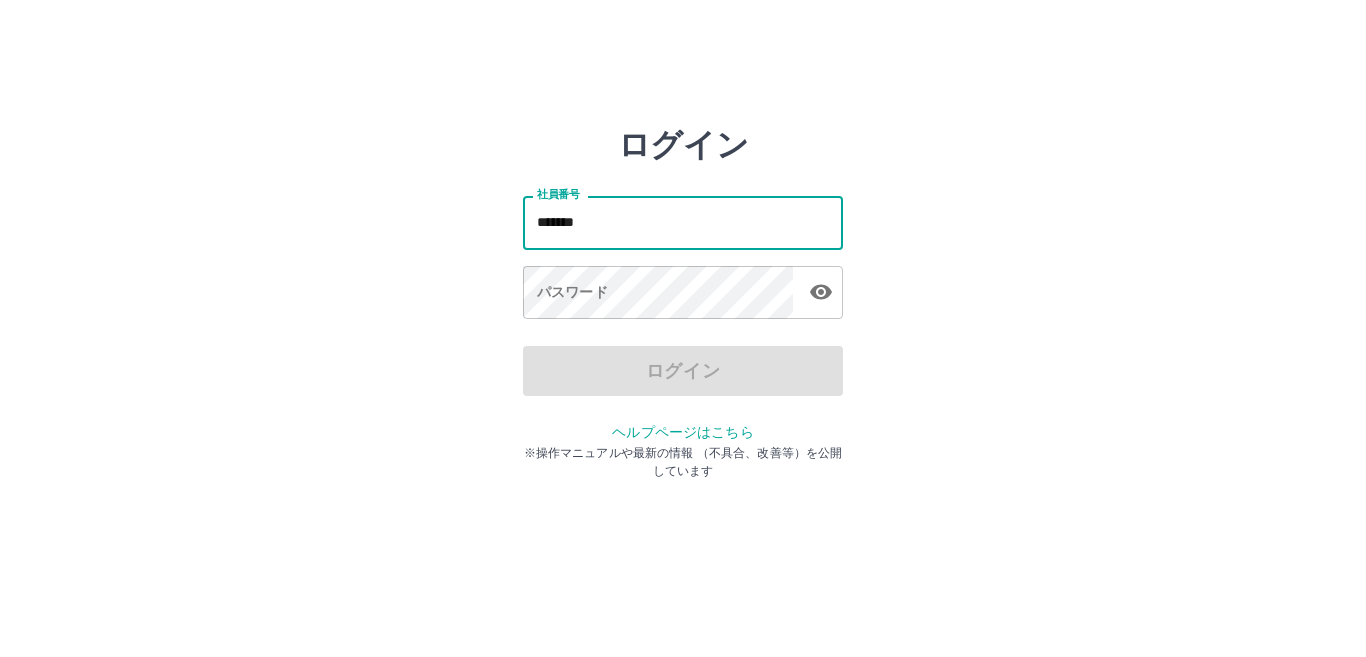 type on "*******" 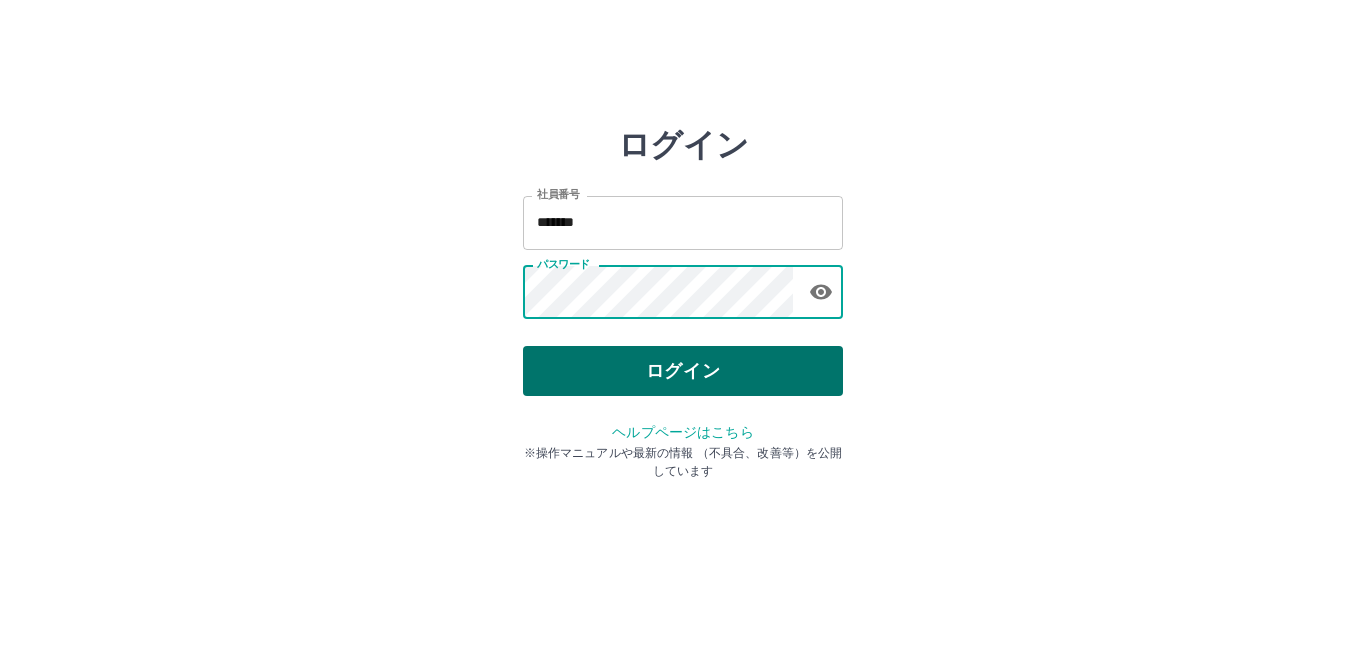 click on "ログイン" at bounding box center [683, 371] 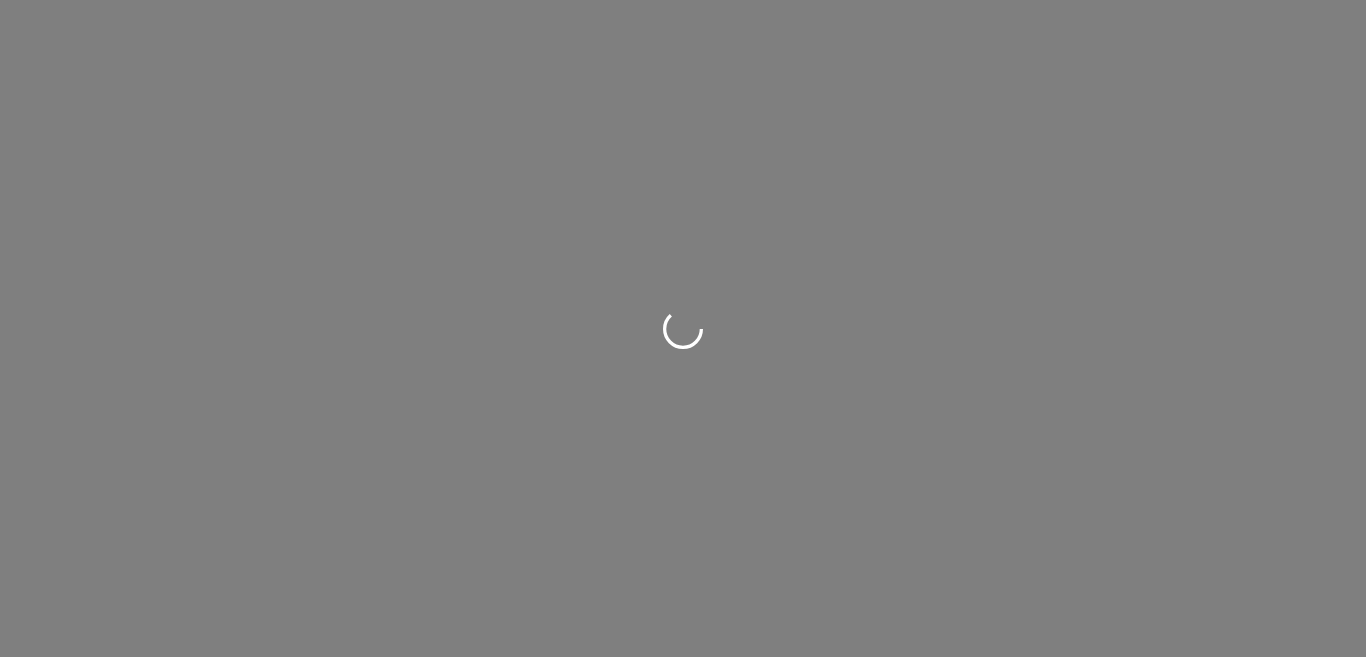 scroll, scrollTop: 0, scrollLeft: 0, axis: both 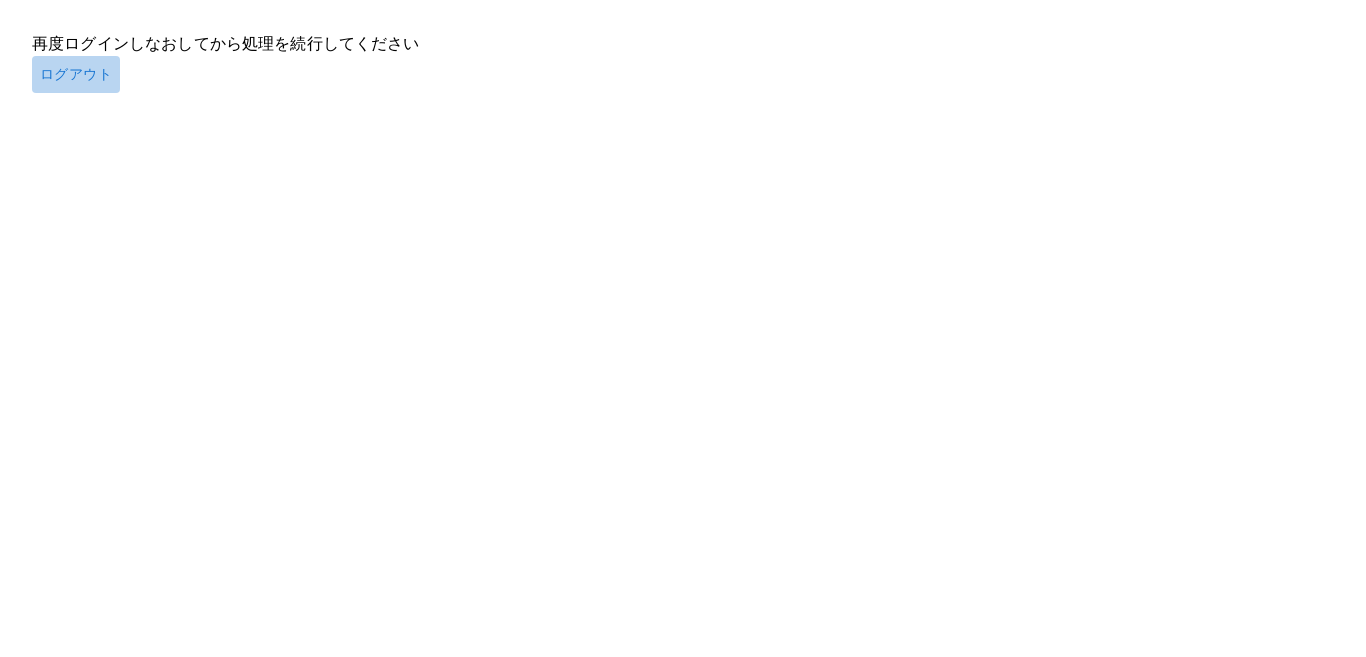 click on "ログアウト" at bounding box center (76, 74) 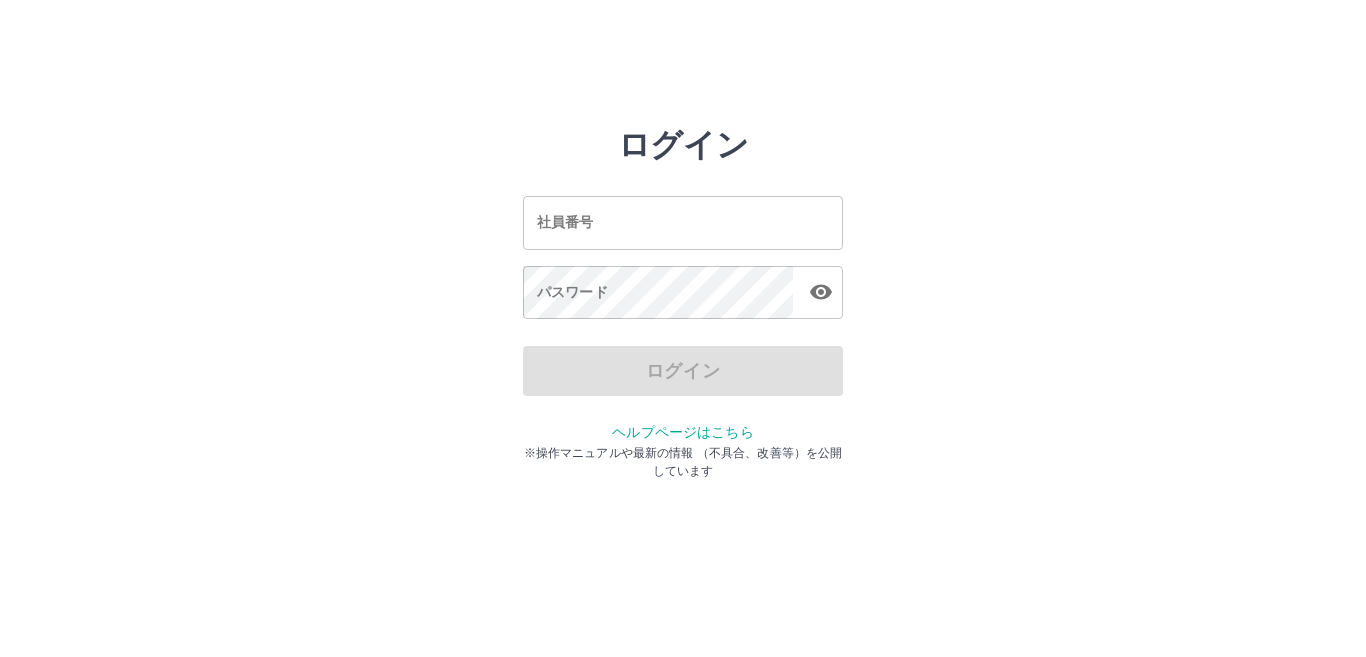 scroll, scrollTop: 0, scrollLeft: 0, axis: both 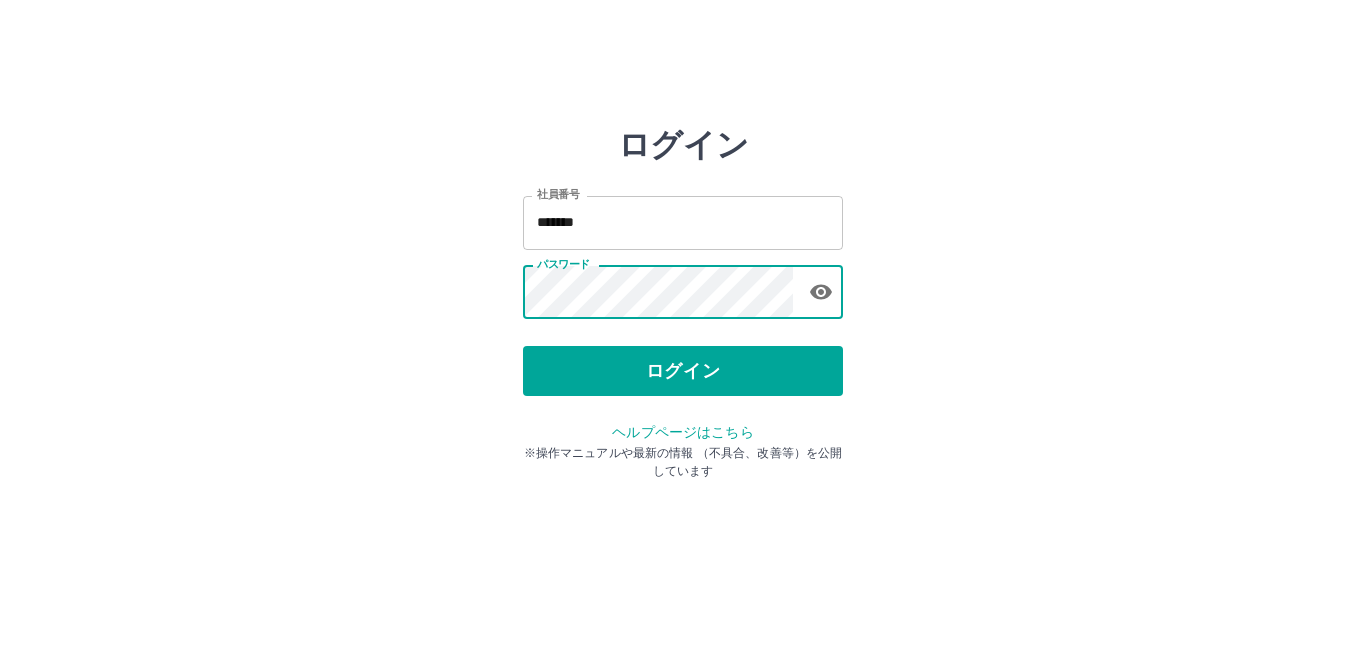click on "*******" at bounding box center (683, 222) 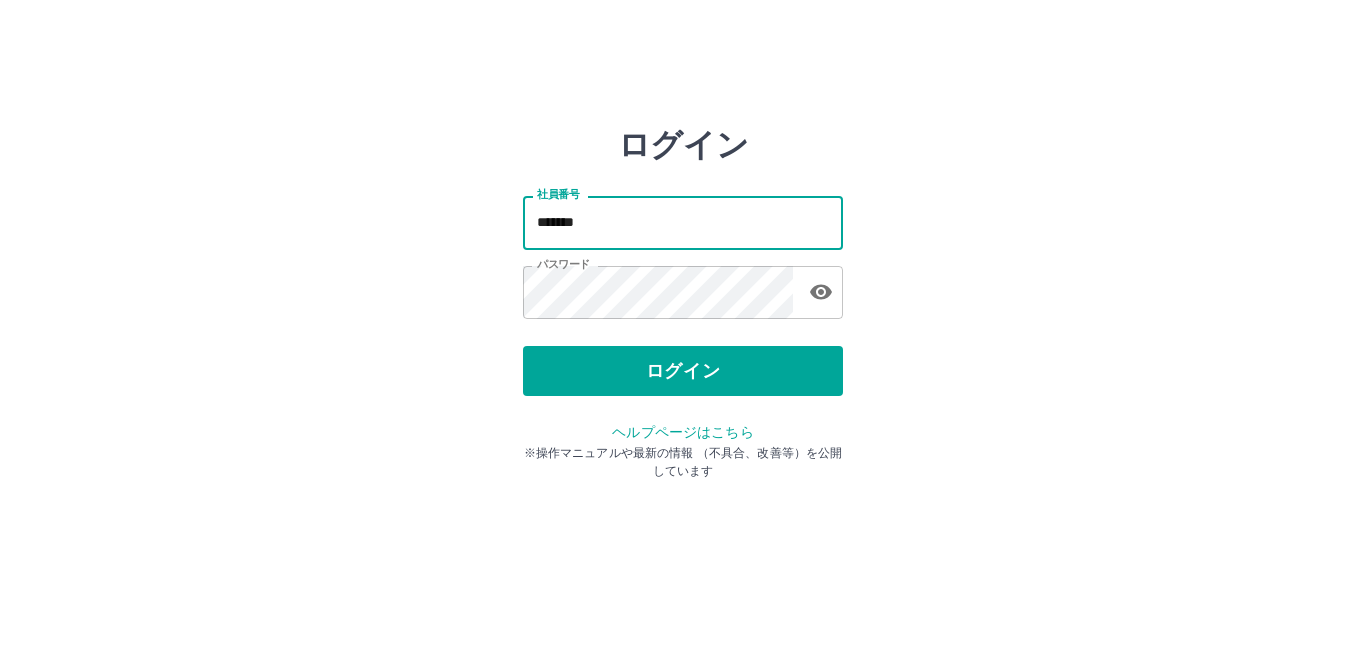 type on "*******" 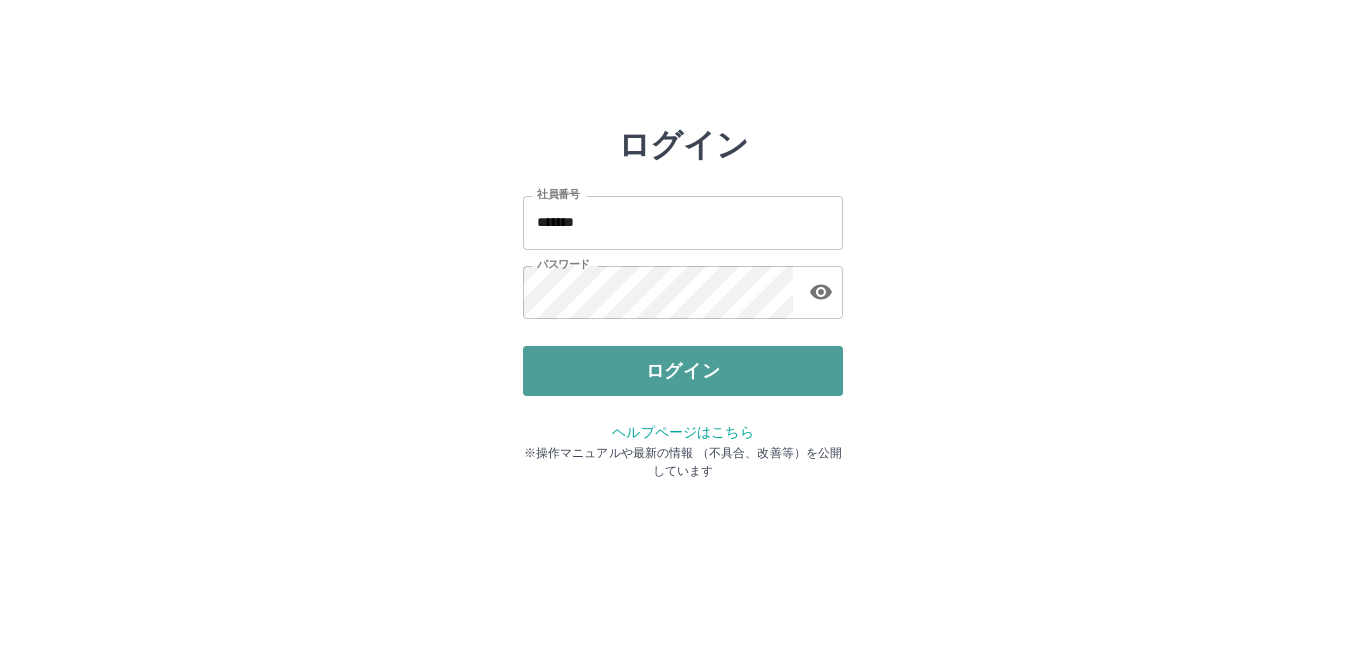 click on "ログイン" at bounding box center (683, 371) 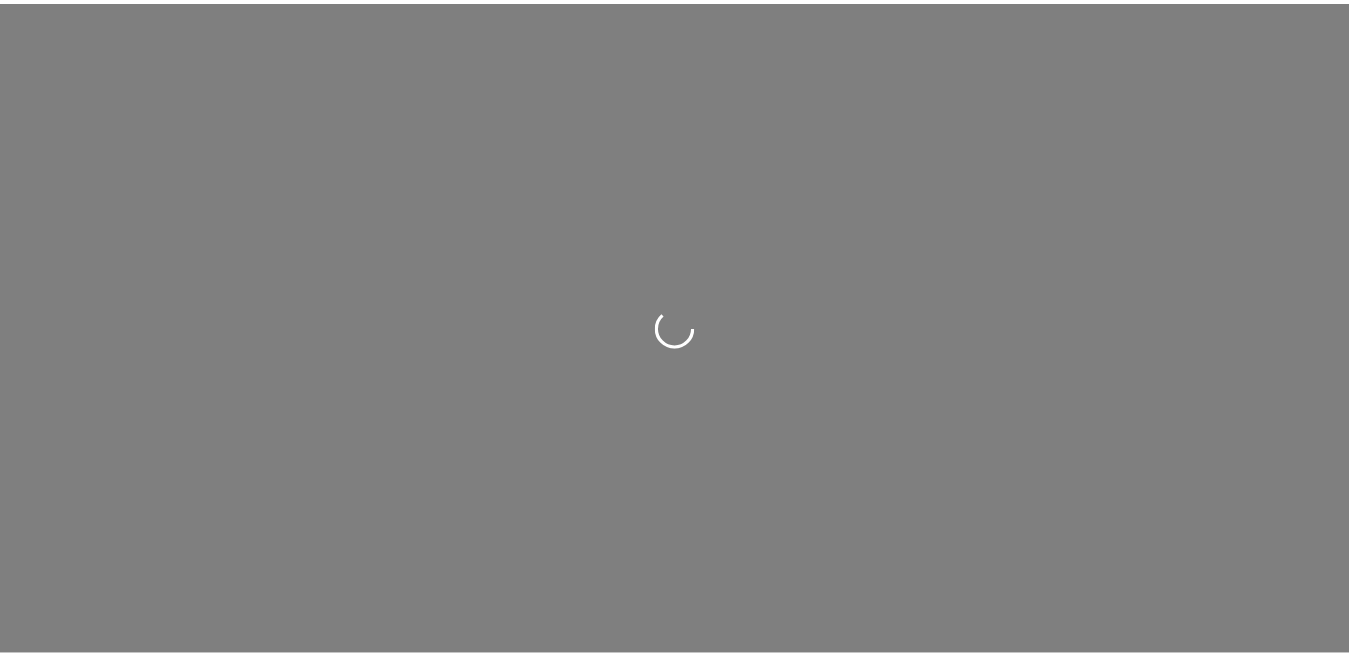 scroll, scrollTop: 0, scrollLeft: 0, axis: both 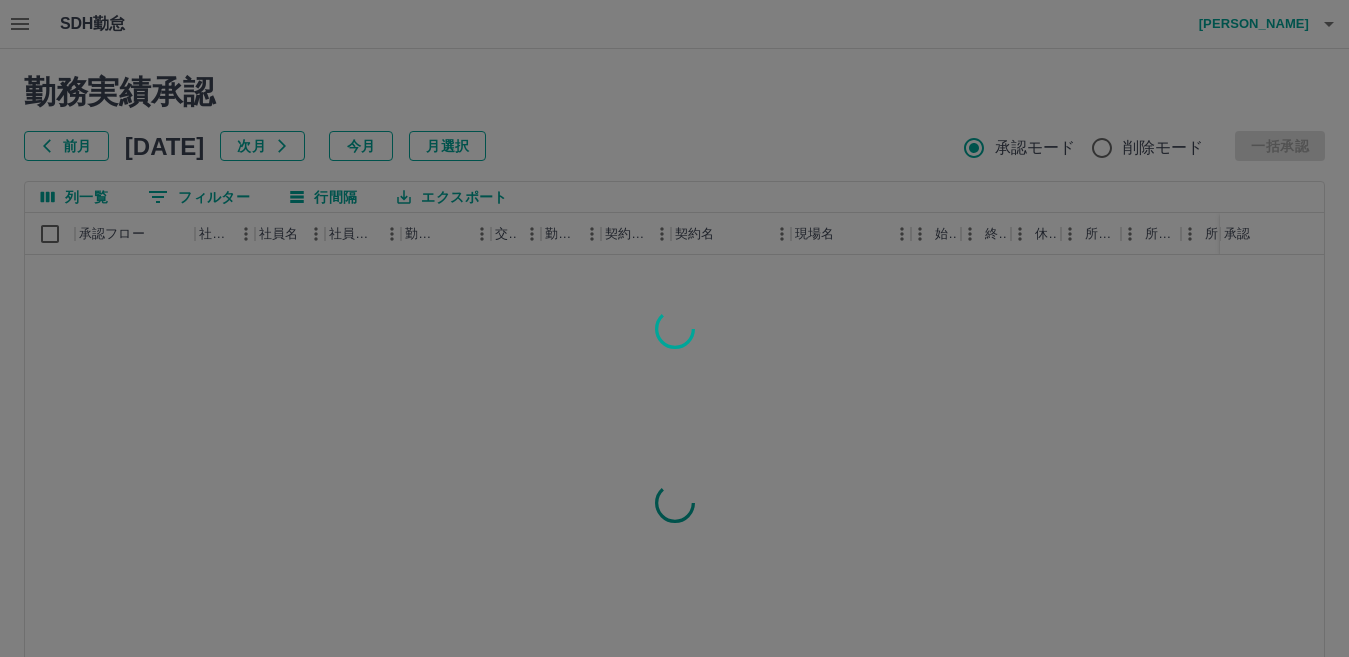 click at bounding box center [674, 328] 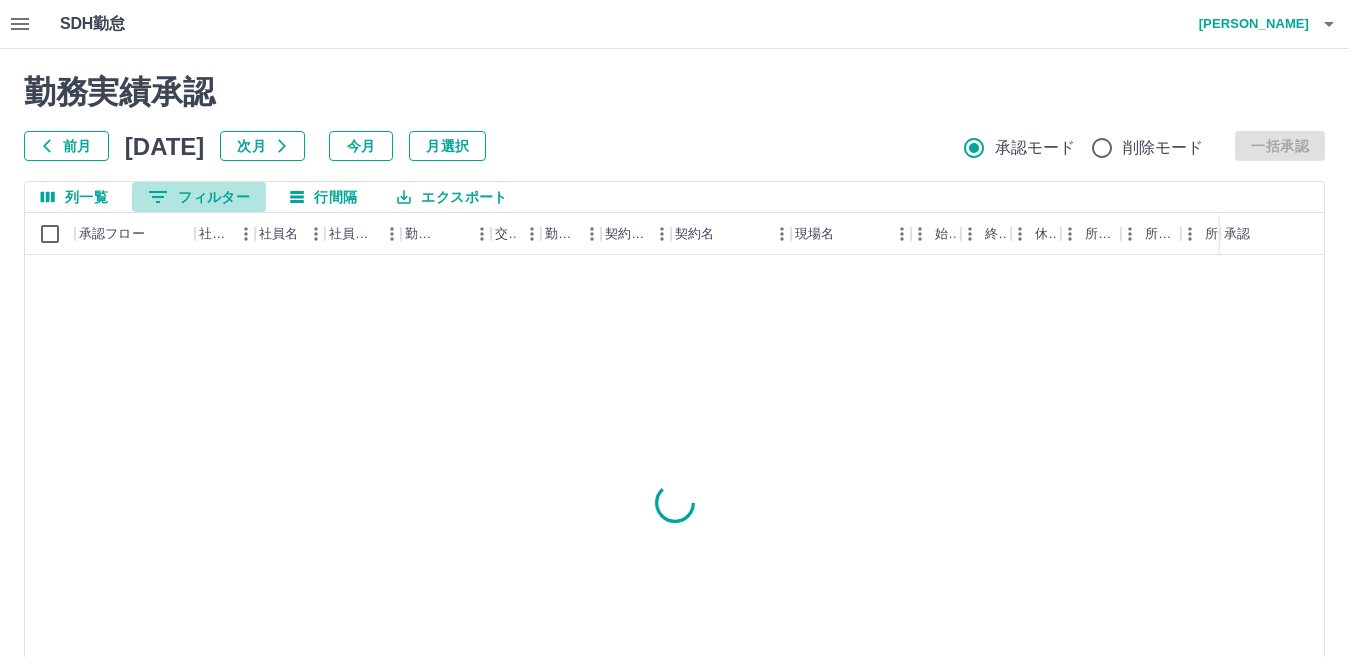 click on "0 フィルター" at bounding box center (199, 197) 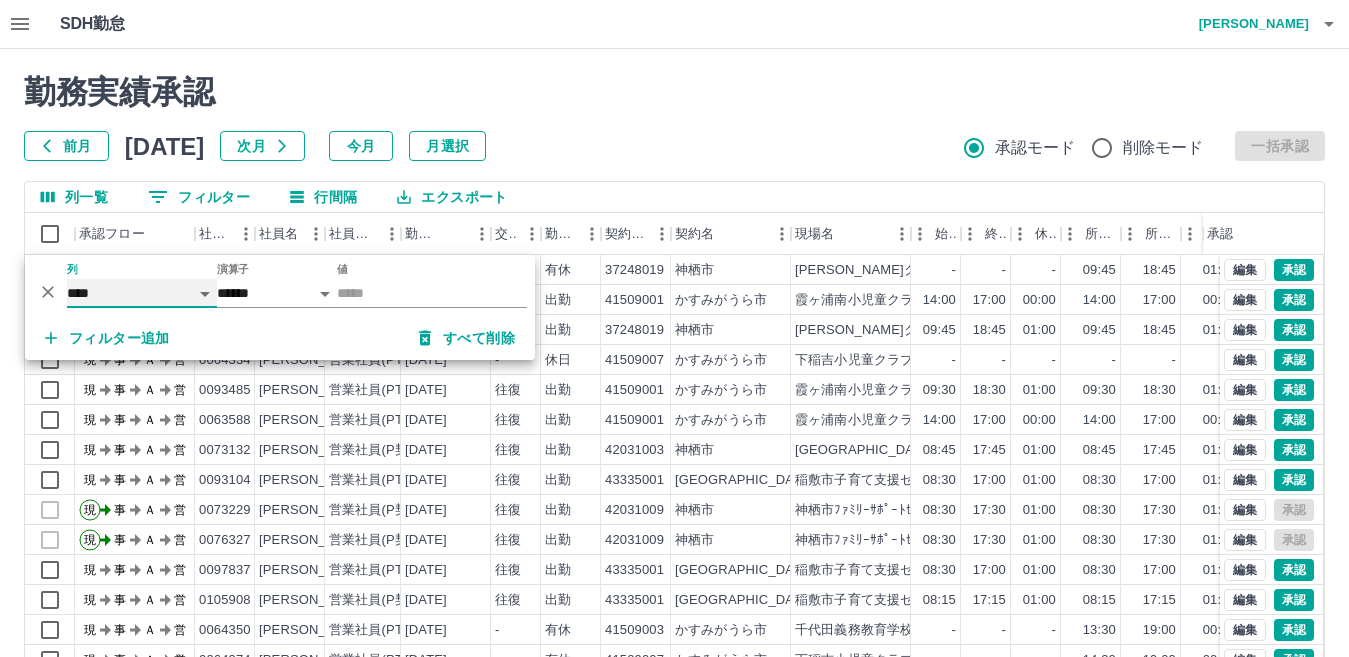 click on "**** *** **** *** *** **** ***** *** *** ** ** ** **** **** **** ** ** *** **** *****" at bounding box center [142, 293] 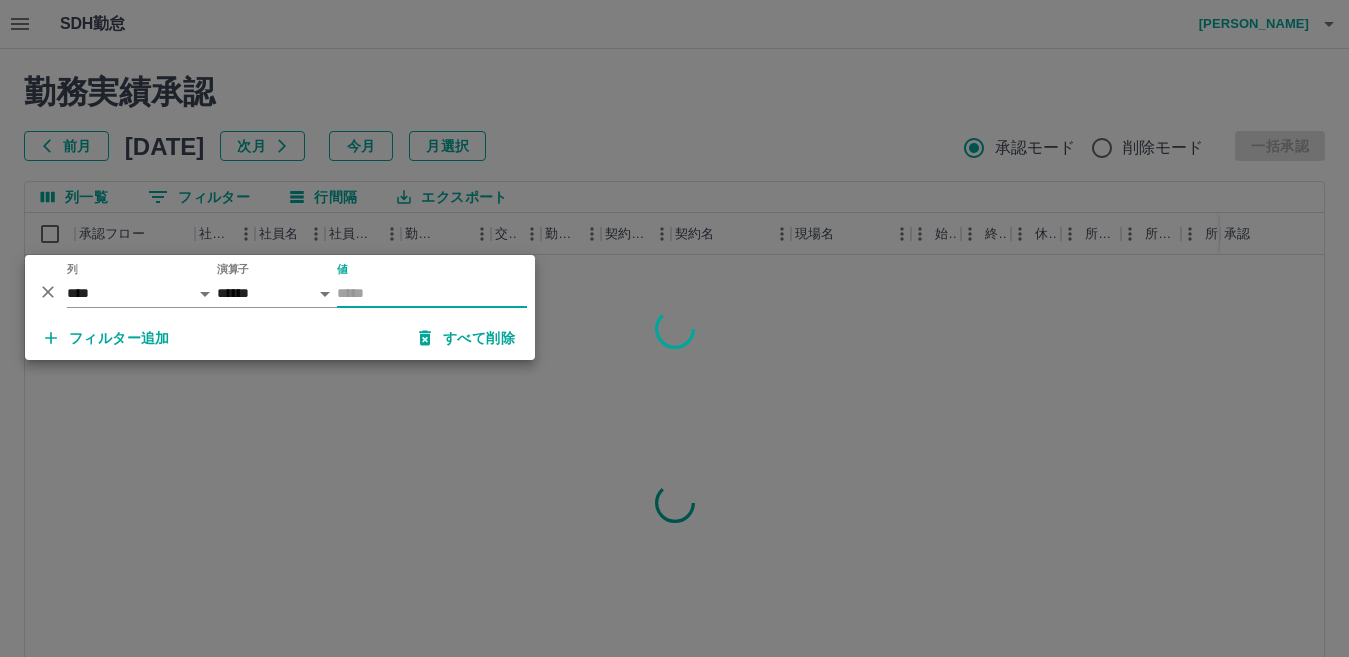 click on "値" at bounding box center (432, 293) 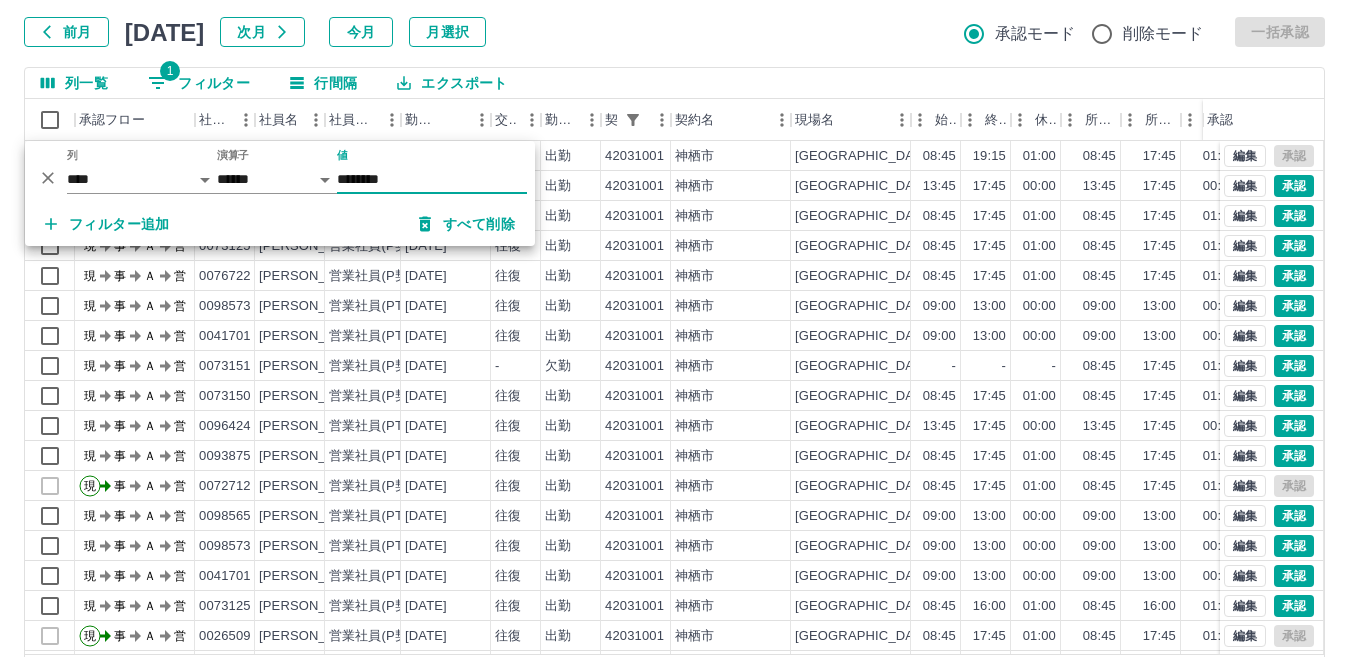 scroll, scrollTop: 188, scrollLeft: 0, axis: vertical 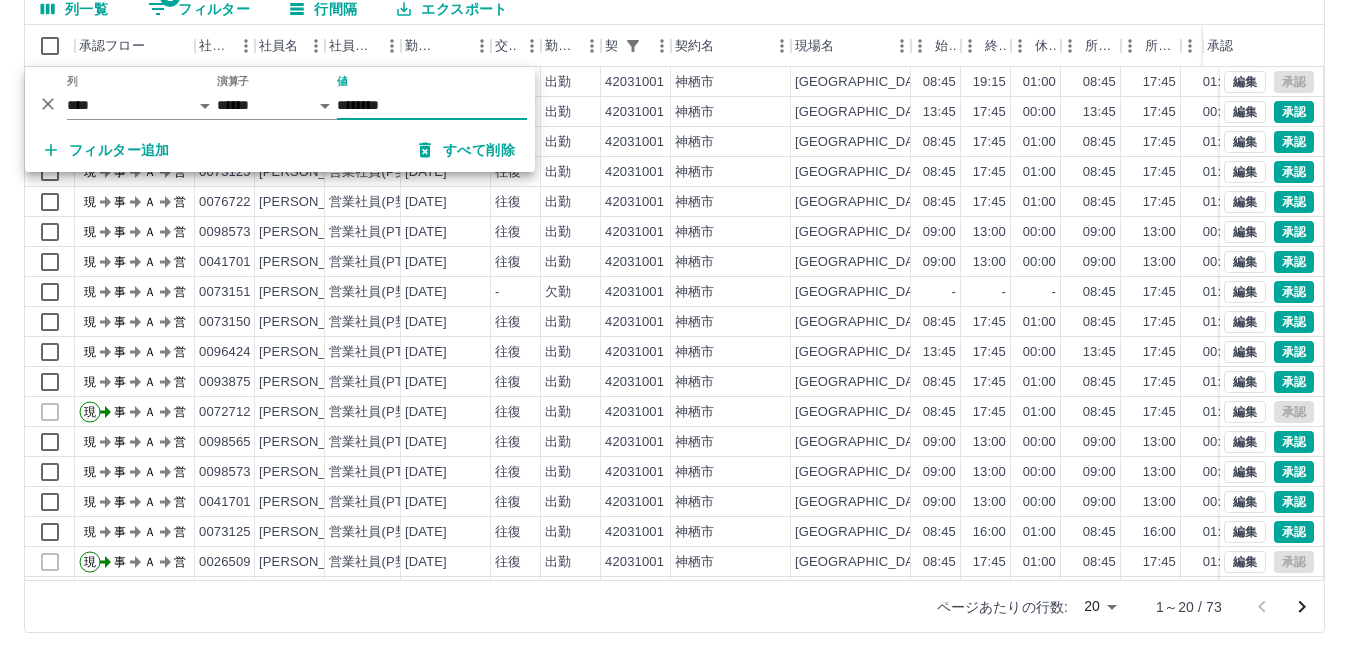 type on "********" 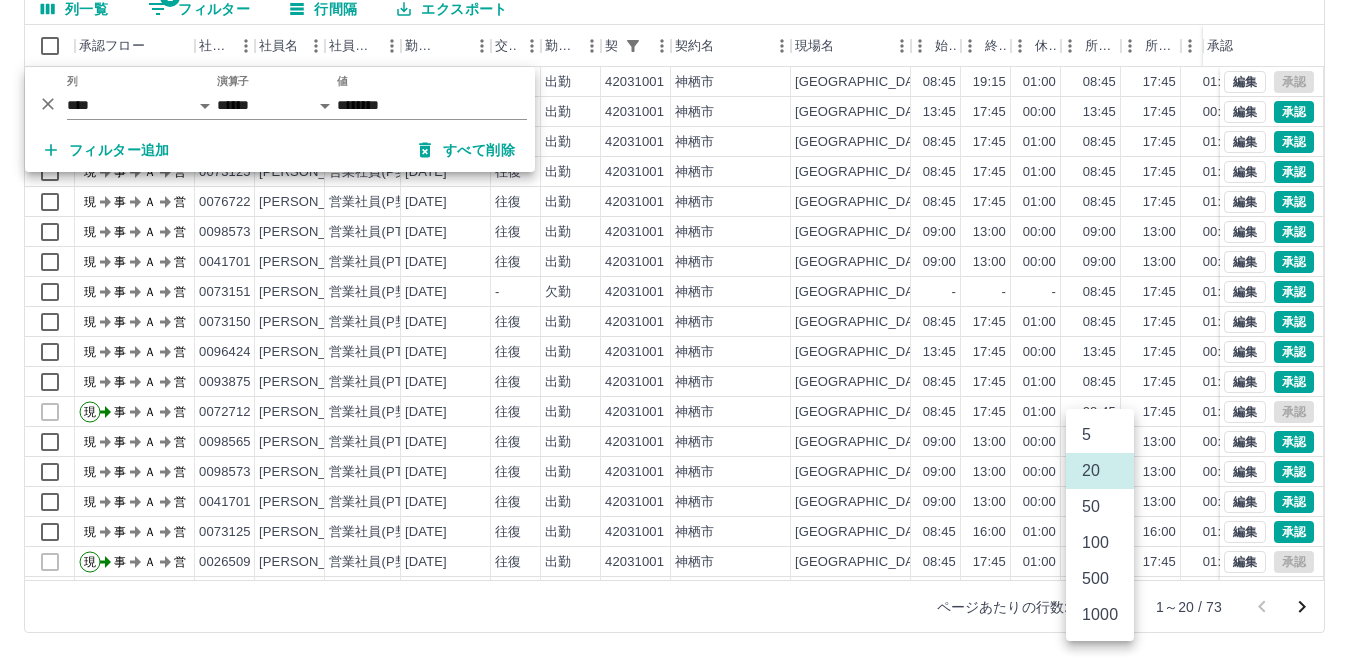 drag, startPoint x: 1105, startPoint y: 602, endPoint x: 1107, endPoint y: 618, distance: 16.124516 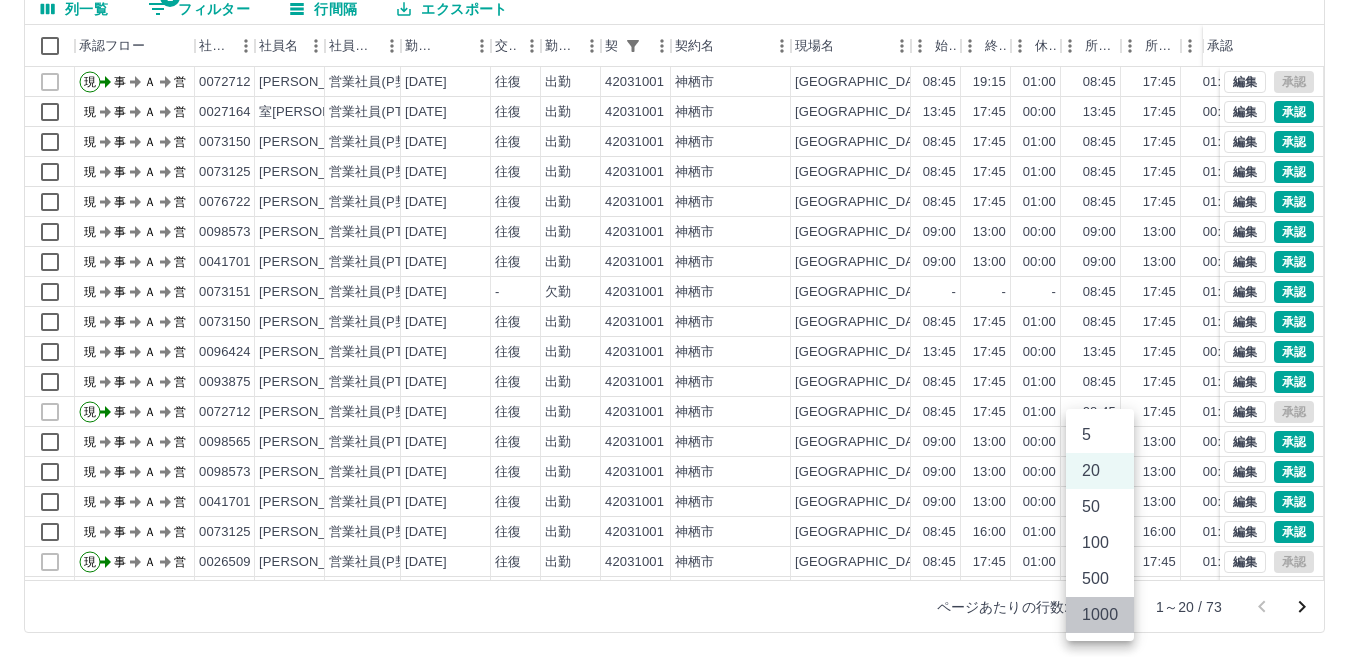 drag, startPoint x: 1106, startPoint y: 621, endPoint x: 1121, endPoint y: 608, distance: 19.849434 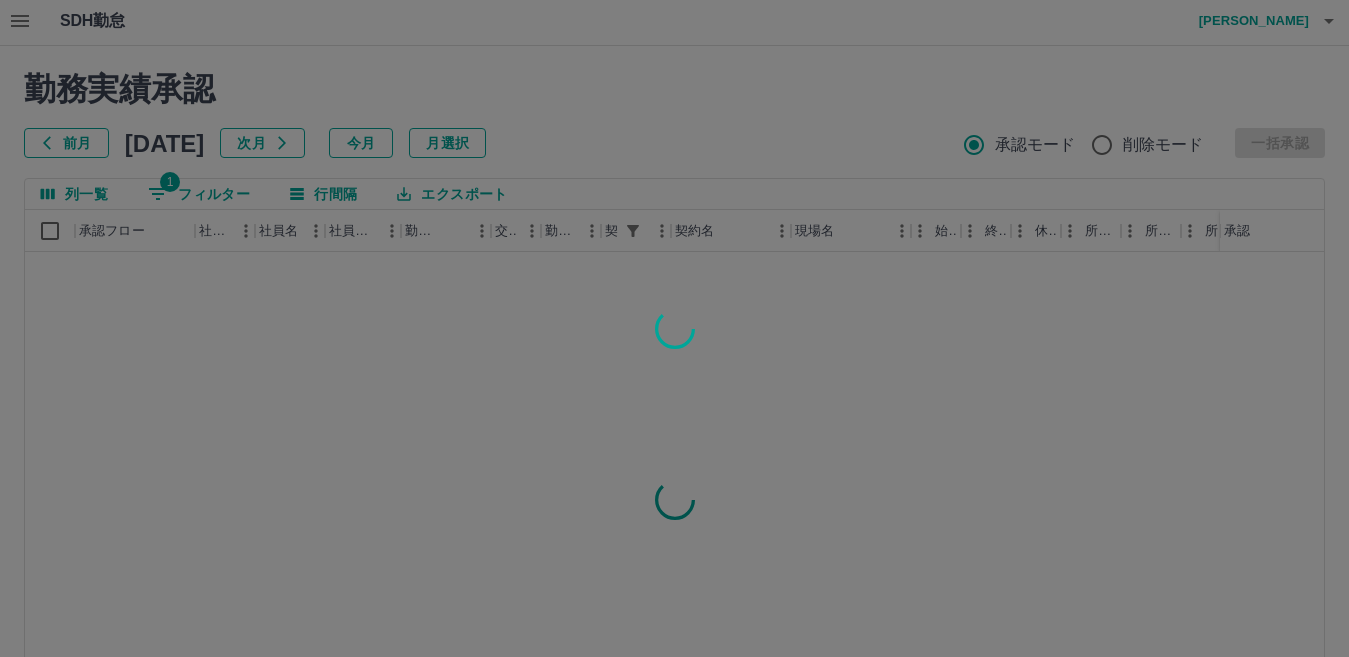 scroll, scrollTop: 1, scrollLeft: 0, axis: vertical 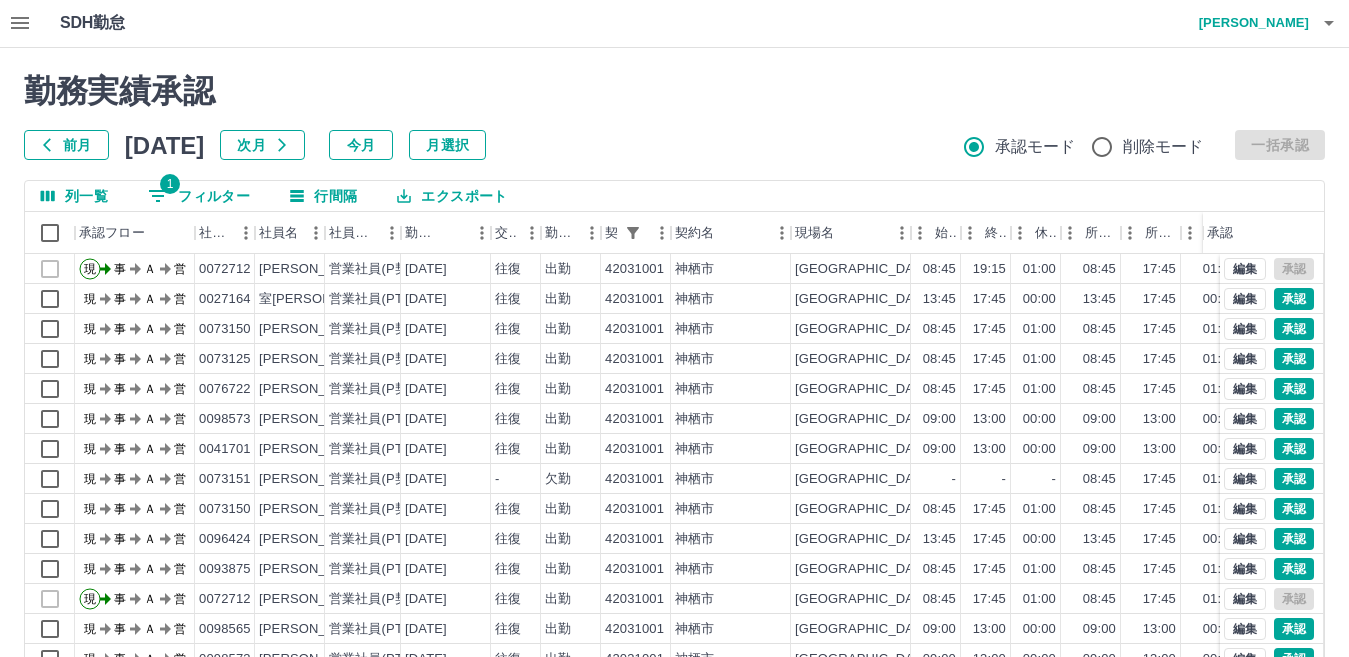 click on "勤務実績承認 前月 2025年07月 次月 今月 月選択 承認モード 削除モード 一括承認" at bounding box center (674, 116) 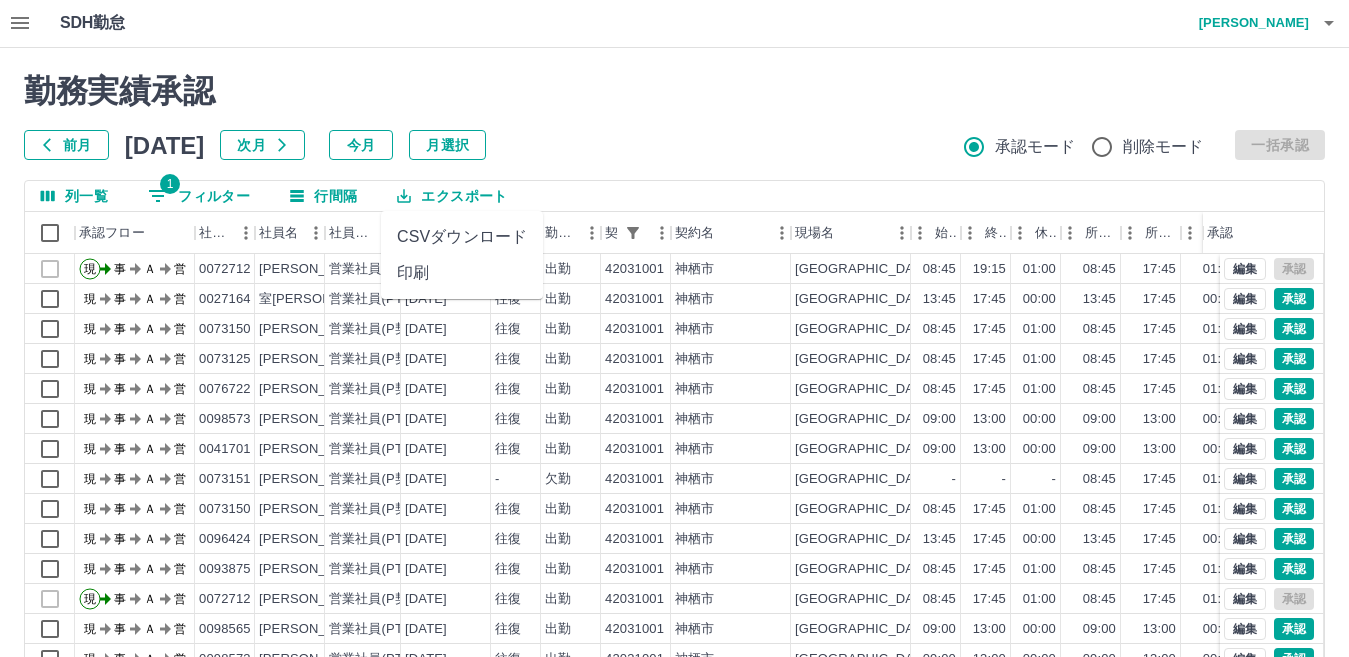 click on "CSVダウンロード" at bounding box center [462, 237] 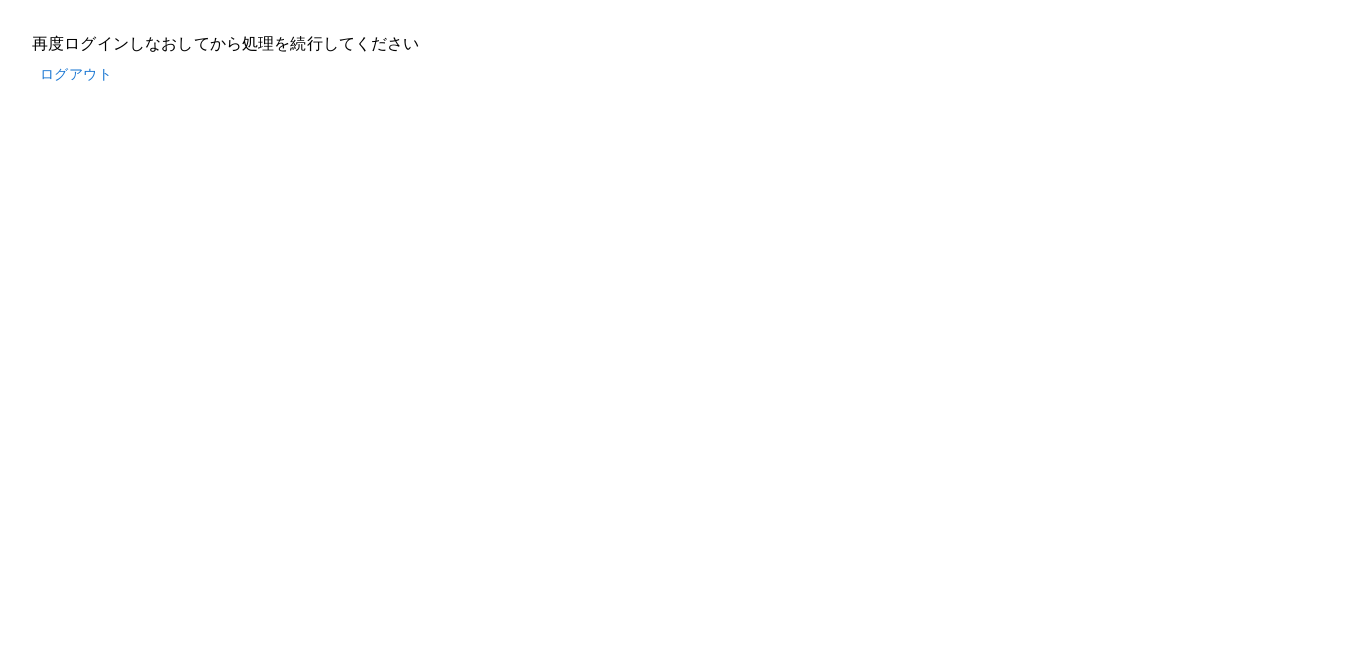 scroll, scrollTop: 0, scrollLeft: 0, axis: both 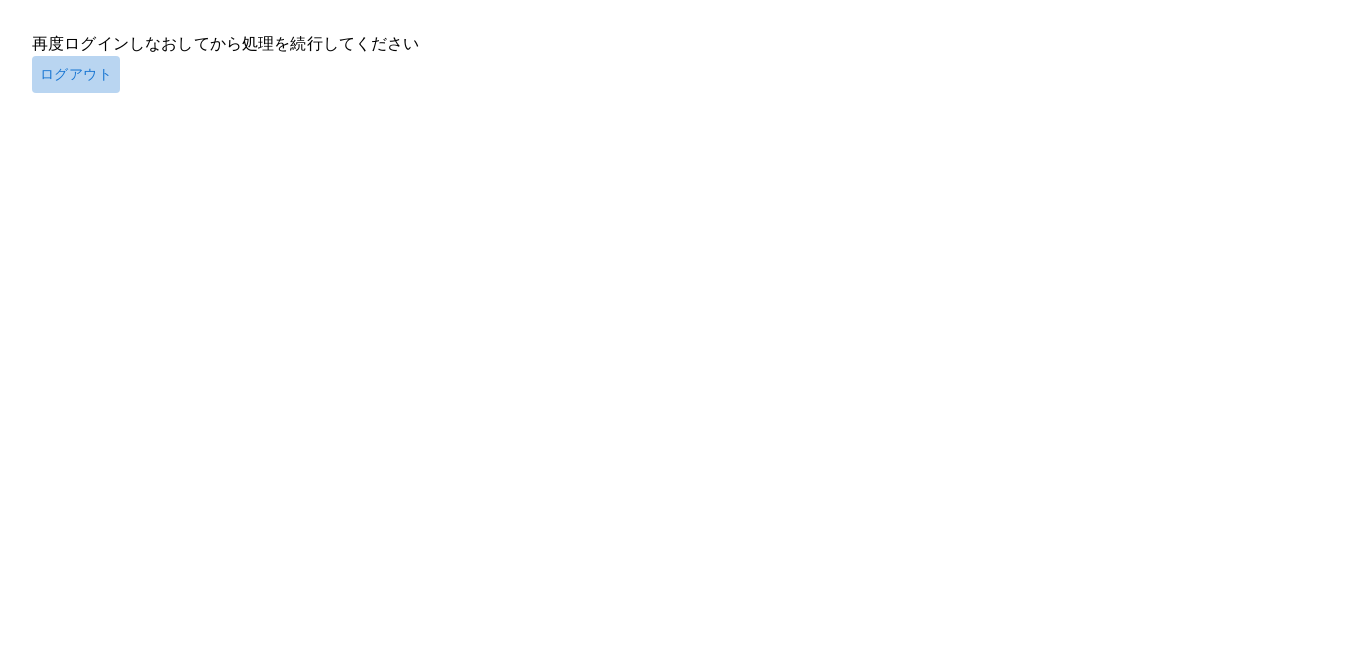 click on "ログアウト" at bounding box center (76, 74) 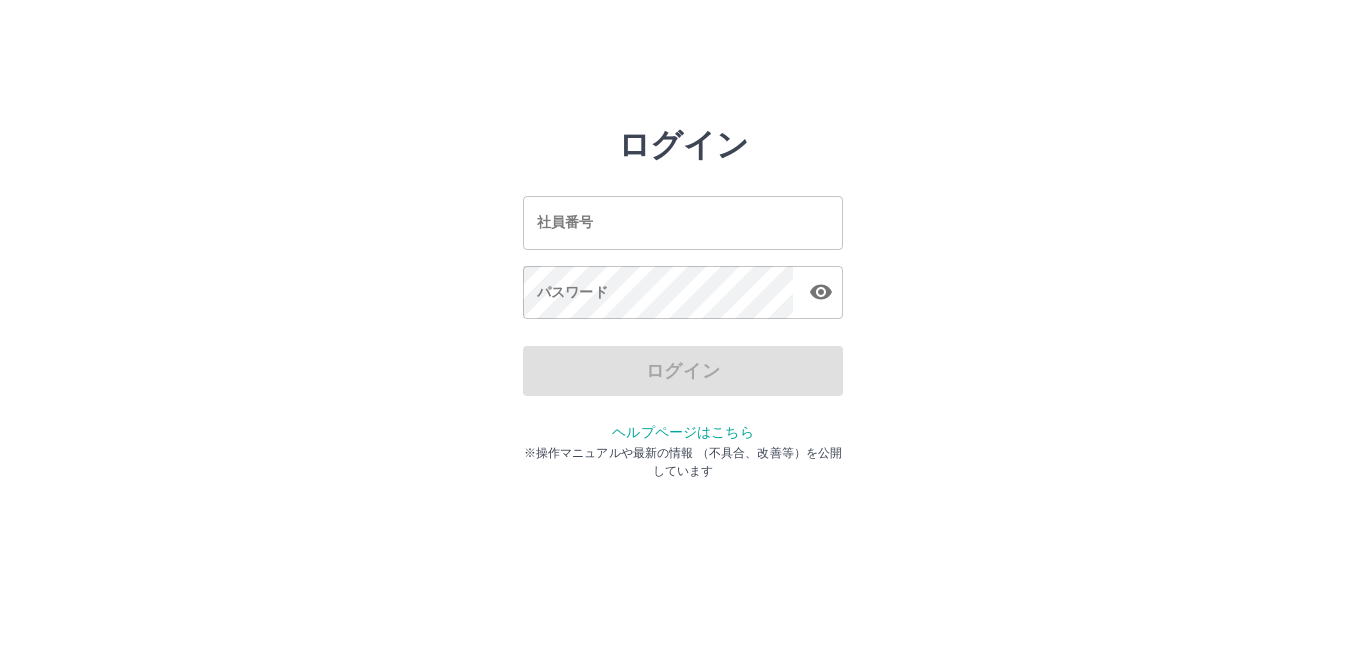 scroll, scrollTop: 0, scrollLeft: 0, axis: both 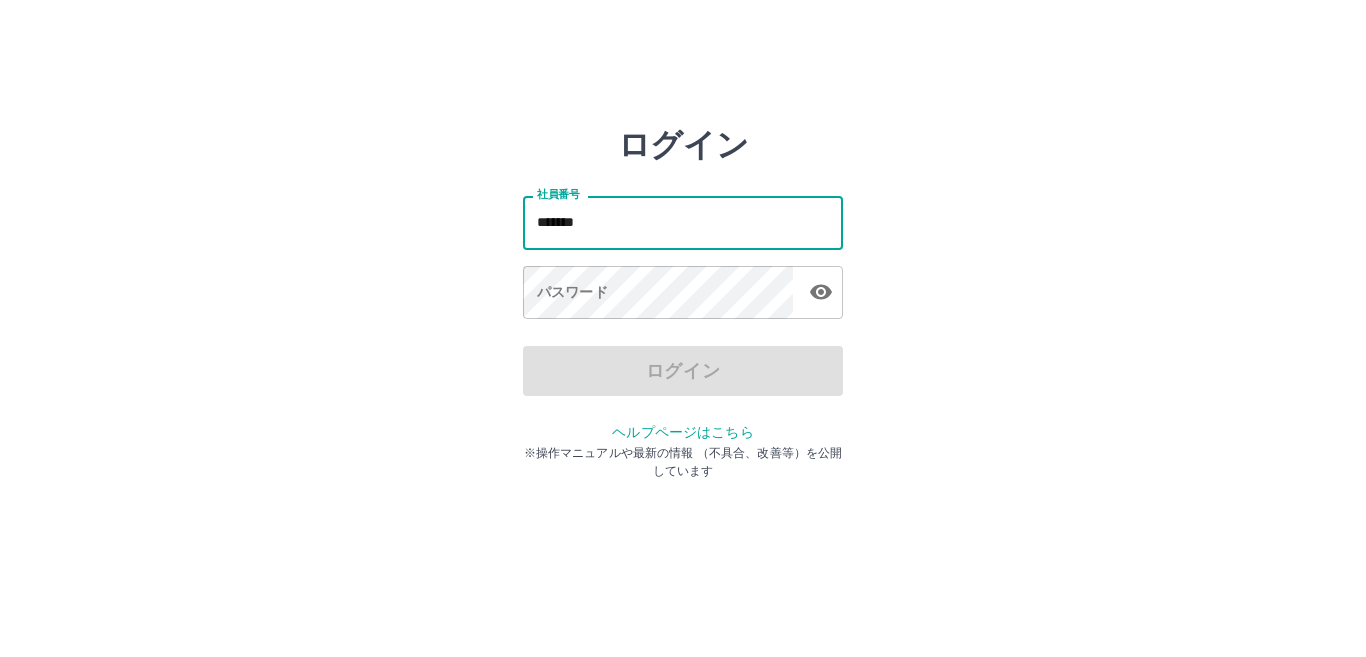 type on "*******" 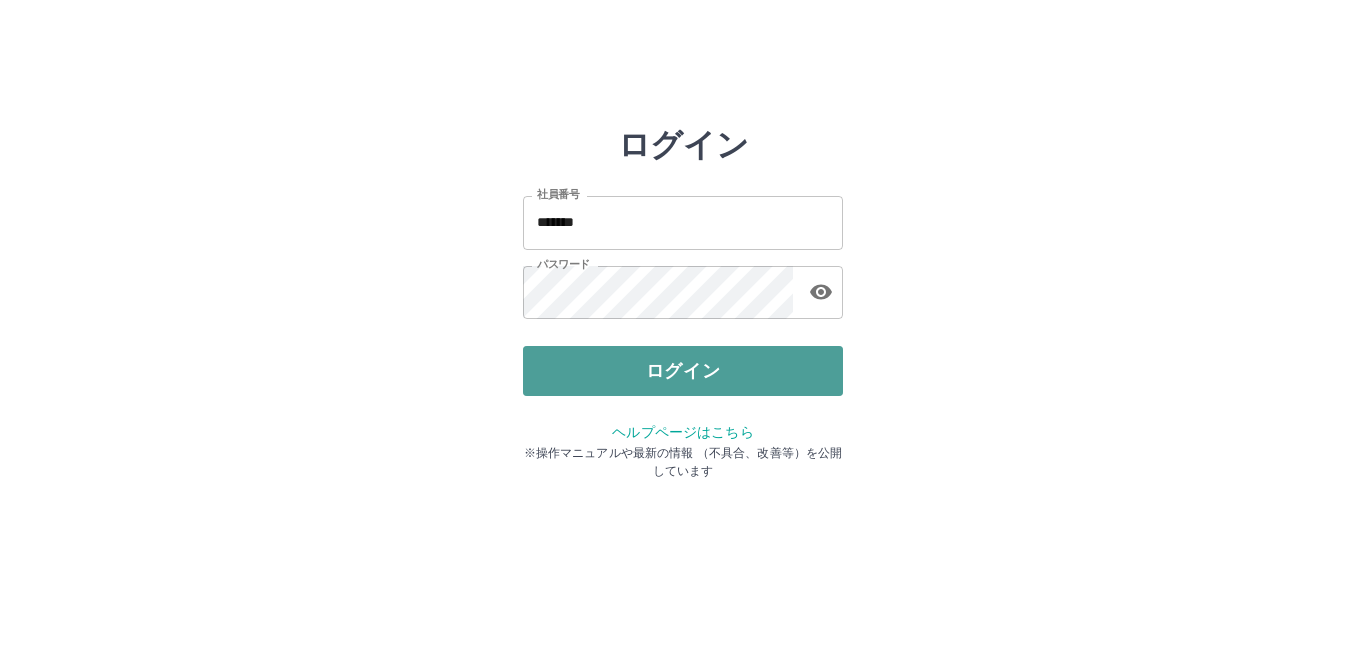 click on "ログイン" at bounding box center [683, 371] 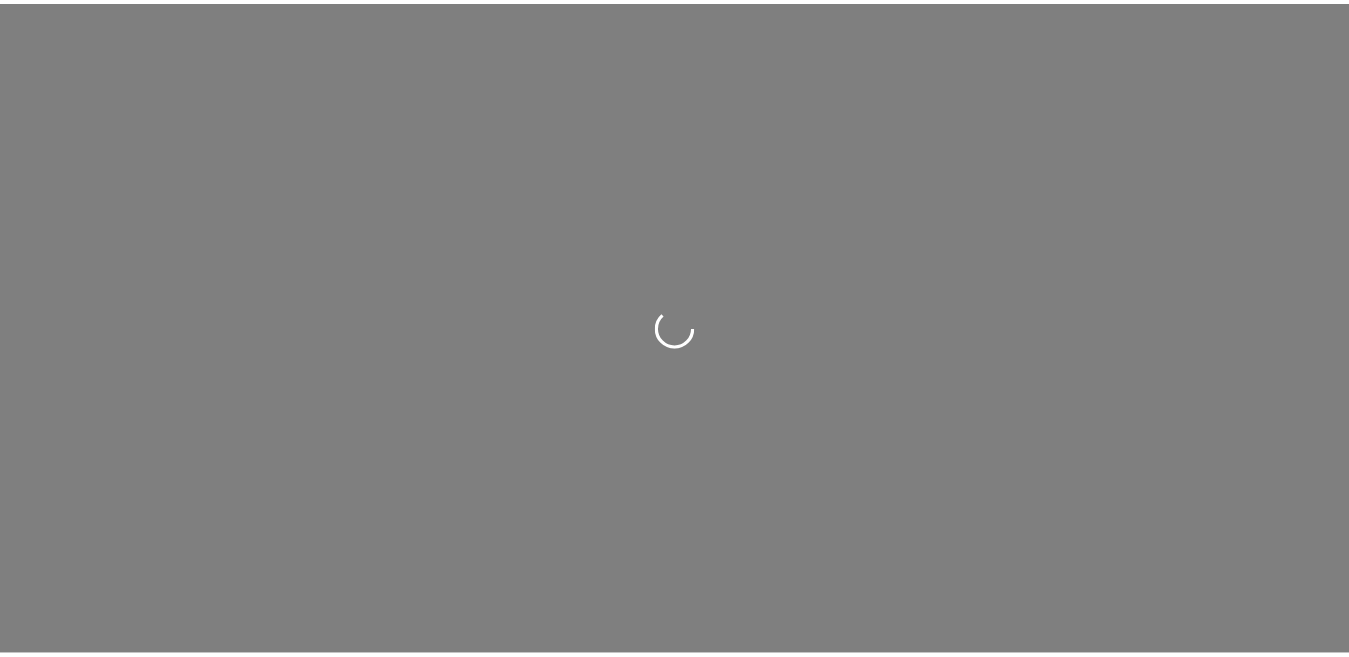 scroll, scrollTop: 0, scrollLeft: 0, axis: both 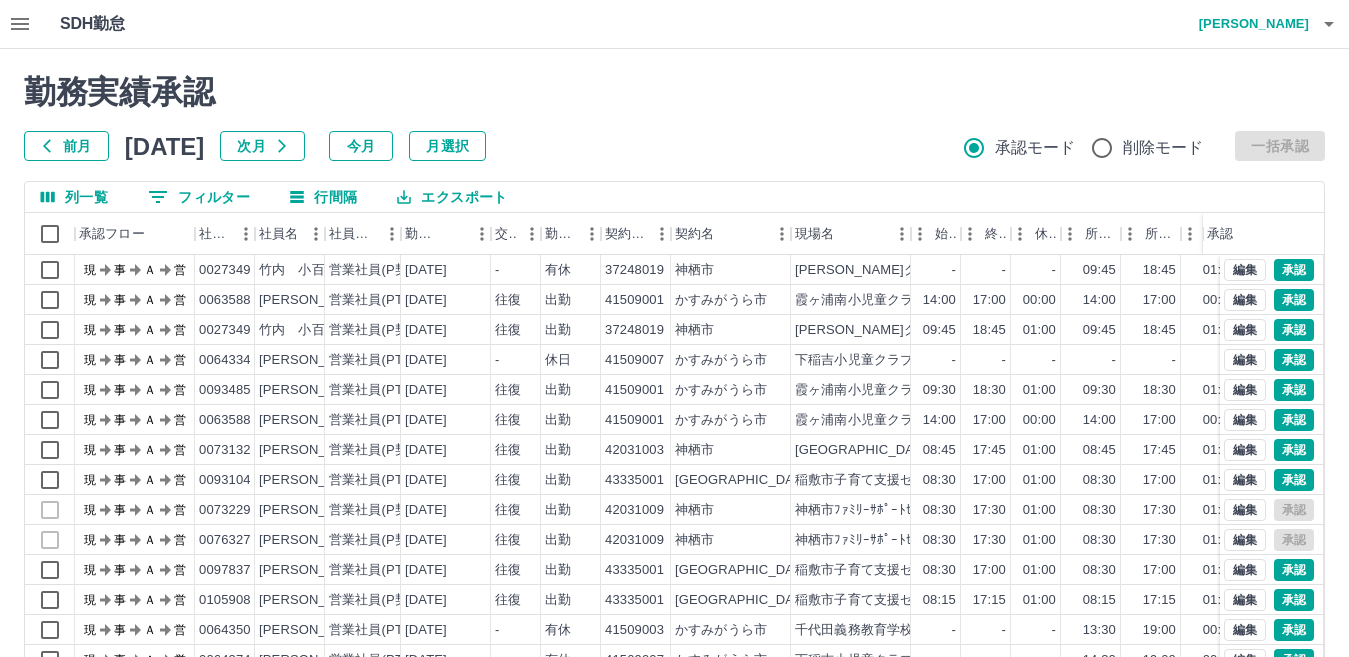 click on "勤務実績承認 前月 [DATE] 次月 今月 月選択 承認モード 削除モード 一括承認 列一覧 0 フィルター 行間隔 エクスポート 承認フロー 社員番号 社員名 社員区分 勤務日 交通費 勤務区分 契約コード 契約名 現場名 始業 終業 休憩 所定開始 所定終業 所定休憩 拘束 勤務 遅刻等 コメント ステータス 承認 現 事 Ａ 営 0027349 [PERSON_NAME] 営業社員(P契約) [DATE]  -  有休 37248019 [GEOGRAPHIC_DATA] [PERSON_NAME]児童クラブＡ - - - 09:45 18:45 01:00 00:00 00:00 00:00 私用のため 現場責任者承認待 現 事 Ａ 営 0063588 [PERSON_NAME] 営業社員(PT契約) [DATE] 往復 出勤 41509001 [GEOGRAPHIC_DATA]児童クラブ 14:00 17:00 00:00 14:00 17:00 00:00 03:00 03:00 00:00 支払票提出あり　交通費０ 現場責任者承認待 現 事 Ａ 営 0027349 [PERSON_NAME] 営業社員(P契約) [DATE] 往復 出勤 37248019 [GEOGRAPHIC_DATA] 09:45 18:45 01:00 09:45 -" at bounding box center [674, 447] 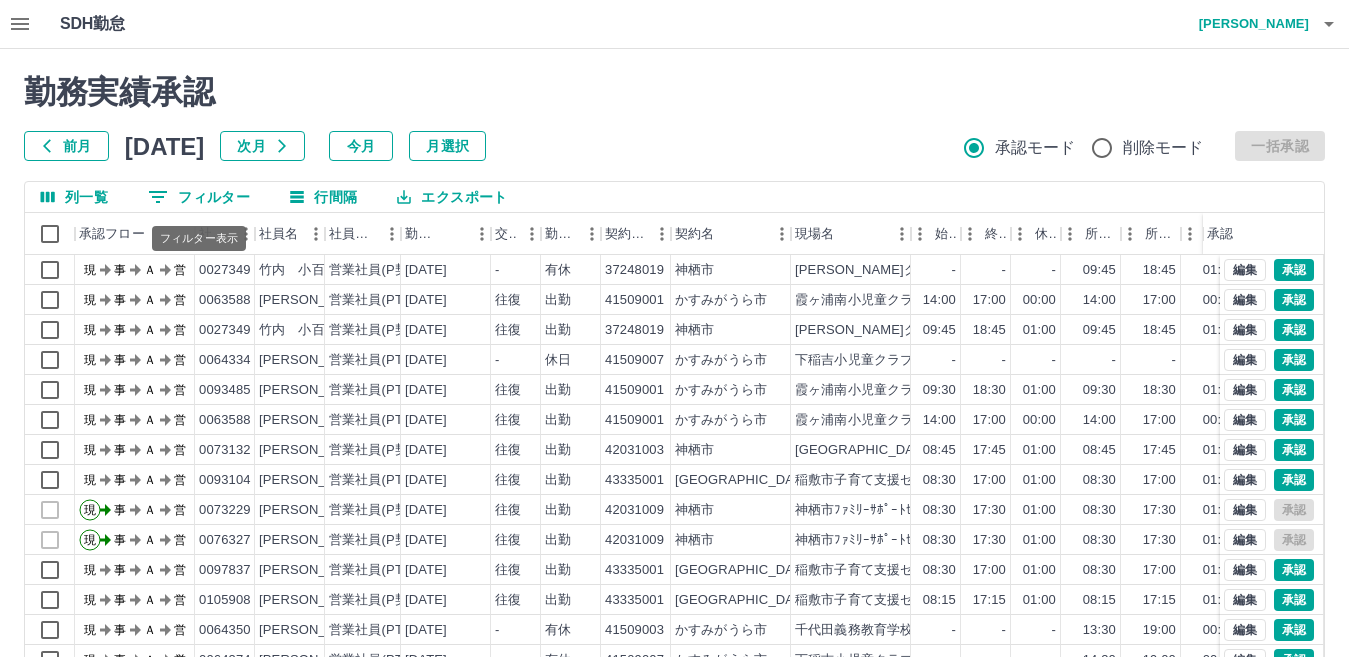 click on "0 フィルター" at bounding box center [199, 197] 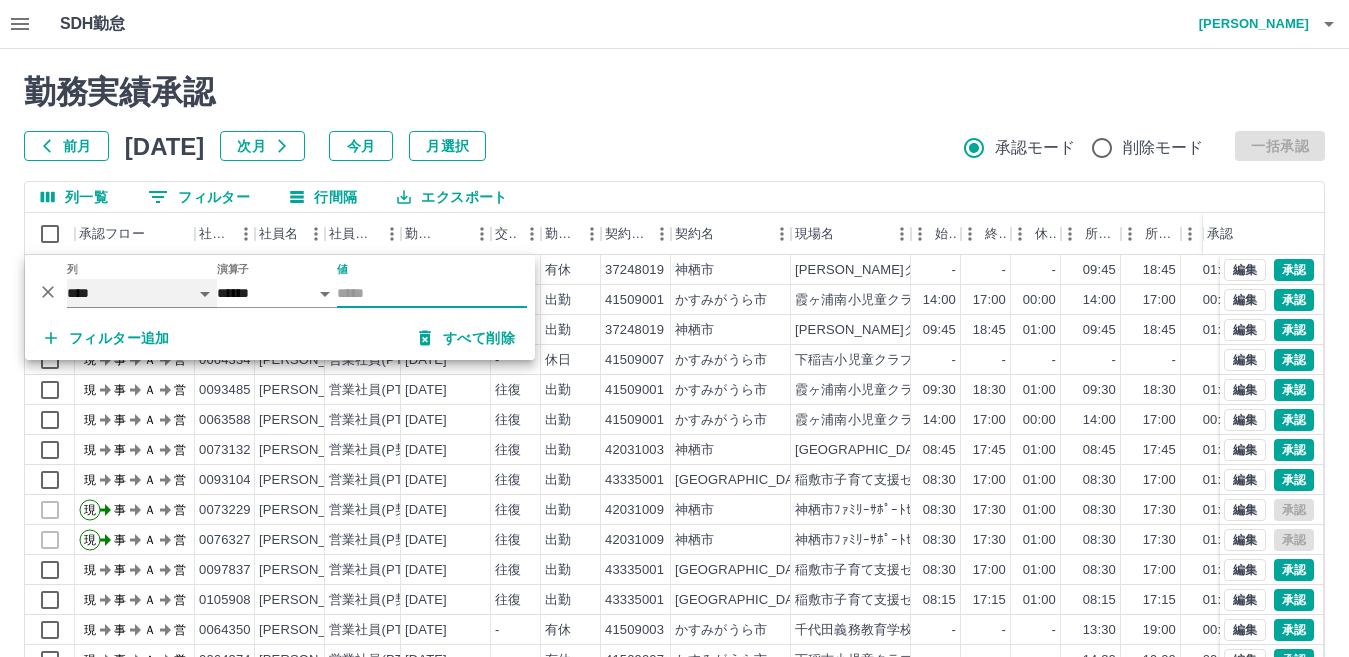 click on "**** *** **** *** *** **** ***** *** *** ** ** ** **** **** **** ** ** *** **** *****" at bounding box center [142, 293] 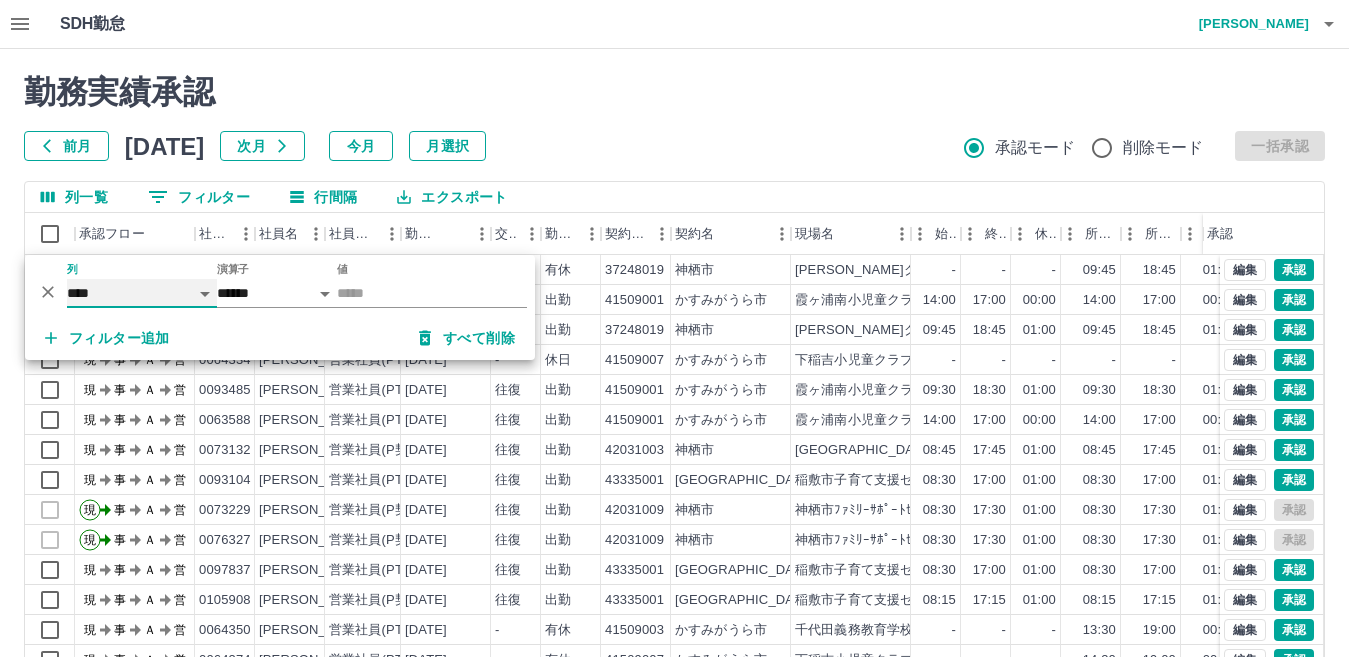 click on "**** *** **** *** *** **** ***** *** *** ** ** ** **** **** **** ** ** *** **** *****" at bounding box center [142, 293] 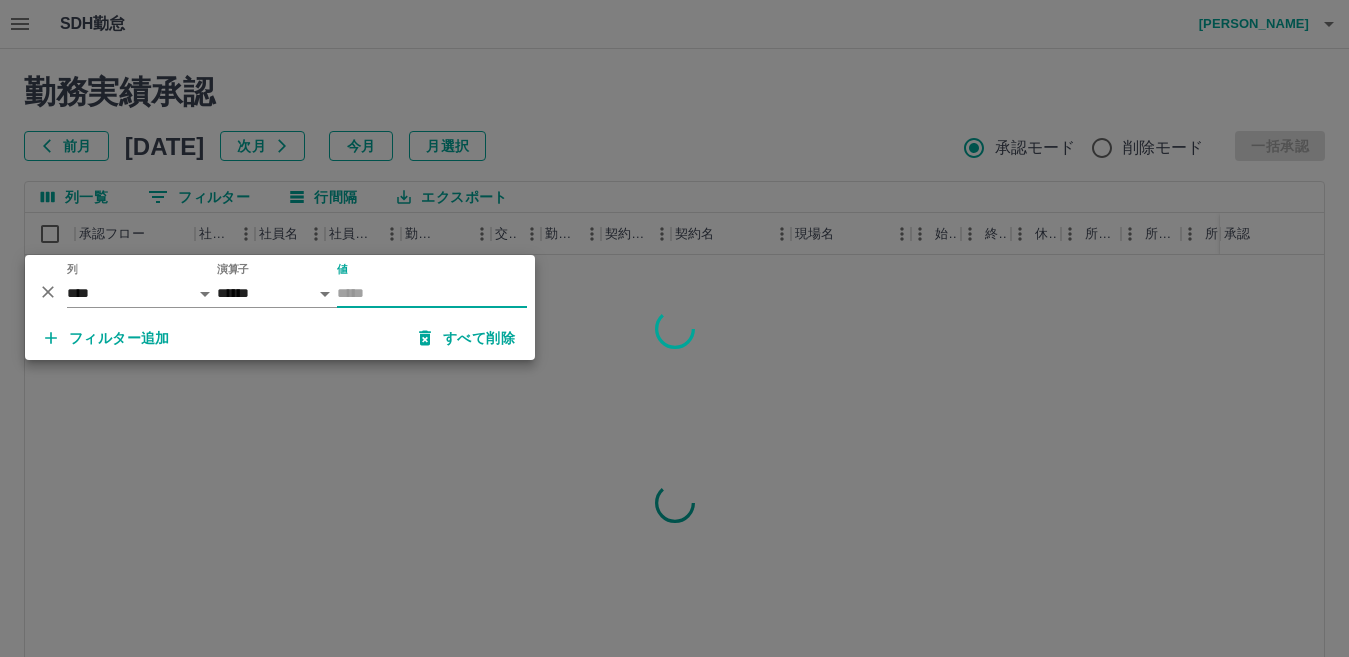 click on "値" at bounding box center [432, 293] 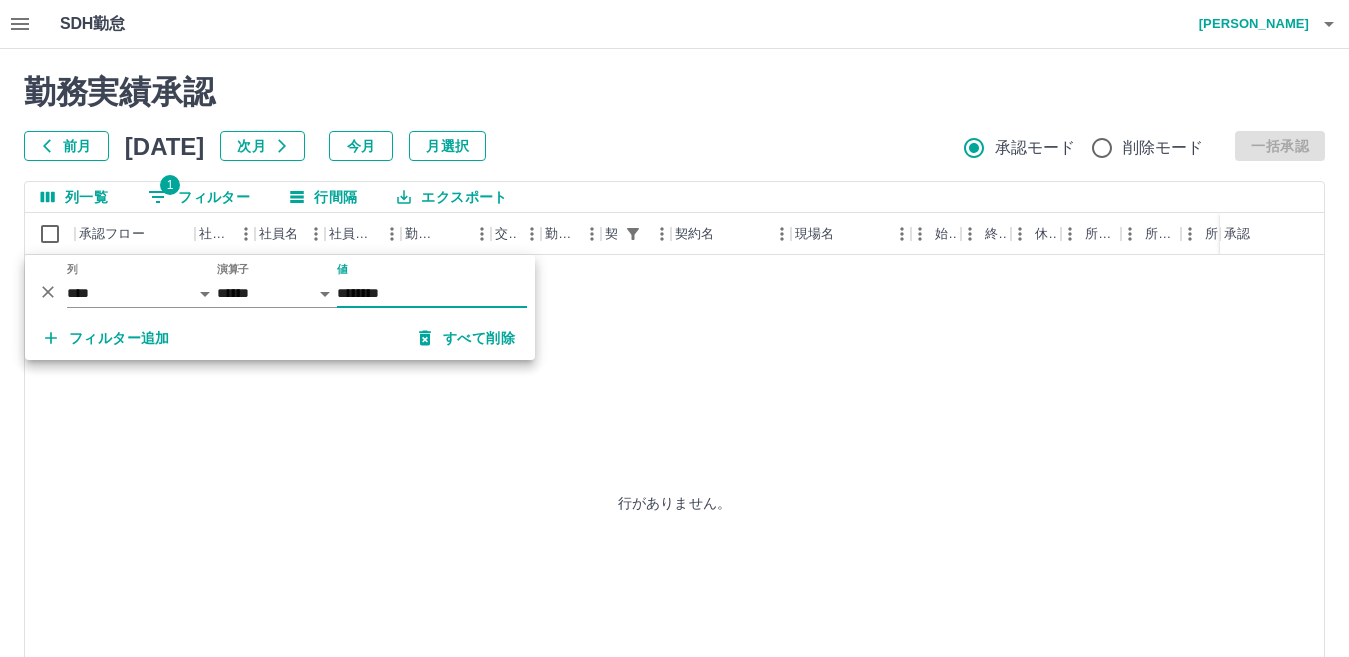type on "********" 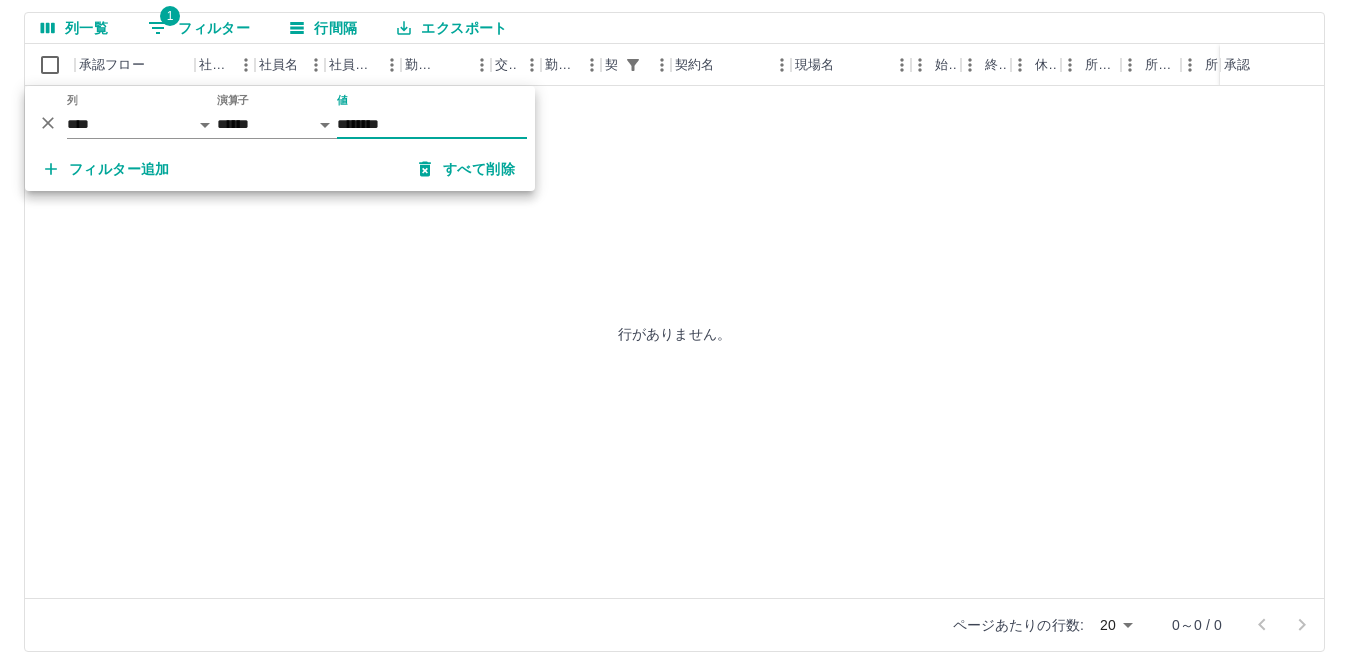 scroll, scrollTop: 188, scrollLeft: 0, axis: vertical 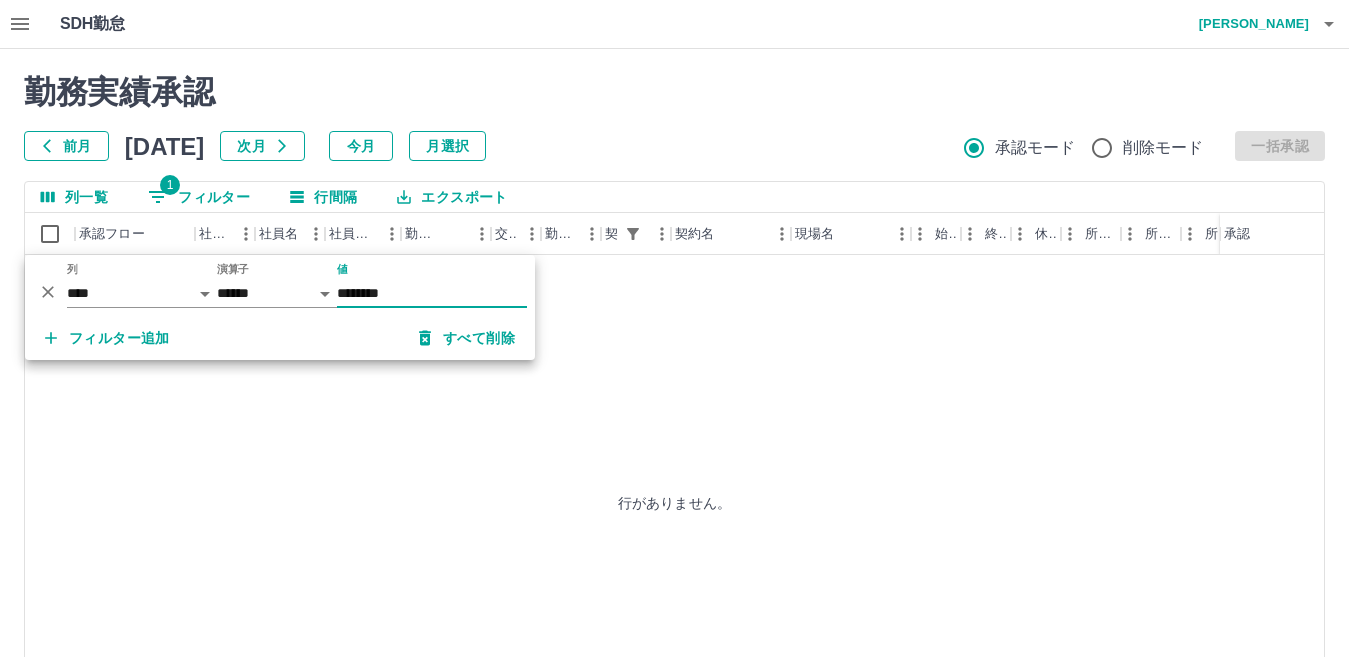 click on "勤務実績承認" at bounding box center (674, 92) 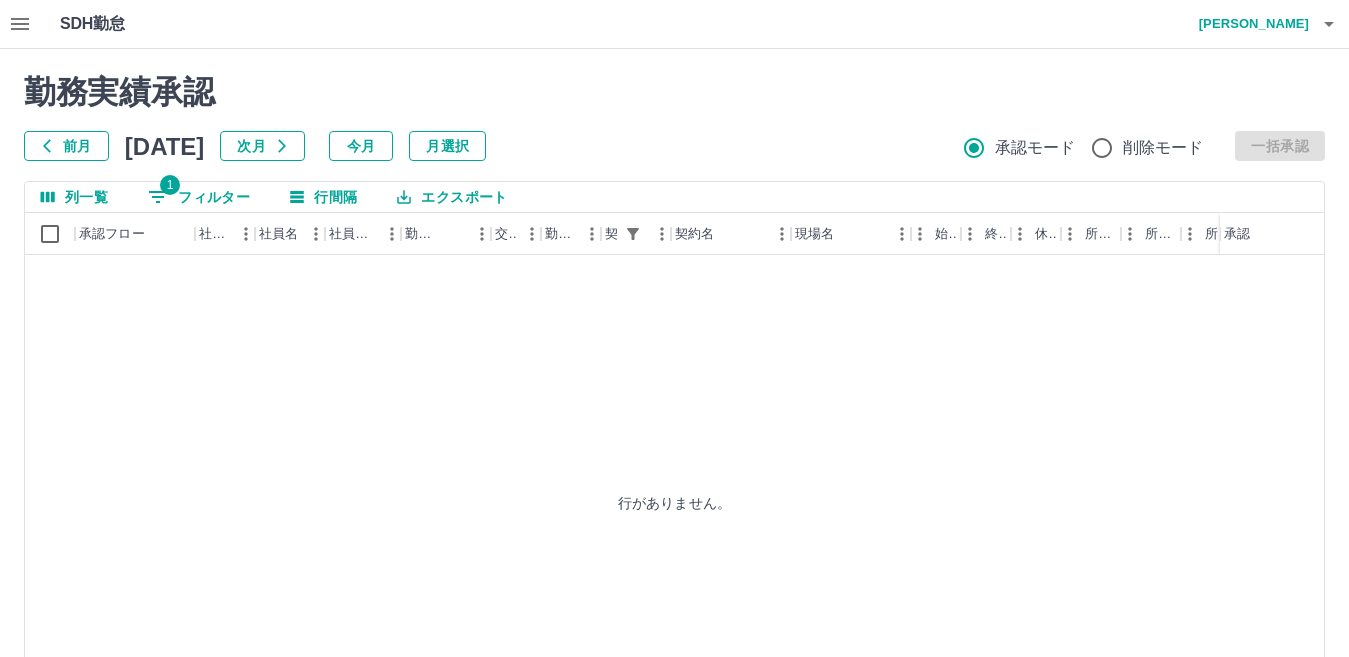 click on "1 フィルター" at bounding box center [199, 197] 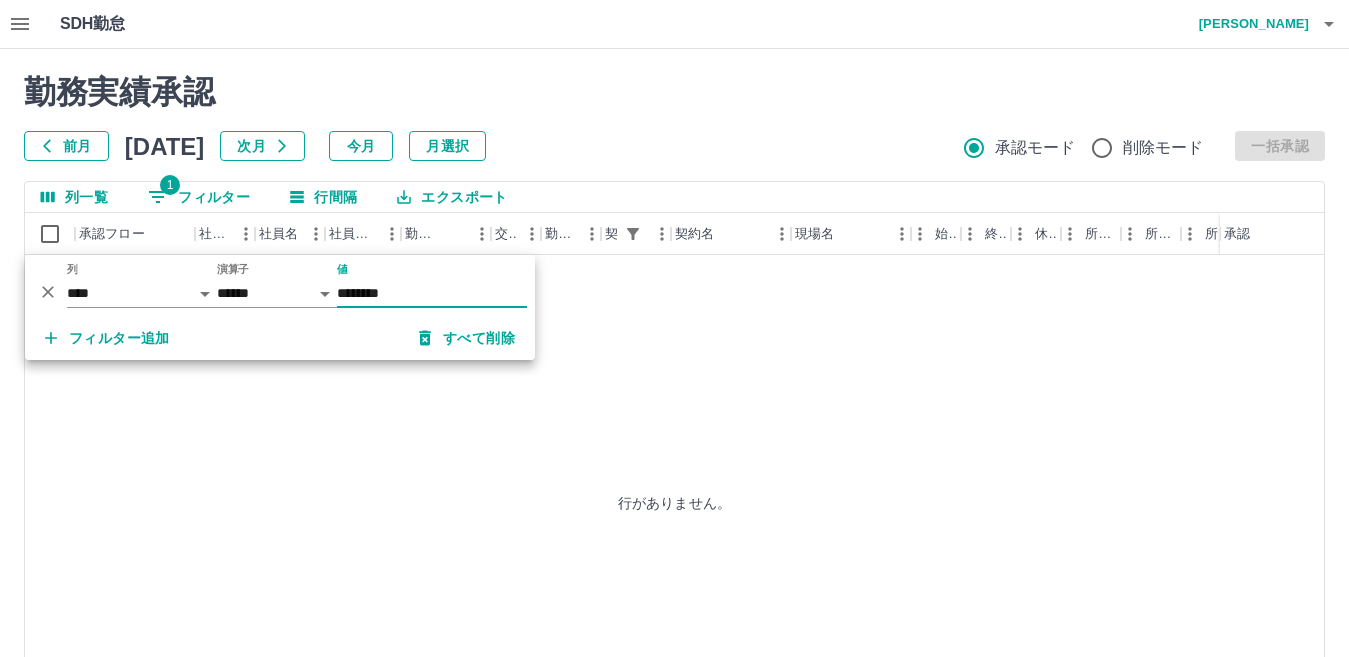 click on "********" at bounding box center (432, 293) 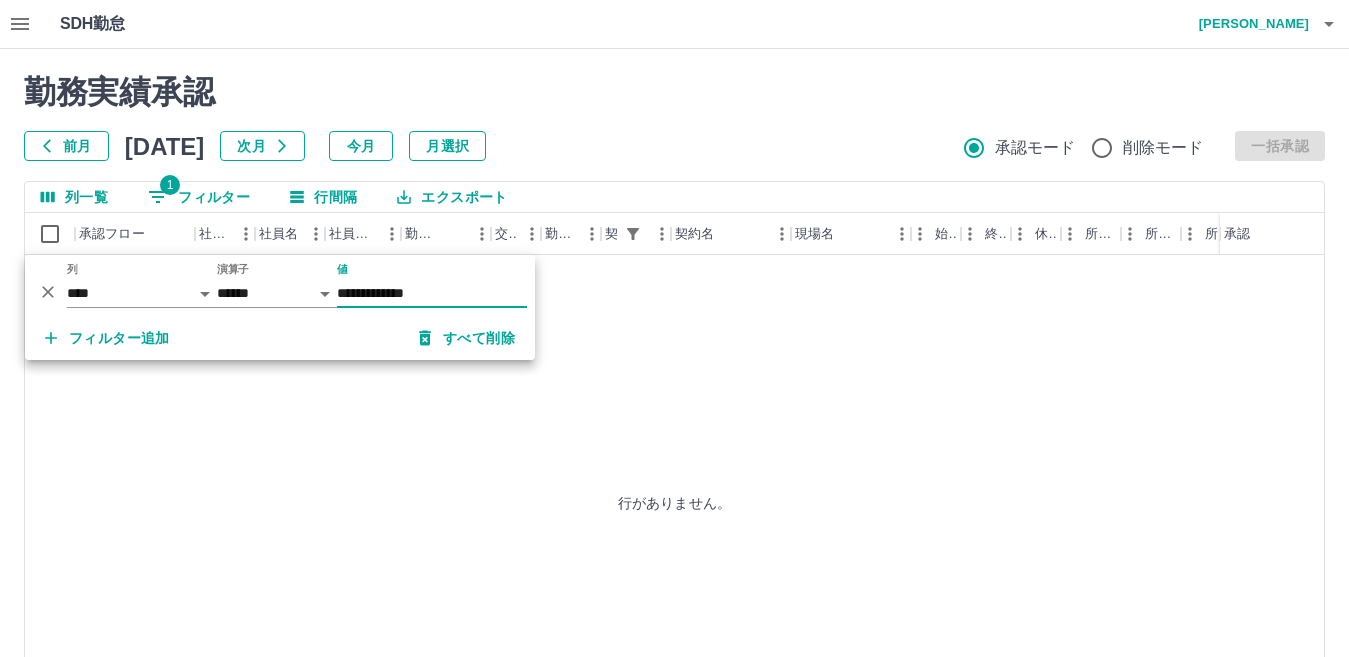 click on "**********" at bounding box center (432, 293) 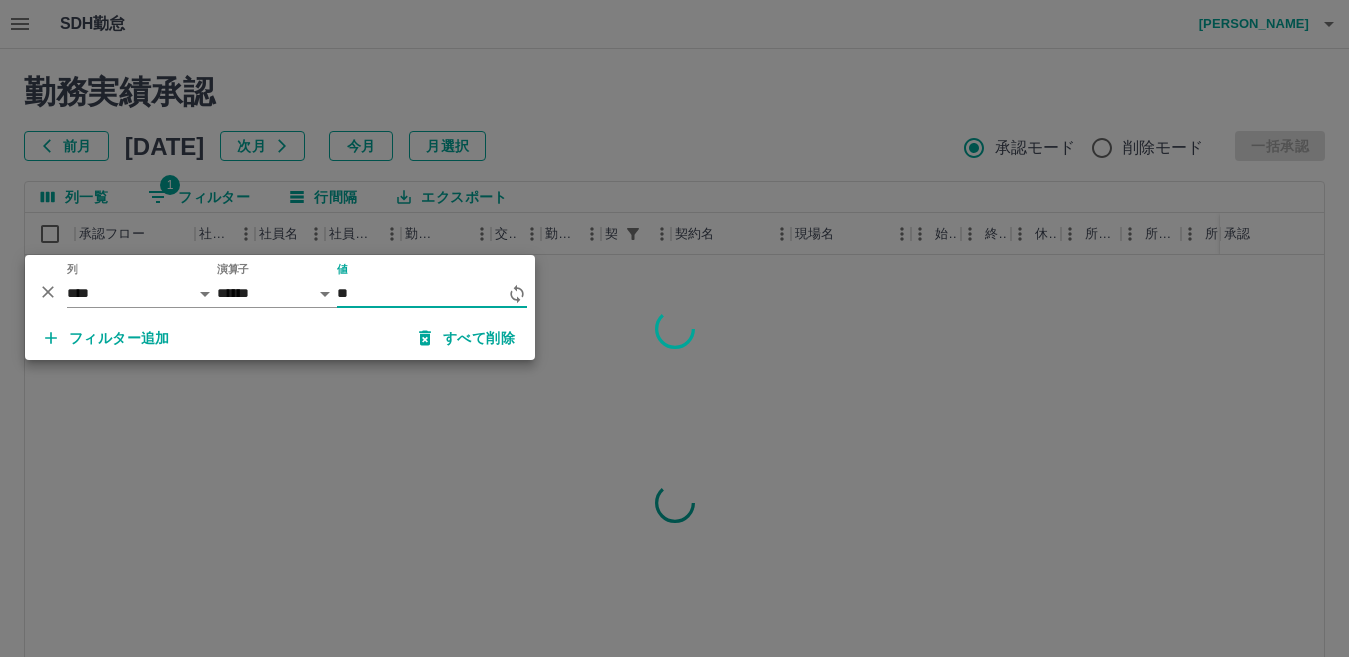 type on "*" 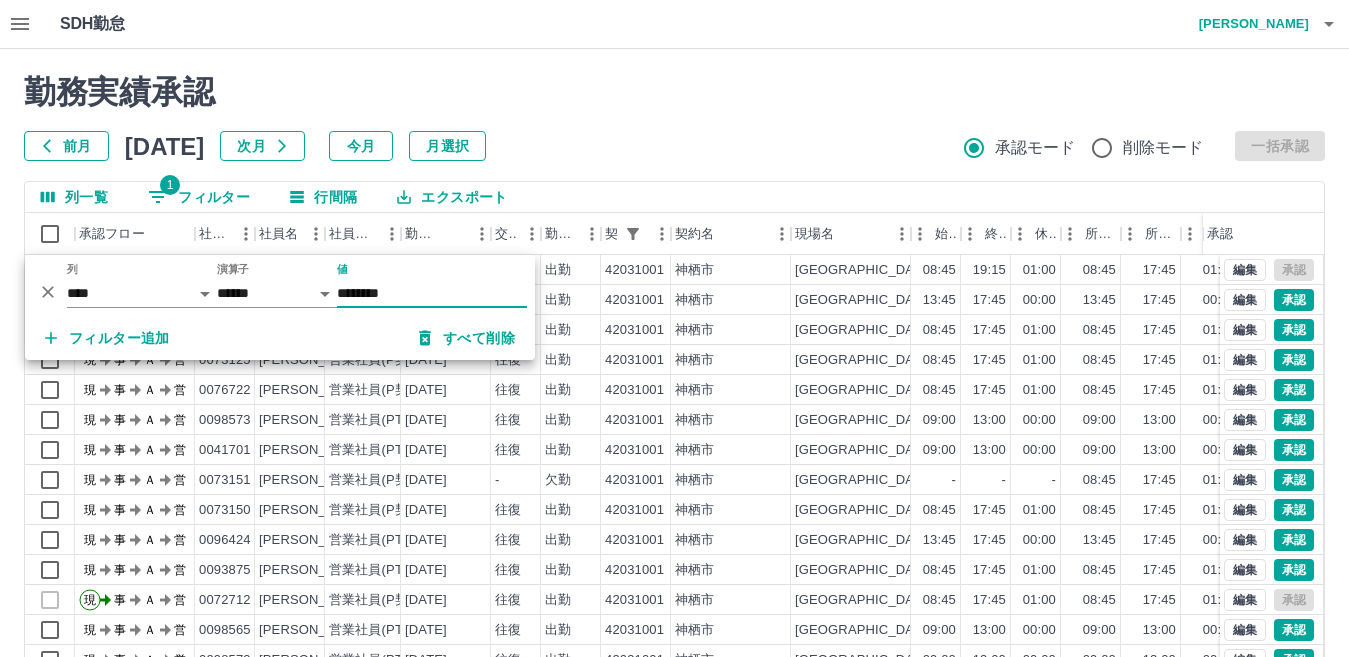 type on "********" 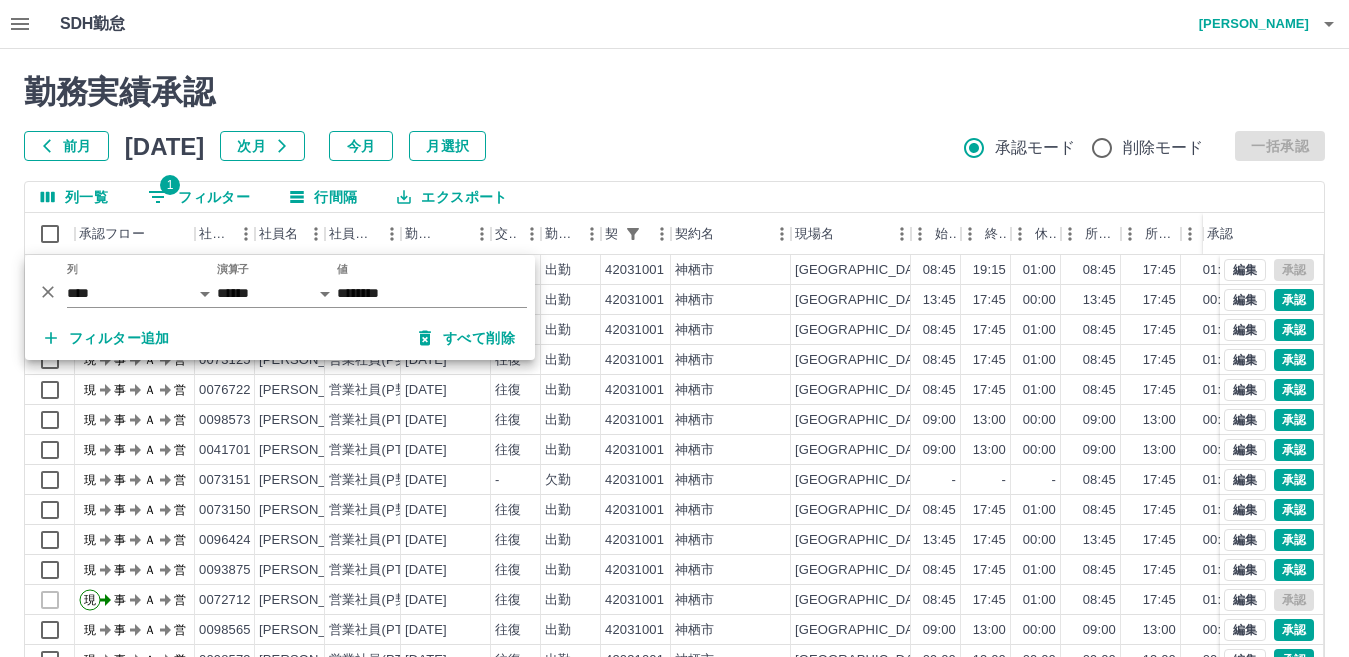 click on "勤務実績承認 前月 2025年07月 次月 今月 月選択 承認モード 削除モード 一括承認" at bounding box center [674, 117] 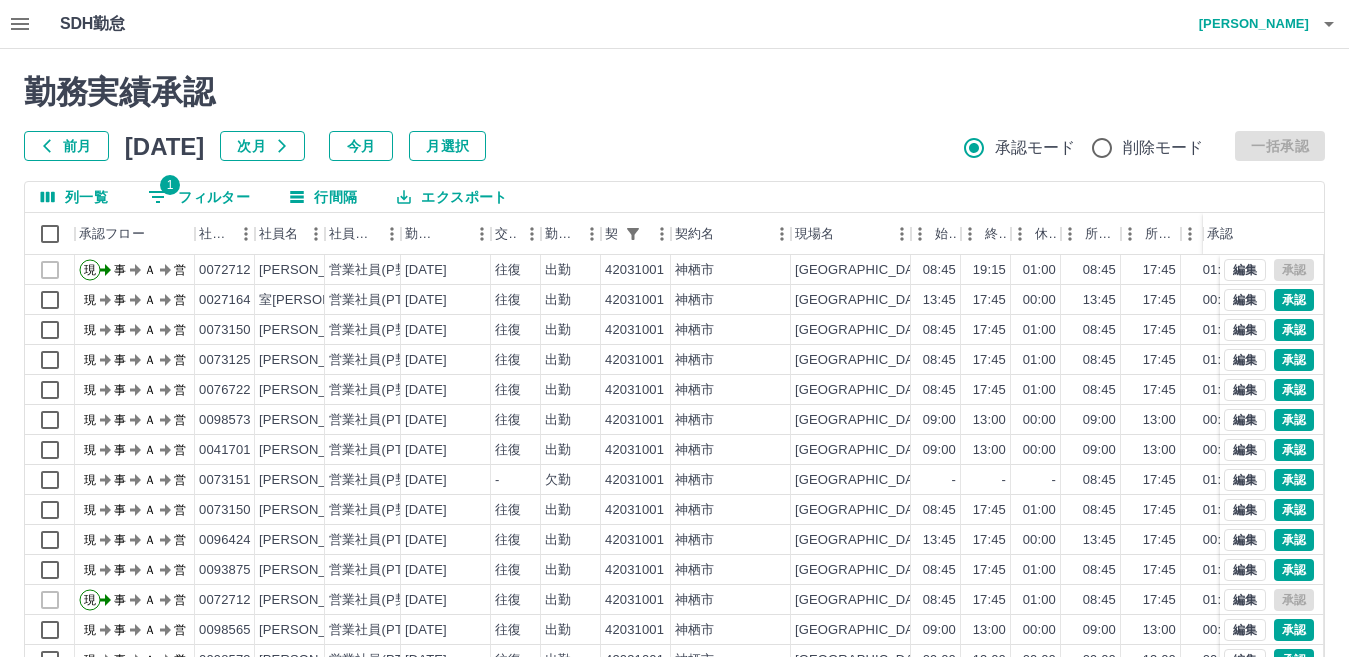 scroll, scrollTop: 188, scrollLeft: 0, axis: vertical 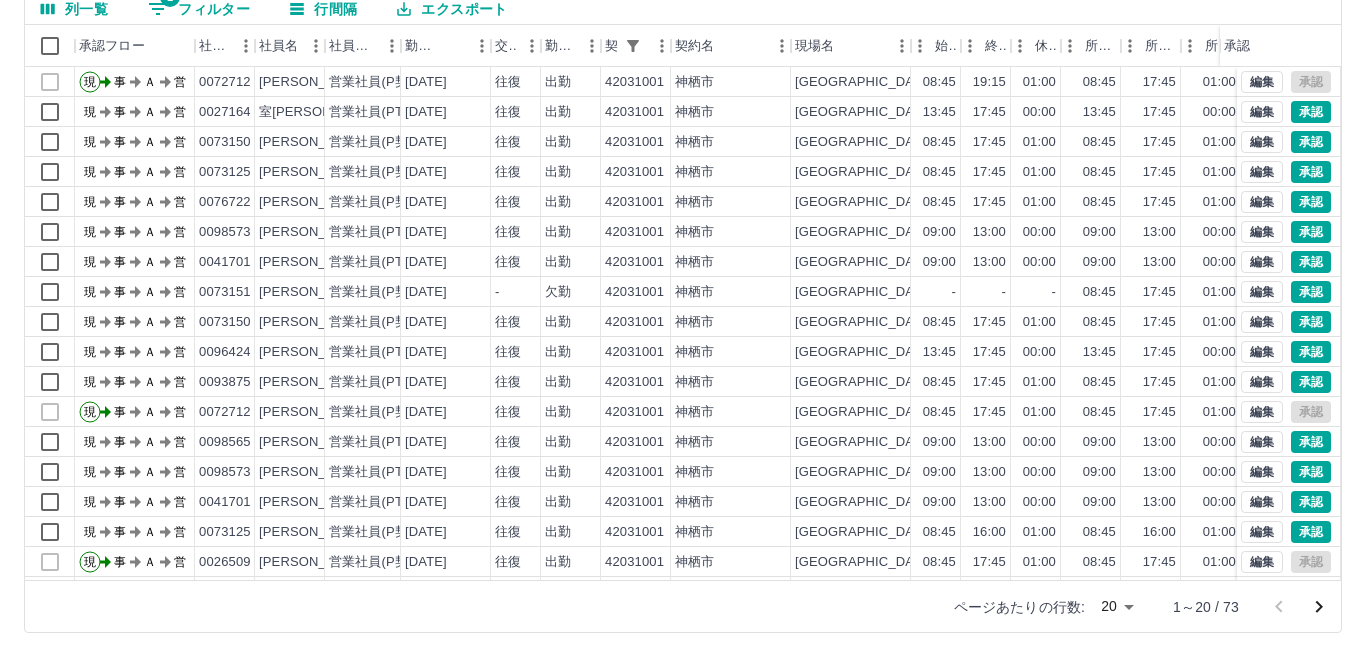 click on "SDH勤怠 小堀　良太 勤務実績承認 前月 2025年07月 次月 今月 月選択 承認モード 削除モード 一括承認 列一覧 1 フィルター 行間隔 エクスポート 承認フロー 社員番号 社員名 社員区分 勤務日 交通費 勤務区分 契約コード 契約名 現場名 始業 終業 休憩 所定開始 所定終業 所定休憩 拘束 勤務 遅刻等 コメント ステータス 承認 現 事 Ａ 営 0072712 酒井　澄枝 営業社員(P契約) 2025-07-09 往復 出勤 42031001 神栖市 神栖市立平泉児童センター 08:45 19:15 01:00 08:45 17:45 01:00 10:30 09:30 00:00 市からの調査回答作成 事務担当者承認待 現 事 Ａ 営 0027164 室上　佐江子 営業社員(PT契約) 2025-07-09 往復 出勤 42031001 神栖市 神栖市立平泉児童センター 13:45 17:45 00:00 13:45 17:45 00:00 04:00 04:00 00:00 現場責任者承認待 現 事 Ａ 営 0073150 中村　幸枝 営業社員(P契約) 2025-07-09 往復 出勤 42031001 神栖市 08:45 -" at bounding box center [683, 234] 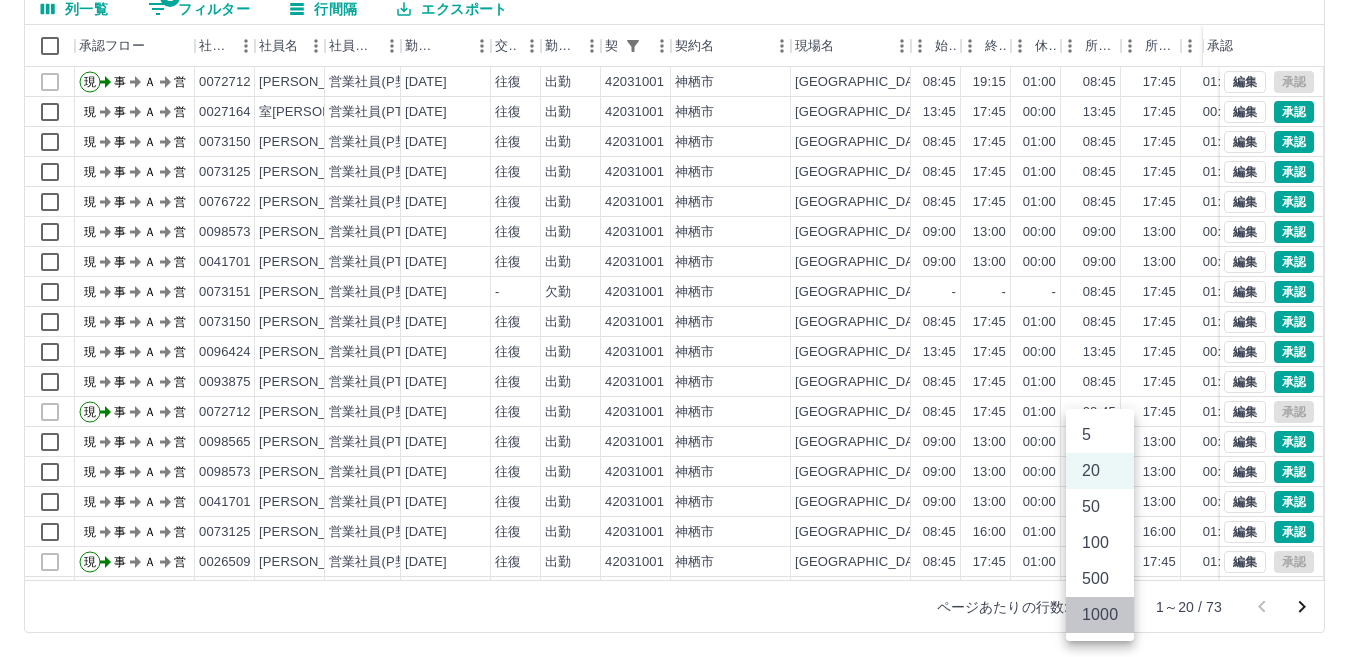 click on "1000" at bounding box center (1100, 615) 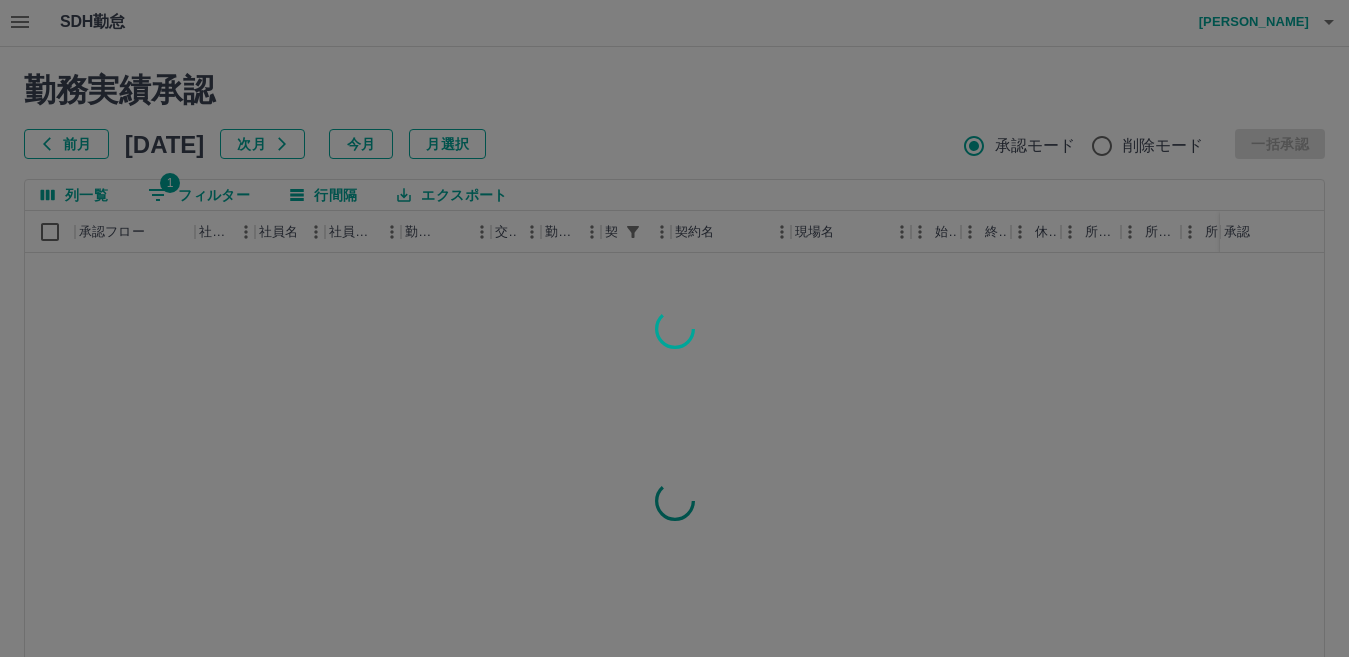 scroll, scrollTop: 0, scrollLeft: 0, axis: both 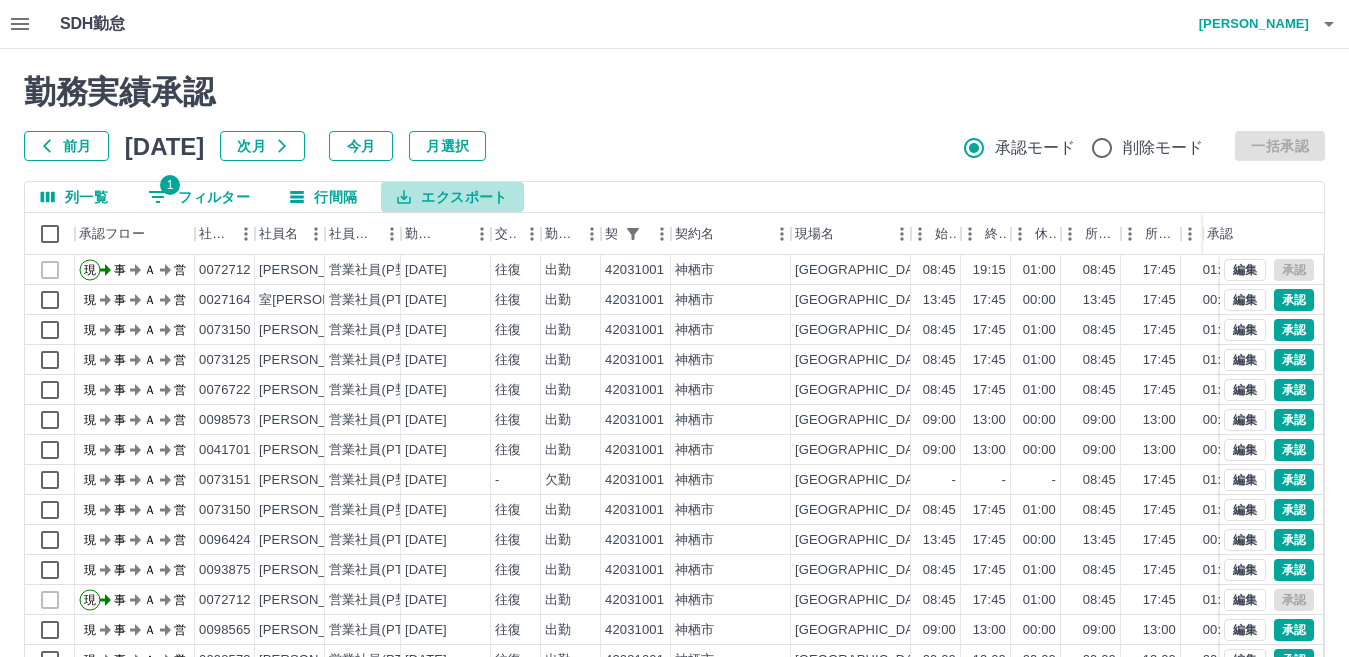 click on "エクスポート" at bounding box center (452, 197) 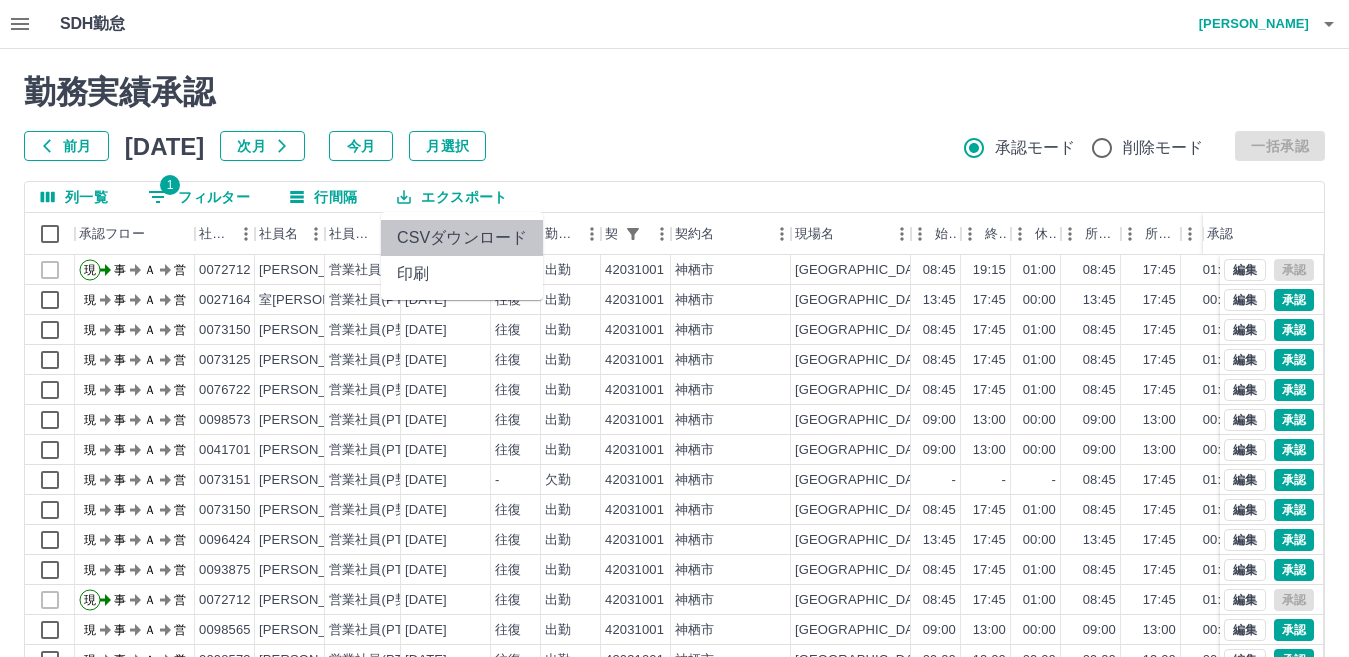 click on "CSVダウンロード" at bounding box center [462, 238] 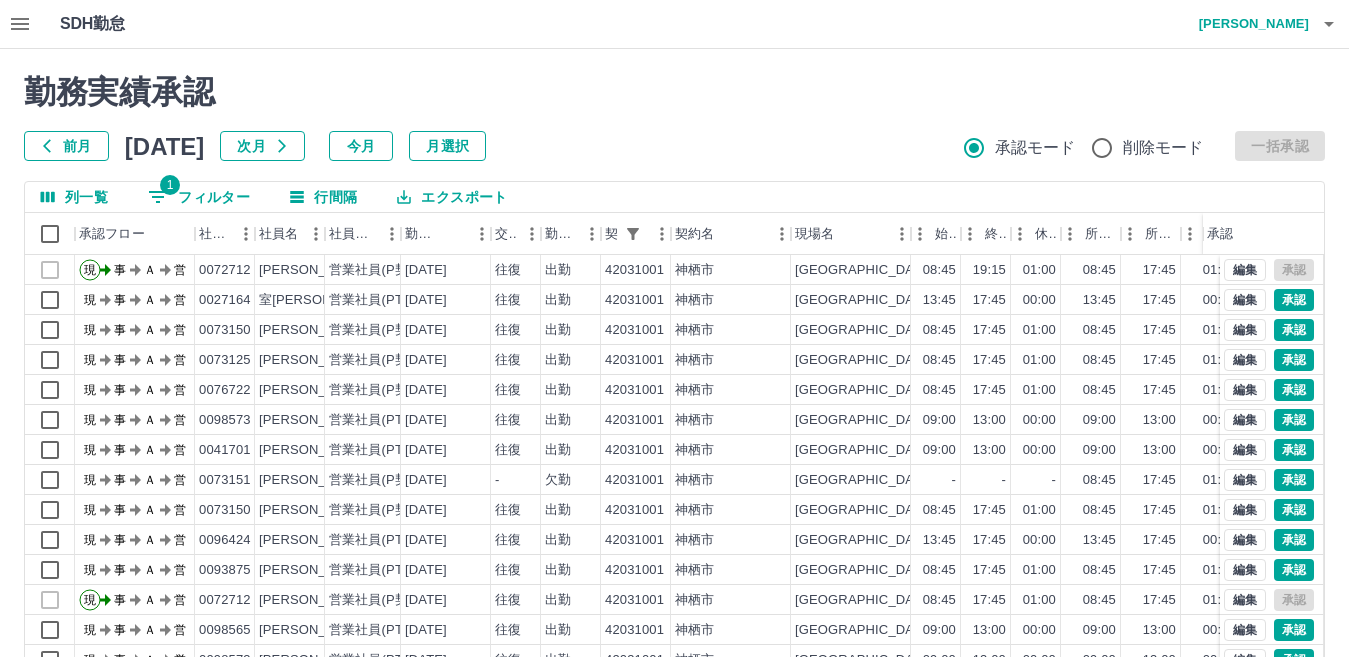 click on "勤務実績承認 前月 2025年07月 次月 今月 月選択 承認モード 削除モード 一括承認" at bounding box center [674, 117] 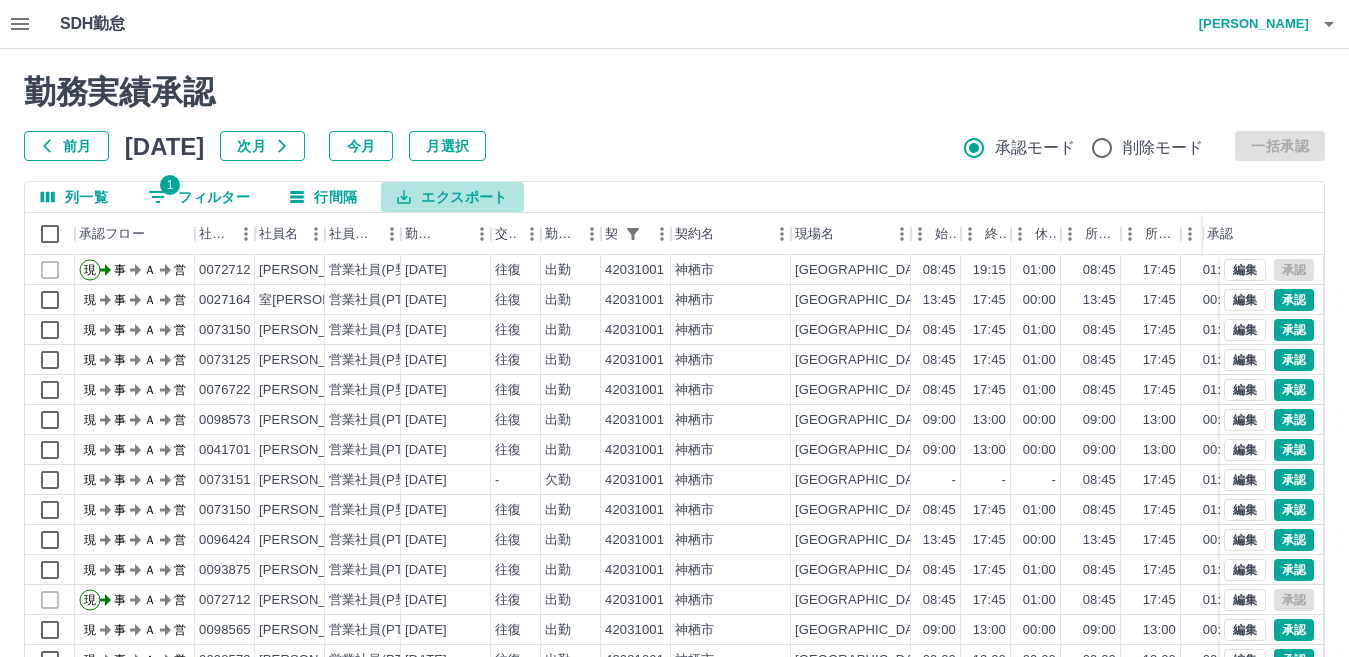 click on "エクスポート" at bounding box center [452, 197] 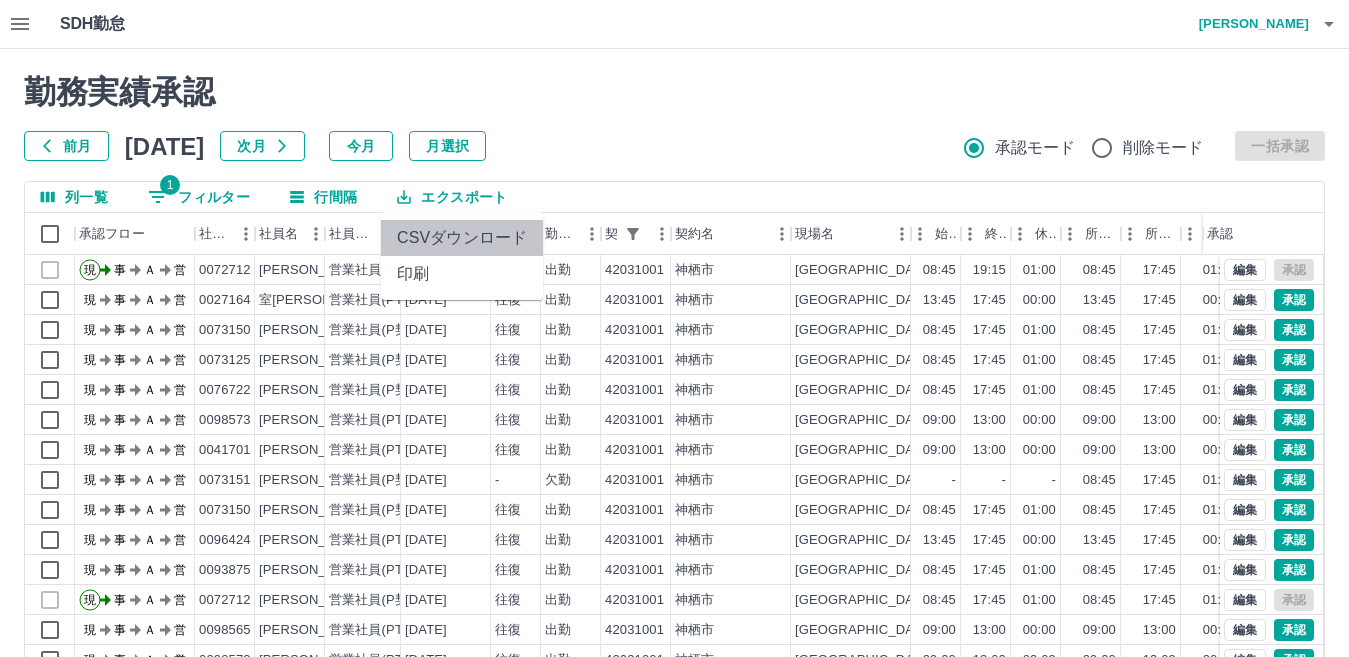 click on "CSVダウンロード" at bounding box center (462, 238) 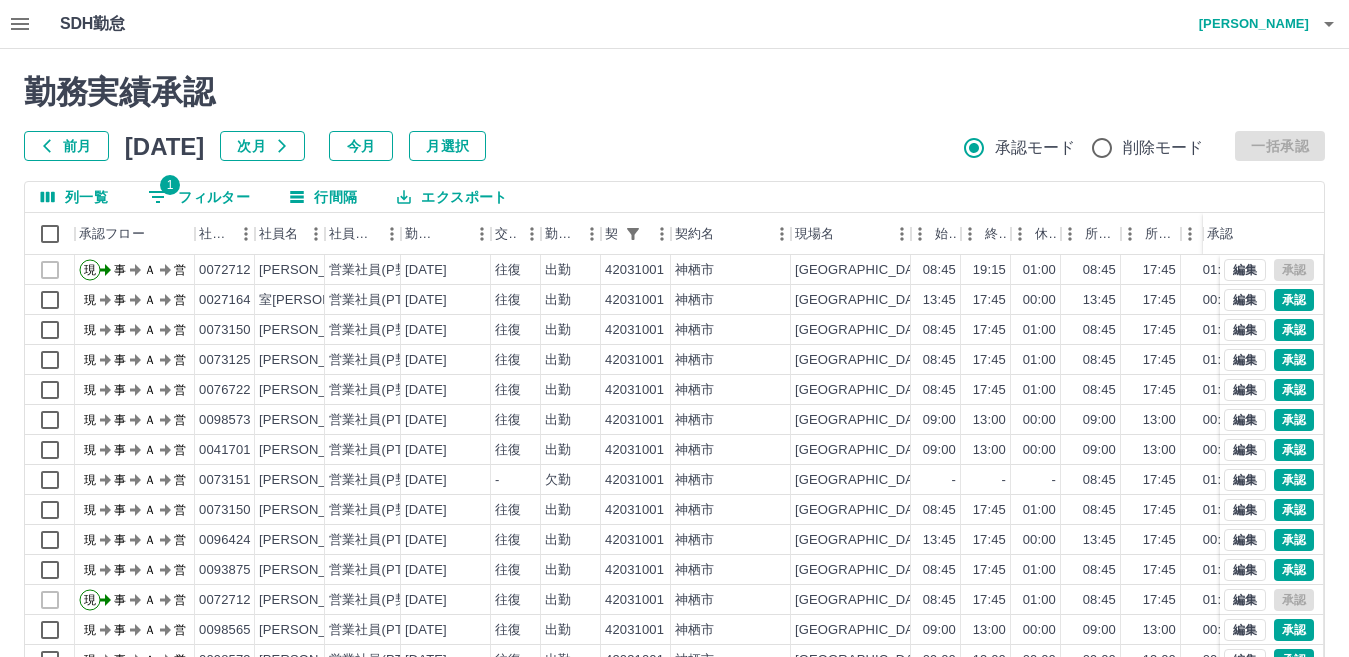 click on "前月 [DATE] 次月 今月 月選択 承認モード 削除モード 一括承認" at bounding box center [674, 146] 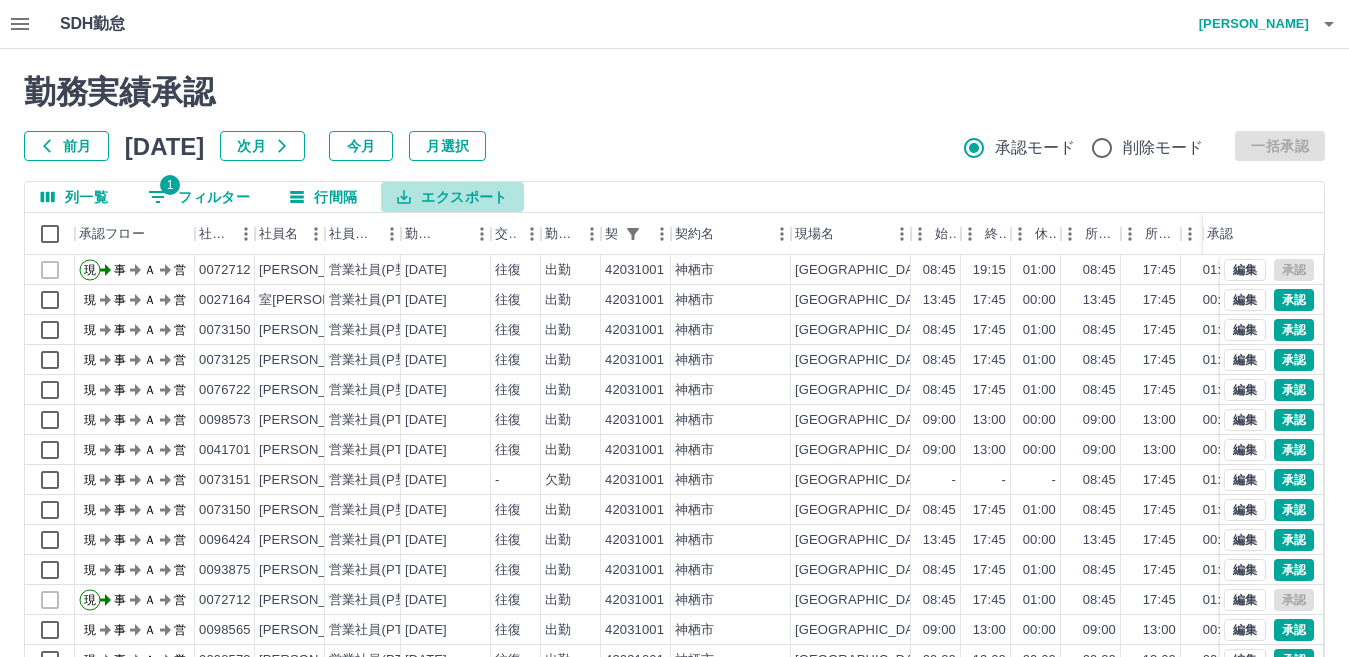 click on "エクスポート" at bounding box center [452, 197] 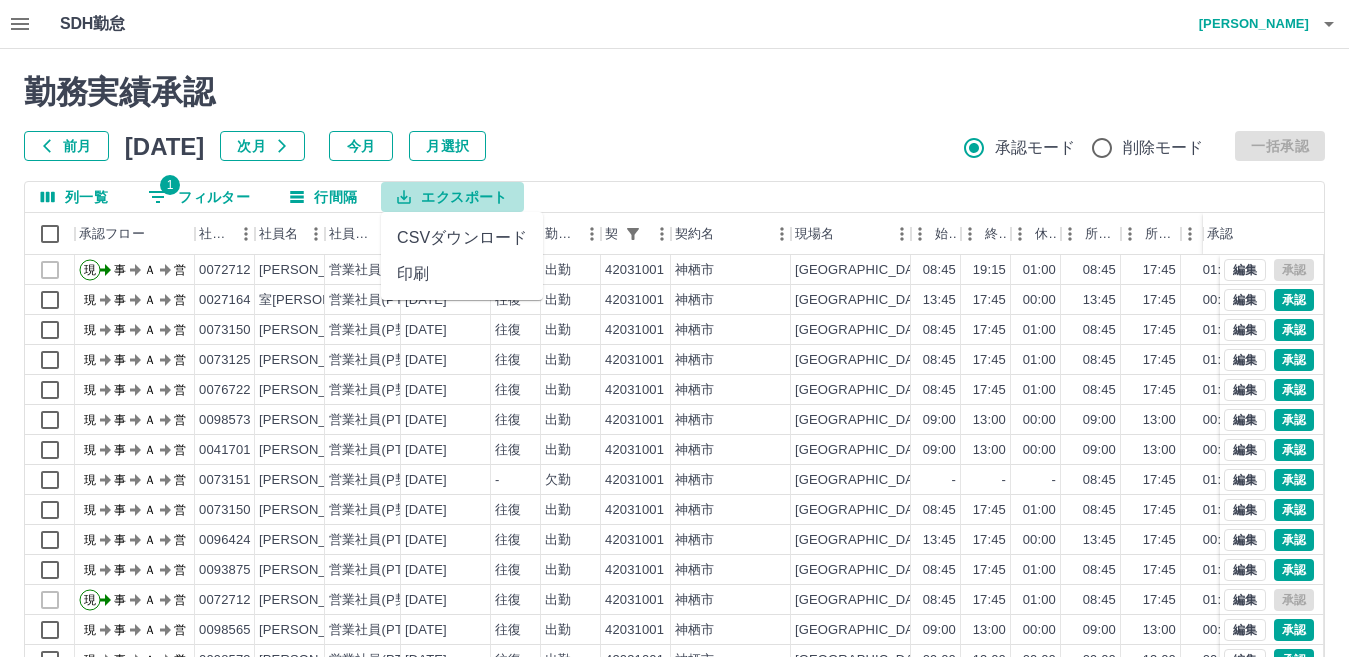 click on "エクスポート" at bounding box center [452, 197] 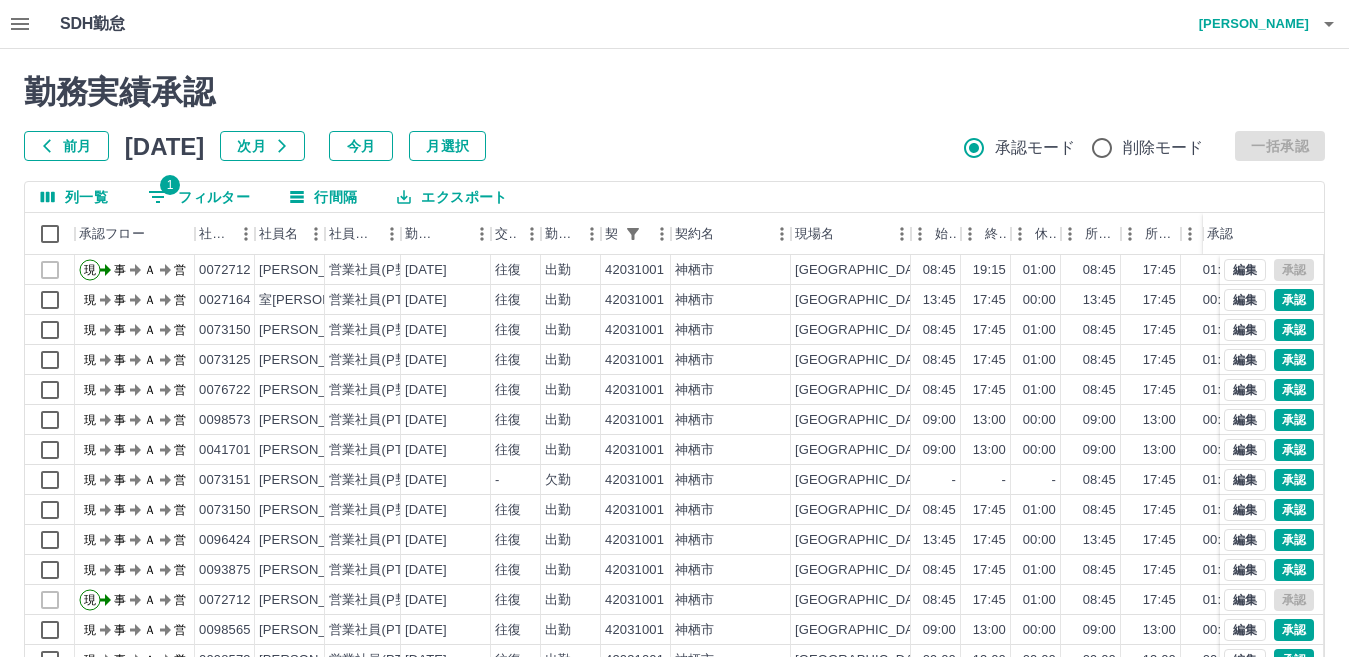 click on "エクスポート" at bounding box center (452, 197) 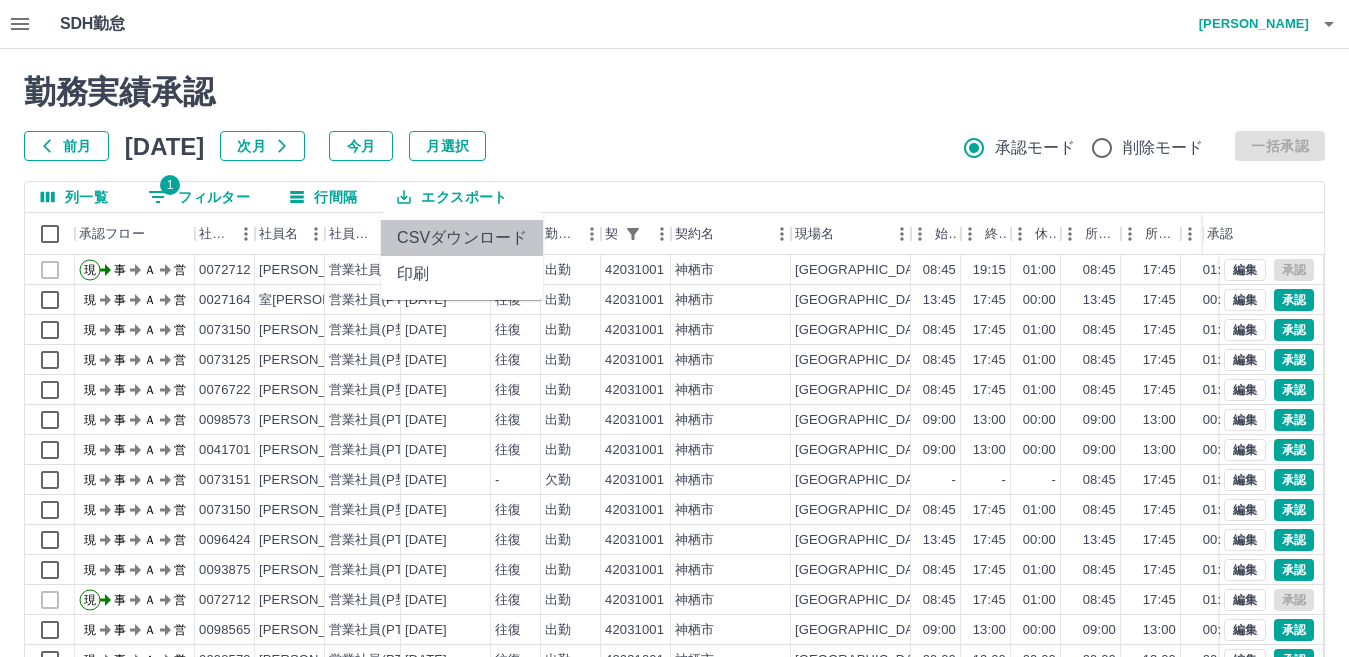 click on "CSVダウンロード" at bounding box center (462, 238) 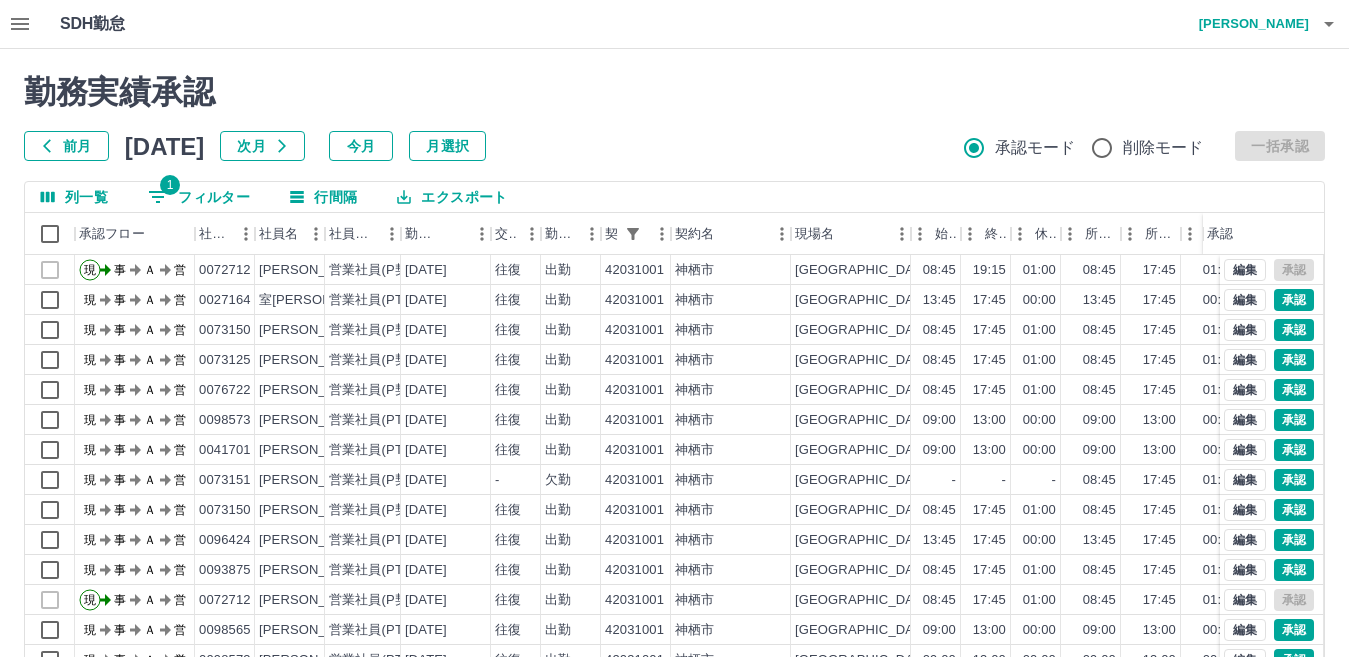 click on "前月 [DATE] 次月 今月 月選択 承認モード 削除モード 一括承認" at bounding box center [674, 146] 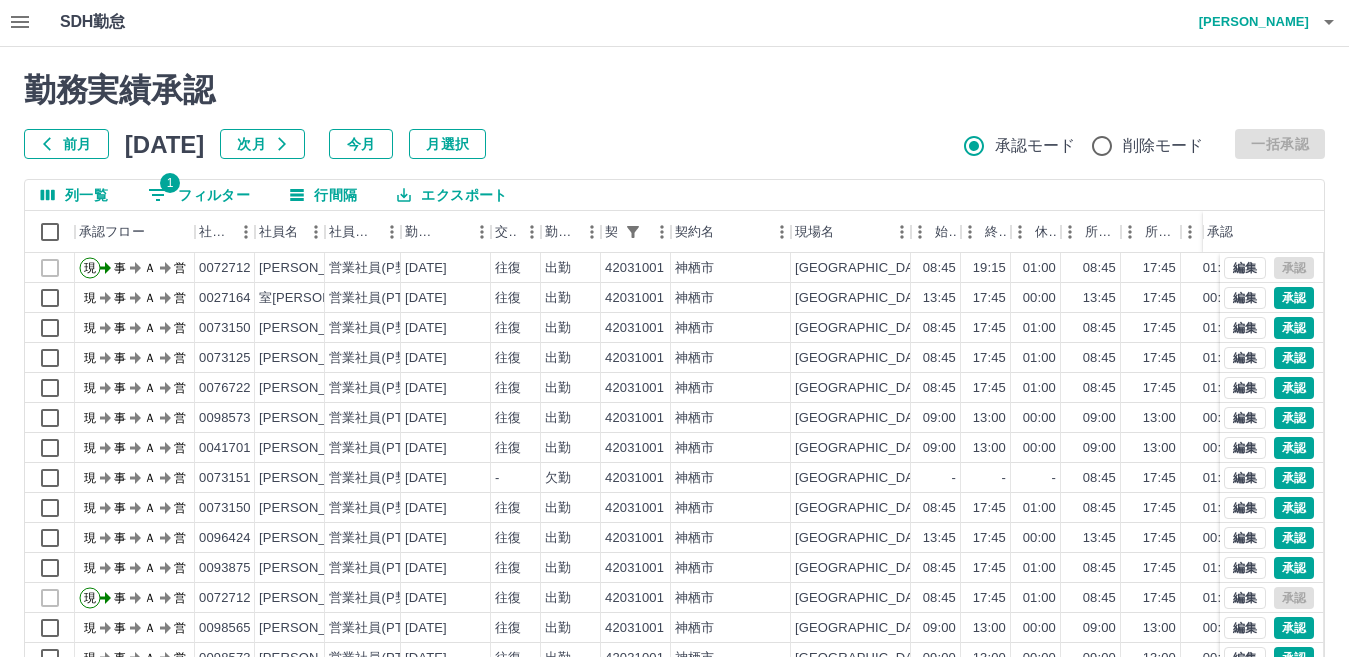 scroll, scrollTop: 0, scrollLeft: 0, axis: both 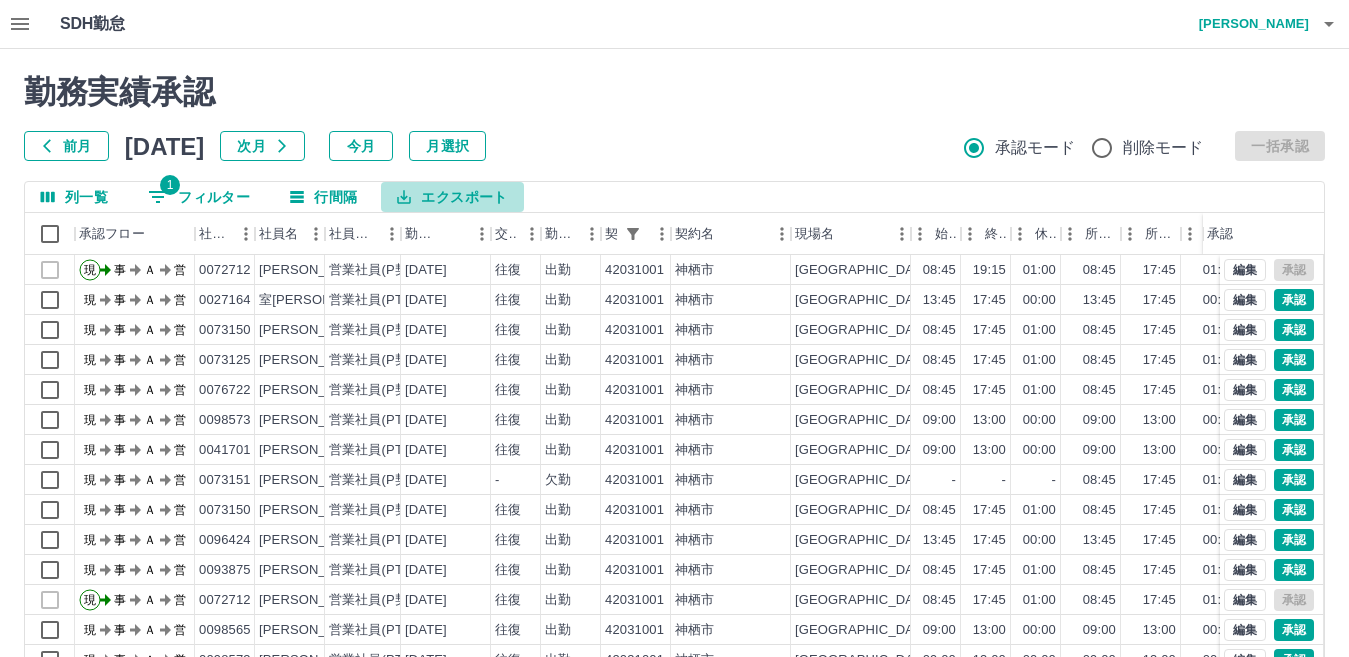 click on "エクスポート" at bounding box center [452, 197] 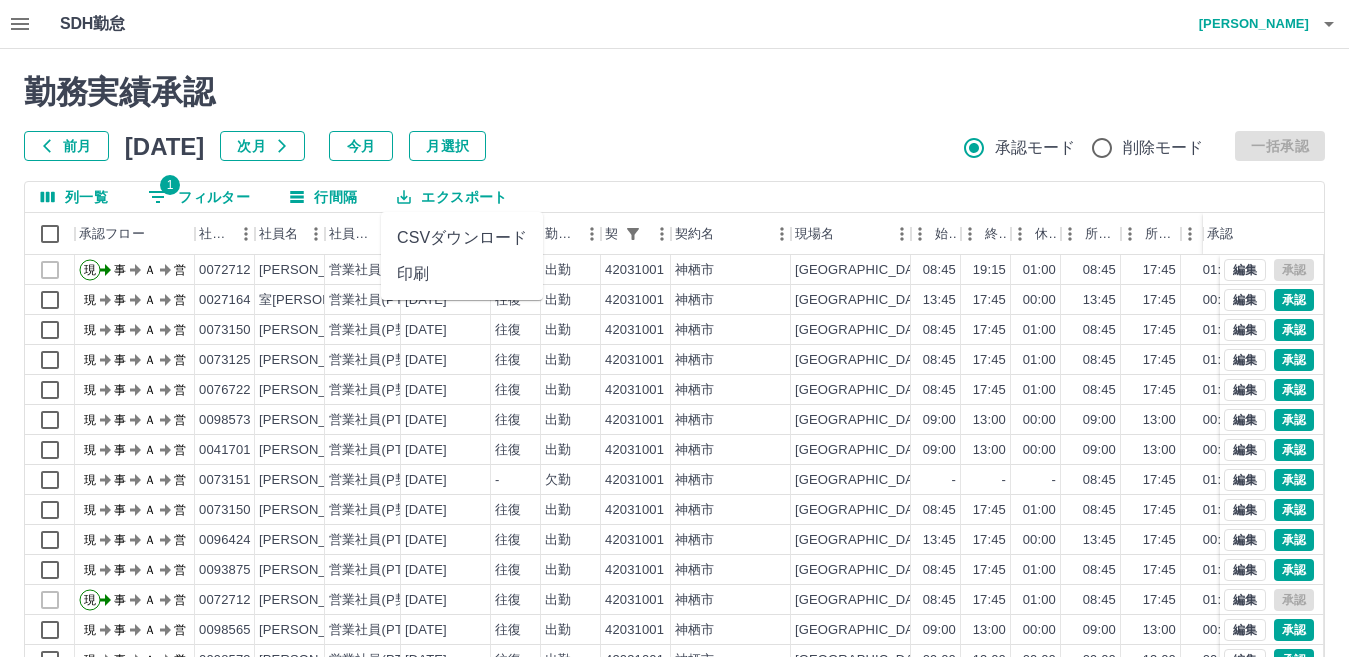 click on "CSVダウンロード" at bounding box center (462, 238) 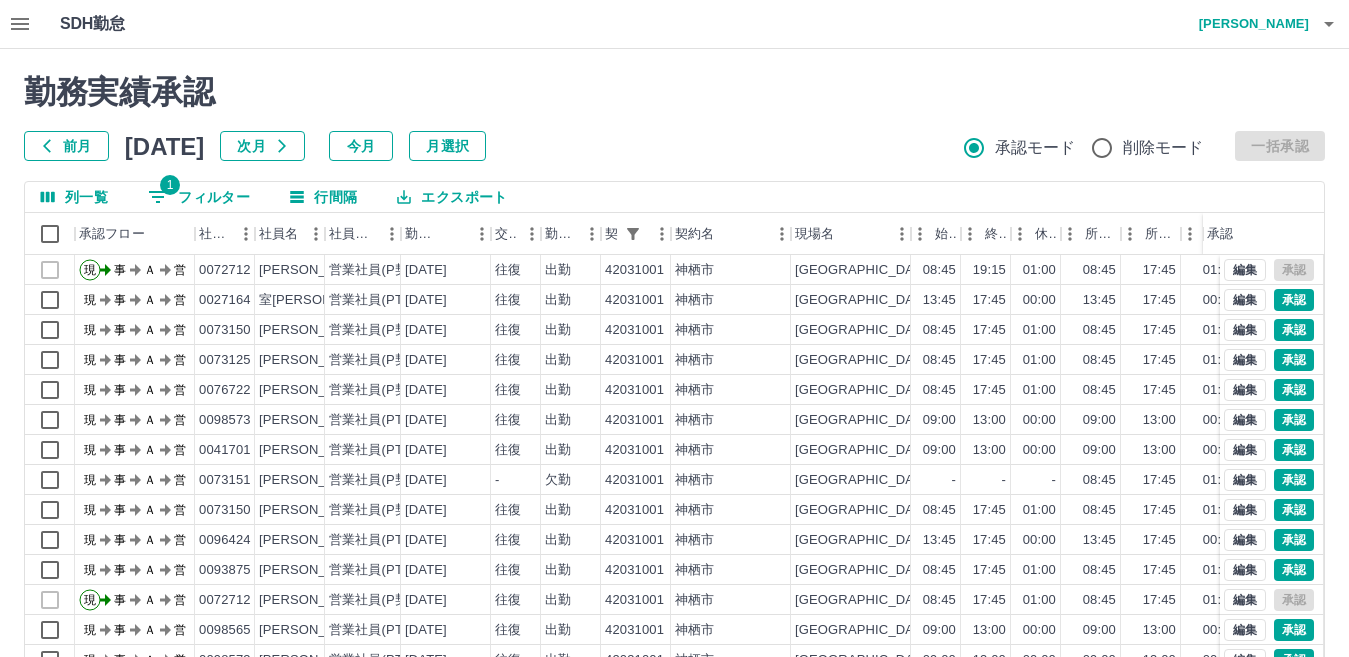 drag, startPoint x: 882, startPoint y: 65, endPoint x: 903, endPoint y: 59, distance: 21.84033 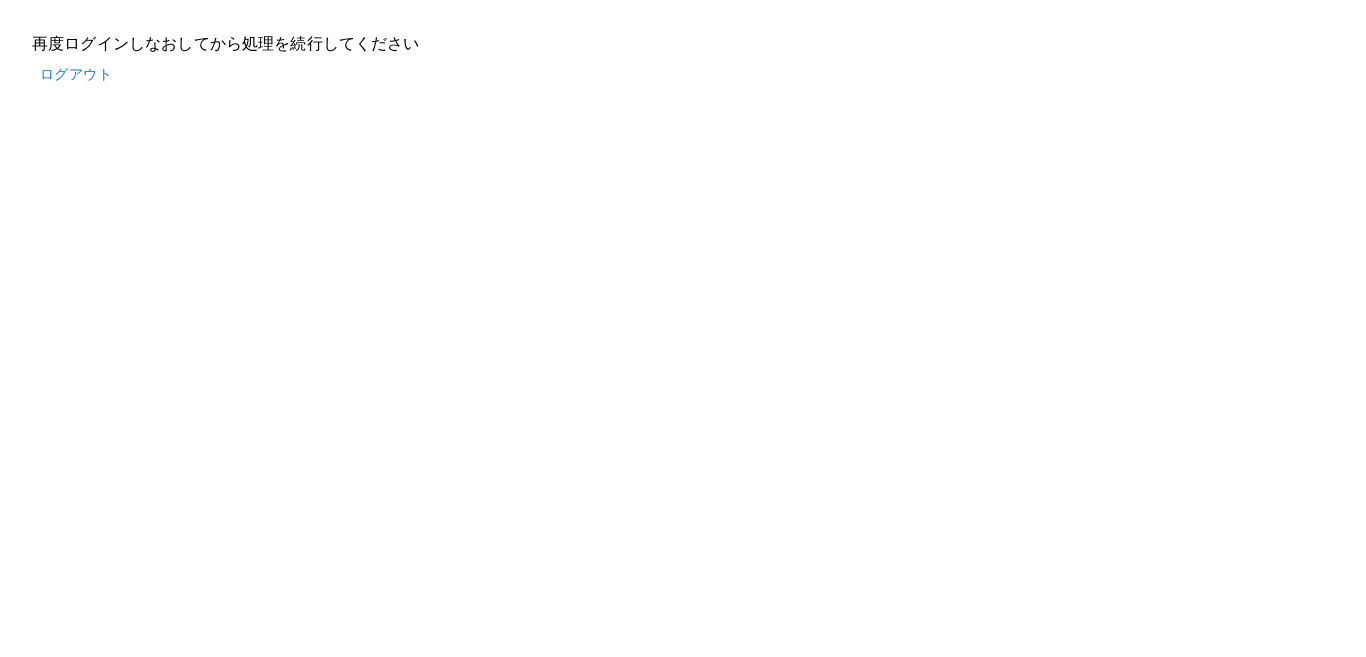 scroll, scrollTop: 0, scrollLeft: 0, axis: both 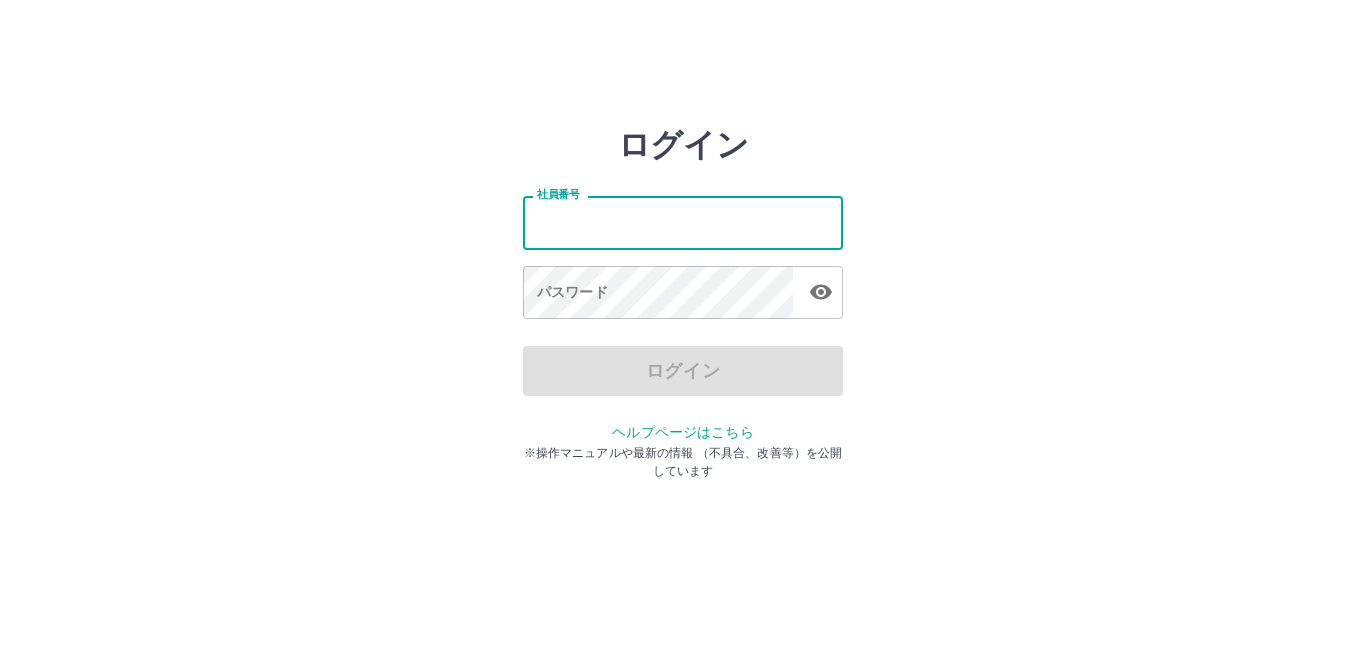 click on "社員番号" at bounding box center [683, 222] 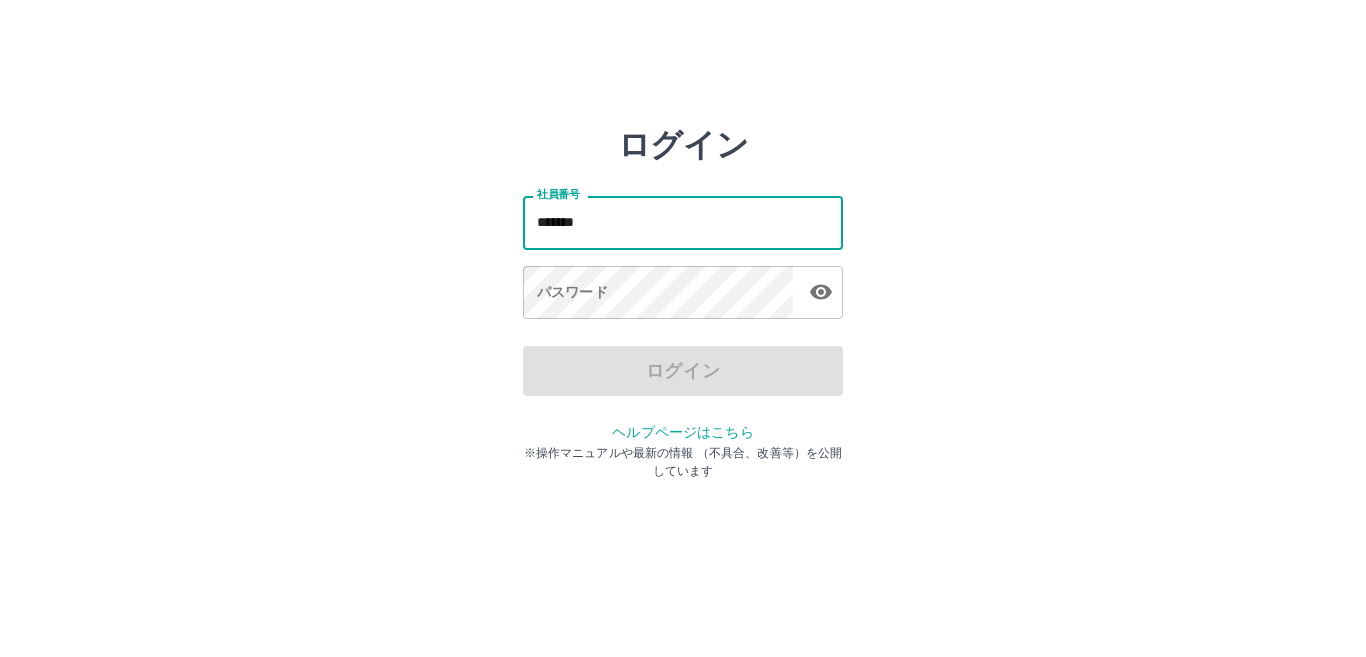 type on "*******" 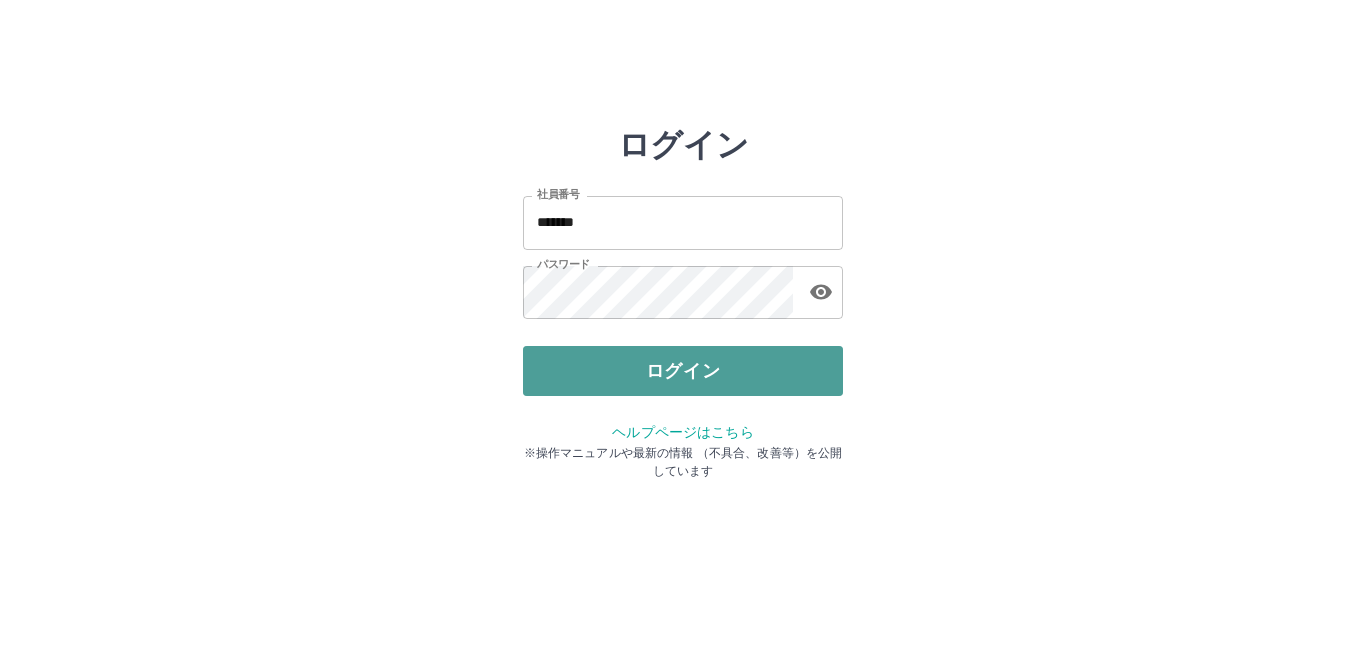 click on "ログイン" at bounding box center [683, 371] 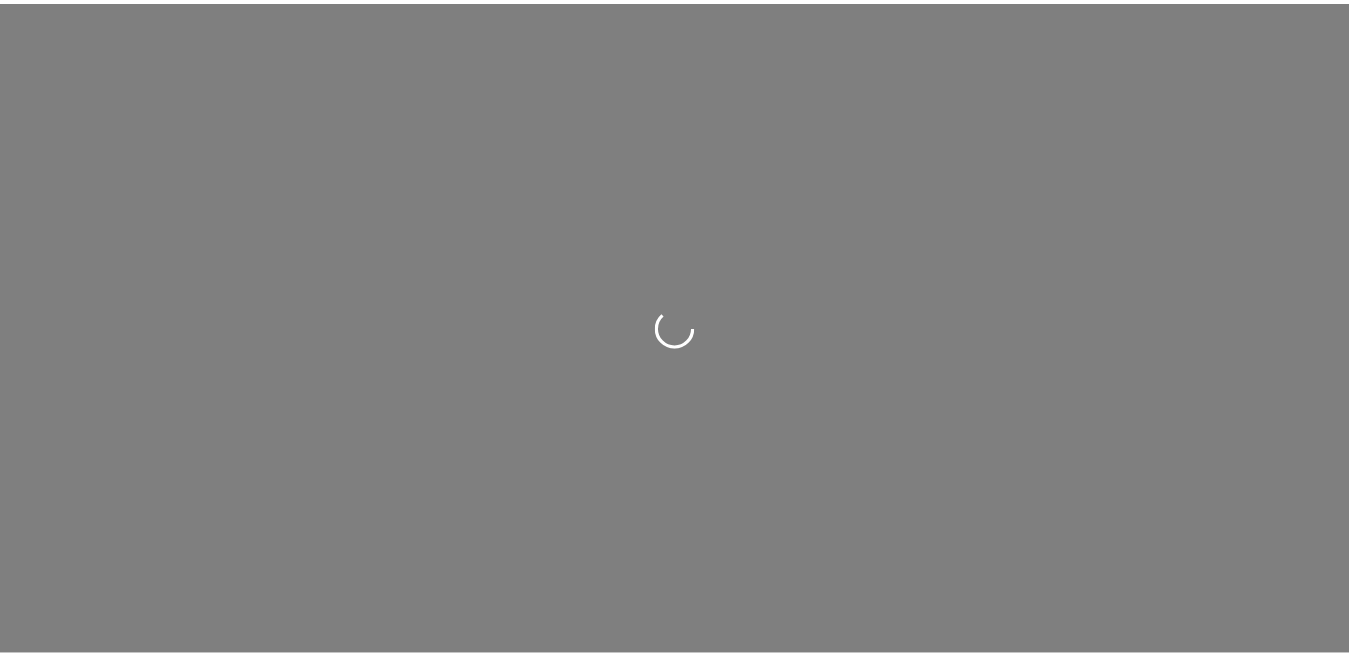 scroll, scrollTop: 0, scrollLeft: 0, axis: both 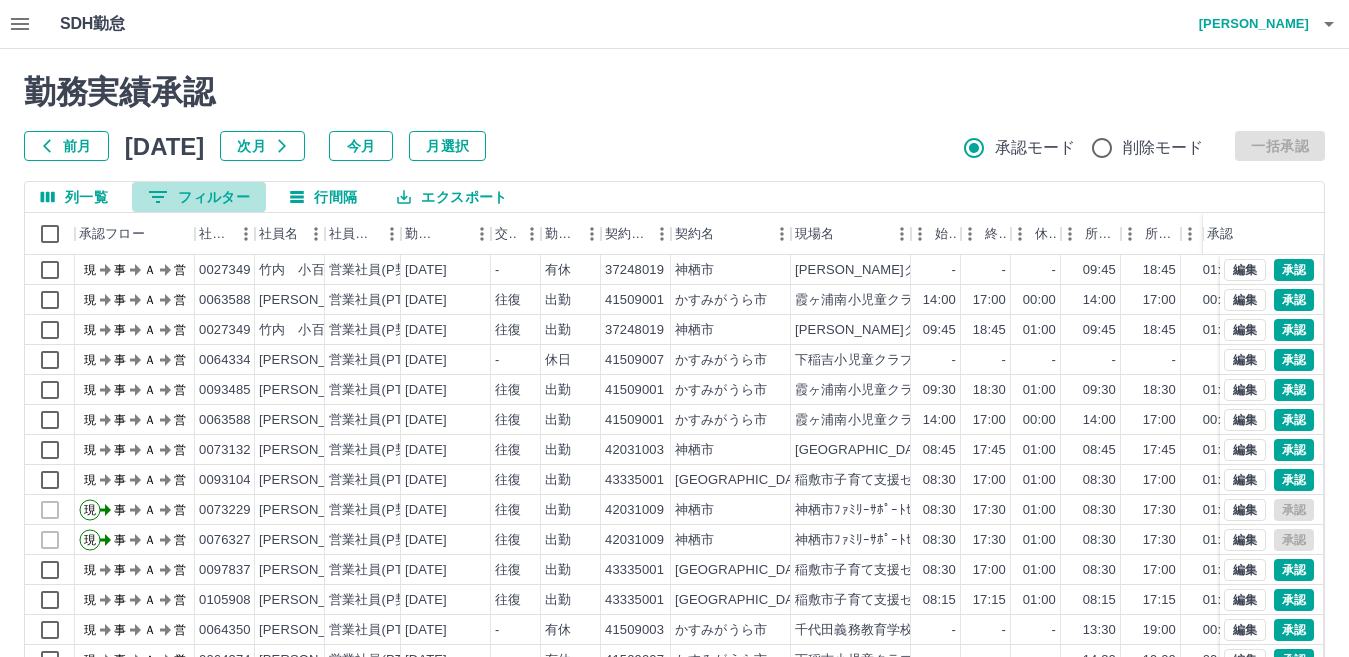click on "0 フィルター" at bounding box center (199, 197) 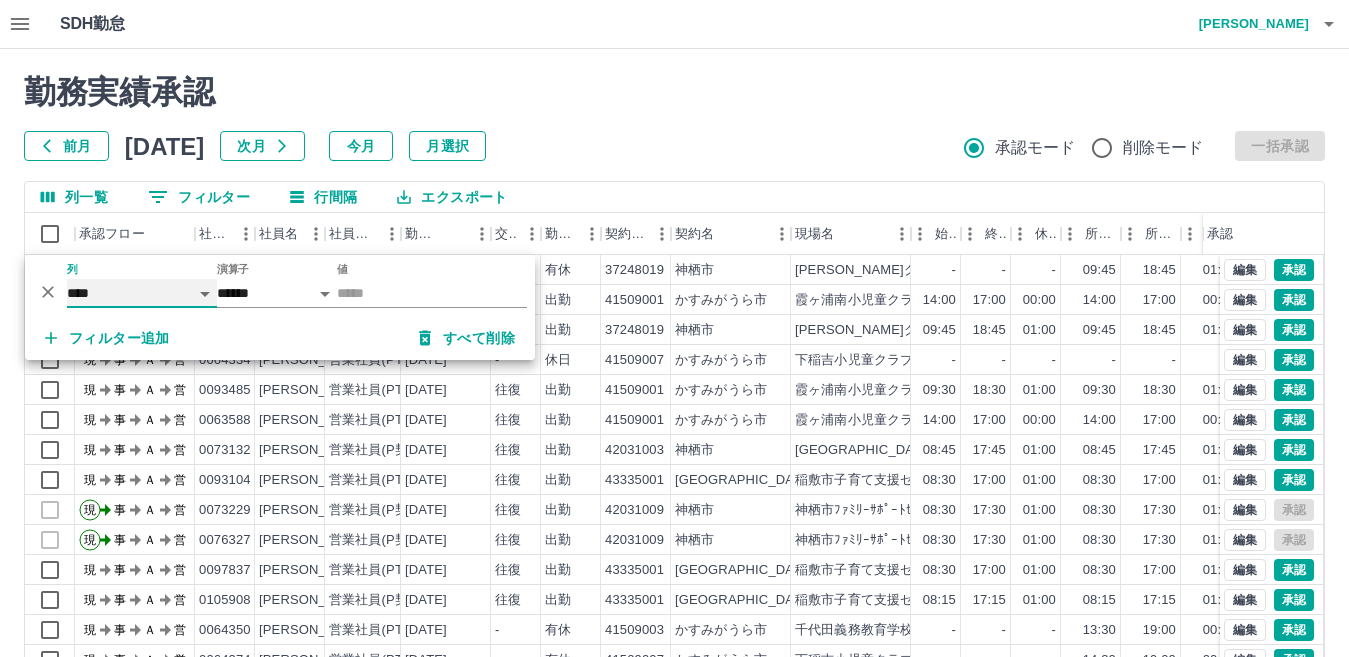 click on "**** *** **** *** *** **** ***** *** *** ** ** ** **** **** **** ** ** *** **** *****" at bounding box center (142, 293) 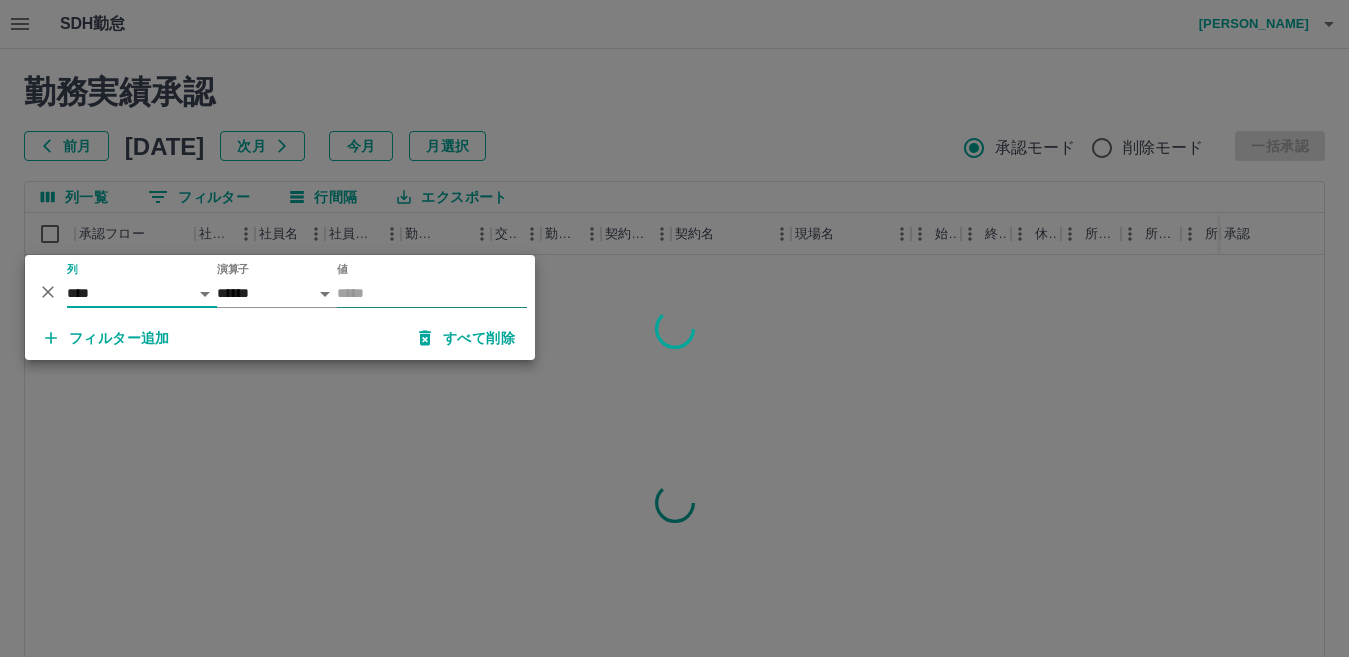 click on "値" at bounding box center (432, 293) 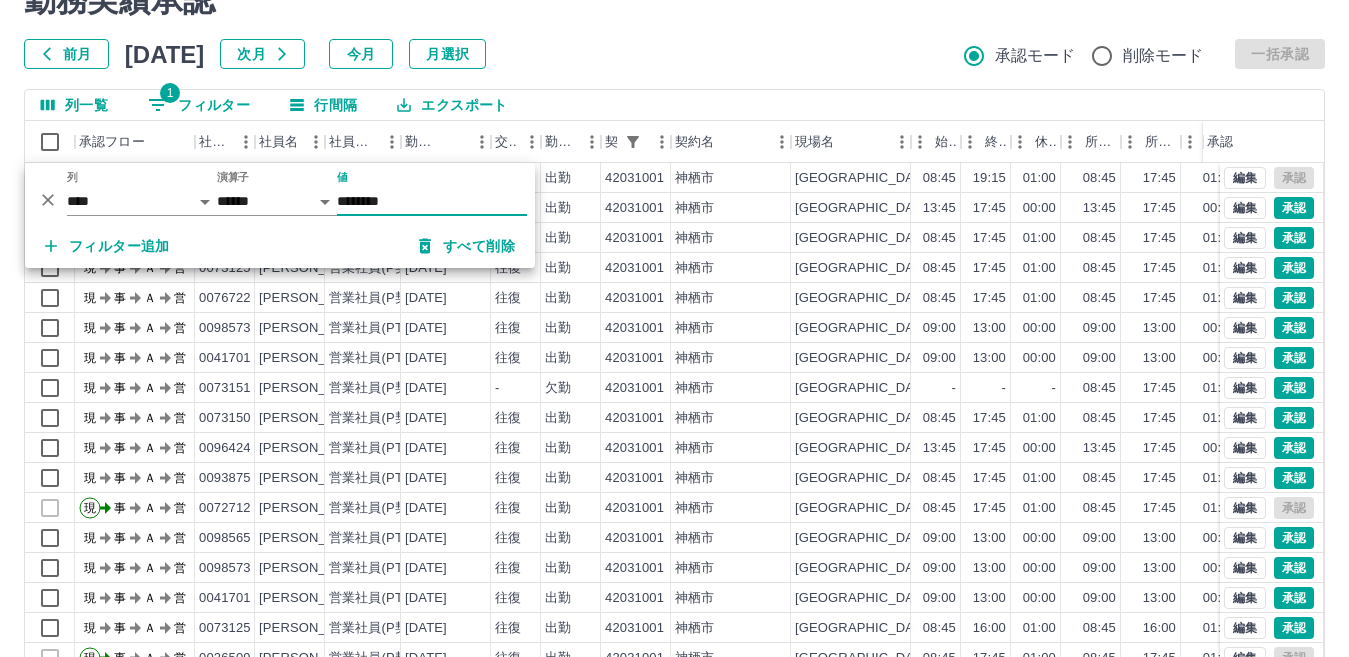 scroll, scrollTop: 188, scrollLeft: 0, axis: vertical 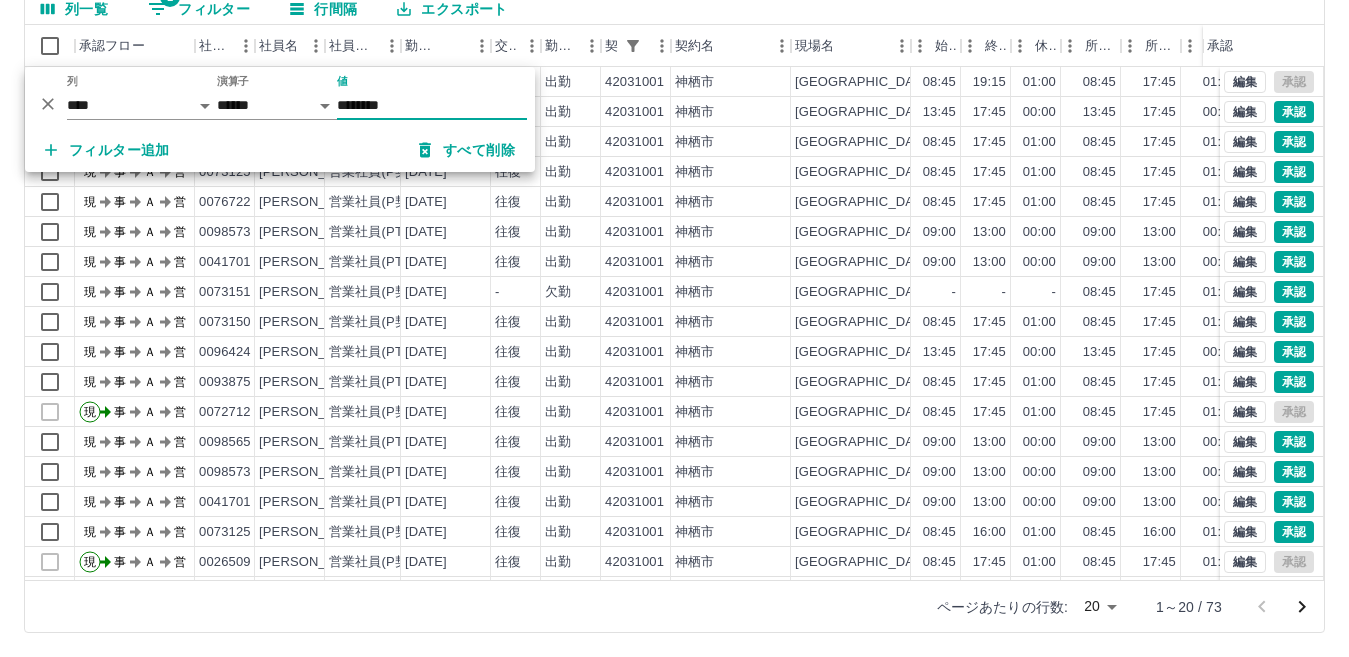 type on "********" 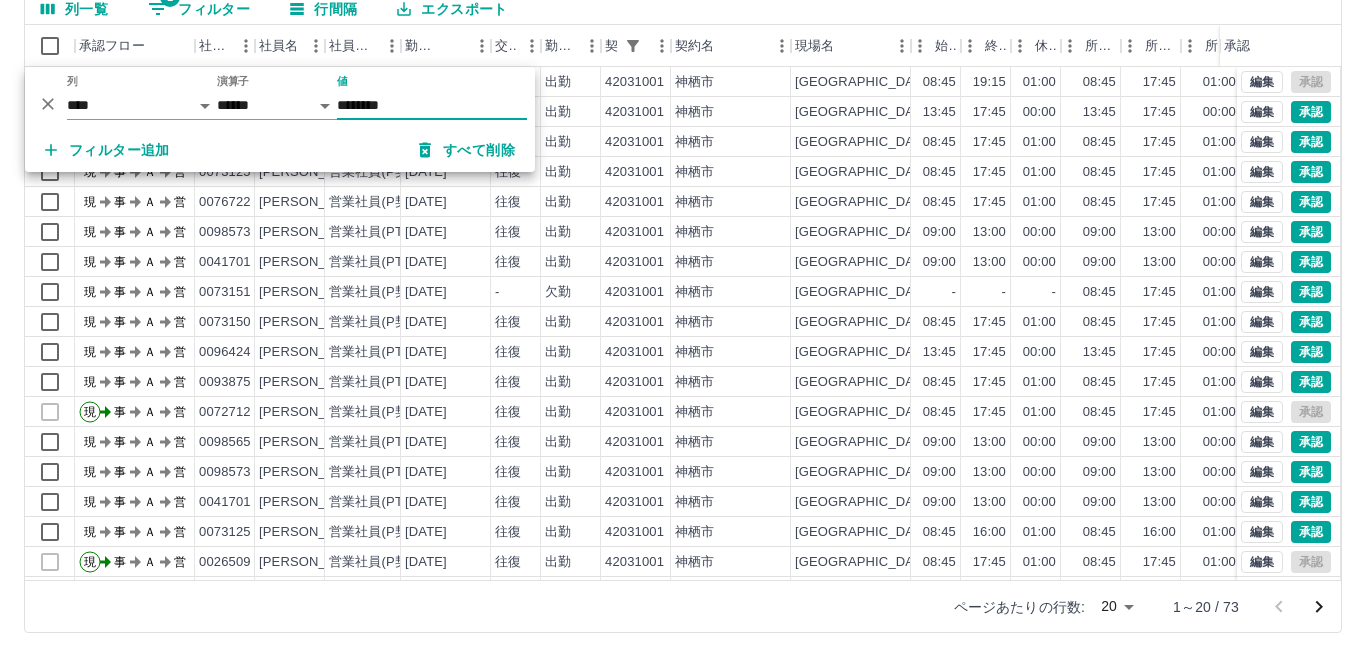click on "SDH勤怠 小堀　良太 勤務実績承認 前月 2025年07月 次月 今月 月選択 承認モード 削除モード 一括承認 列一覧 1 フィルター 行間隔 エクスポート 承認フロー 社員番号 社員名 社員区分 勤務日 交通費 勤務区分 契約コード 契約名 現場名 始業 終業 休憩 所定開始 所定終業 所定休憩 拘束 勤務 遅刻等 コメント ステータス 承認 現 事 Ａ 営 0072712 酒井　澄枝 営業社員(P契約) 2025-07-09 往復 出勤 42031001 神栖市 神栖市立平泉児童センター 08:45 19:15 01:00 08:45 17:45 01:00 10:30 09:30 00:00 市からの調査回答作成 事務担当者承認待 現 事 Ａ 営 0027164 室上　佐江子 営業社員(PT契約) 2025-07-09 往復 出勤 42031001 神栖市 神栖市立平泉児童センター 13:45 17:45 00:00 13:45 17:45 00:00 04:00 04:00 00:00 現場責任者承認待 現 事 Ａ 営 0073150 中村　幸枝 営業社員(P契約) 2025-07-09 往復 出勤 42031001 神栖市 08:45 -" at bounding box center [683, 234] 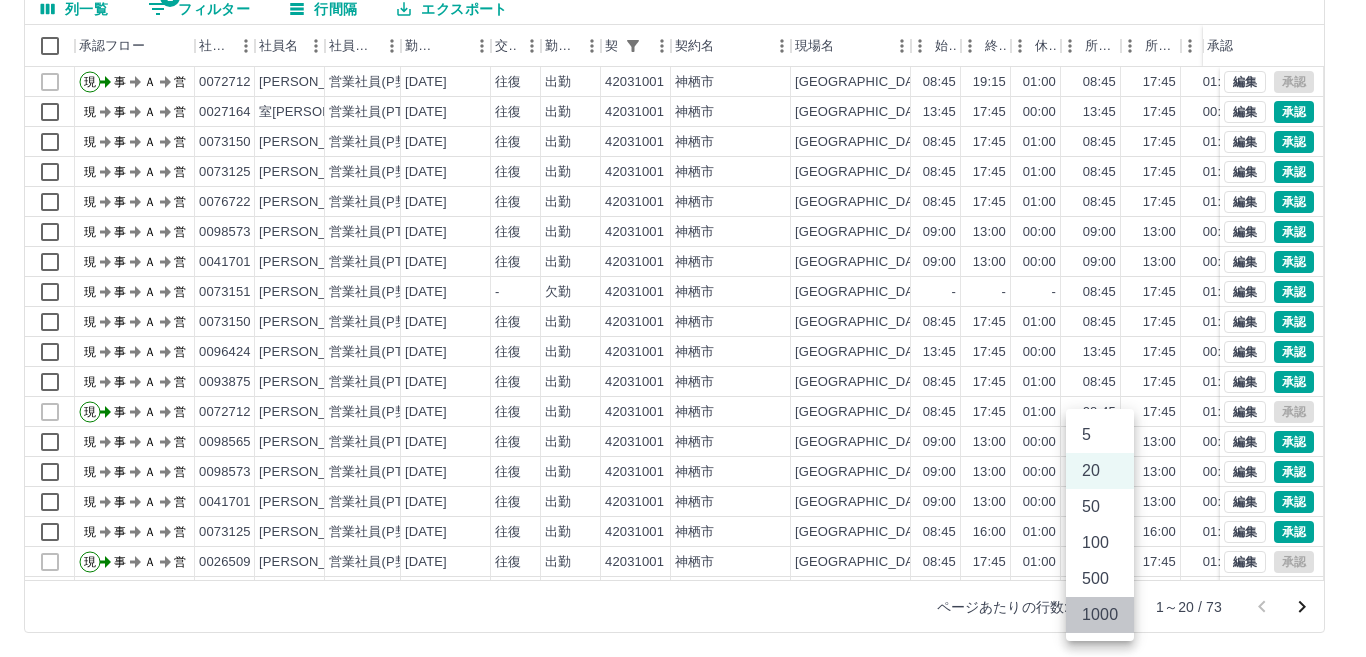 click on "1000" at bounding box center [1100, 615] 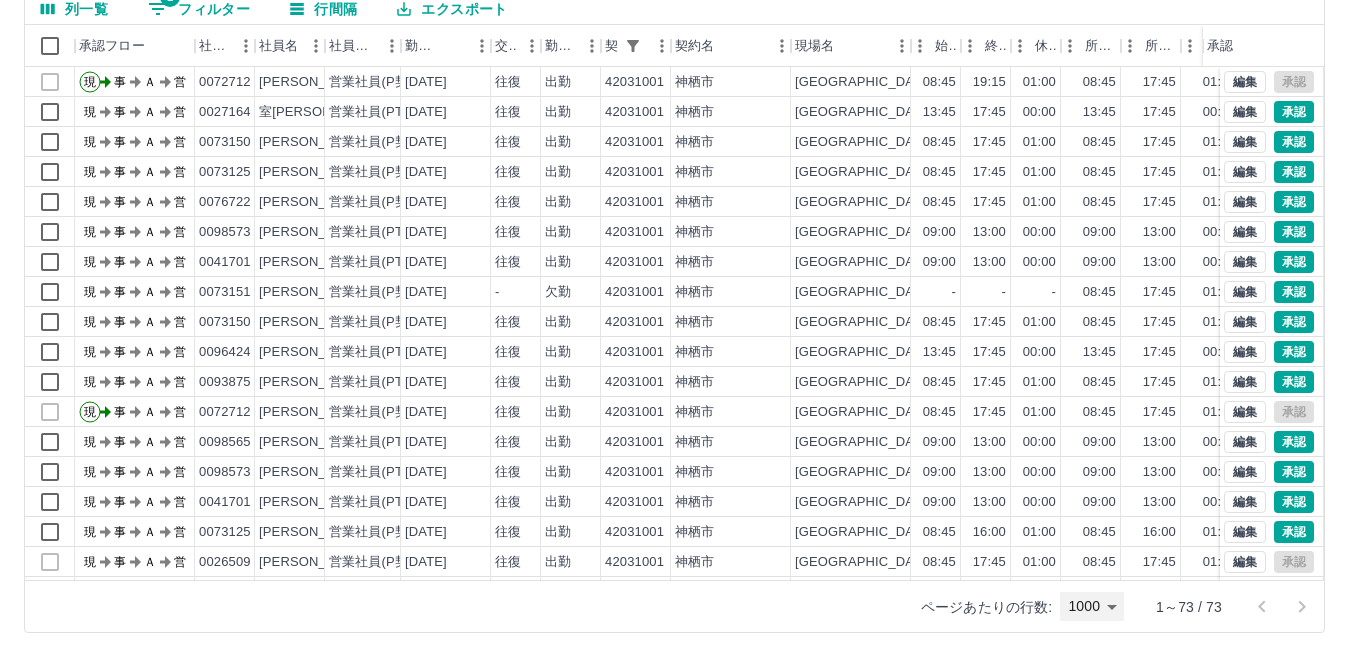 scroll, scrollTop: 0, scrollLeft: 0, axis: both 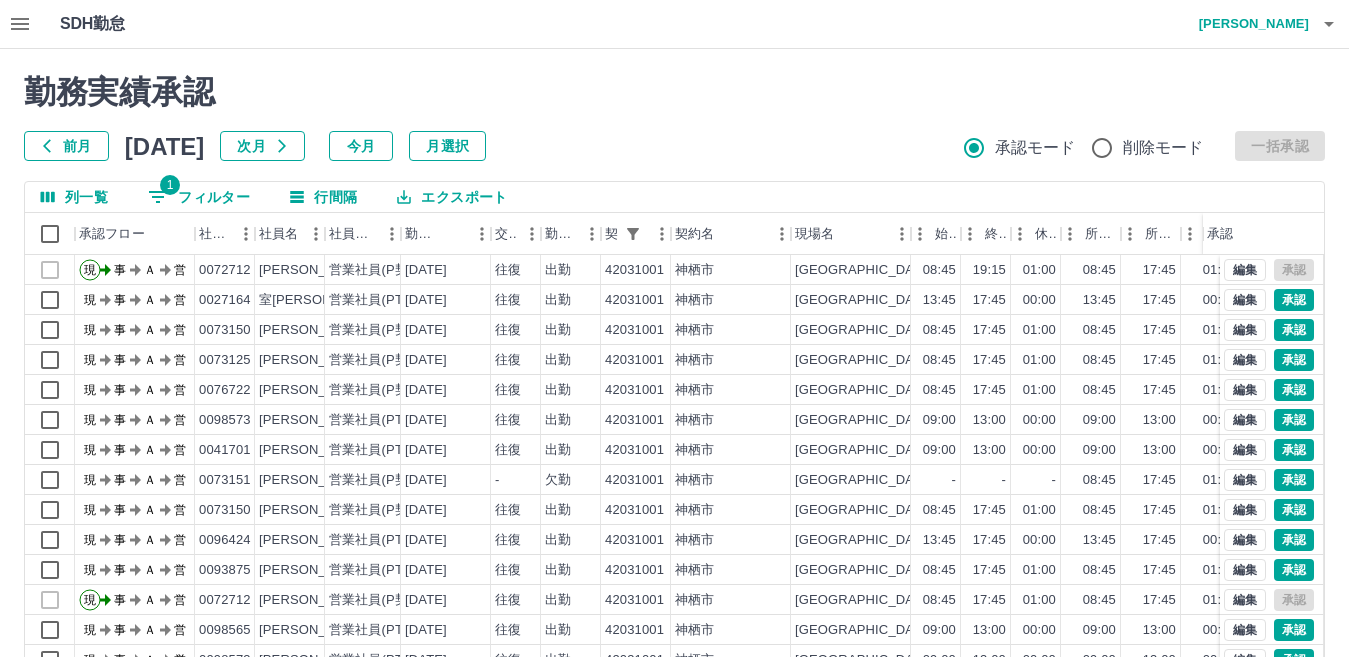 click on "エクスポート" at bounding box center [452, 197] 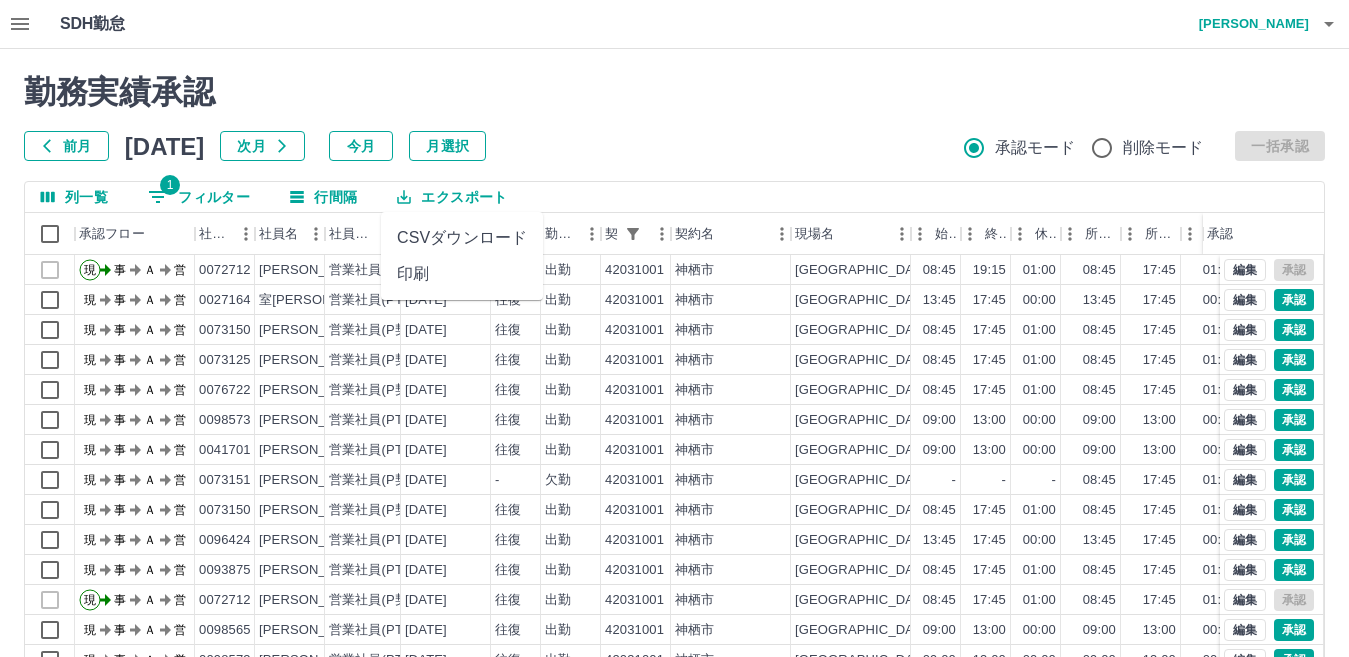 click on "CSVダウンロード" at bounding box center [462, 238] 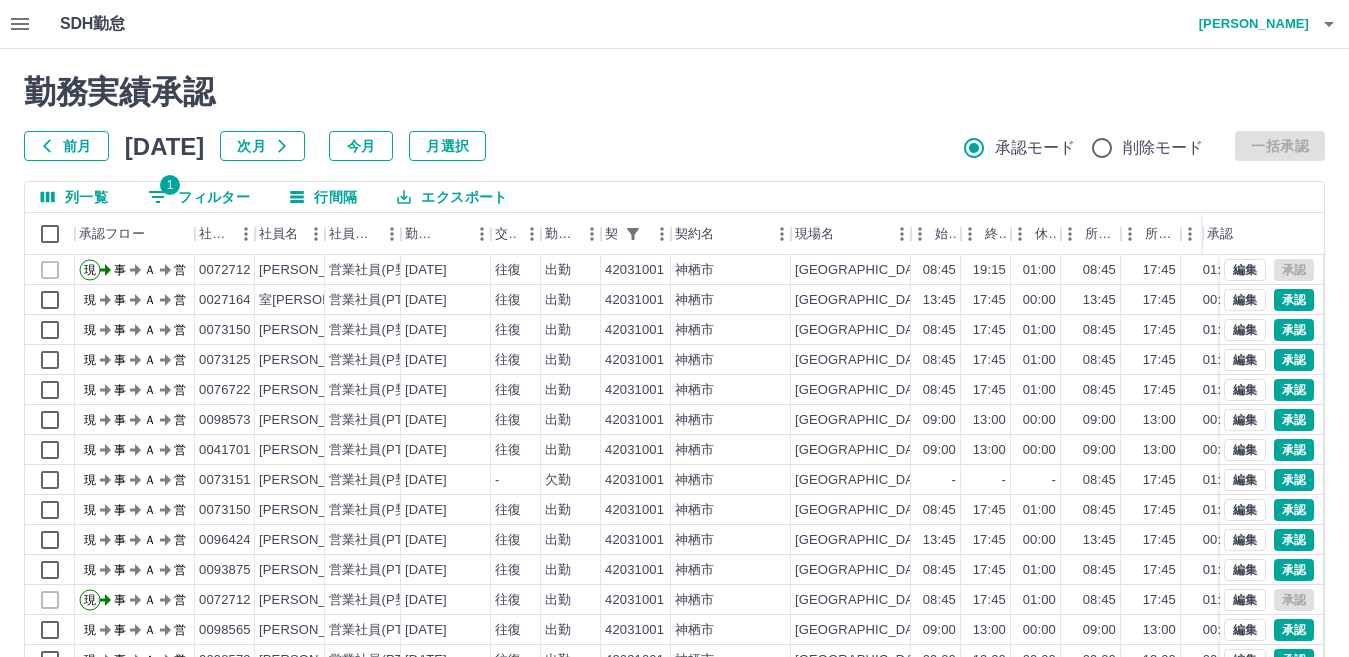 click on "1 フィルター" at bounding box center (199, 197) 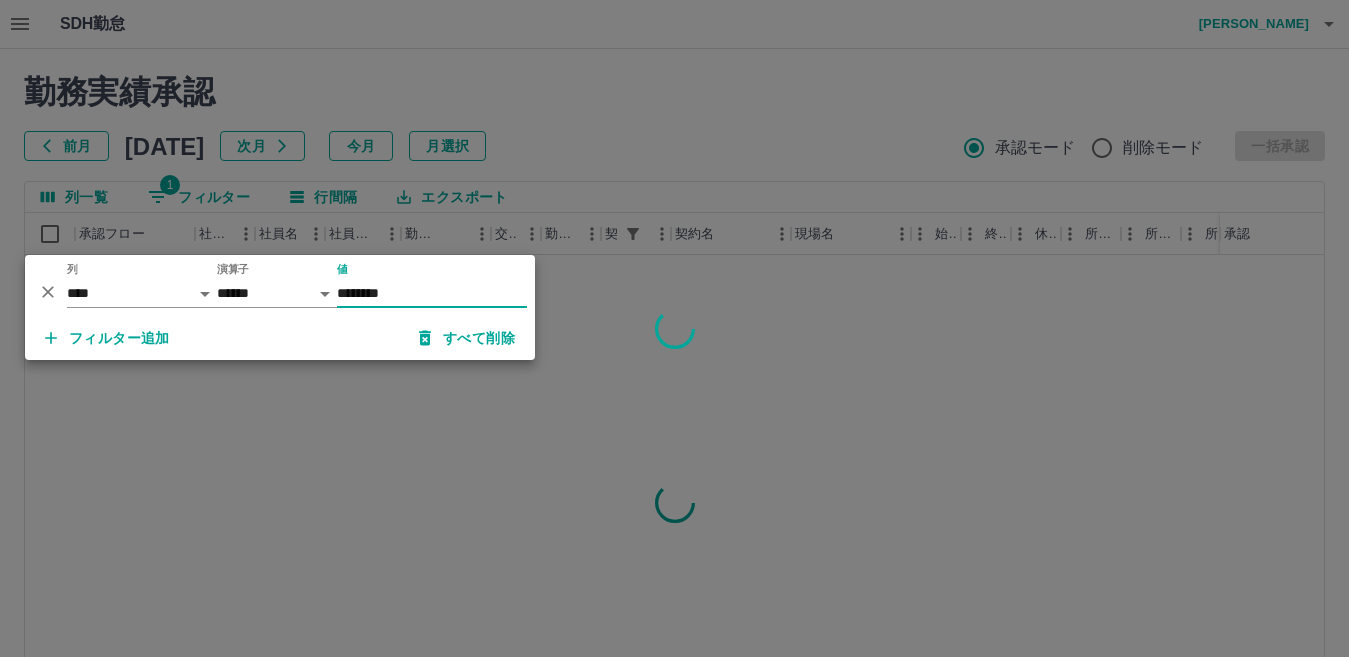 type on "********" 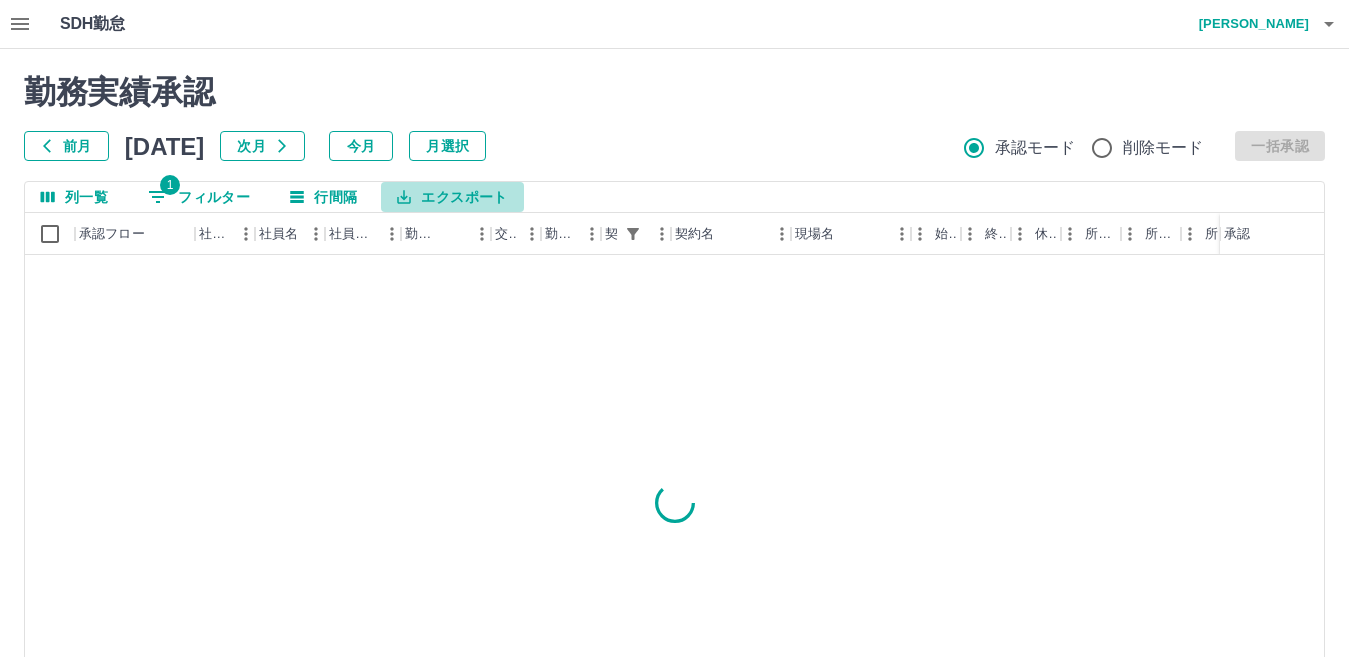 click on "エクスポート" at bounding box center (452, 197) 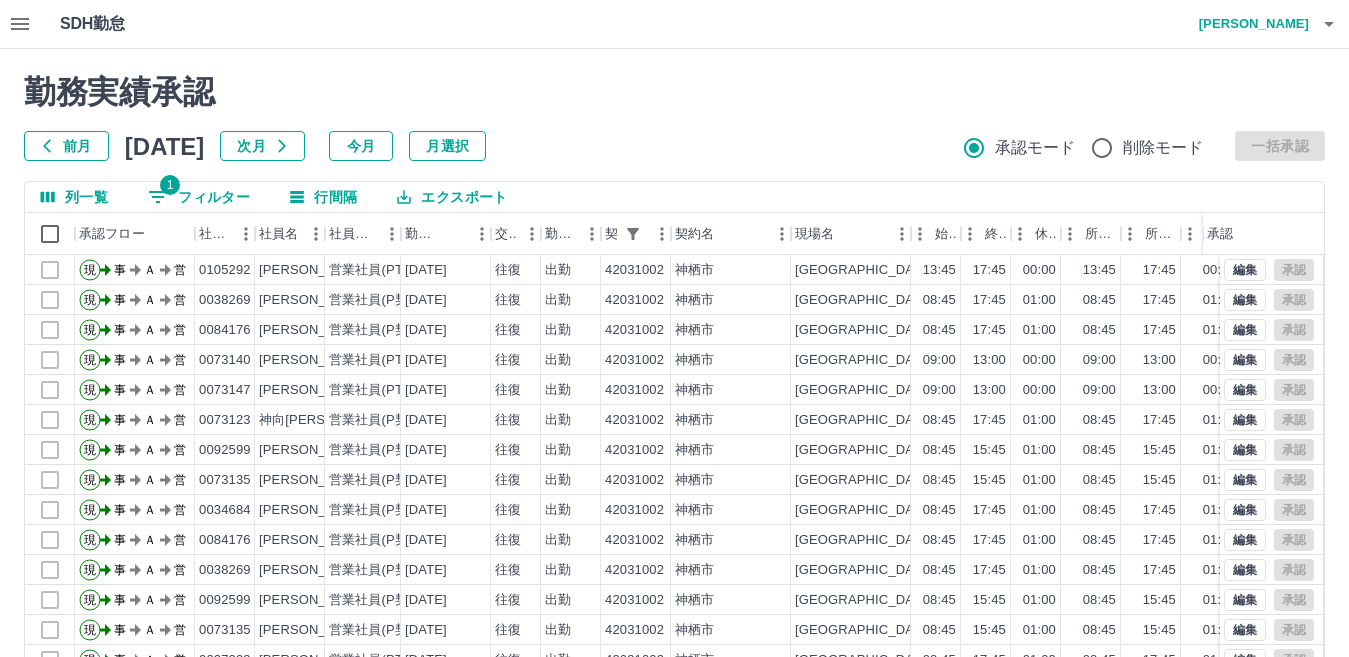 click on "エクスポート" at bounding box center (452, 197) 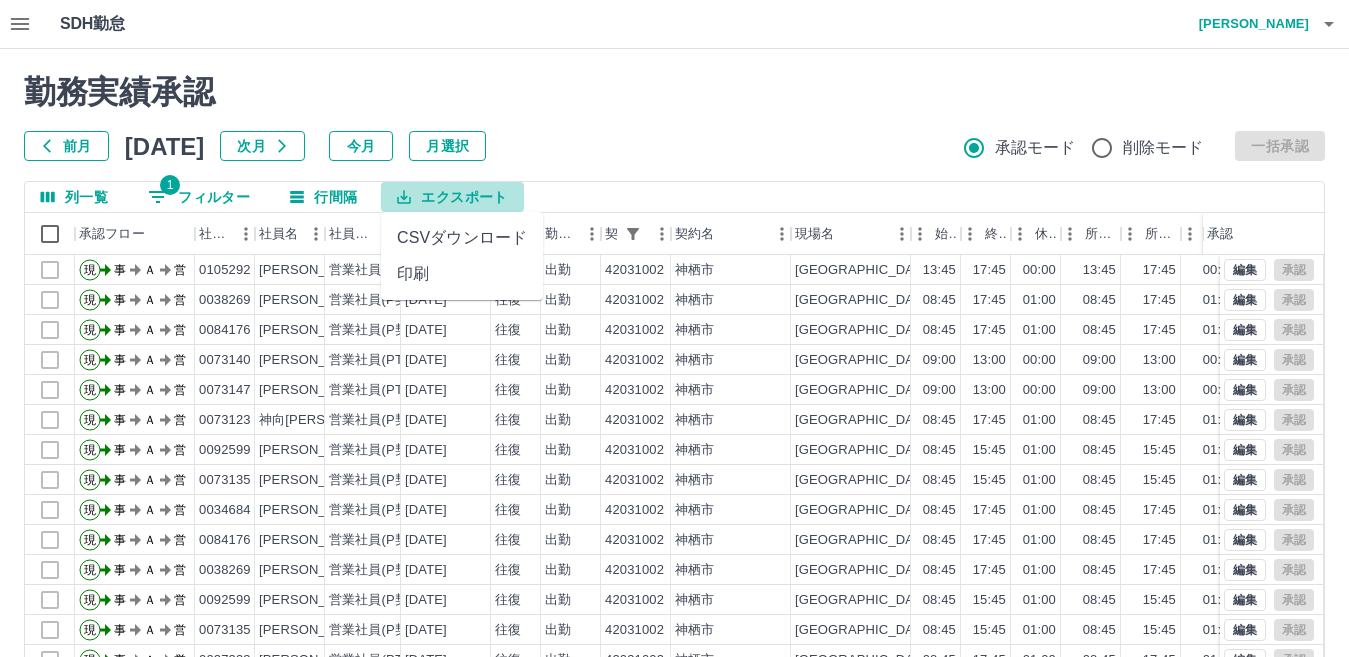 click on "エクスポート" at bounding box center [452, 197] 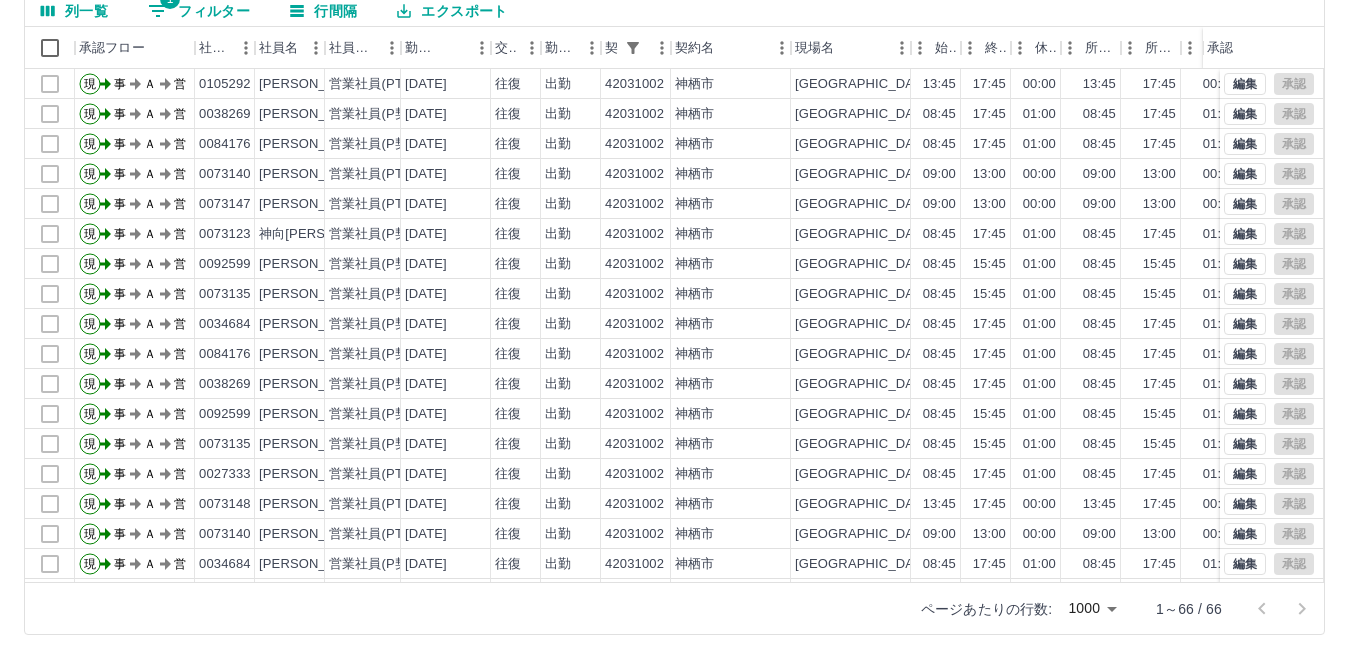 scroll, scrollTop: 187, scrollLeft: 0, axis: vertical 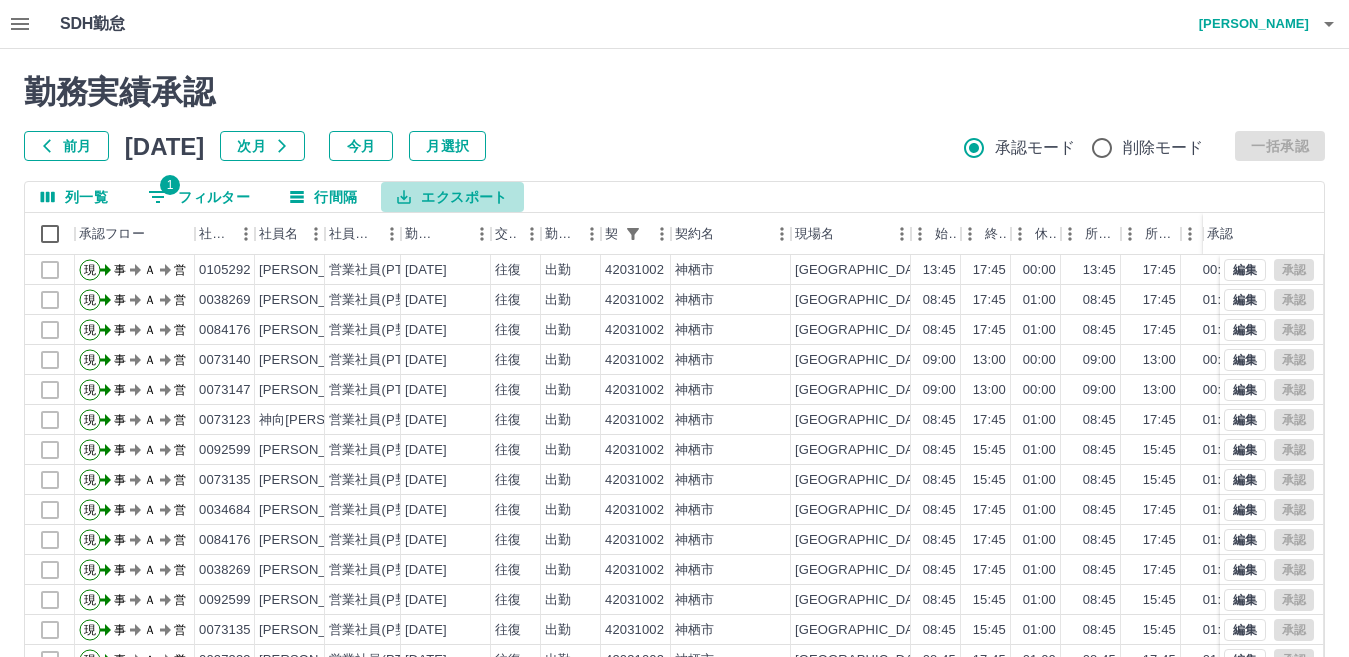 click on "エクスポート" at bounding box center [452, 197] 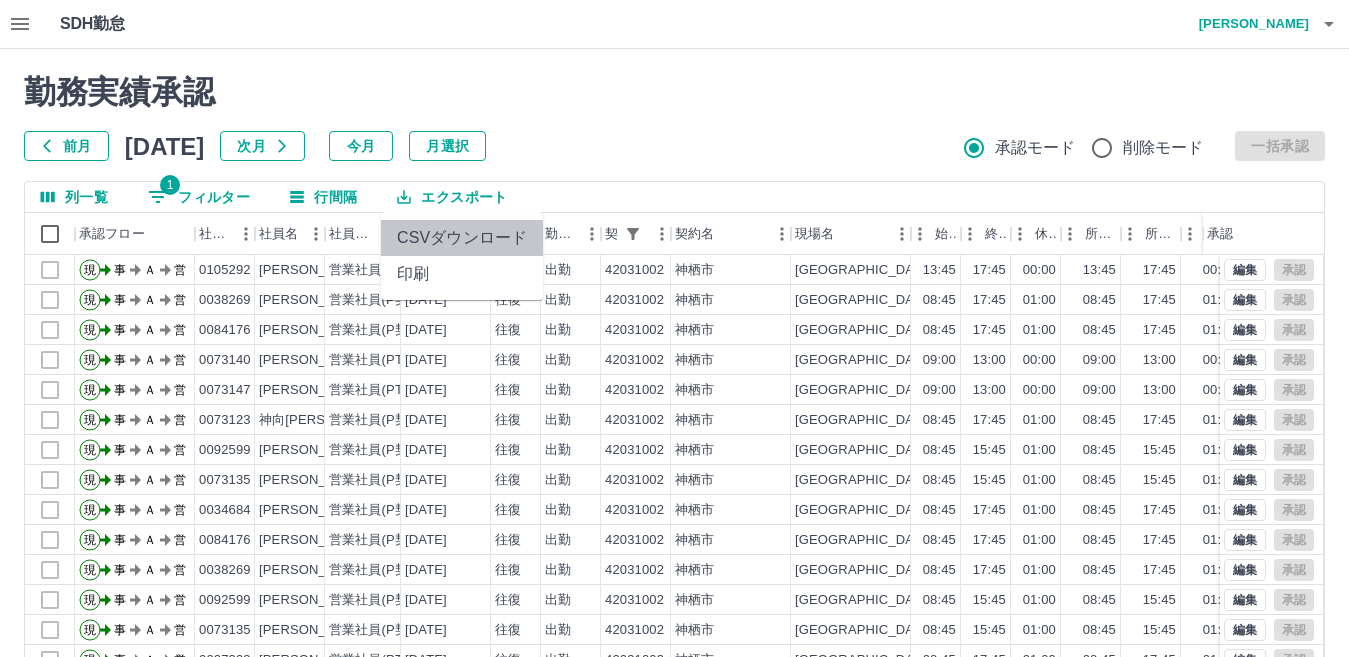 click on "CSVダウンロード" at bounding box center [462, 238] 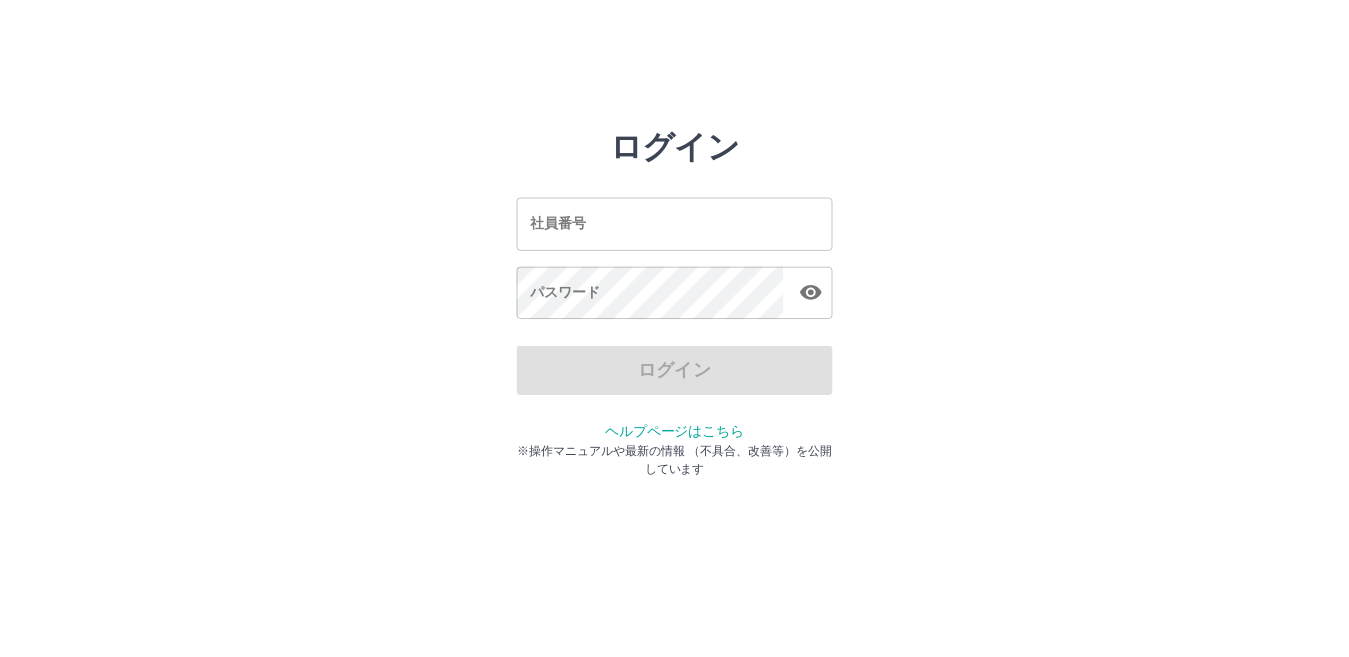 scroll, scrollTop: 0, scrollLeft: 0, axis: both 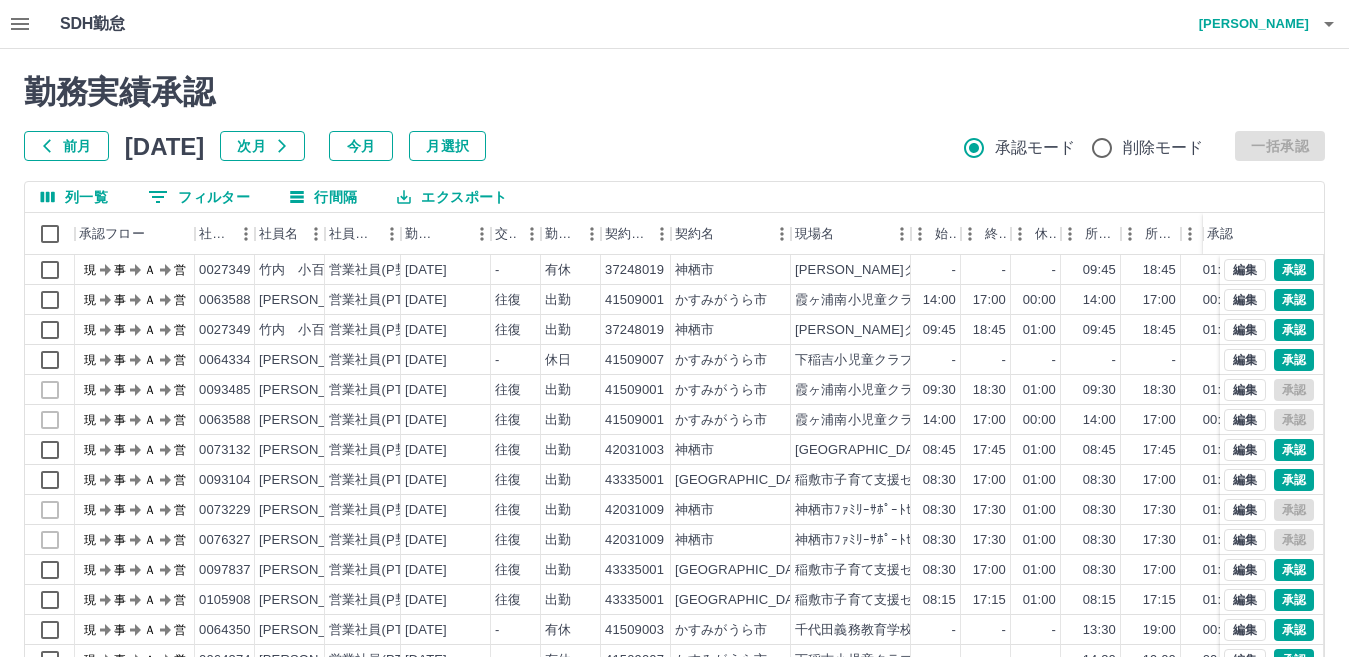 click at bounding box center [674, 328] 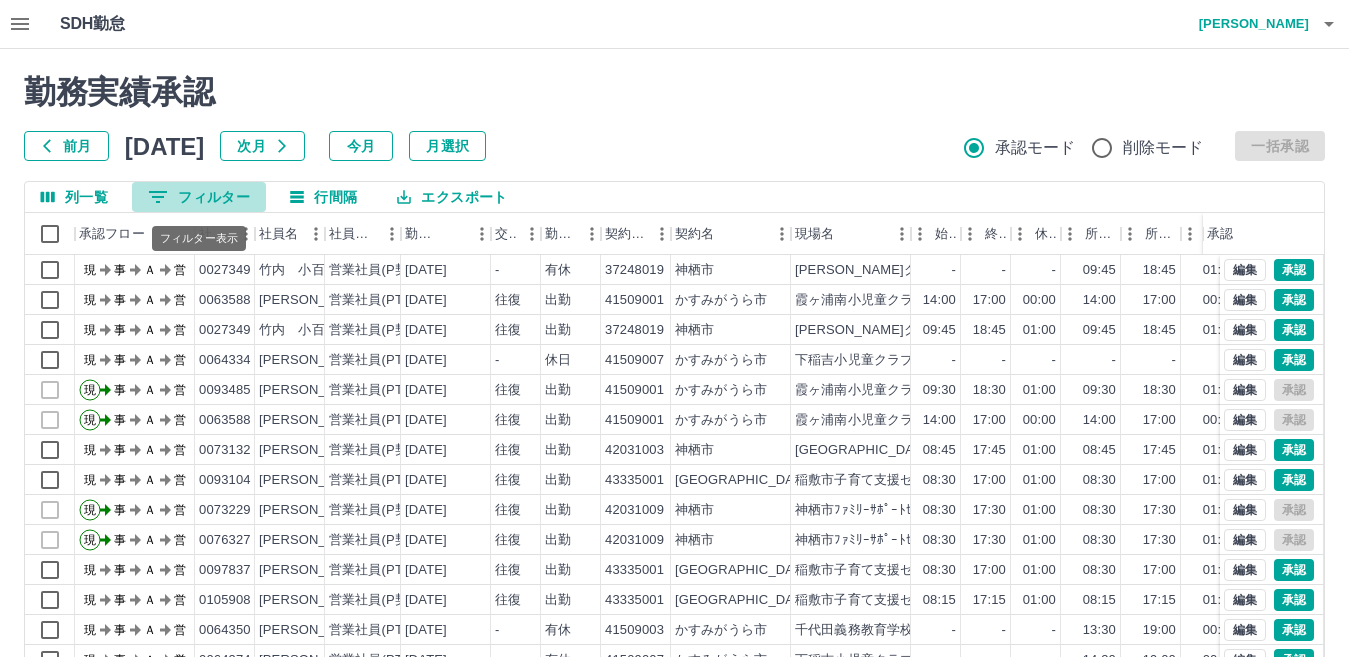 click on "0 フィルター" at bounding box center (199, 197) 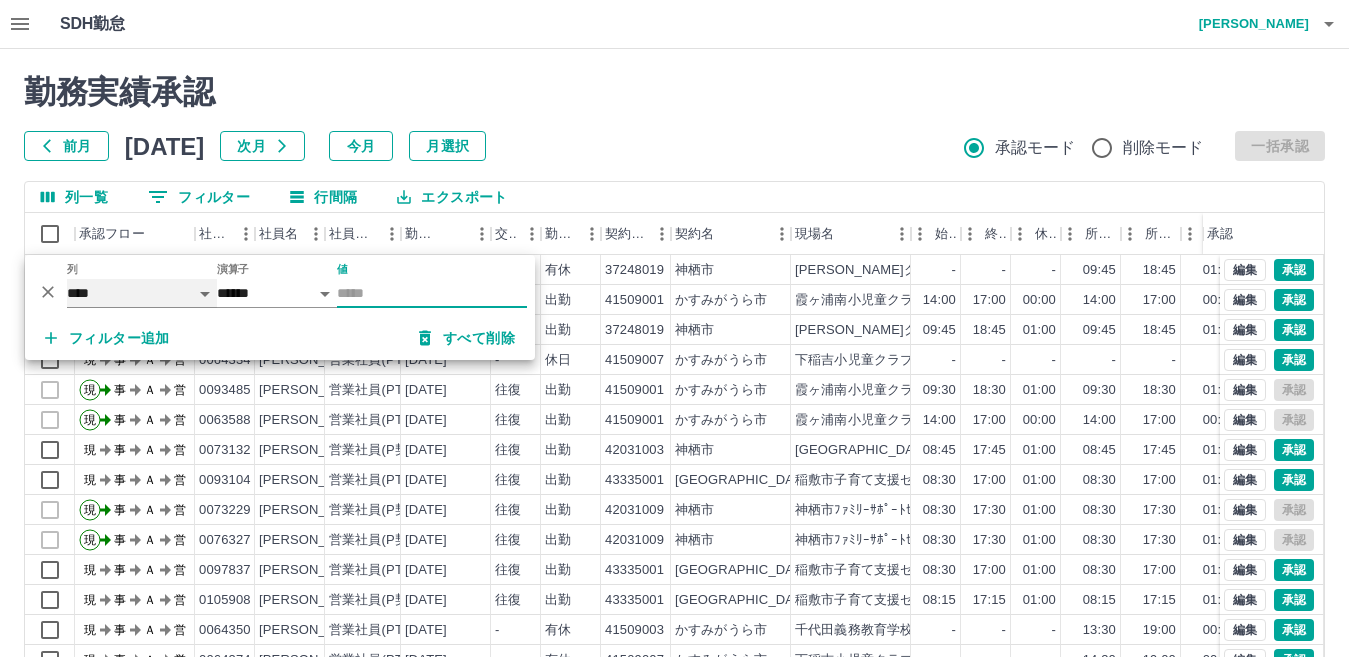 click on "**** *** **** *** *** **** ***** *** *** ** ** ** **** **** **** ** ** *** **** *****" at bounding box center [142, 293] 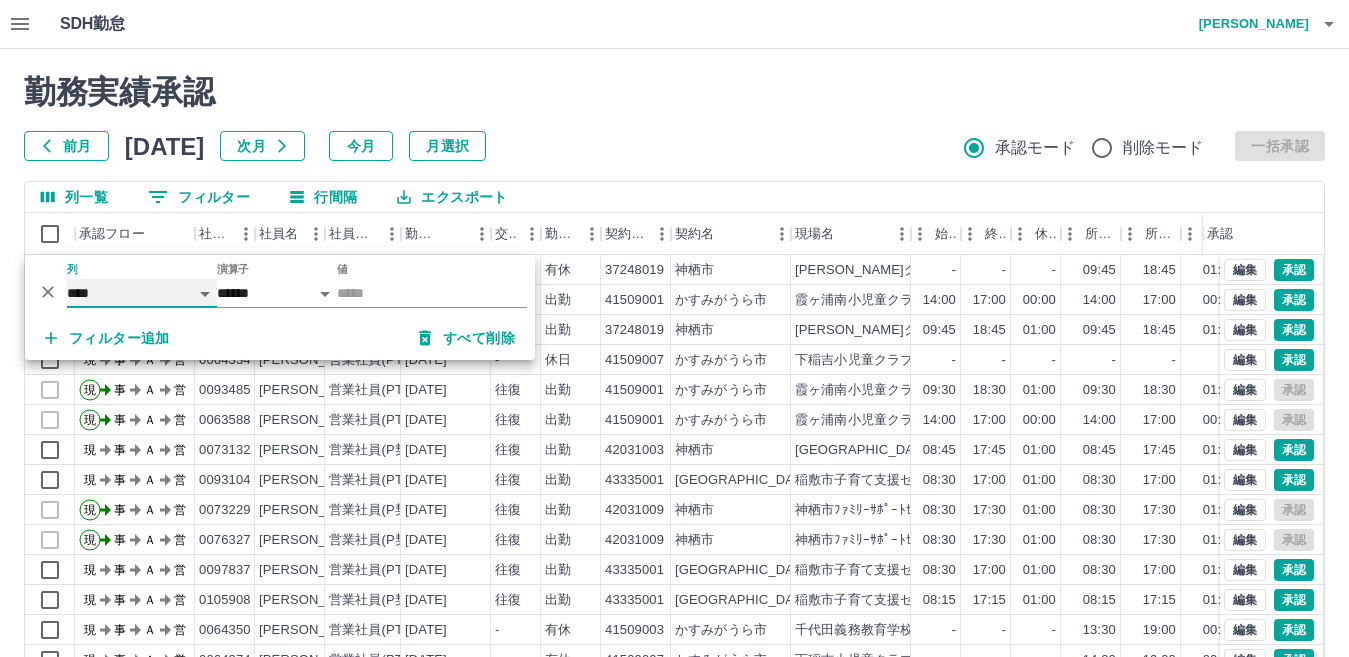 click on "**** *** **** *** *** **** ***** *** *** ** ** ** **** **** **** ** ** *** **** *****" at bounding box center [142, 293] 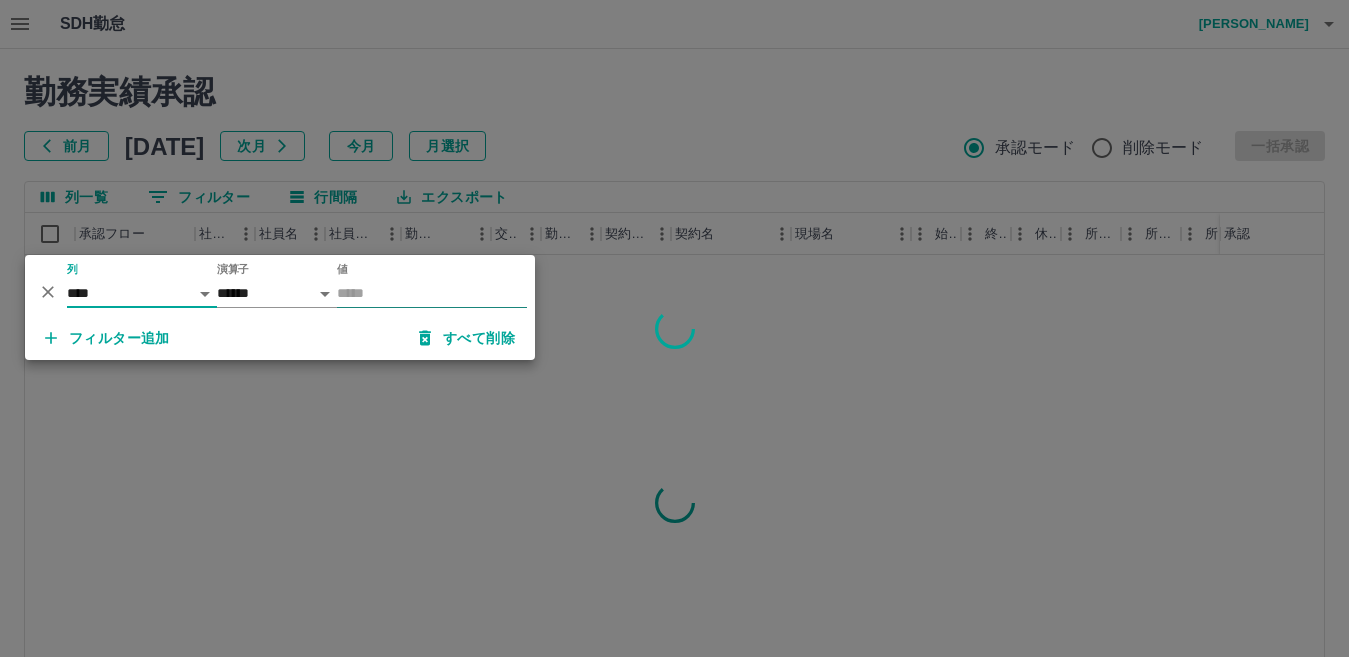 click on "値" at bounding box center [432, 293] 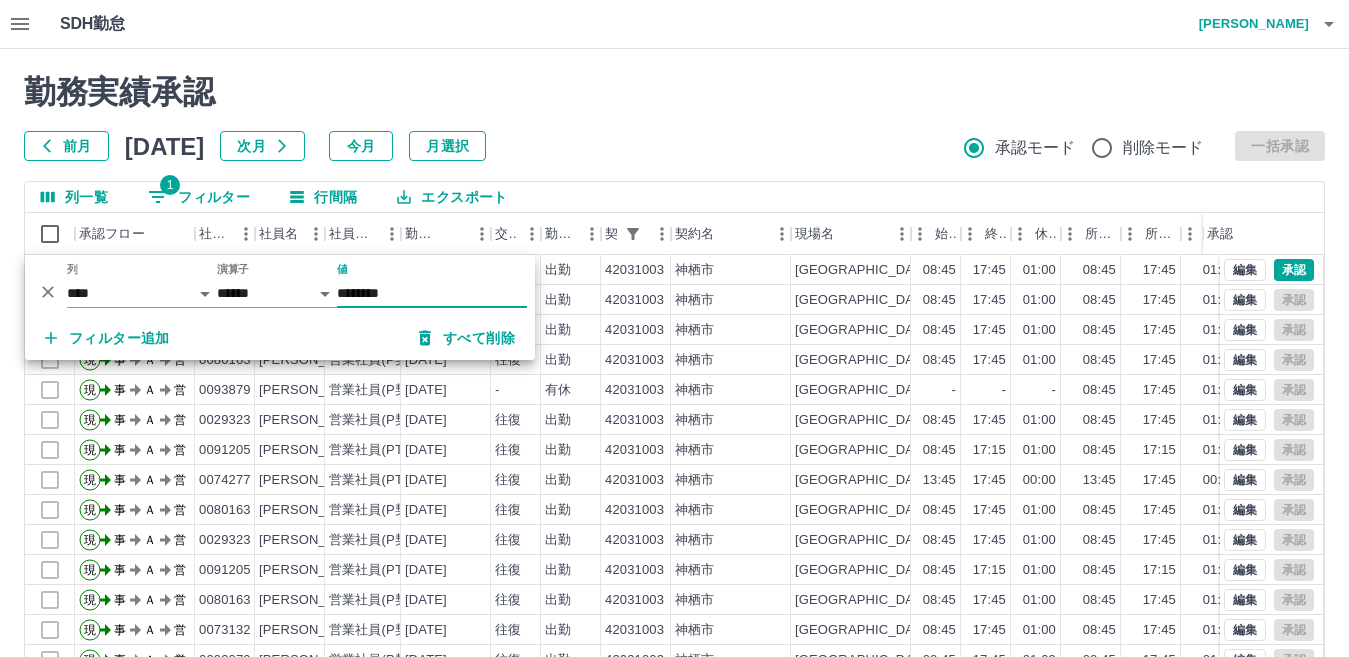 type on "********" 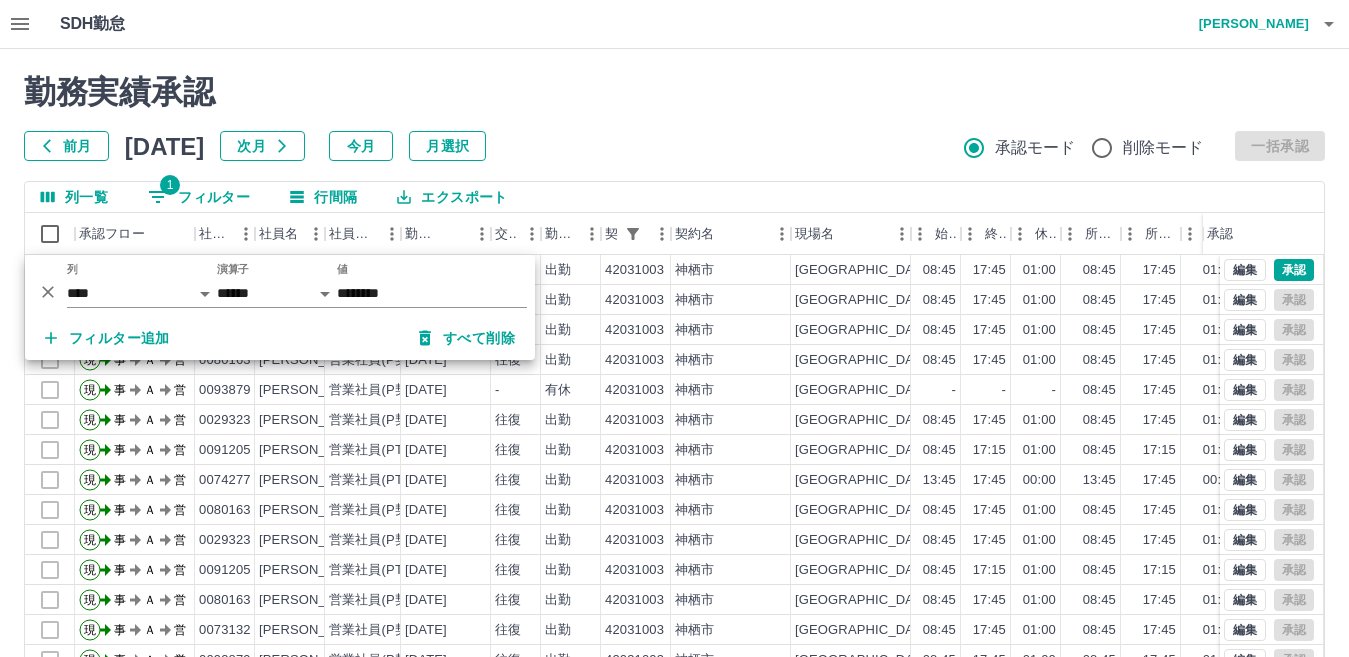 click on "勤務実績承認 前月 2025年07月 次月 今月 月選択 承認モード 削除モード 一括承認" at bounding box center [674, 117] 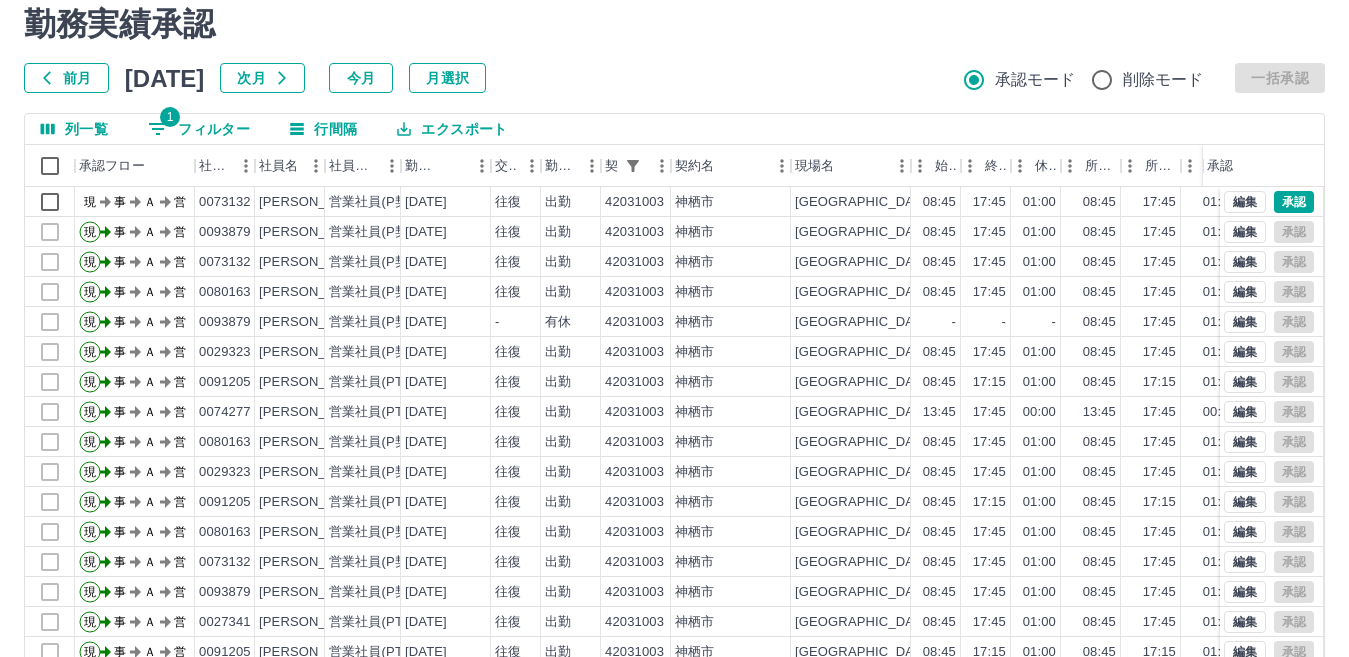 scroll, scrollTop: 188, scrollLeft: 0, axis: vertical 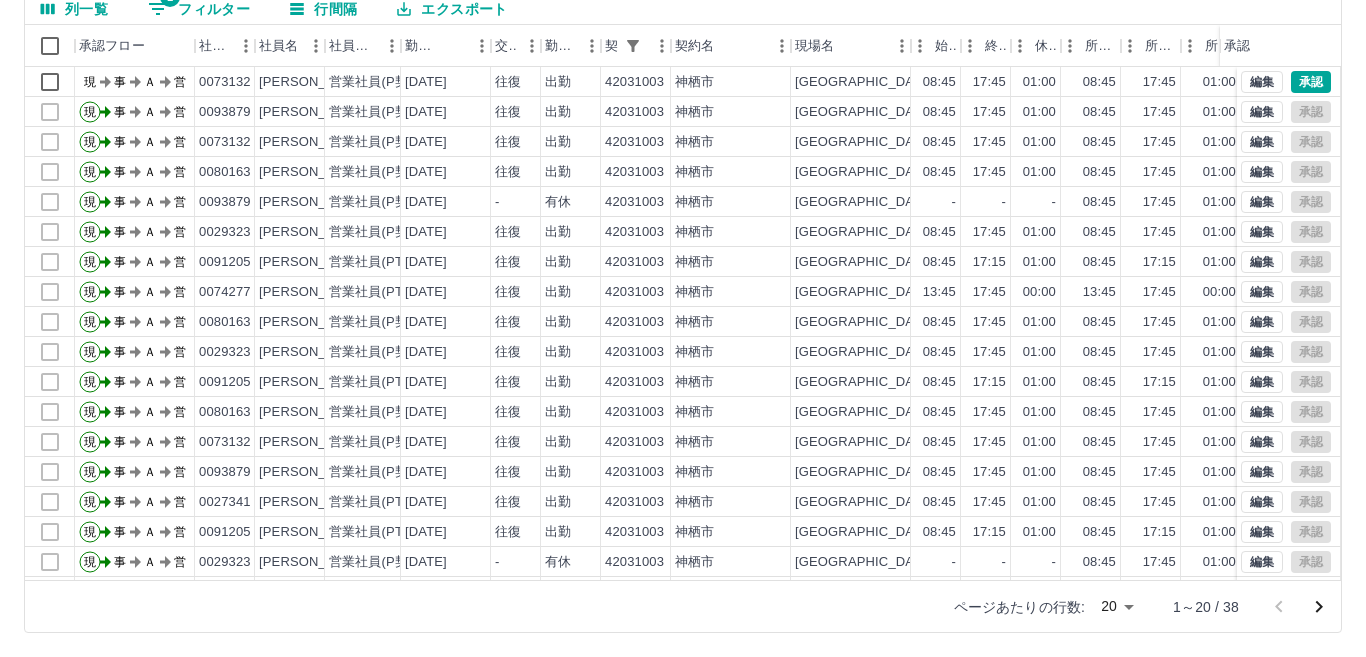 click on "SDH勤怠 小堀　良太 勤務実績承認 前月 2025年07月 次月 今月 月選択 承認モード 削除モード 一括承認 列一覧 1 フィルター 行間隔 エクスポート 承認フロー 社員番号 社員名 社員区分 勤務日 交通費 勤務区分 契約コード 契約名 現場名 始業 終業 休憩 所定開始 所定終業 所定休憩 拘束 勤務 遅刻等 コメント ステータス 承認 現 事 Ａ 営 0073132 軍司　裕海 営業社員(P契約) 2025-07-10 往復 出勤 42031003 神栖市 神栖市立軽野児童館 08:45 17:45 01:00 08:45 17:45 01:00 09:00 08:00 00:00 現場責任者承認待 現 事 Ａ 営 0093879 猿田　尊子 営業社員(P契約) 2025-07-09 往復 出勤 42031003 神栖市 神栖市立軽野児童館 08:45 17:45 01:00 08:45 17:45 01:00 09:00 08:00 00:00 事務担当者承認待 現 事 Ａ 営 0073132 軍司　裕海 営業社員(P契約) 2025-07-09 往復 出勤 42031003 神栖市 神栖市立軽野児童館 08:45 17:45 01:00 08:45 17:45 -" at bounding box center (683, 234) 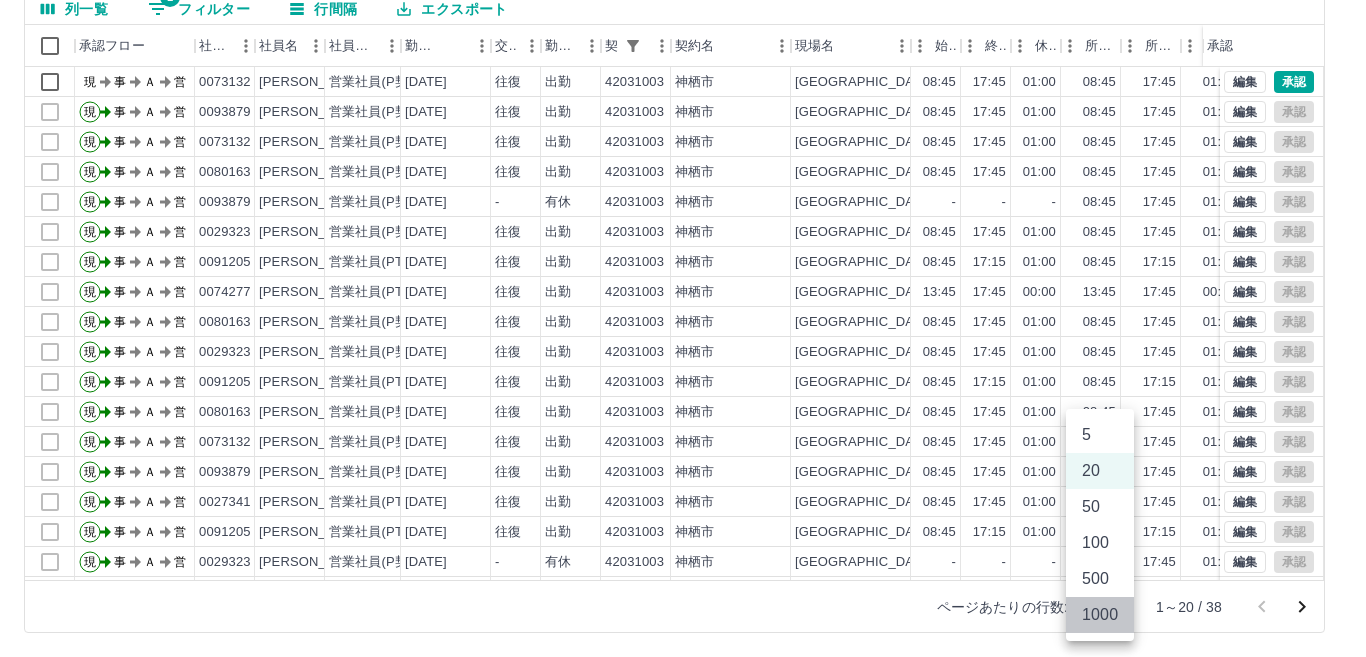 click on "1000" at bounding box center [1100, 615] 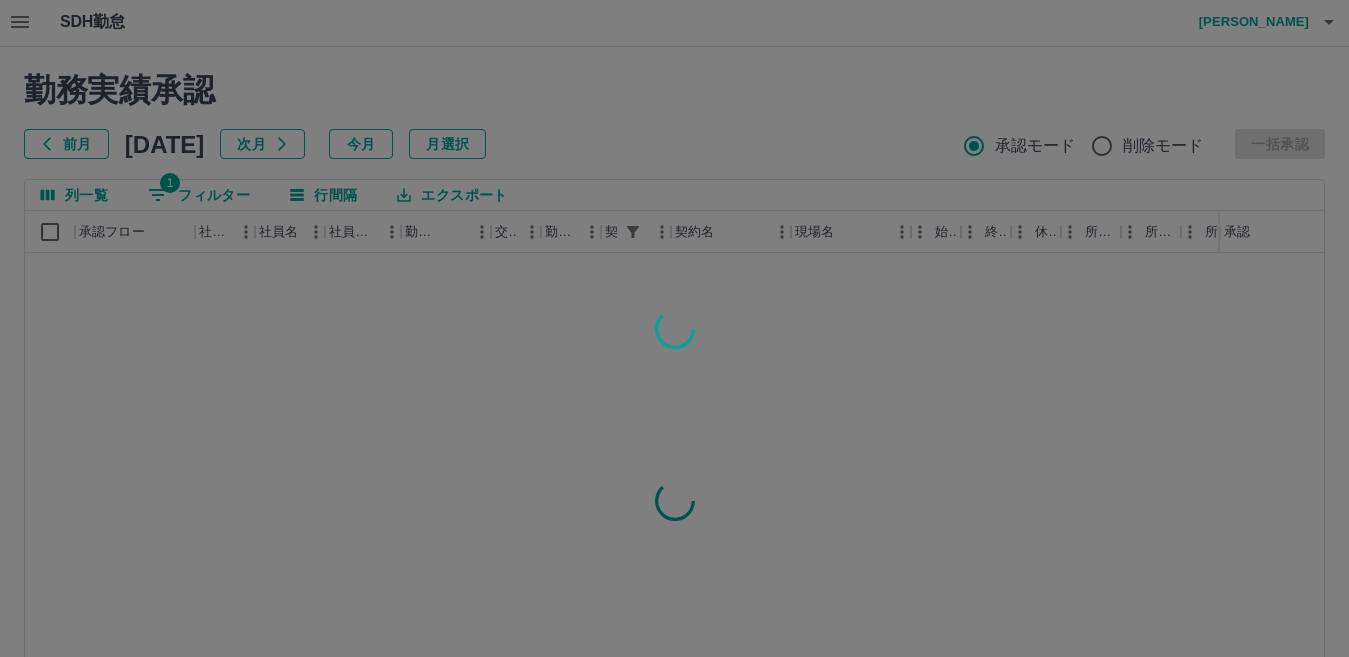 scroll, scrollTop: 0, scrollLeft: 0, axis: both 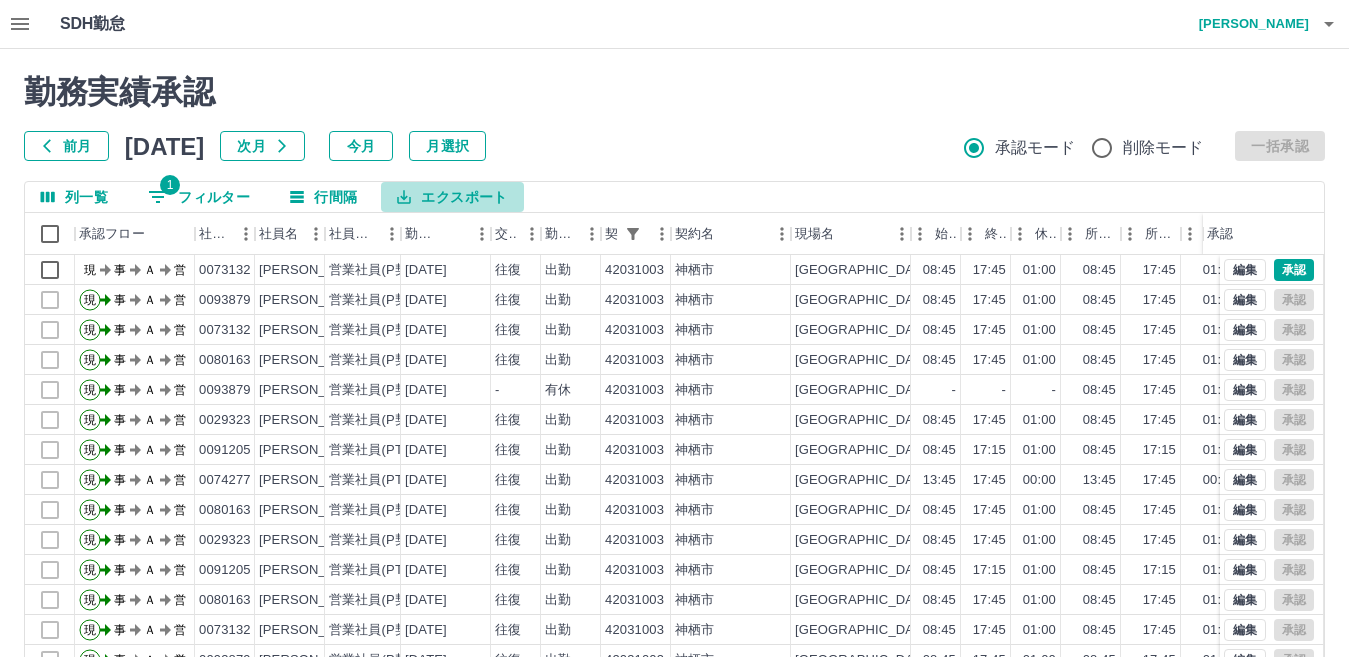 click on "エクスポート" at bounding box center [452, 197] 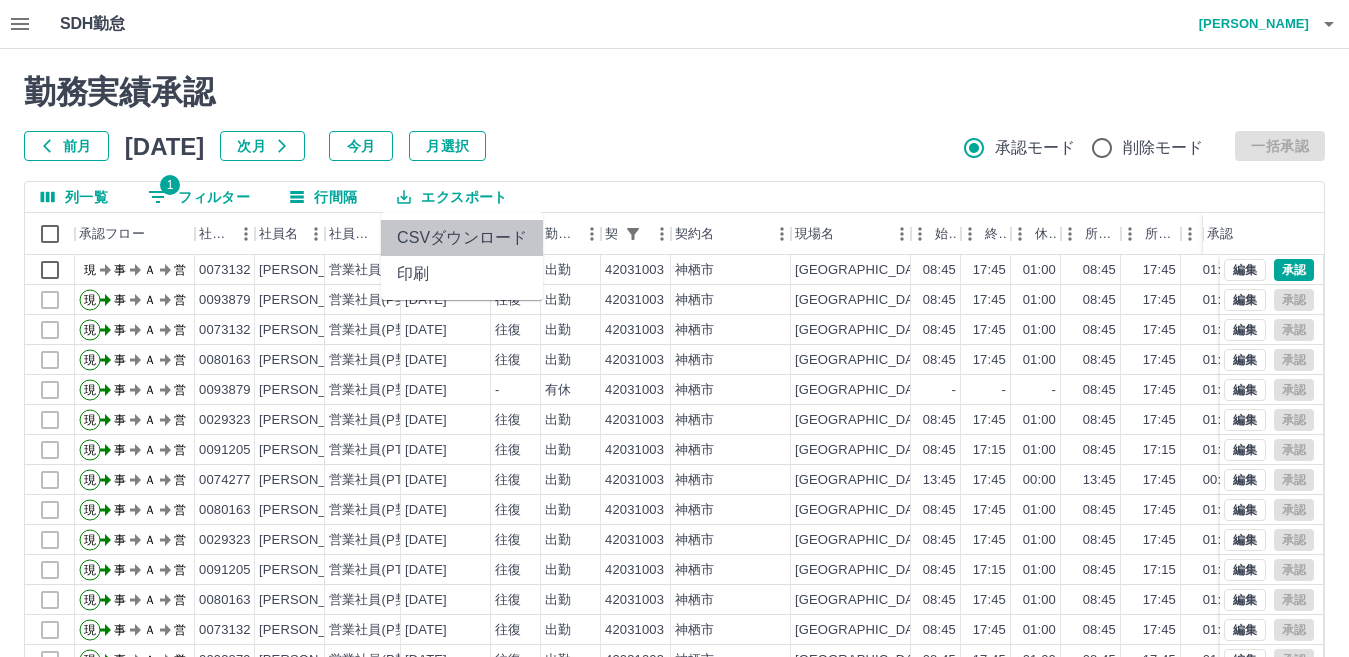 click on "CSVダウンロード" at bounding box center (462, 238) 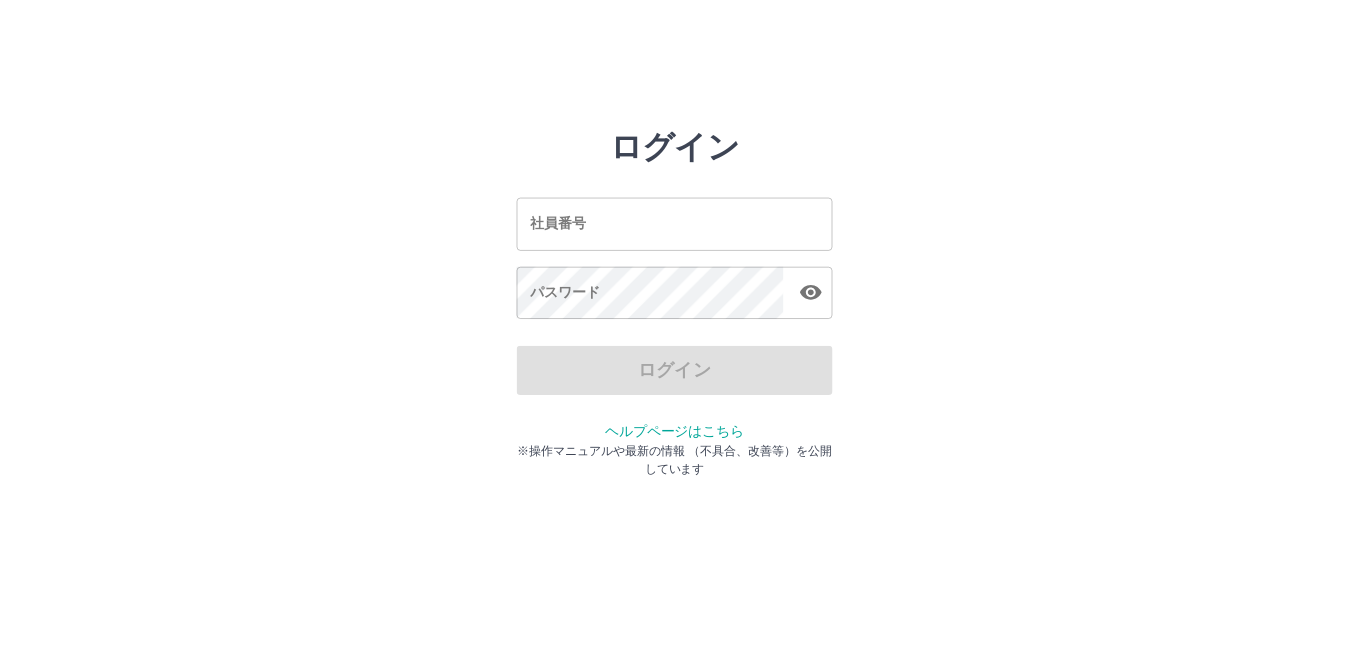 scroll, scrollTop: 0, scrollLeft: 0, axis: both 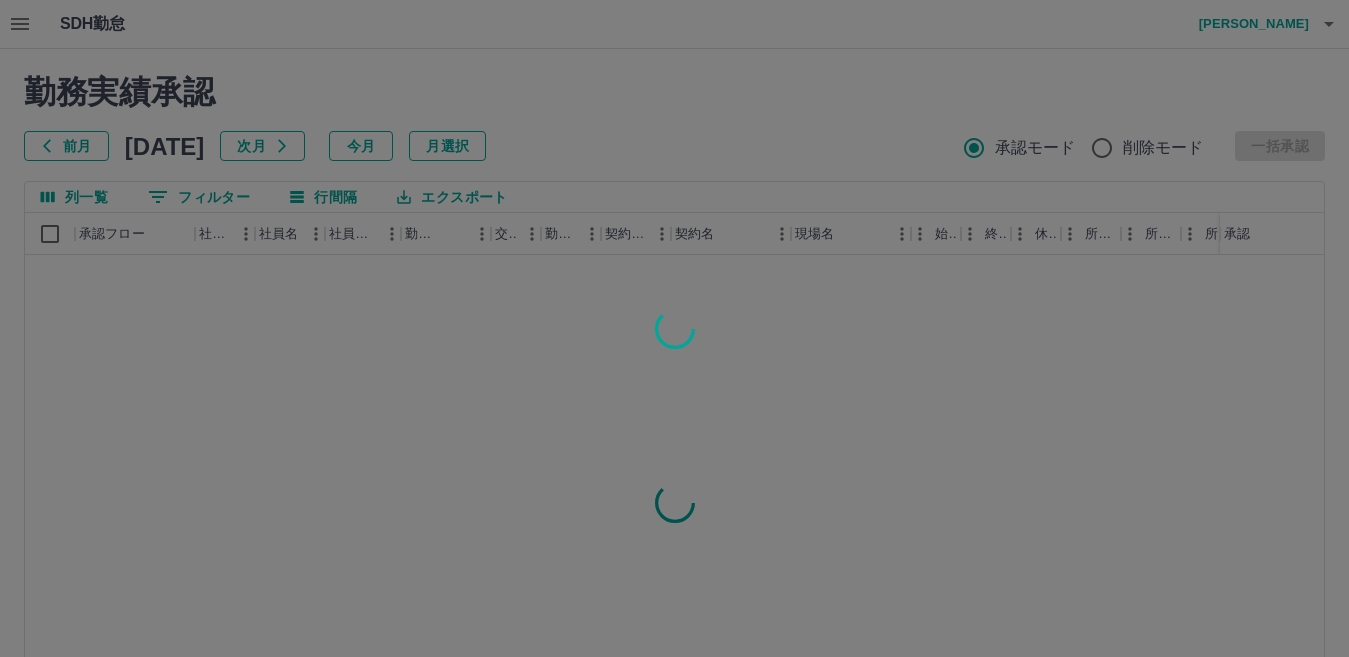 click at bounding box center [674, 328] 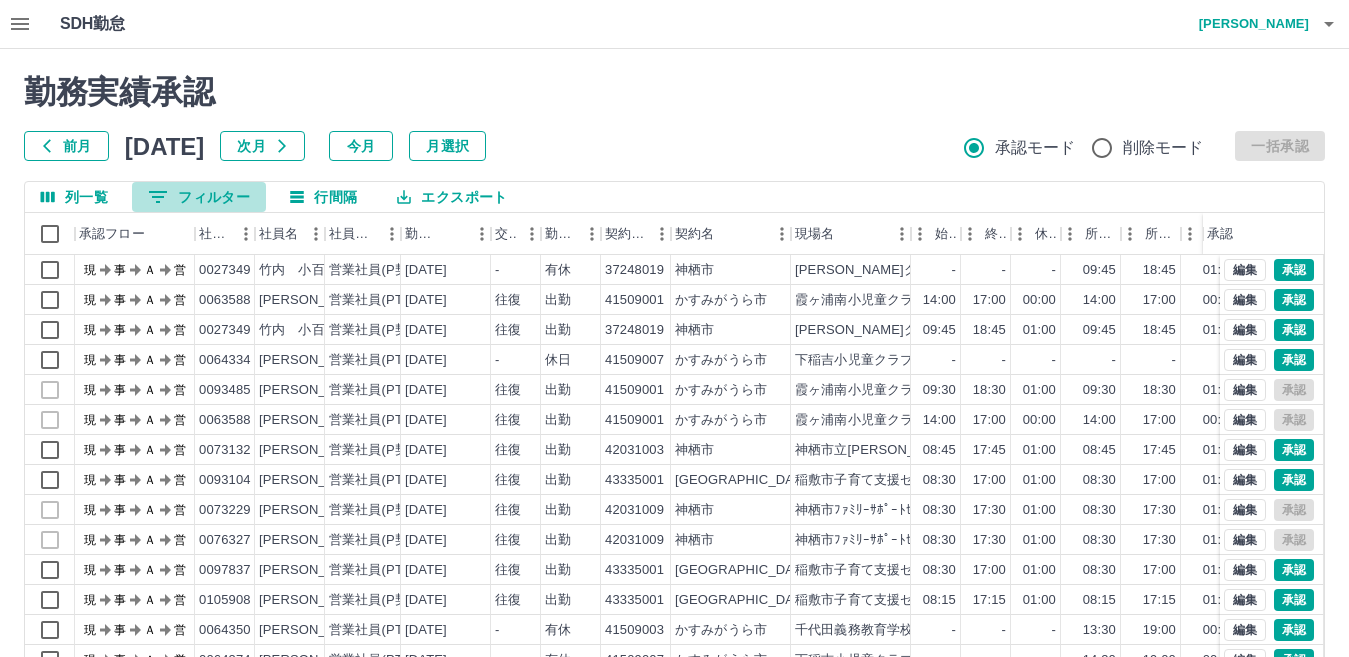click on "0 フィルター" at bounding box center (199, 197) 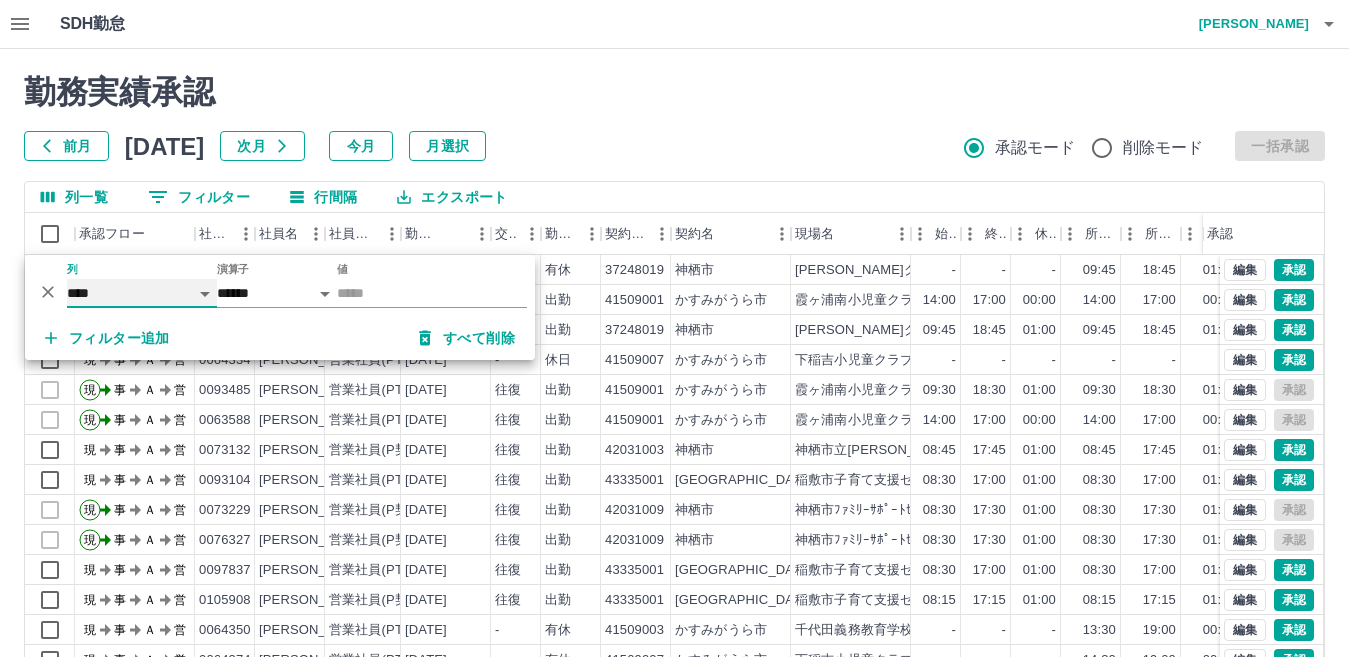 click on "**** *** **** *** *** **** ***** *** *** ** ** ** **** **** **** ** ** *** **** *****" at bounding box center (142, 293) 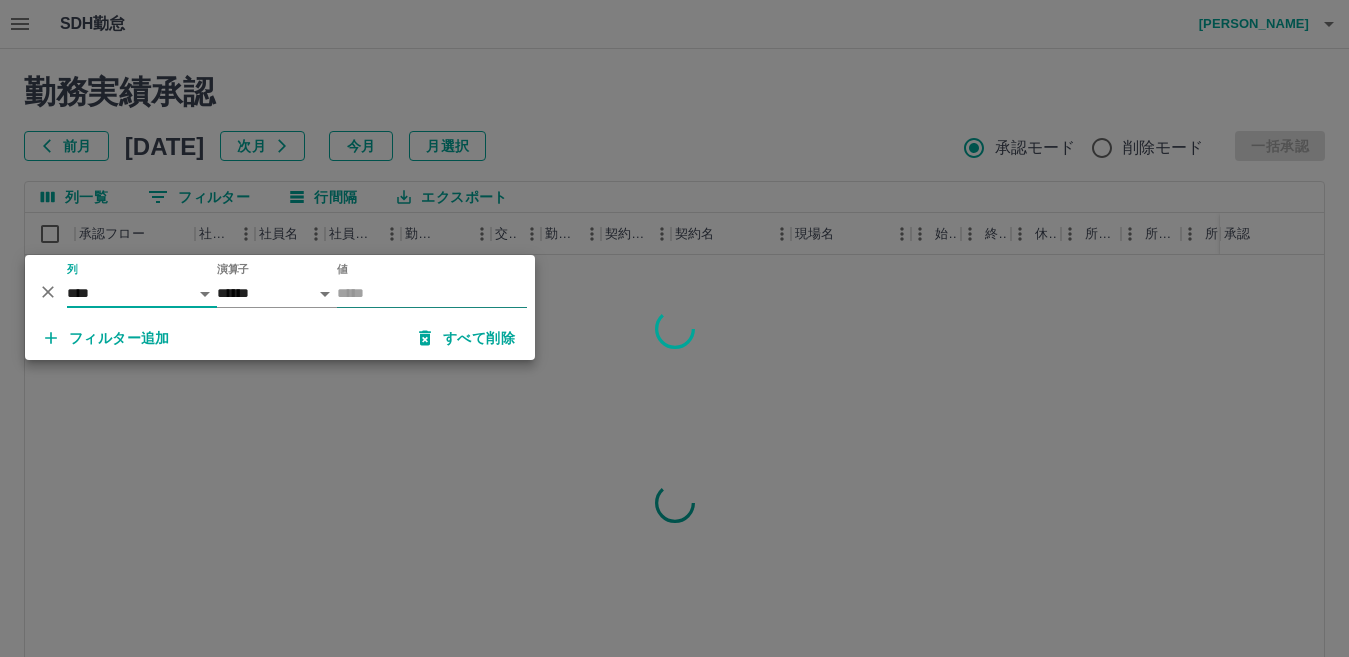click on "値" at bounding box center (432, 293) 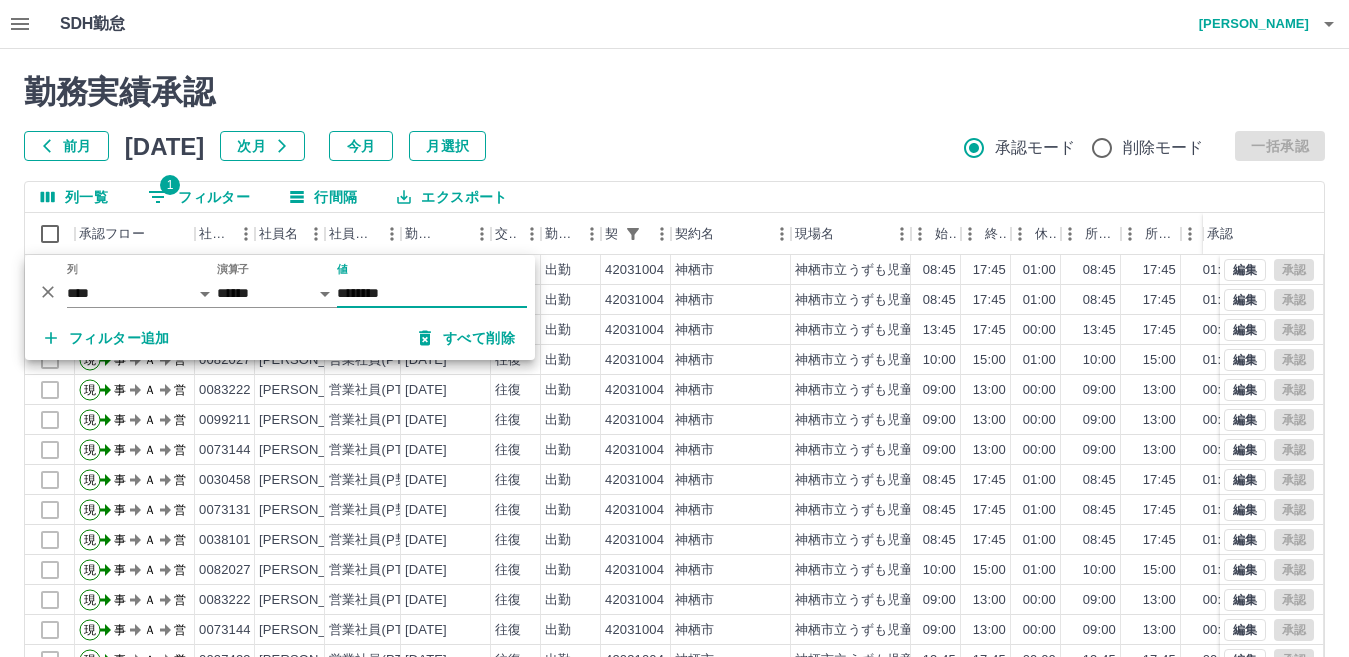 type on "********" 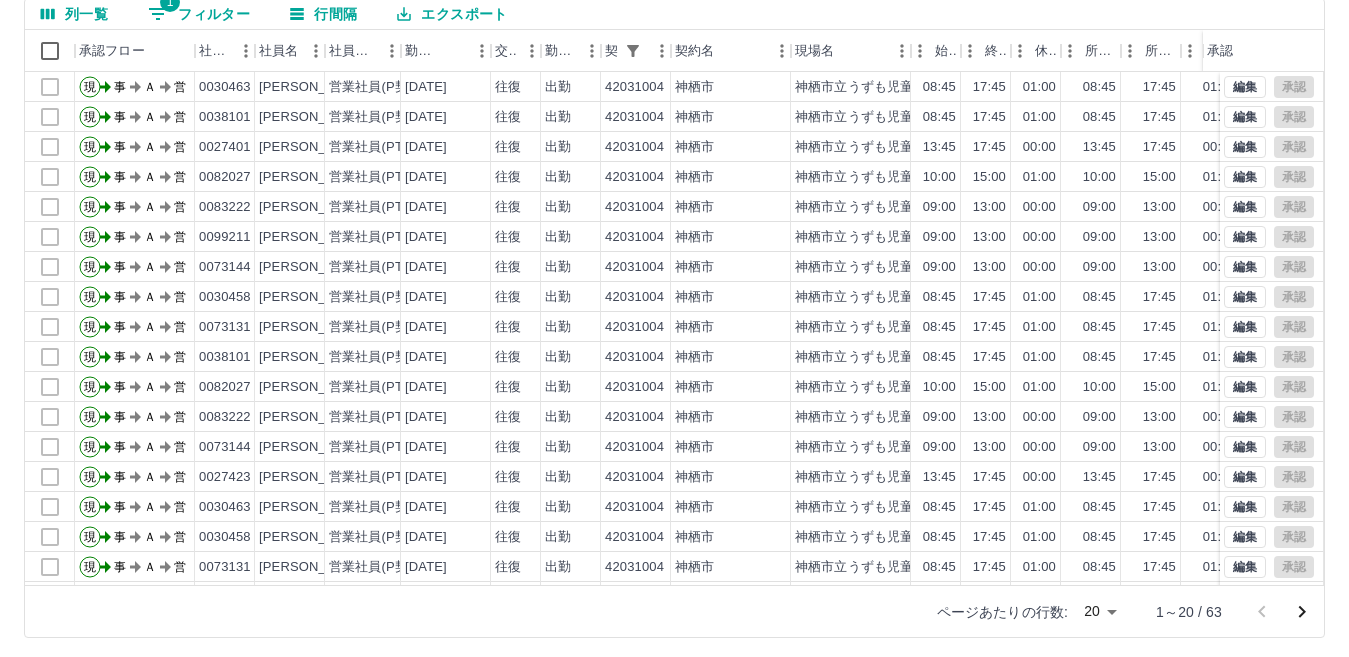 scroll, scrollTop: 188, scrollLeft: 0, axis: vertical 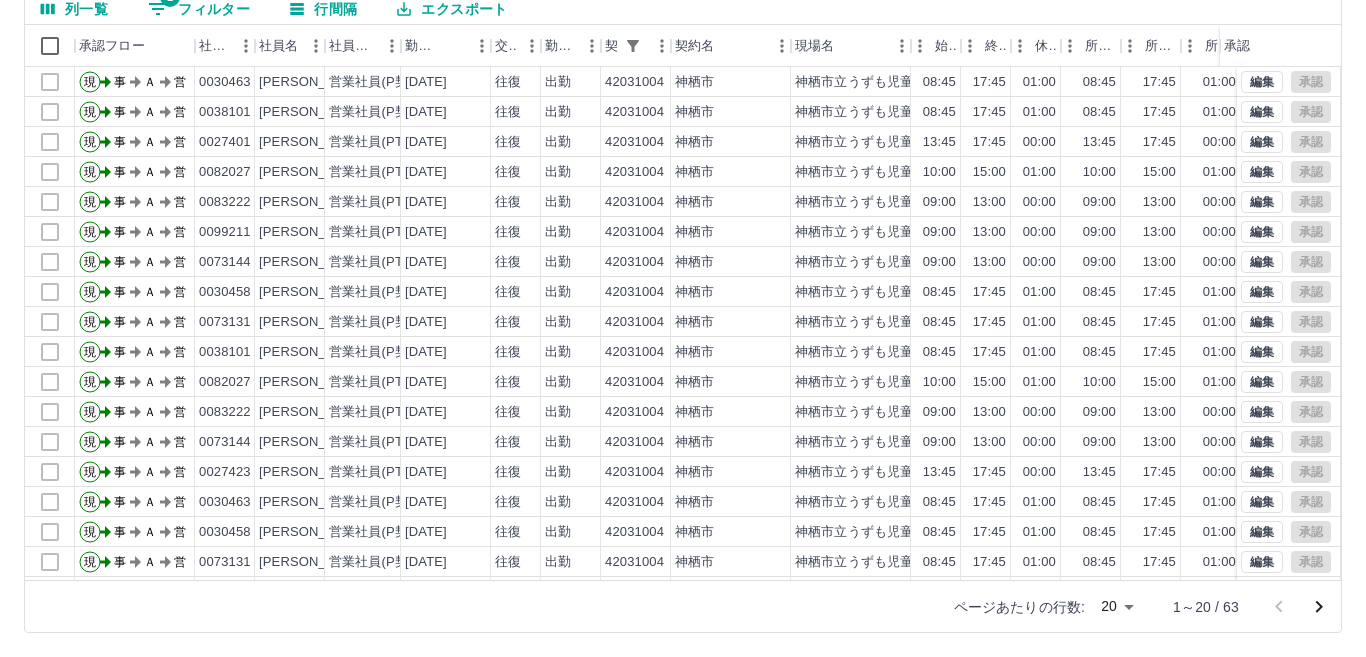 click on "SDH勤怠 [PERSON_NAME] 勤務実績承認 前月 [DATE] 次月 今月 月選択 承認モード 削除モード 一括承認 列一覧 1 フィルター 行間隔 エクスポート 承認フロー 社員番号 社員名 社員区分 勤務日 交通費 勤務区分 契約コード 契約名 現場名 始業 終業 休憩 所定開始 所定終業 所定休憩 拘束 勤務 遅刻等 コメント ステータス 承認 現 事 Ａ 営 0030463 [PERSON_NAME] 営業社員(P契約) [DATE] 往復 出勤 42031004 [GEOGRAPHIC_DATA] [GEOGRAPHIC_DATA]立うずも児童館 08:45 17:45 01:00 08:45 17:45 01:00 09:00 08:00 00:00 交通費なし 事務担当者承認待 現 事 Ａ 営 0038101 [PERSON_NAME] 営業社員(P契約) [DATE] 往復 出勤 42031004 [GEOGRAPHIC_DATA] [GEOGRAPHIC_DATA]立うずも児童館 08:45 17:45 01:00 08:45 17:45 01:00 09:00 08:00 00:00 事務担当者承認待 現 事 Ａ 営 0027401 [PERSON_NAME] 営業社員(PT契約) [DATE] 往復 出勤 42031004 [GEOGRAPHIC_DATA] [GEOGRAPHIC_DATA]立うずも児童館 現" at bounding box center [683, 234] 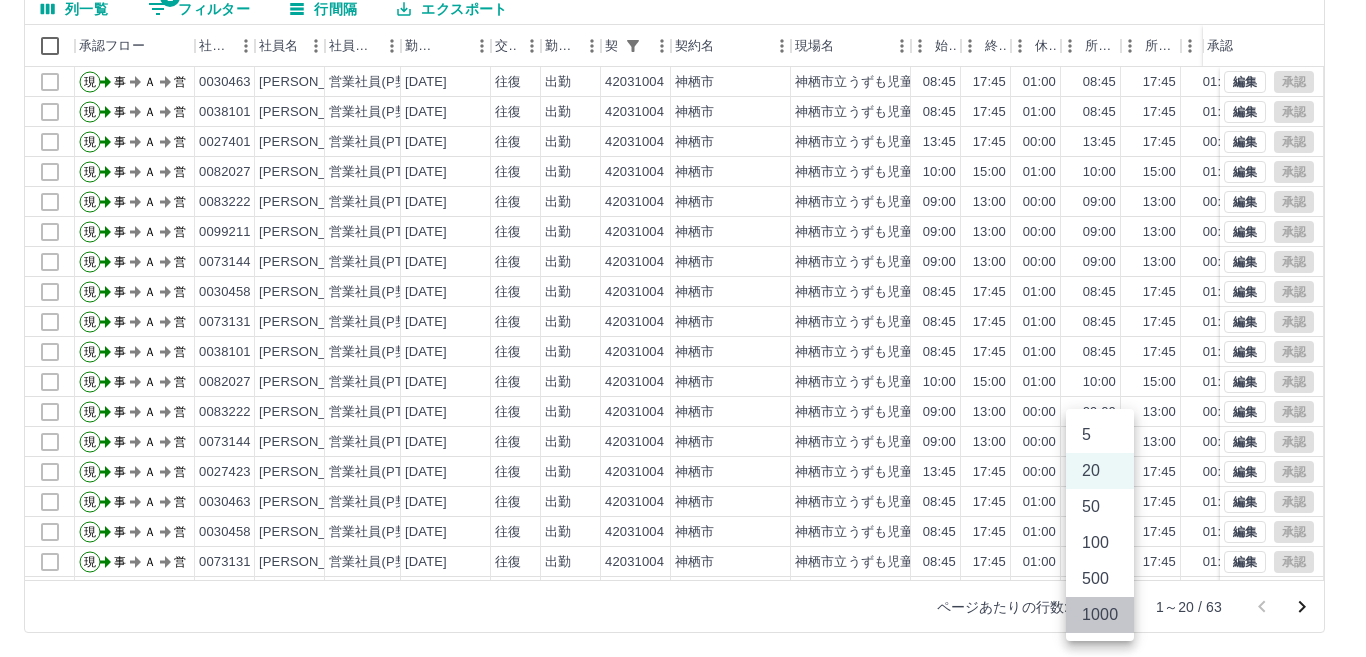 click on "1000" at bounding box center (1100, 615) 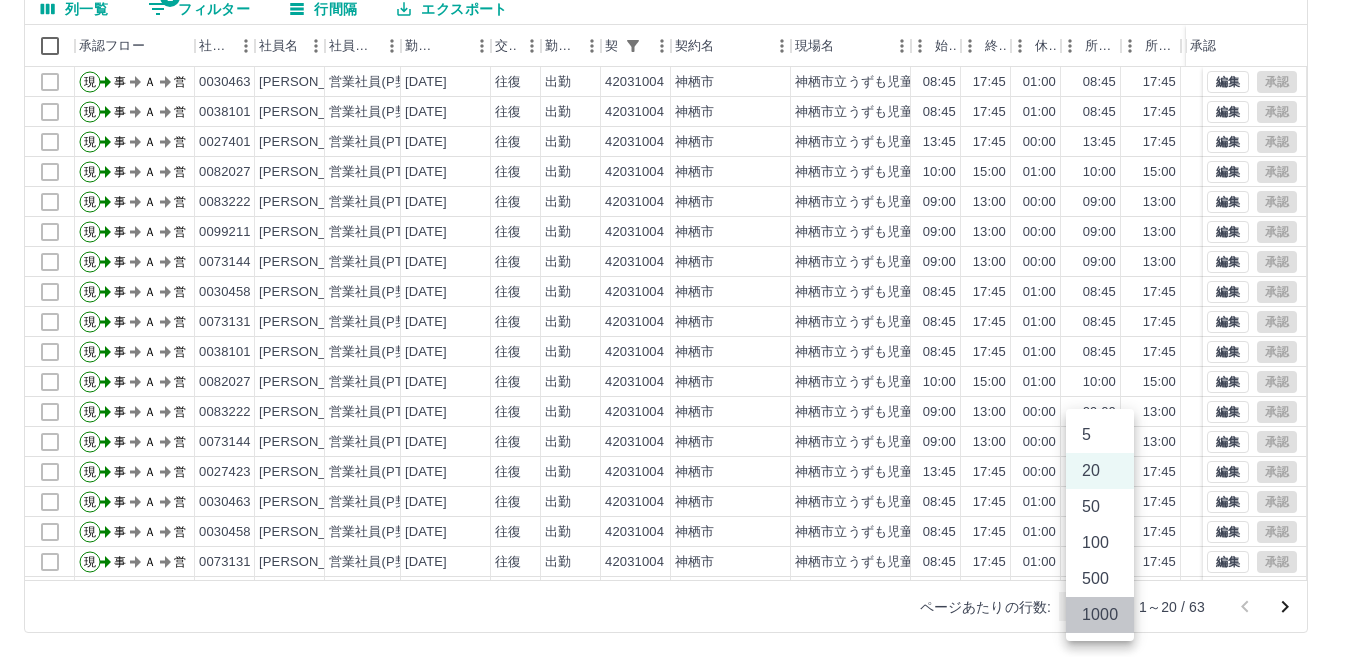 type on "****" 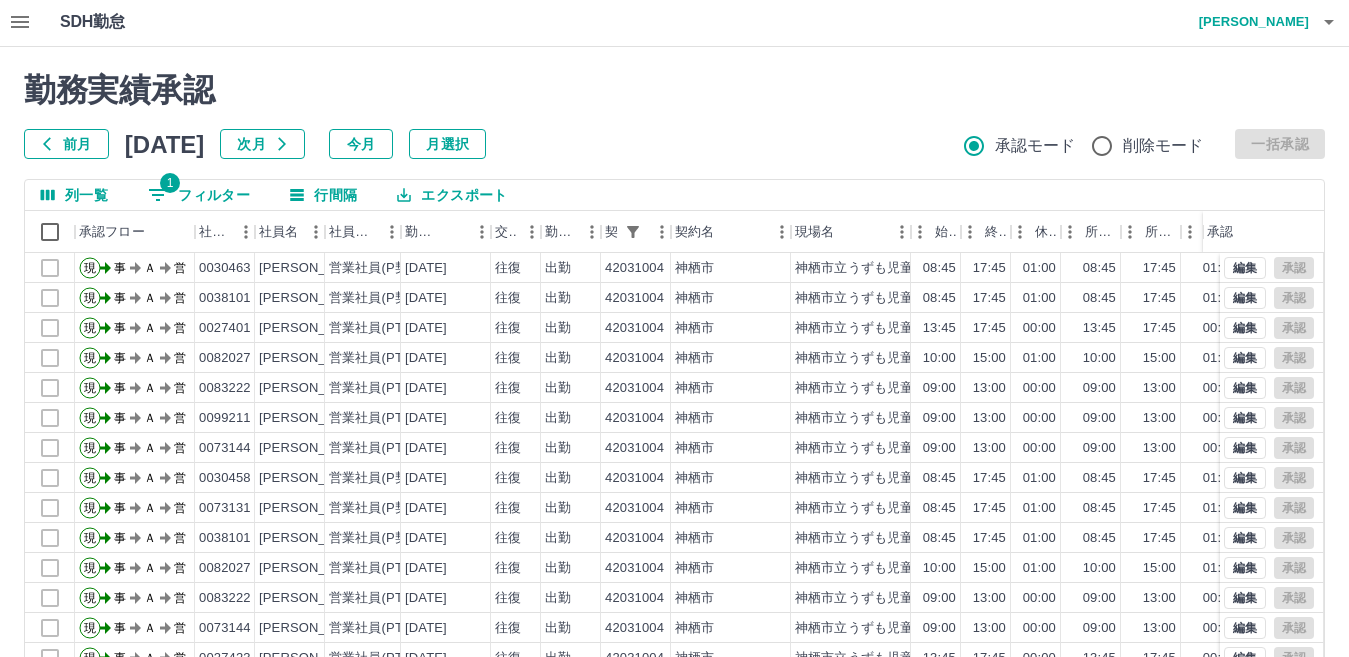scroll, scrollTop: 1, scrollLeft: 0, axis: vertical 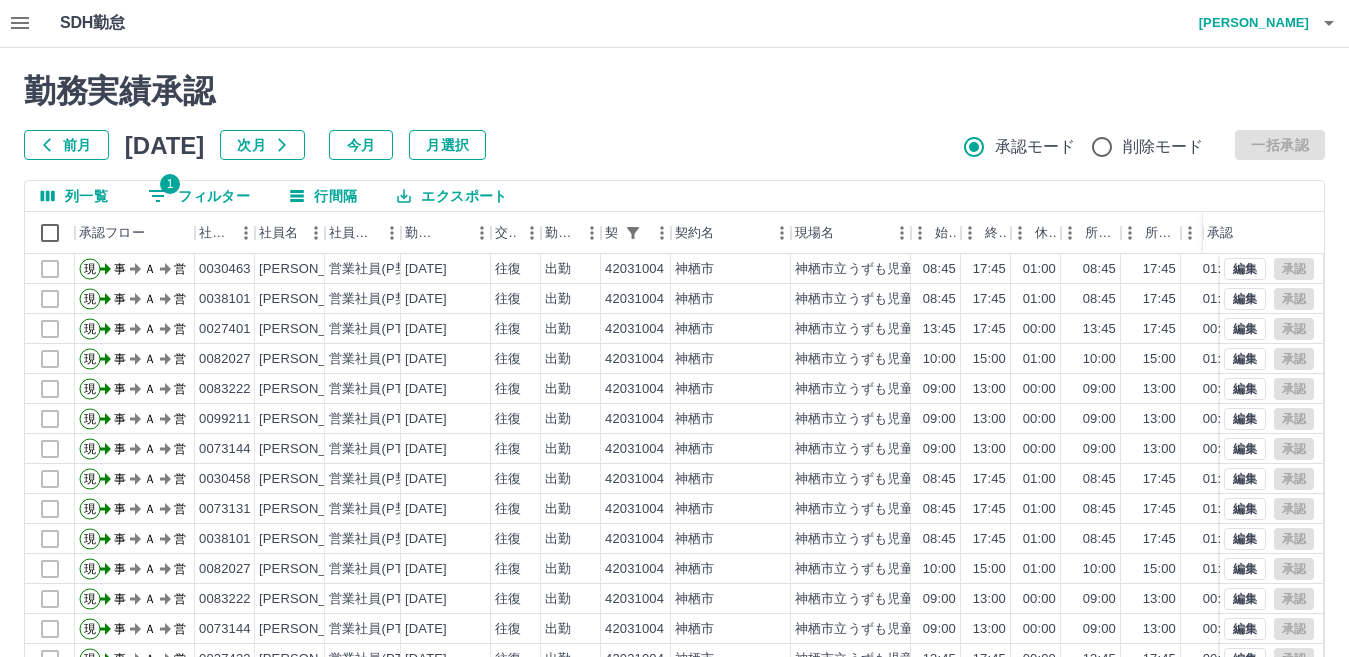 click on "エクスポート" at bounding box center (452, 196) 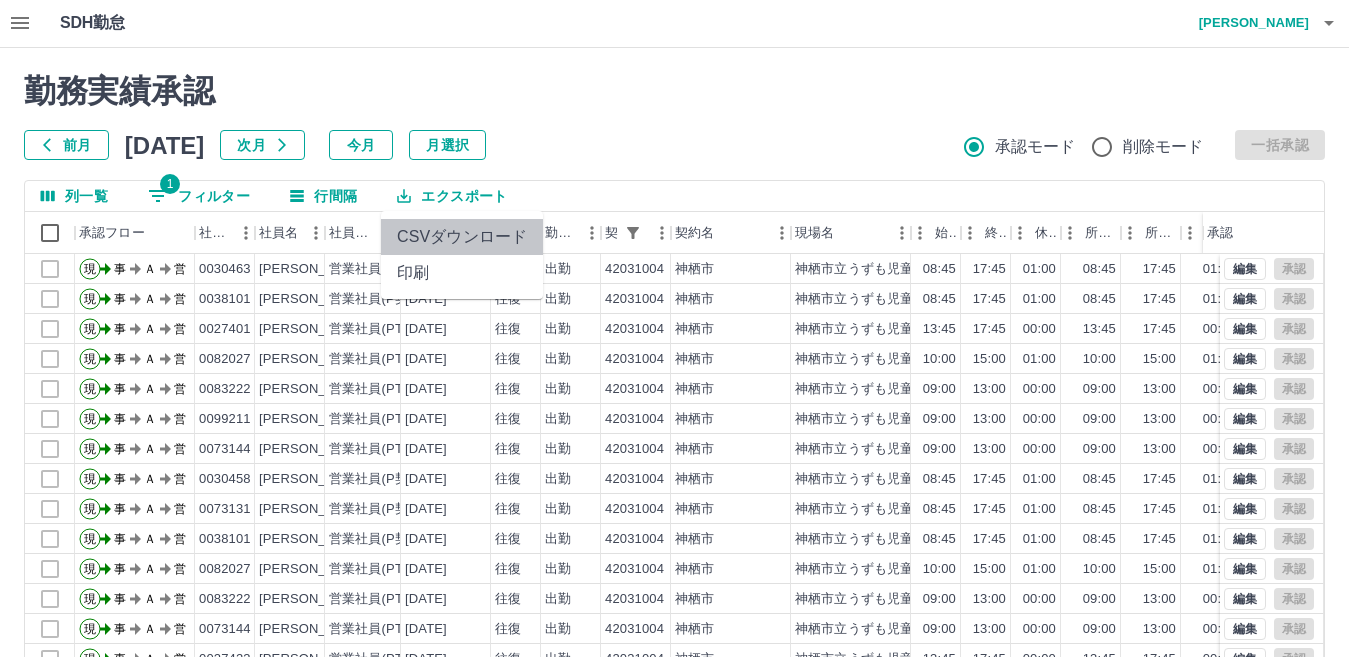 click on "CSVダウンロード" at bounding box center [462, 237] 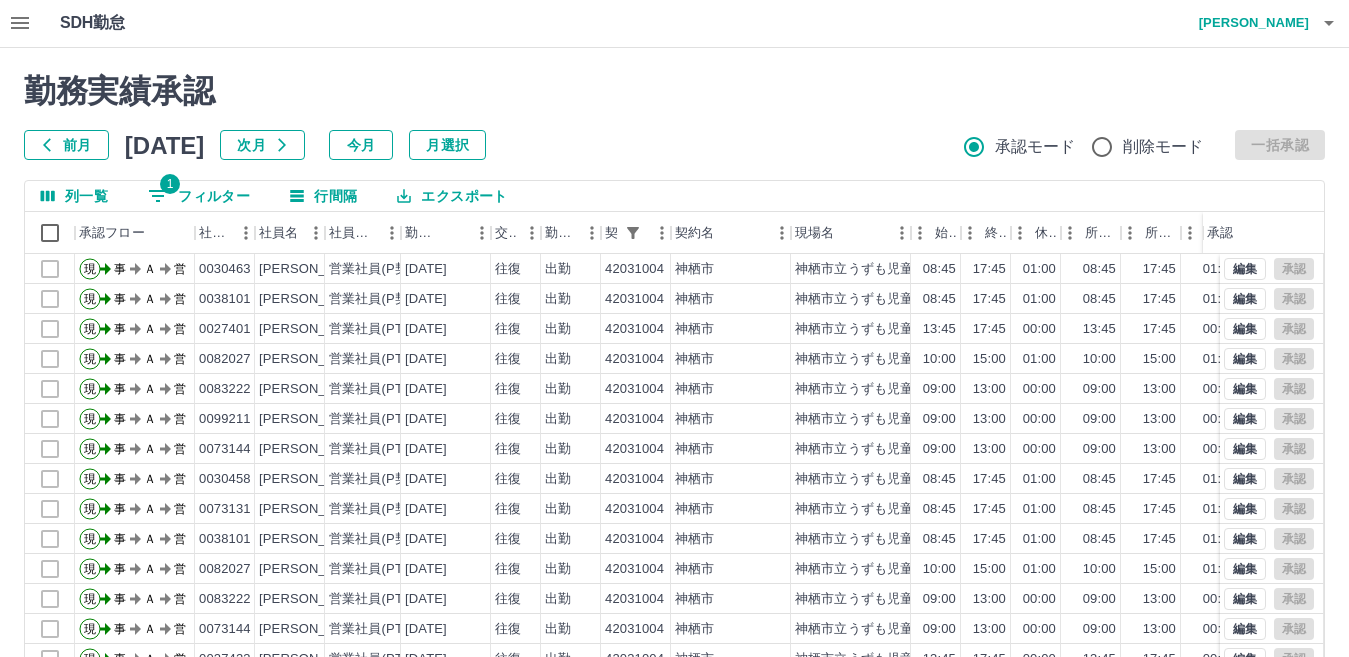 click on "勤務実績承認" at bounding box center (674, 91) 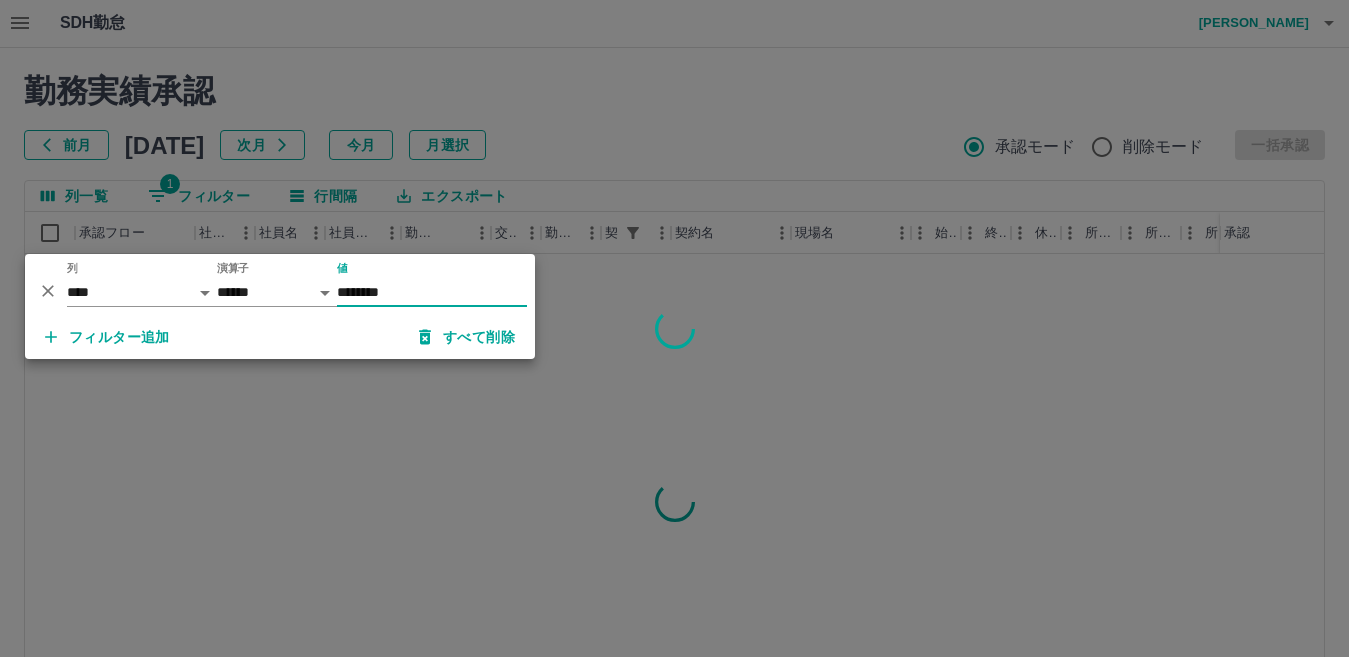 type on "********" 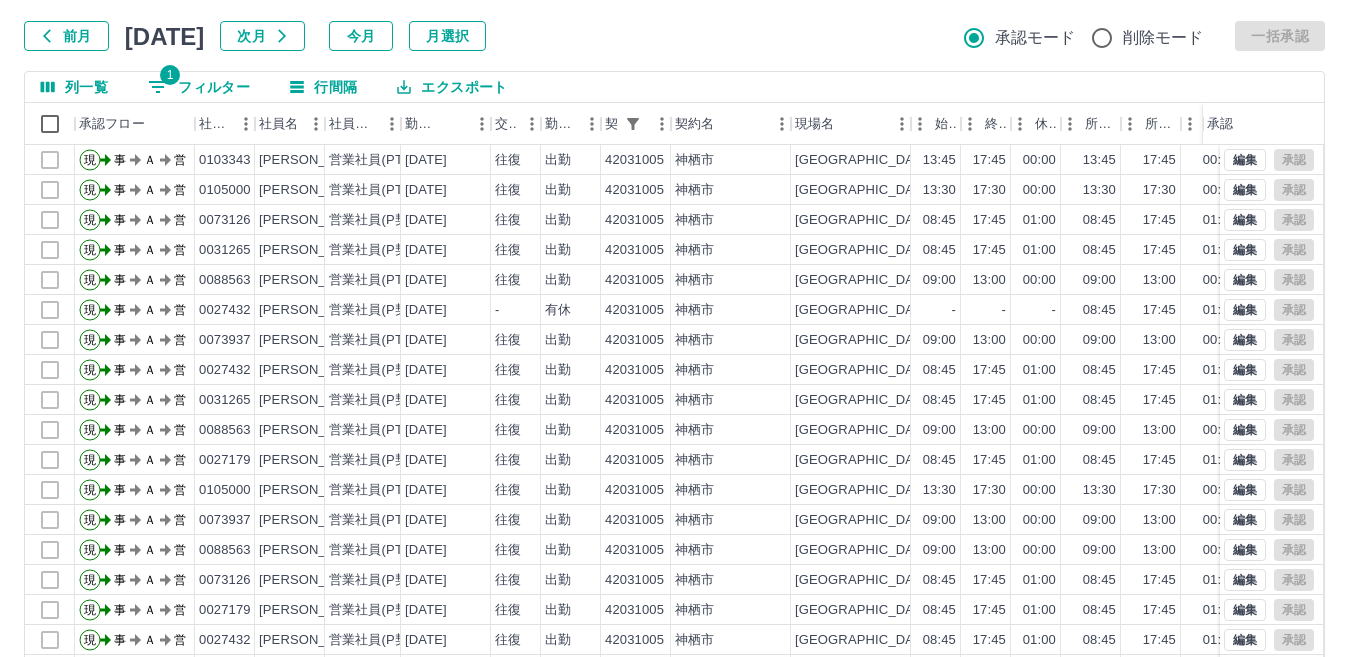 scroll, scrollTop: 188, scrollLeft: 0, axis: vertical 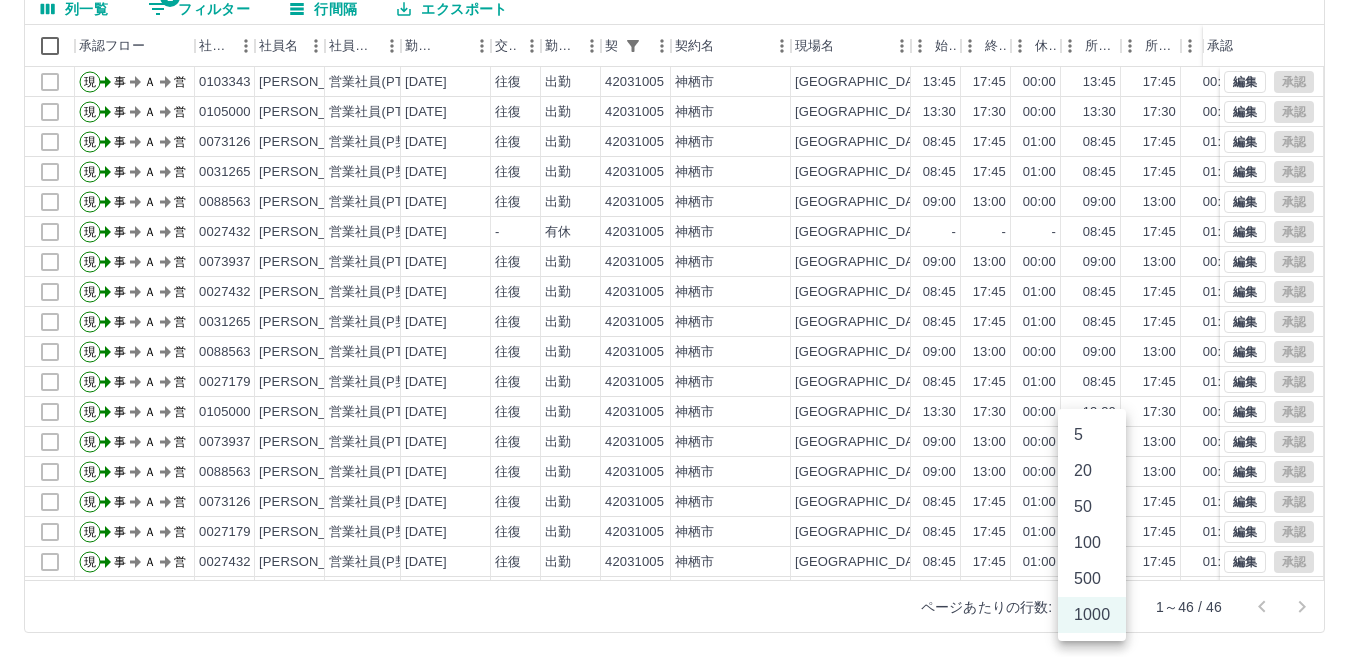 click on "SDH勤怠 小堀　良太 勤務実績承認 前月 2025年07月 次月 今月 月選択 承認モード 削除モード 一括承認 列一覧 1 フィルター 行間隔 エクスポート 承認フロー 社員番号 社員名 社員区分 勤務日 交通費 勤務区分 契約コード 契約名 現場名 始業 終業 休憩 所定開始 所定終業 所定休憩 拘束 勤務 遅刻等 コメント ステータス 承認 現 事 Ａ 営 0103343 木場　久子 営業社員(PT契約) 2025-07-09 往復 出勤 42031005 神栖市 神栖市立若松児童館 13:45 17:45 00:00 13:45 17:45 00:00 04:00 04:00 00:00 事務担当者承認待 現 事 Ａ 営 0105000 石上　穂菜美 営業社員(PT契約) 2025-07-09 往復 出勤 42031005 神栖市 神栖市立若松児童館 13:30 17:30 00:00 13:30 17:30 00:00 04:00 04:00 00:00 事務担当者承認待 現 事 Ａ 営 0073126 今城　瑠奈 営業社員(P契約) 2025-07-09 往復 出勤 42031005 神栖市 神栖市立若松児童館 08:45 17:45 01:00 08:45 現" at bounding box center (683, 234) 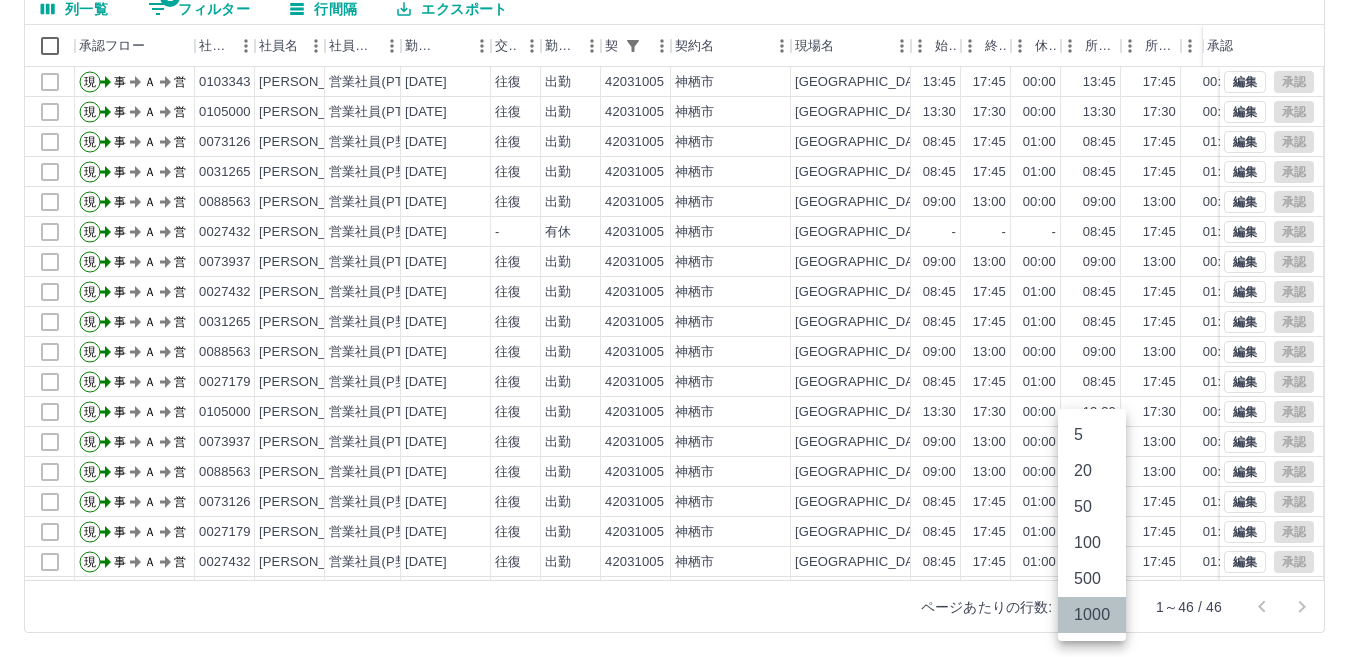 click on "1000" at bounding box center [1092, 615] 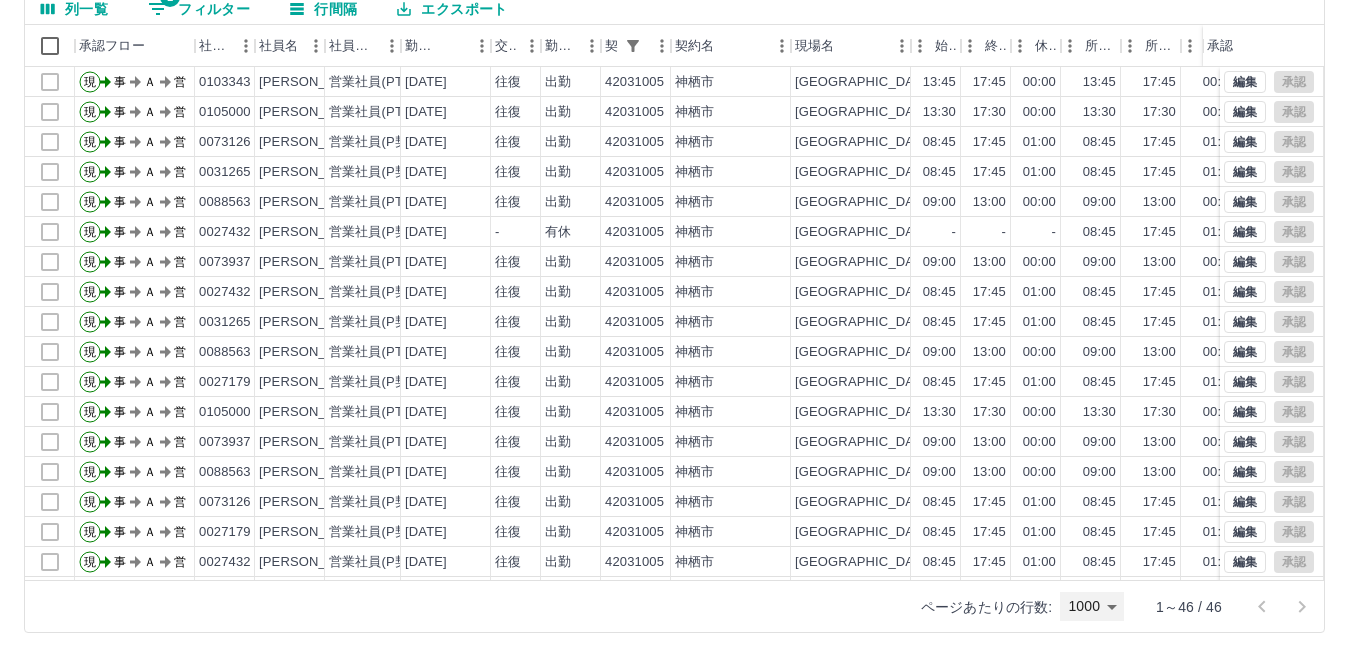 scroll, scrollTop: 0, scrollLeft: 0, axis: both 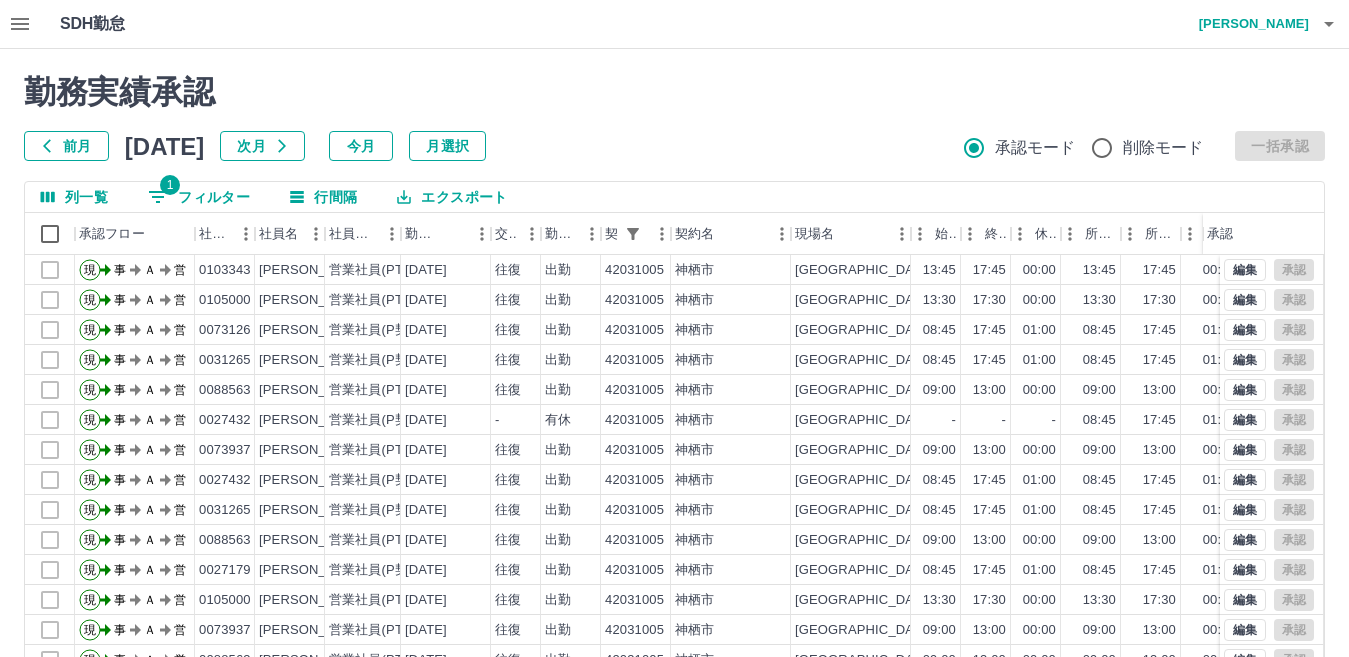 click on "エクスポート" at bounding box center (452, 197) 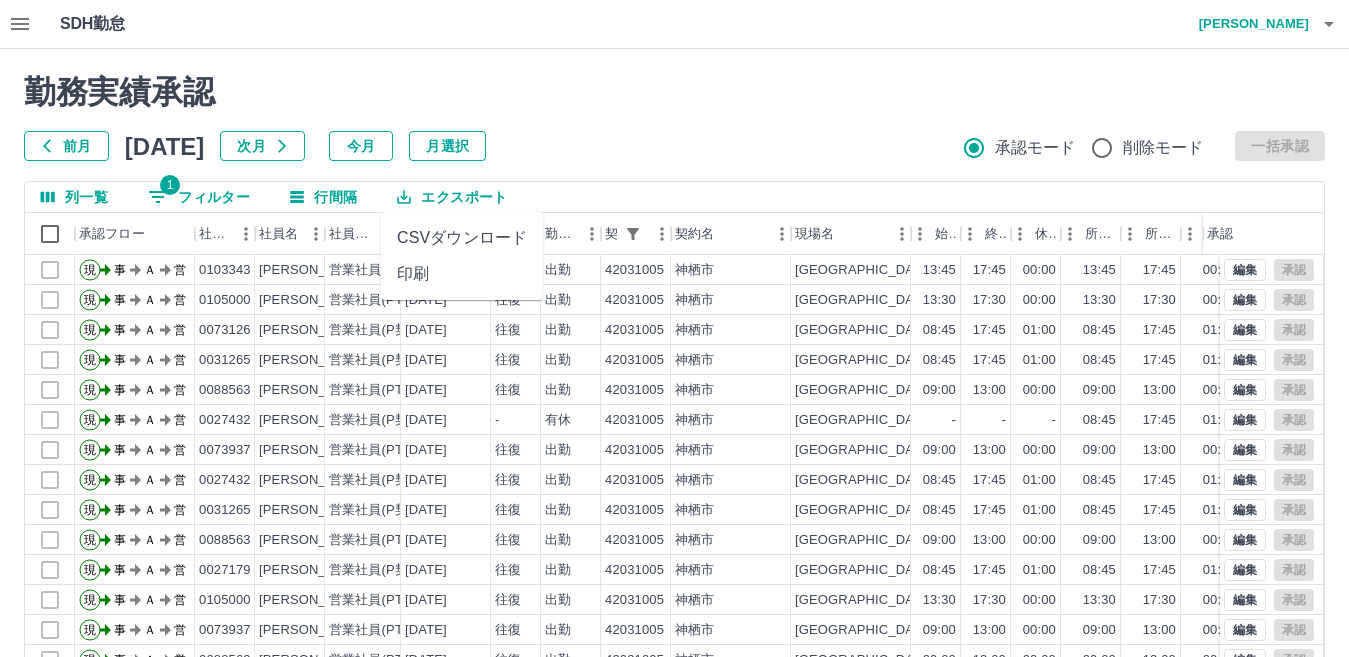 click on "CSVダウンロード" at bounding box center (462, 238) 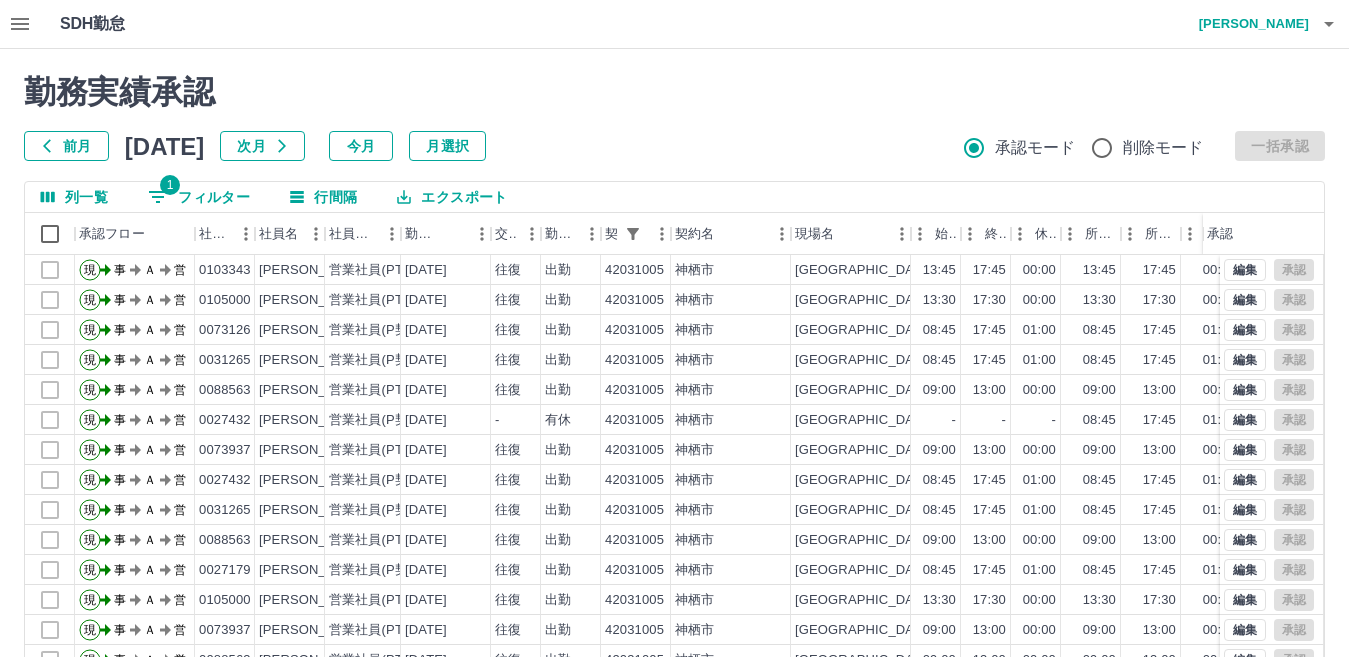 click on "勤務実績承認" at bounding box center (674, 92) 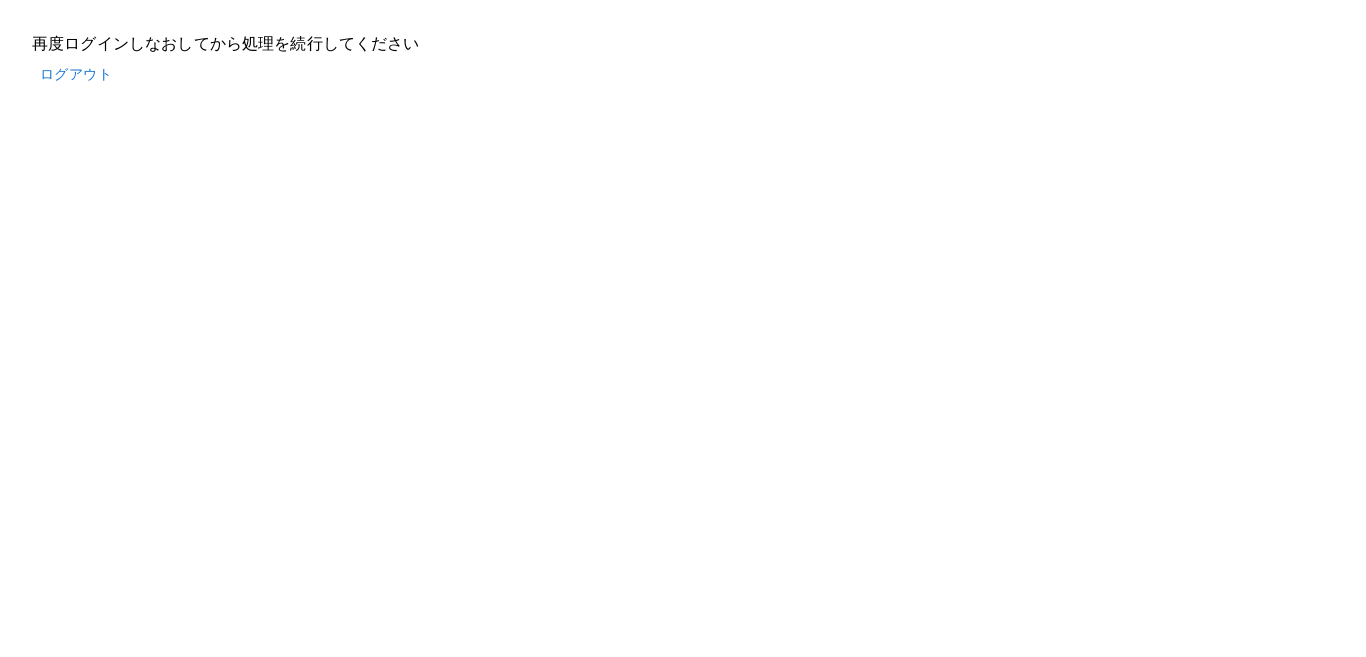 scroll, scrollTop: 0, scrollLeft: 0, axis: both 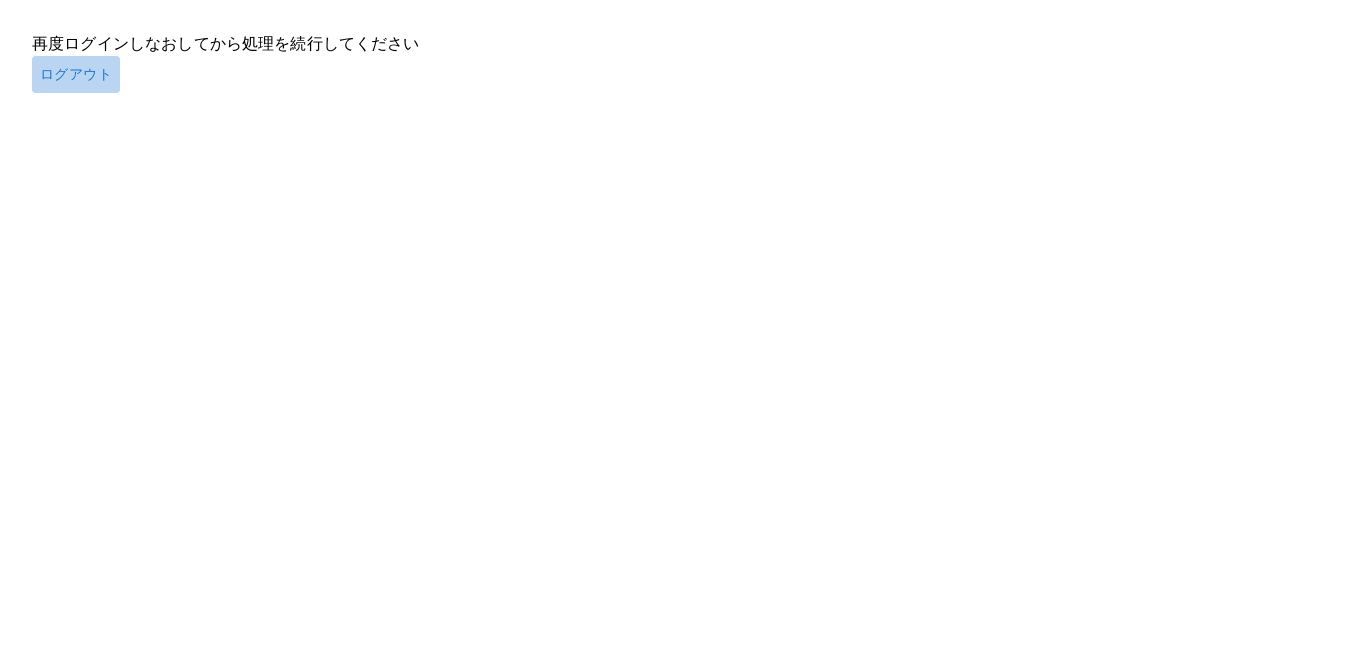 click on "ログアウト" at bounding box center [76, 74] 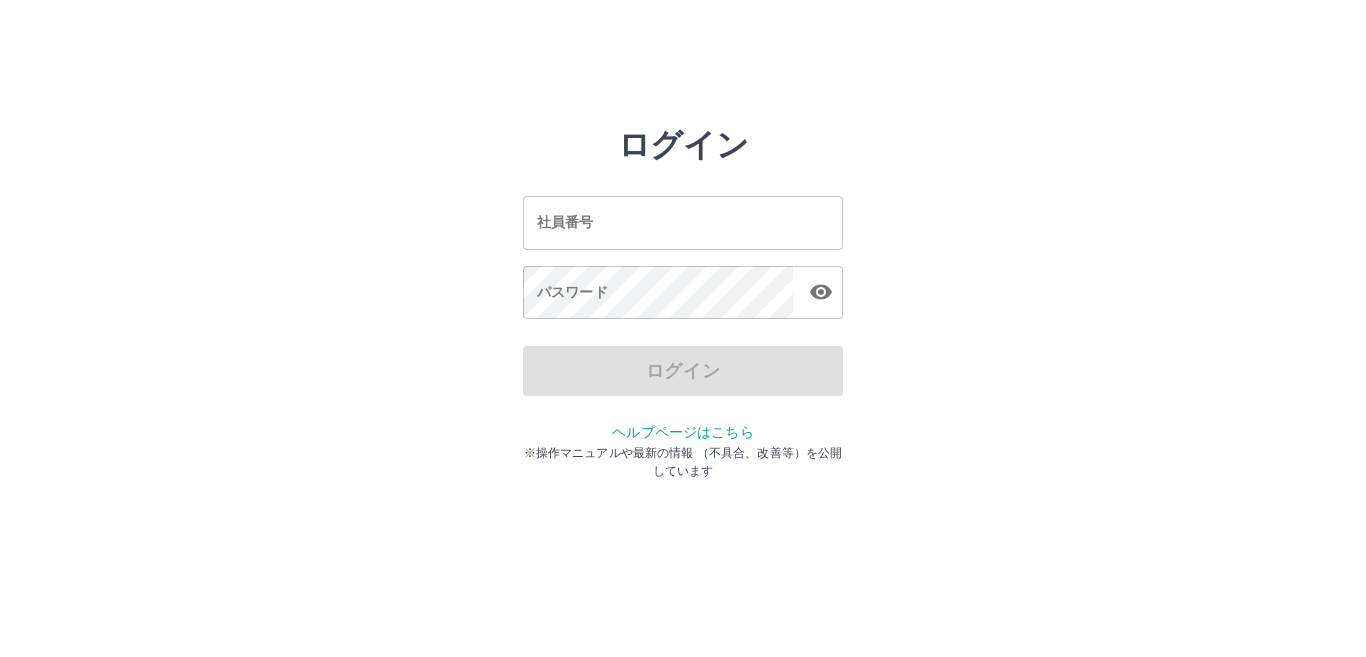 scroll, scrollTop: 0, scrollLeft: 0, axis: both 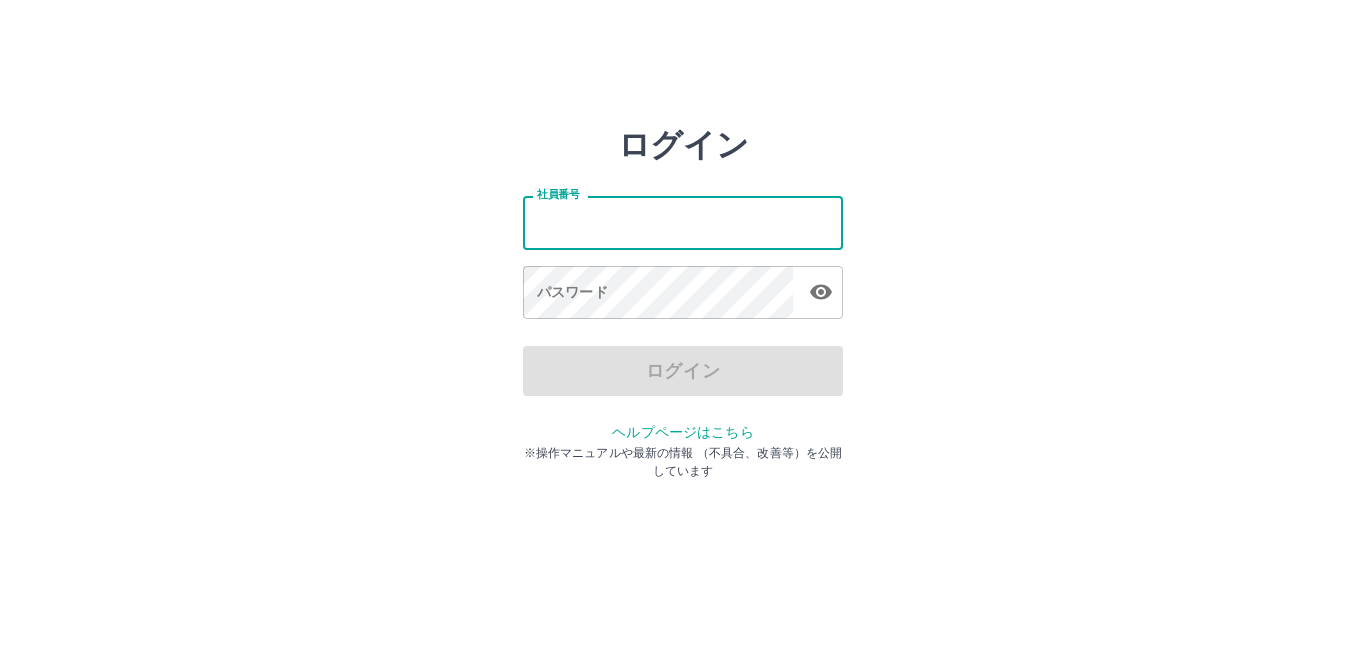 click on "社員番号" at bounding box center [683, 222] 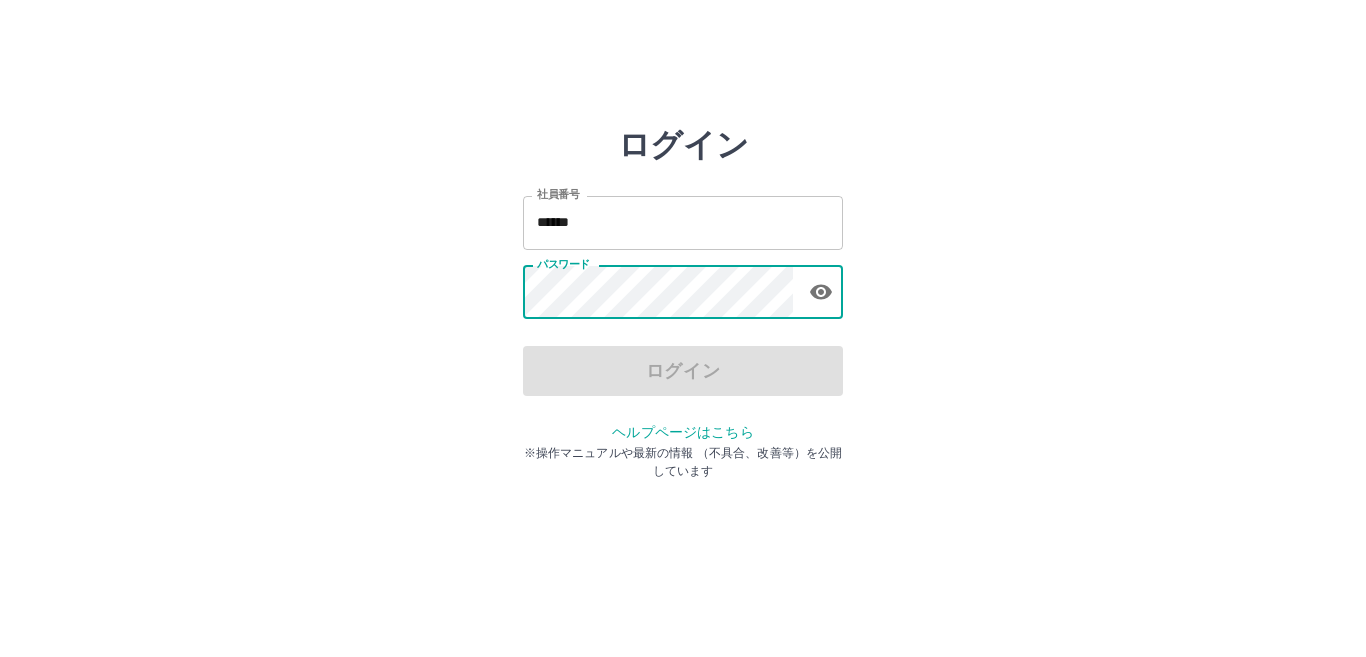 click on "パスワード パスワード" at bounding box center (683, 294) 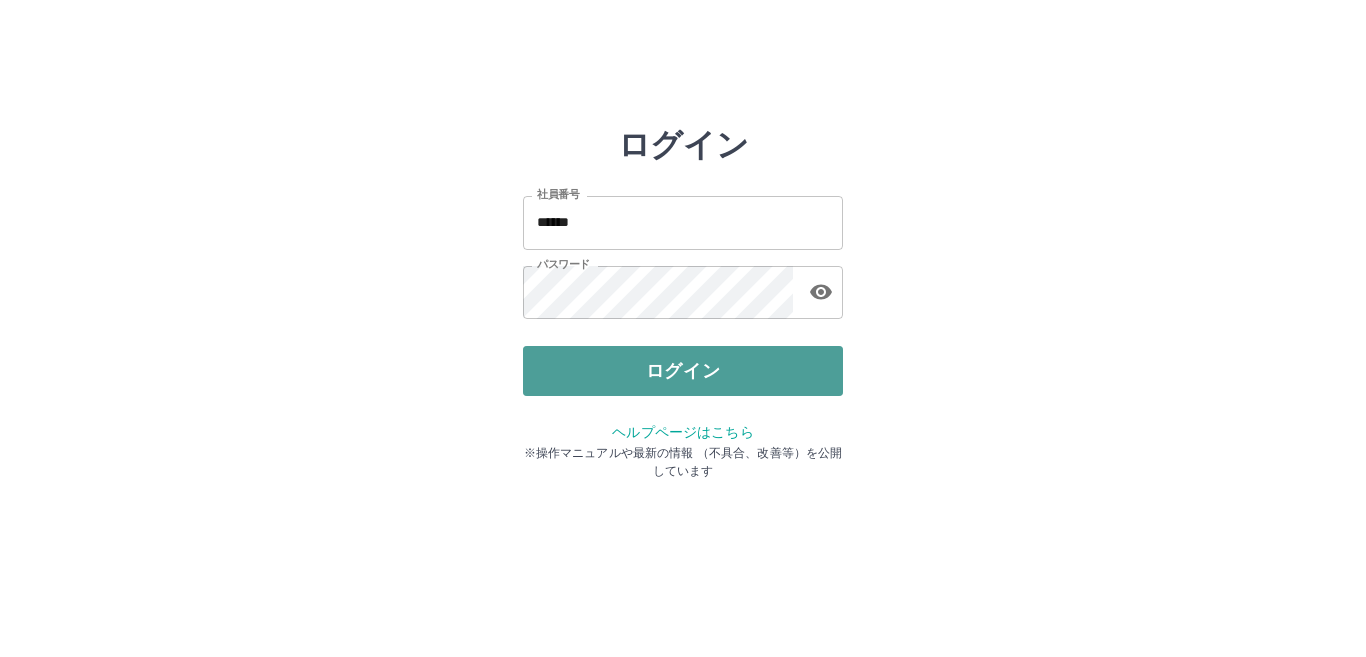 click on "ログイン" at bounding box center (683, 371) 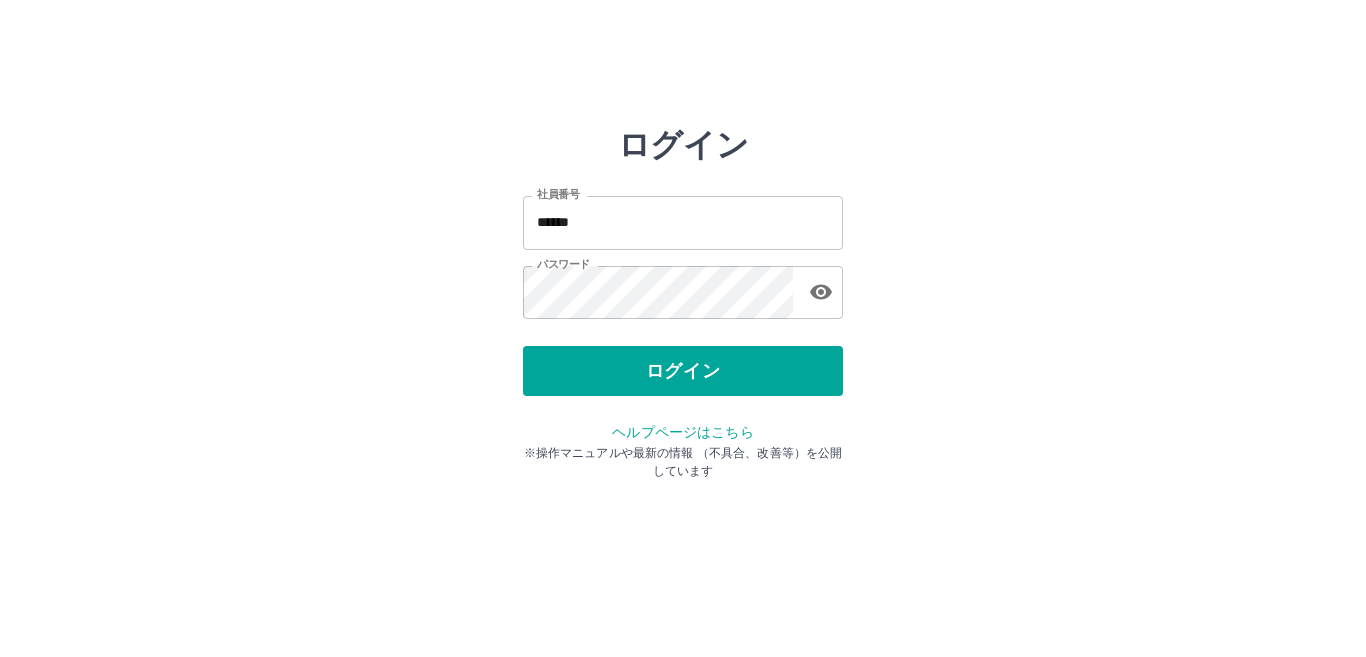 click 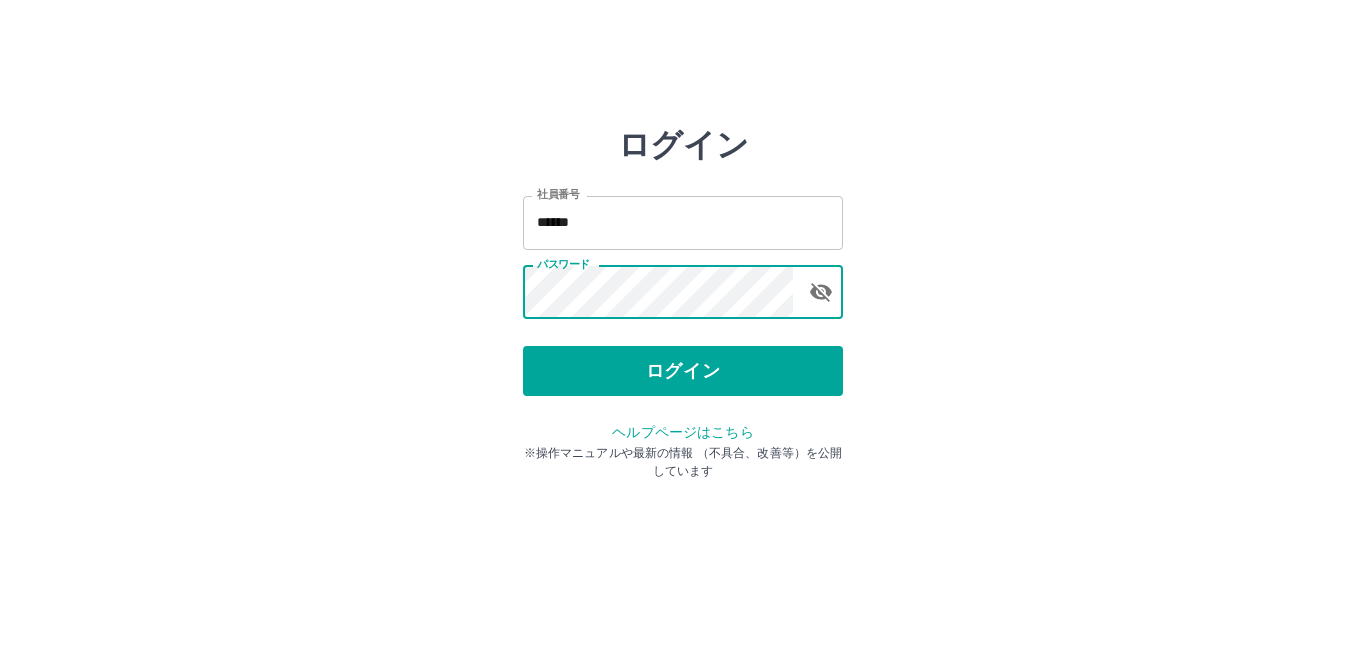 click on "******" at bounding box center (683, 222) 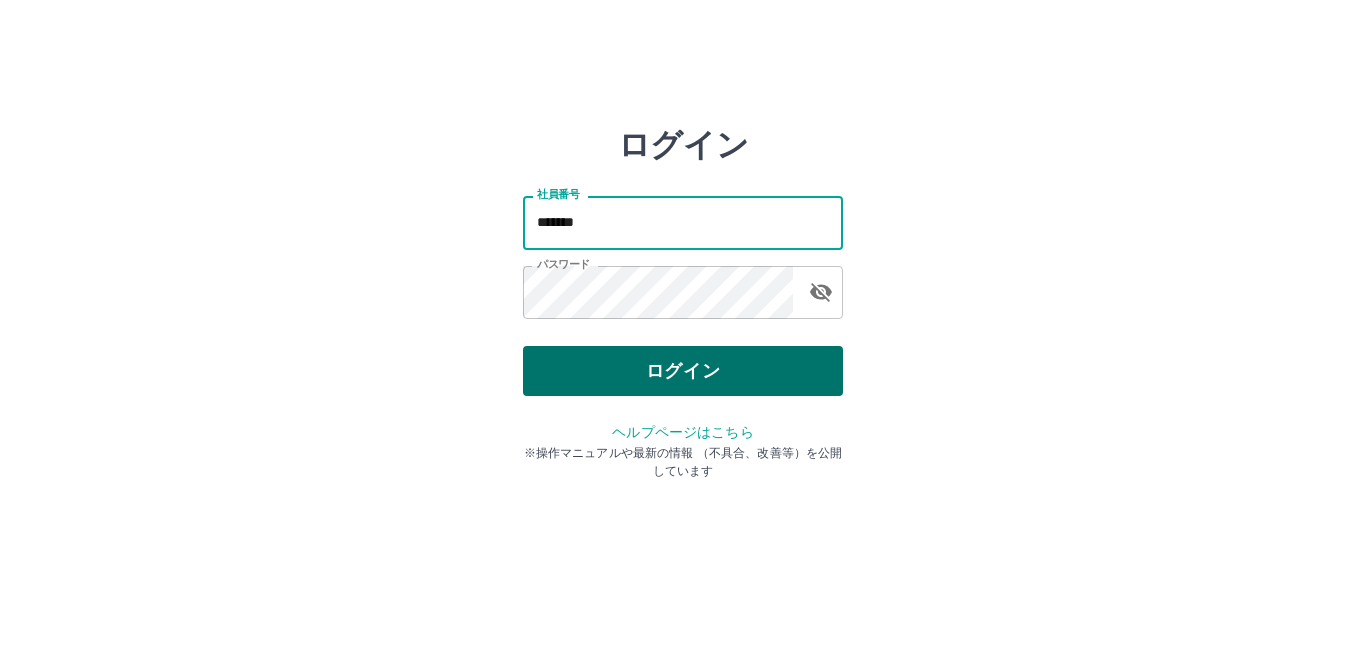 type on "*******" 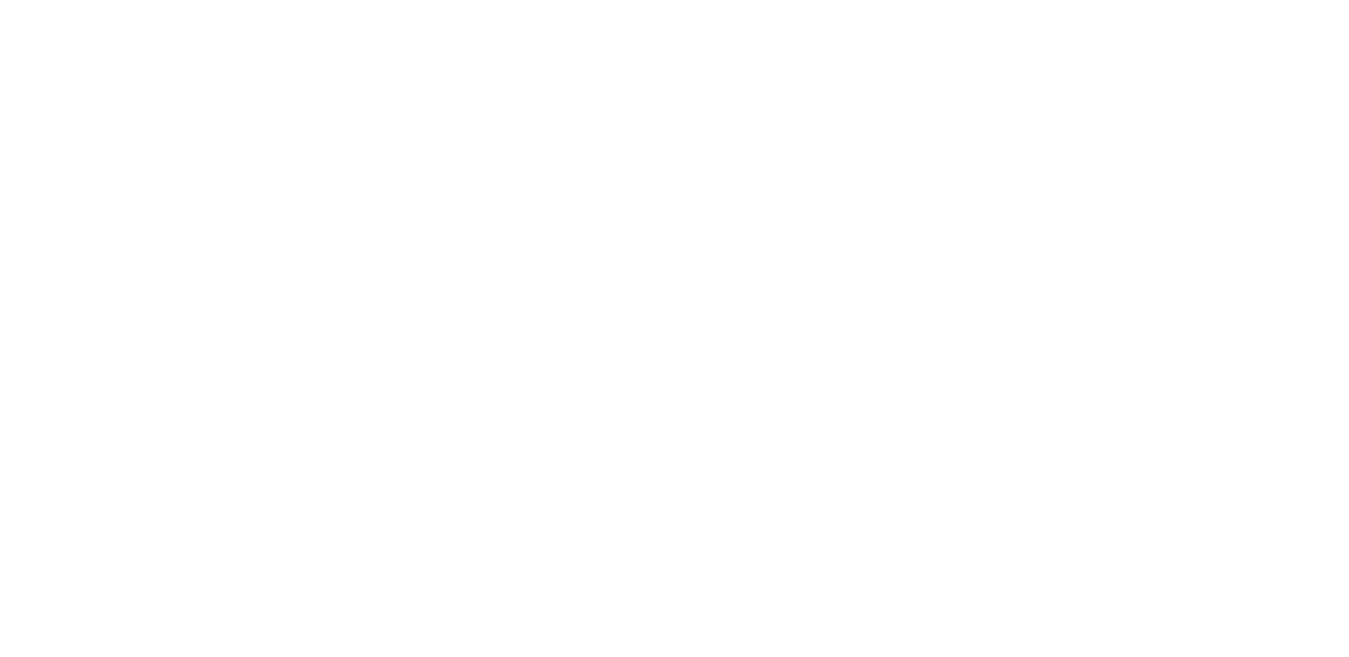 scroll, scrollTop: 0, scrollLeft: 0, axis: both 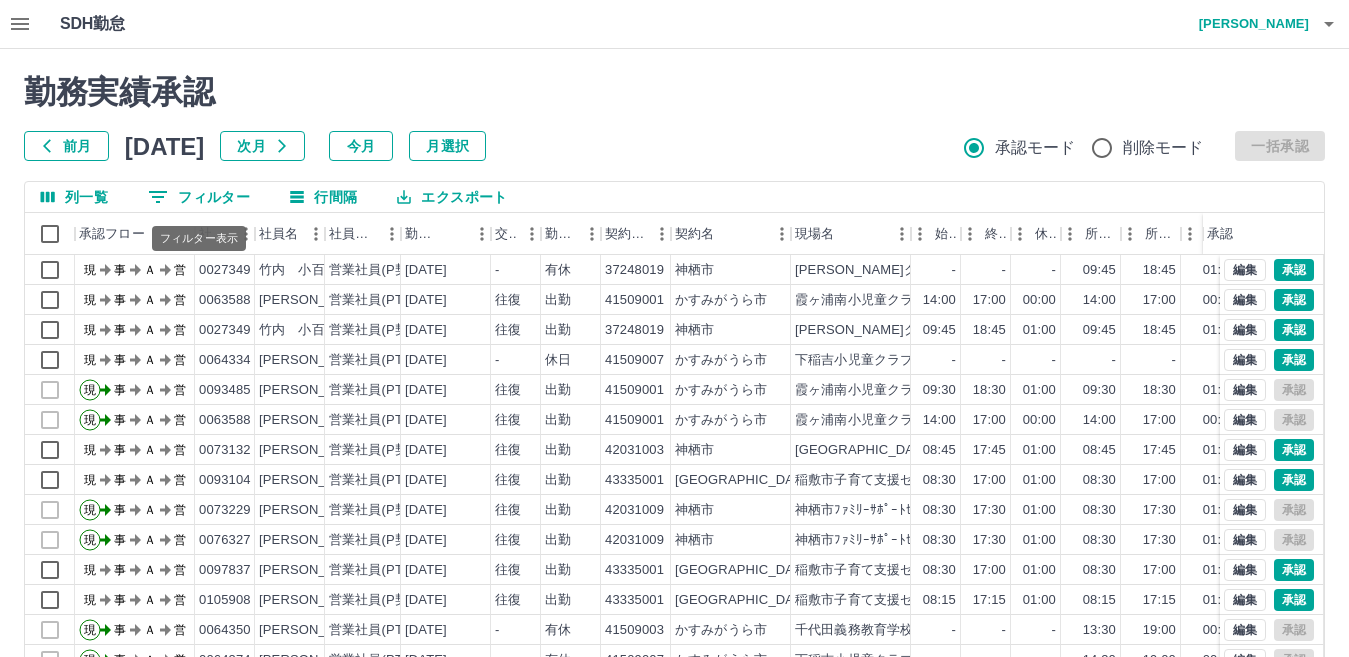 click on "0 フィルター" at bounding box center [199, 197] 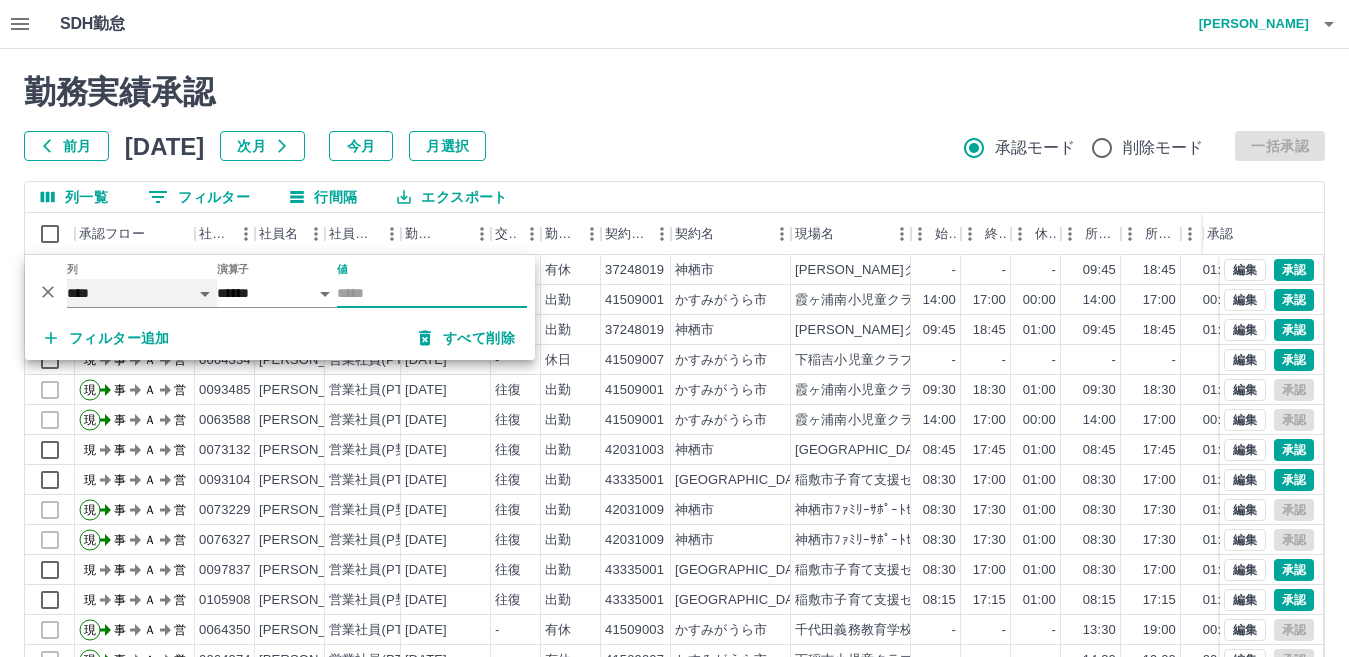 click on "**** *** **** *** *** **** ***** *** *** ** ** ** **** **** **** ** ** *** **** *****" at bounding box center [142, 293] 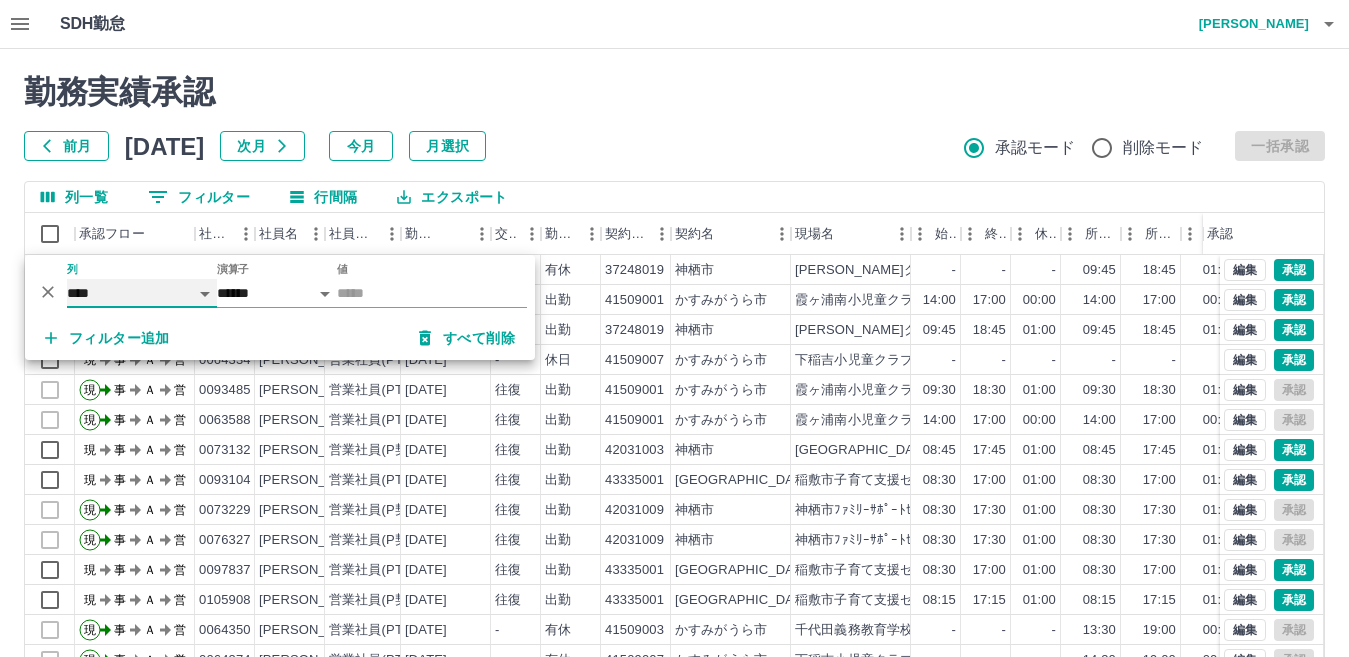 click on "**** *** **** *** *** **** ***** *** *** ** ** ** **** **** **** ** ** *** **** *****" at bounding box center [142, 293] 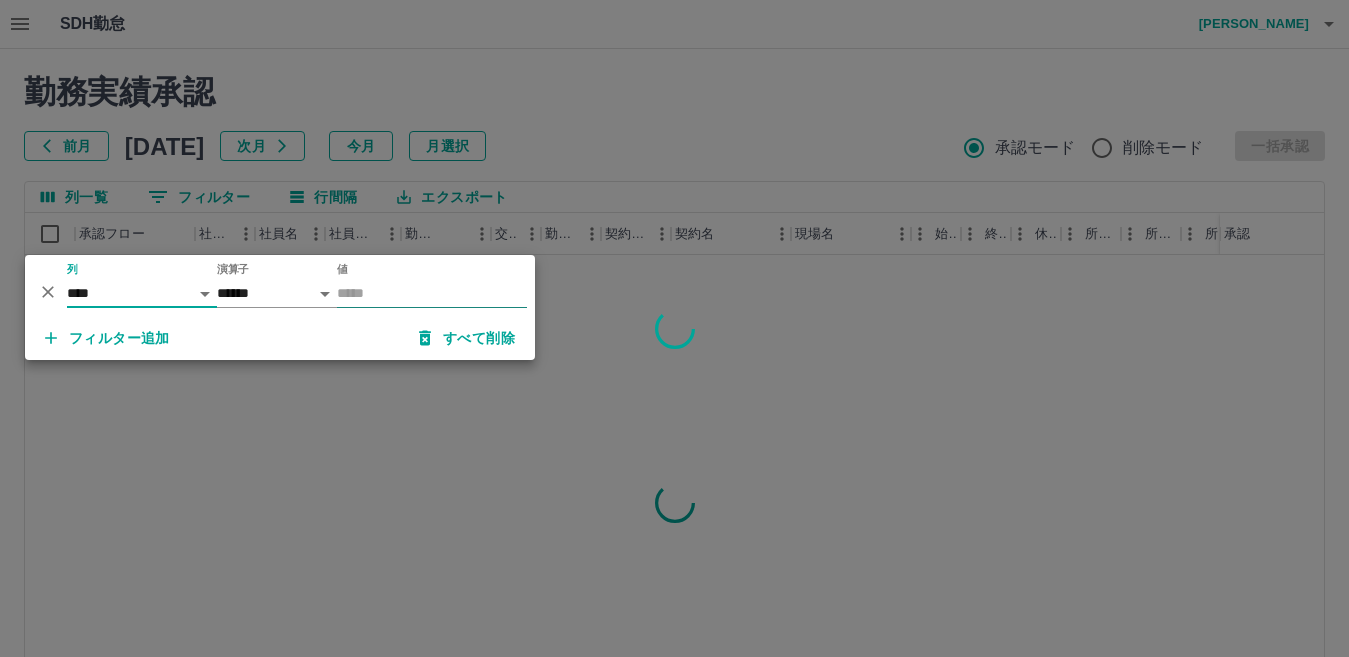 click on "値" at bounding box center (432, 293) 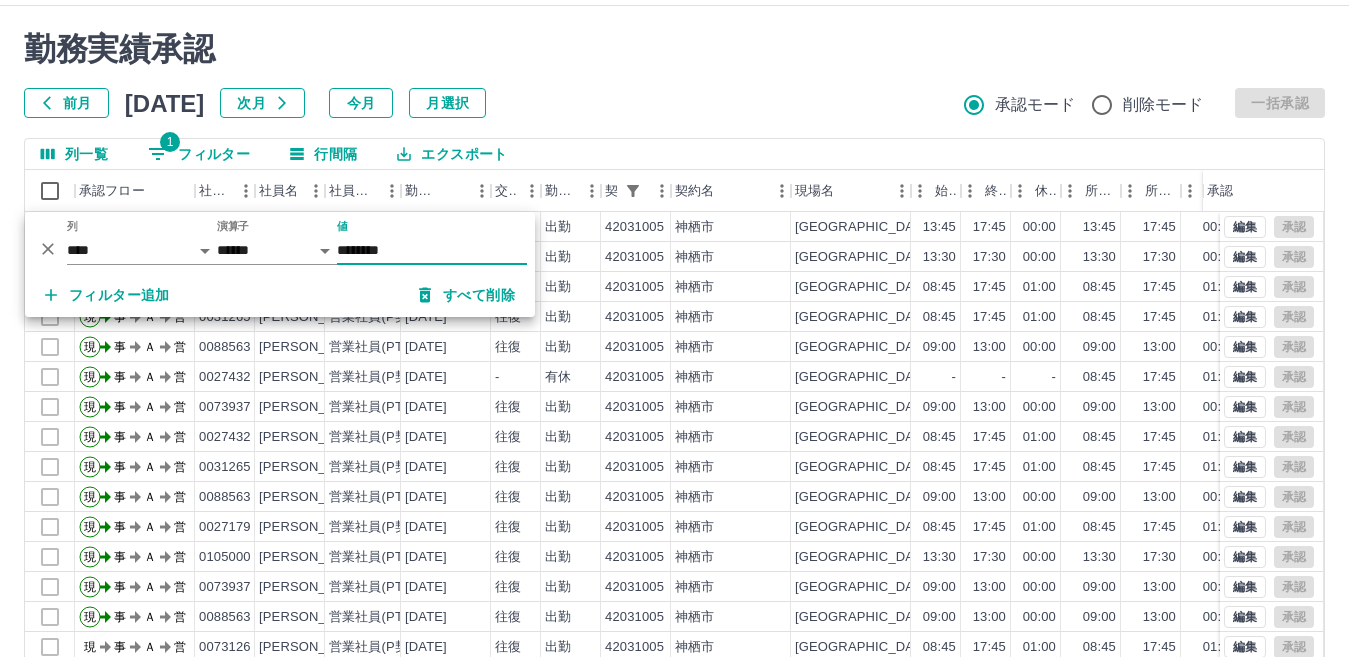 scroll, scrollTop: 188, scrollLeft: 0, axis: vertical 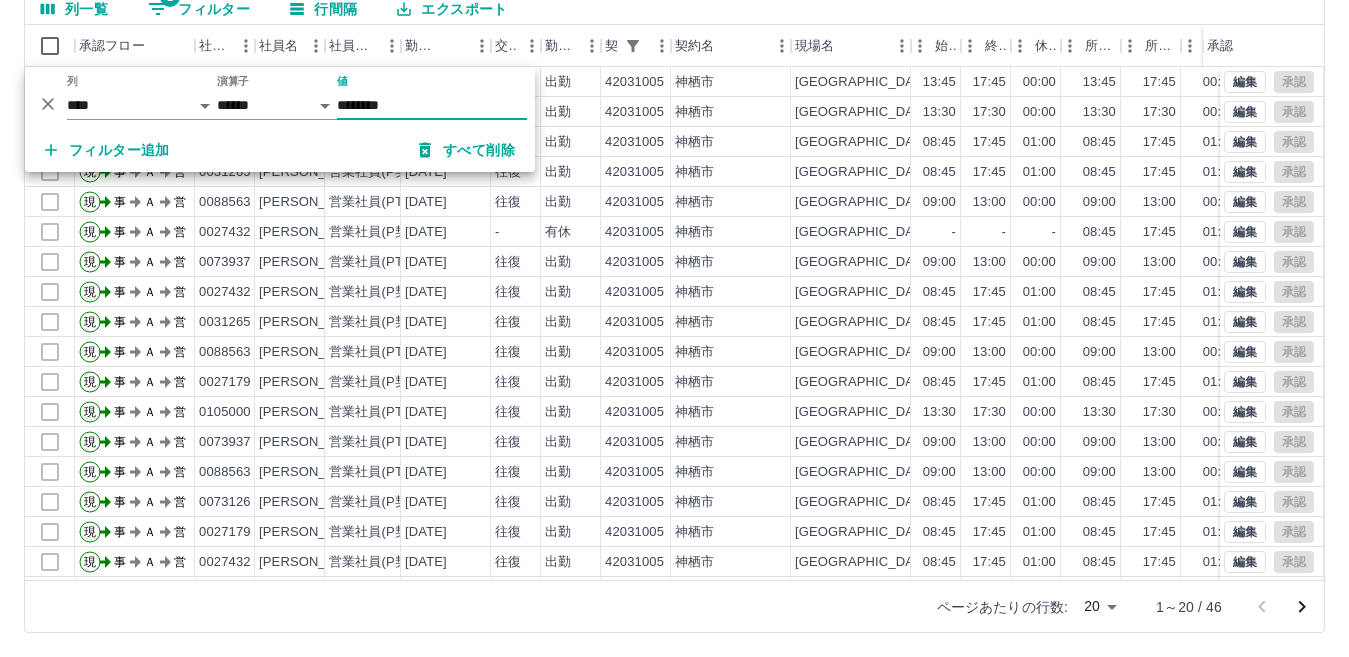 type on "********" 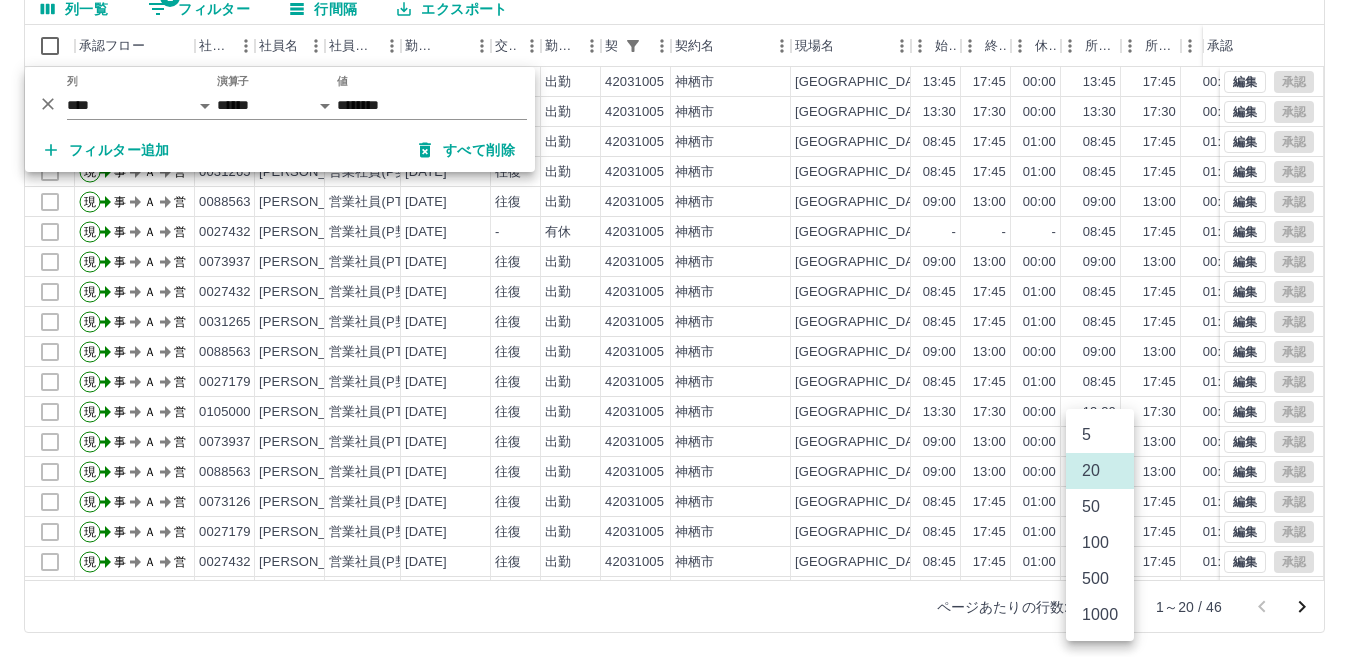 click on "SDH勤怠 小堀　良太 勤務実績承認 前月 2025年07月 次月 今月 月選択 承認モード 削除モード 一括承認 列一覧 1 フィルター 行間隔 エクスポート 承認フロー 社員番号 社員名 社員区分 勤務日 交通費 勤務区分 契約コード 契約名 現場名 始業 終業 休憩 所定開始 所定終業 所定休憩 拘束 勤務 遅刻等 コメント ステータス 承認 現 事 Ａ 営 0103343 木場　久子 営業社員(PT契約) 2025-07-09 往復 出勤 42031005 神栖市 神栖市立若松児童館 13:45 17:45 00:00 13:45 17:45 00:00 04:00 04:00 00:00 事務担当者承認待 現 事 Ａ 営 0105000 石上　穂菜美 営業社員(PT契約) 2025-07-09 往復 出勤 42031005 神栖市 神栖市立若松児童館 13:30 17:30 00:00 13:30 17:30 00:00 04:00 04:00 00:00 事務担当者承認待 現 事 Ａ 営 0073126 今城　瑠奈 営業社員(P契約) 2025-07-09 往復 出勤 42031005 神栖市 神栖市立若松児童館 08:45 17:45 01:00 08:45 現" at bounding box center [683, 234] 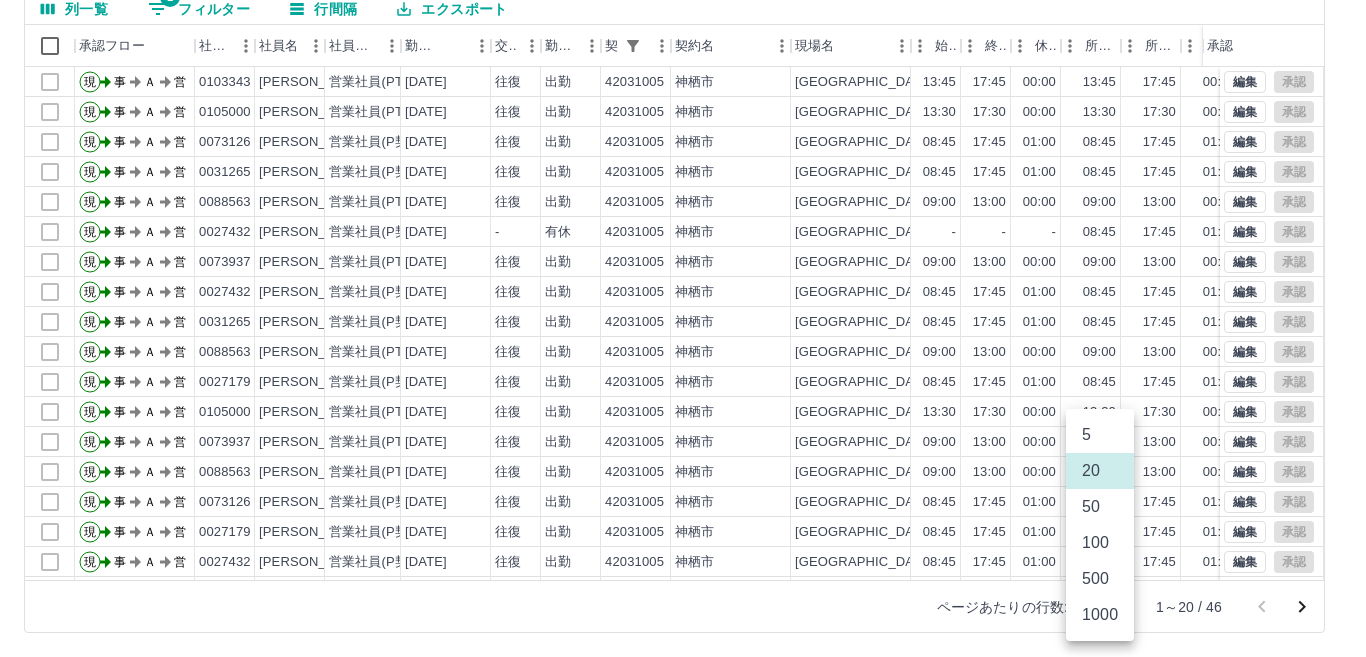 click on "1000" at bounding box center [1100, 615] 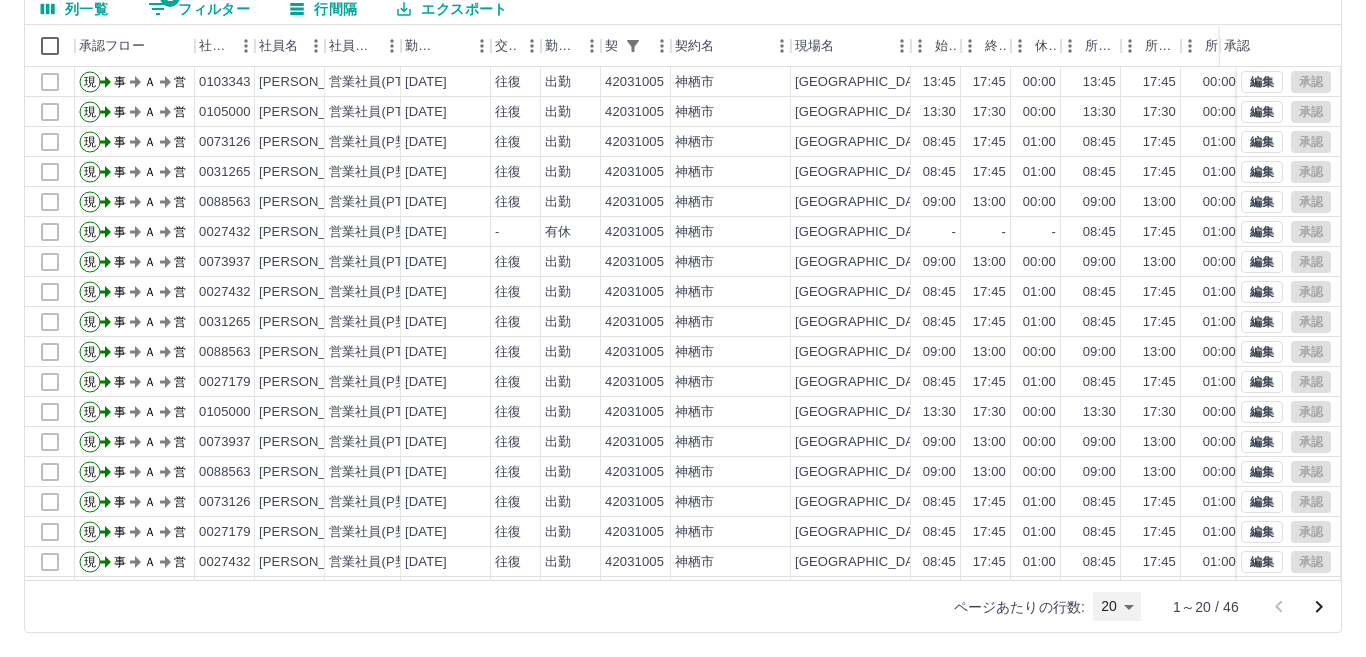 type on "****" 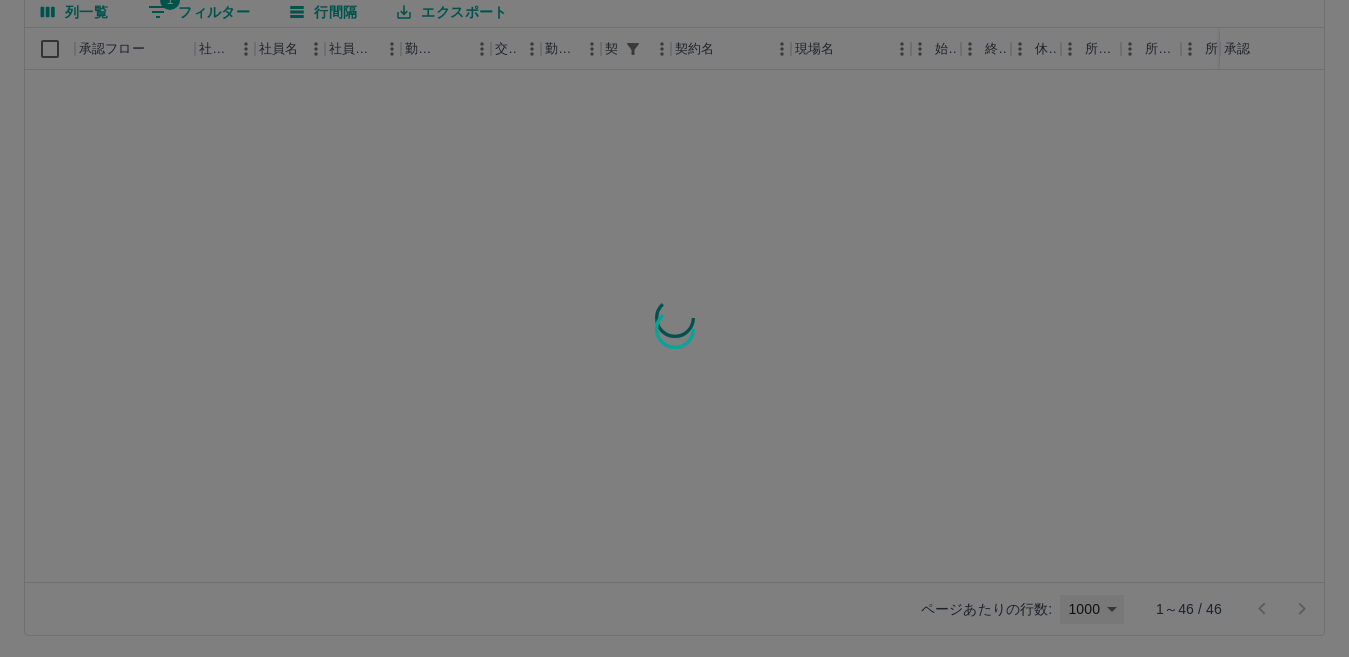 scroll, scrollTop: 0, scrollLeft: 0, axis: both 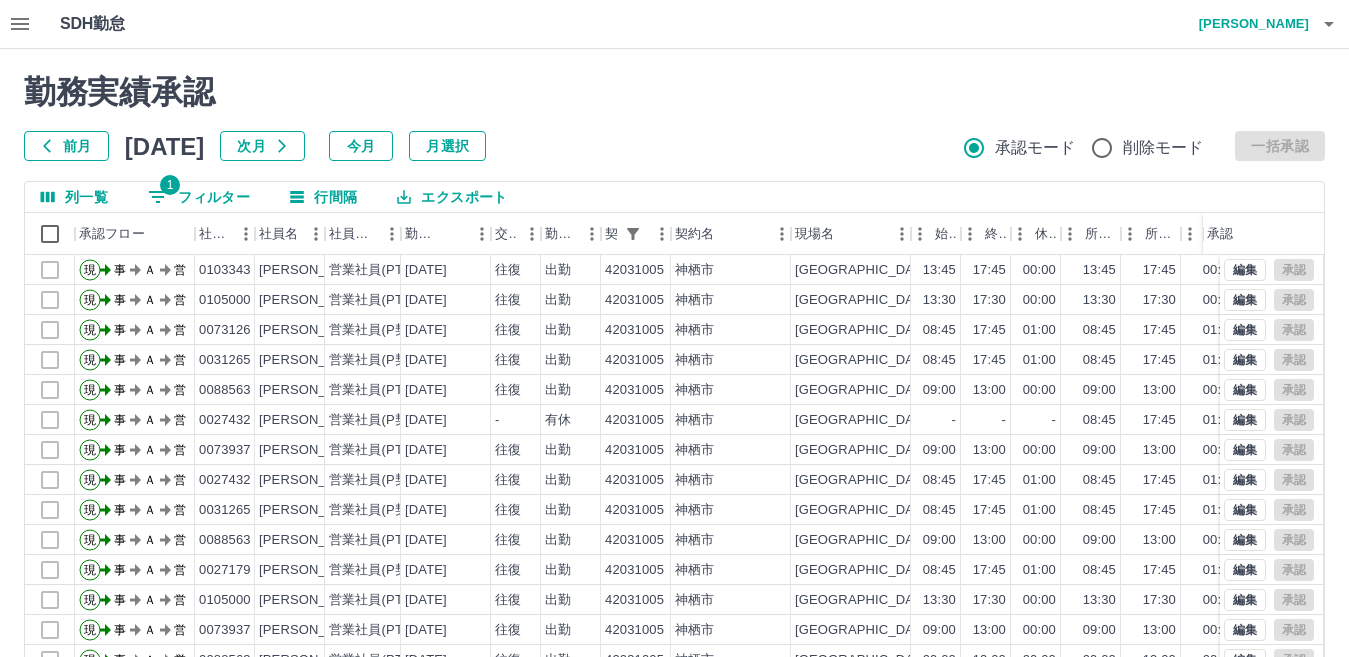 click on "エクスポート" at bounding box center [452, 197] 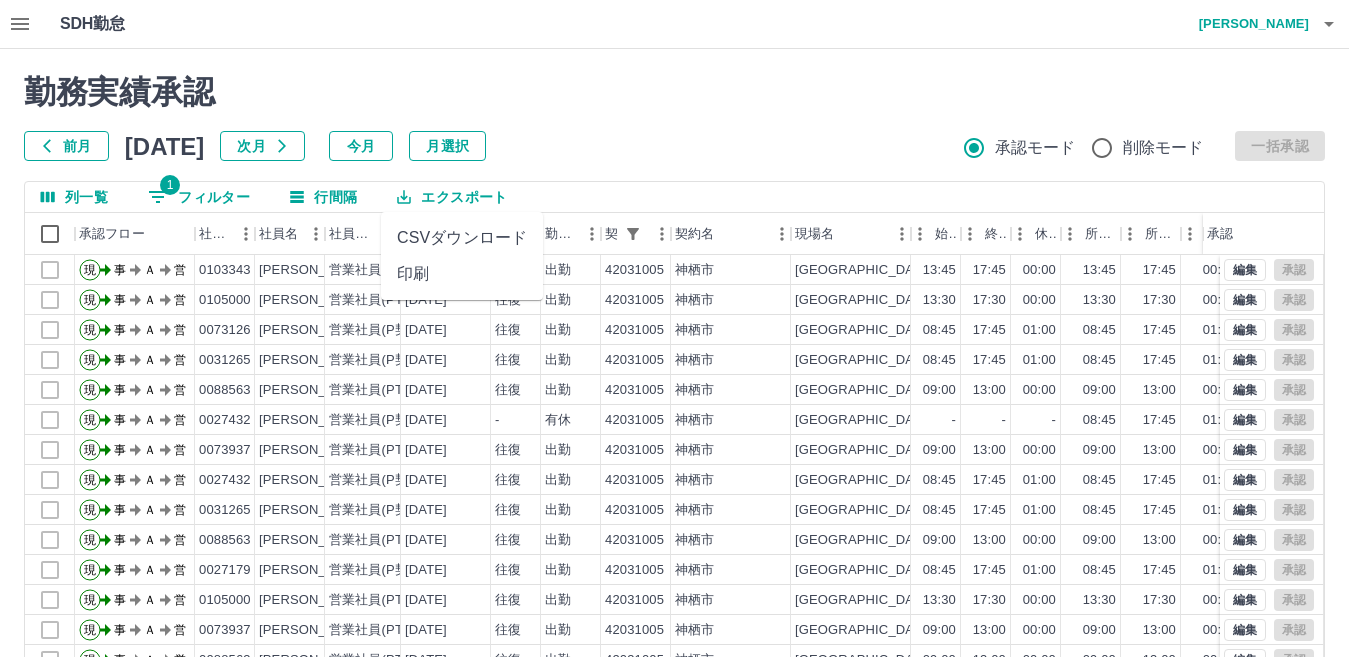 click on "CSVダウンロード" at bounding box center [462, 238] 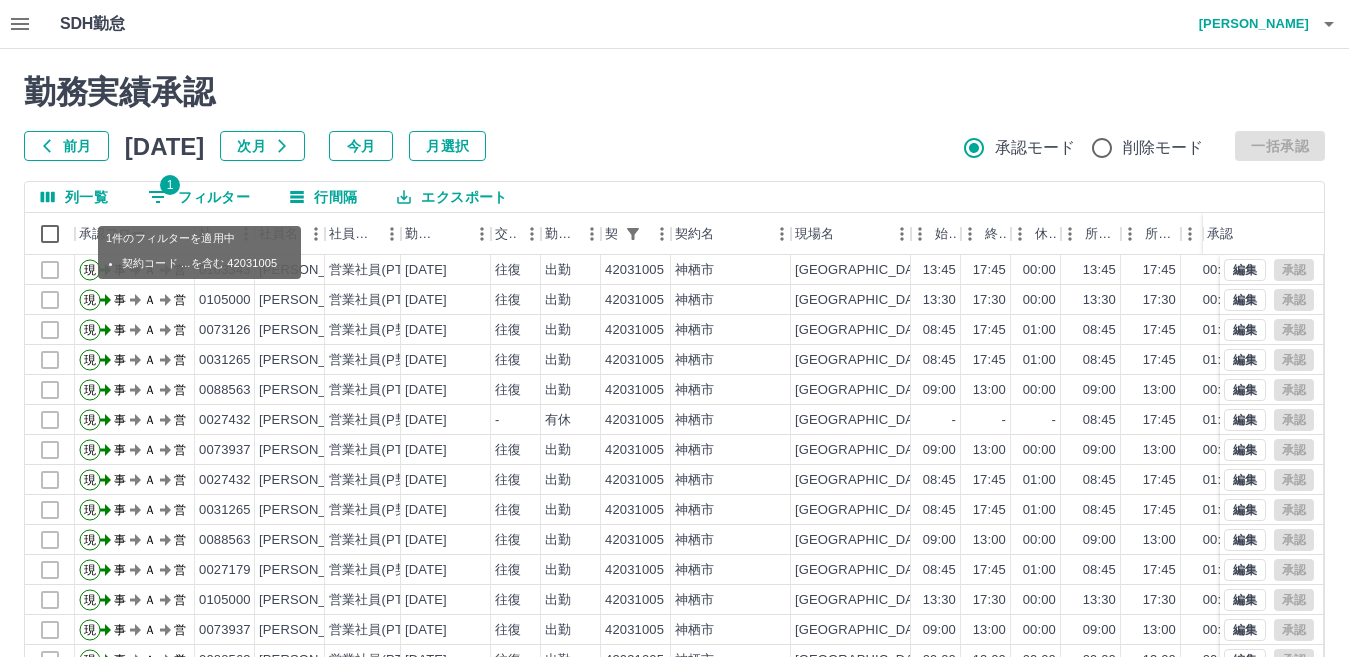 click on "1 フィルター" at bounding box center [199, 197] 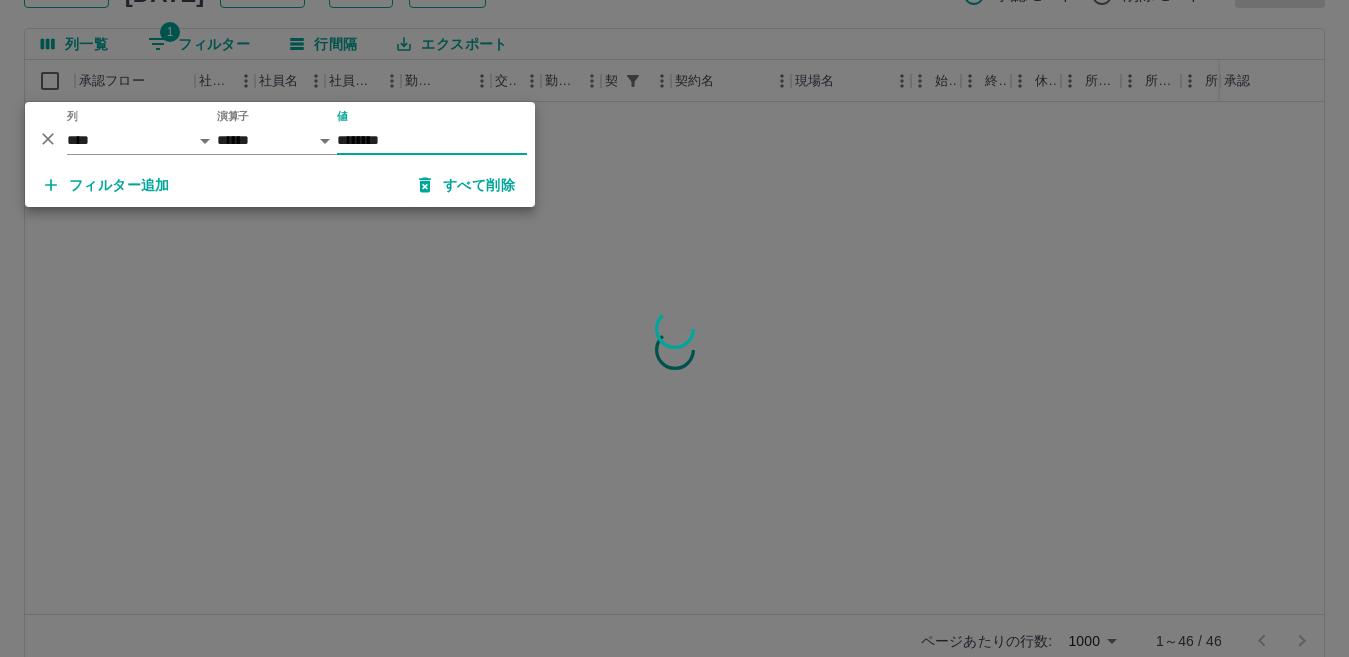 scroll, scrollTop: 188, scrollLeft: 0, axis: vertical 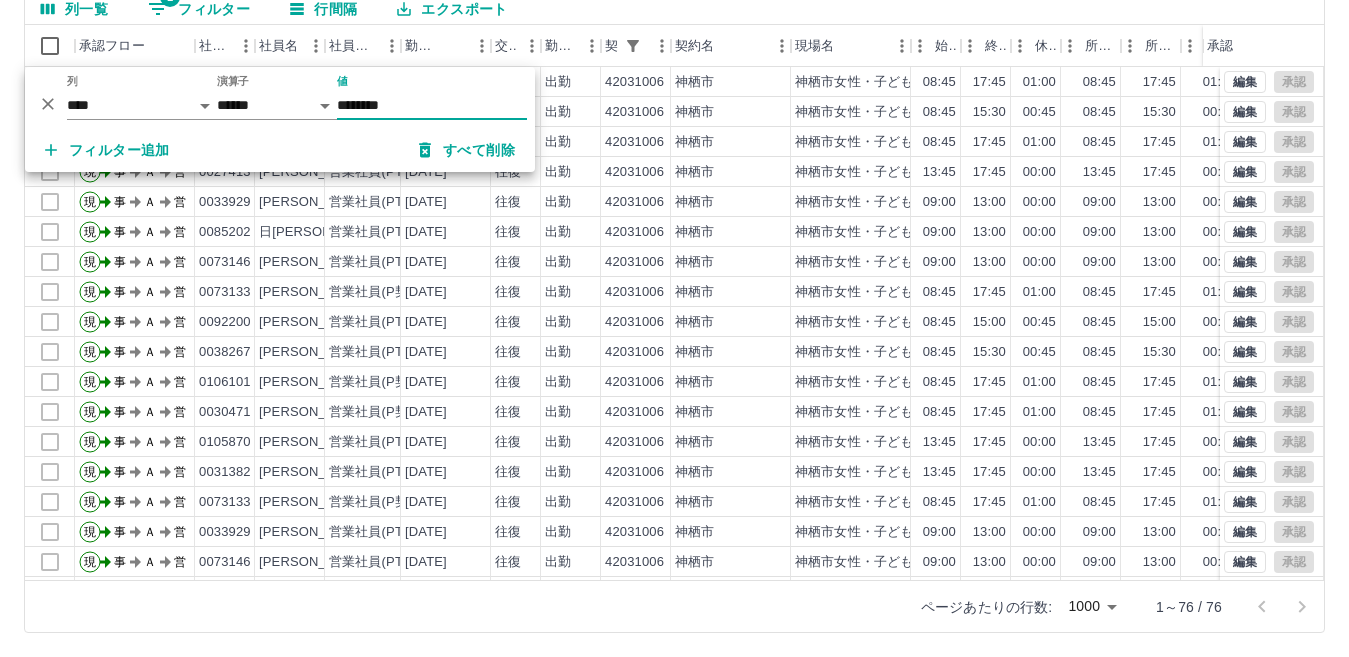 type on "********" 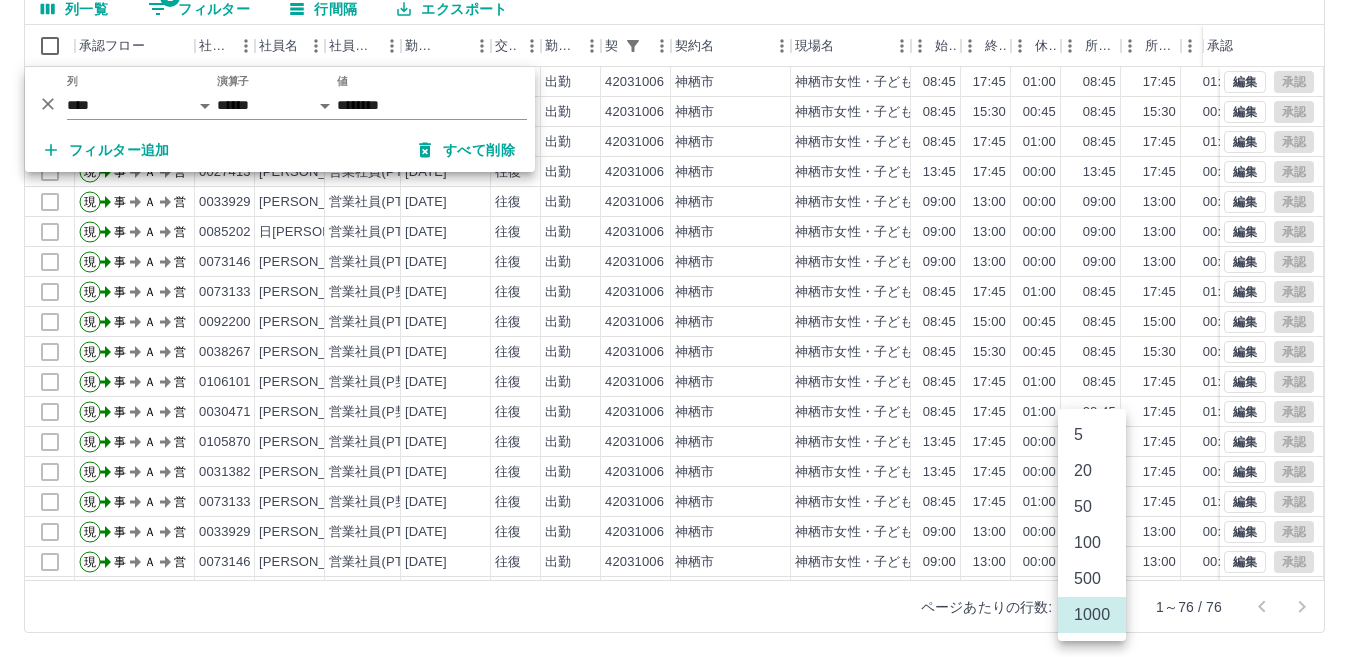 click on "SDH勤怠 小堀　良太 勤務実績承認 前月 2025年07月 次月 今月 月選択 承認モード 削除モード 一括承認 列一覧 1 フィルター 行間隔 エクスポート 承認フロー 社員番号 社員名 社員区分 勤務日 交通費 勤務区分 契約コード 契約名 現場名 始業 終業 休憩 所定開始 所定終業 所定休憩 拘束 勤務 遅刻等 コメント ステータス 承認 現 事 Ａ 営 0031384 池尻　一枝 営業社員(P契約) 2025-07-09 往復 出勤 42031006 神栖市 神栖市女性・子どもセンター 08:45 17:45 01:00 08:45 17:45 01:00 09:00 08:00 00:00 事務担当者承認待 現 事 Ａ 営 0038267 岸田　昌子 営業社員(PT契約) 2025-07-09 往復 出勤 42031006 神栖市 神栖市女性・子どもセンター 08:45 15:30 00:45 08:45 15:30 00:45 06:45 06:00 00:00 事務担当者承認待 現 事 Ａ 営 0030471 遠藤　悠里香 営業社員(P契約) 2025-07-09 往復 出勤 42031006 神栖市 08:45 17:45 01:00 08:45 17:45 **" at bounding box center (683, 234) 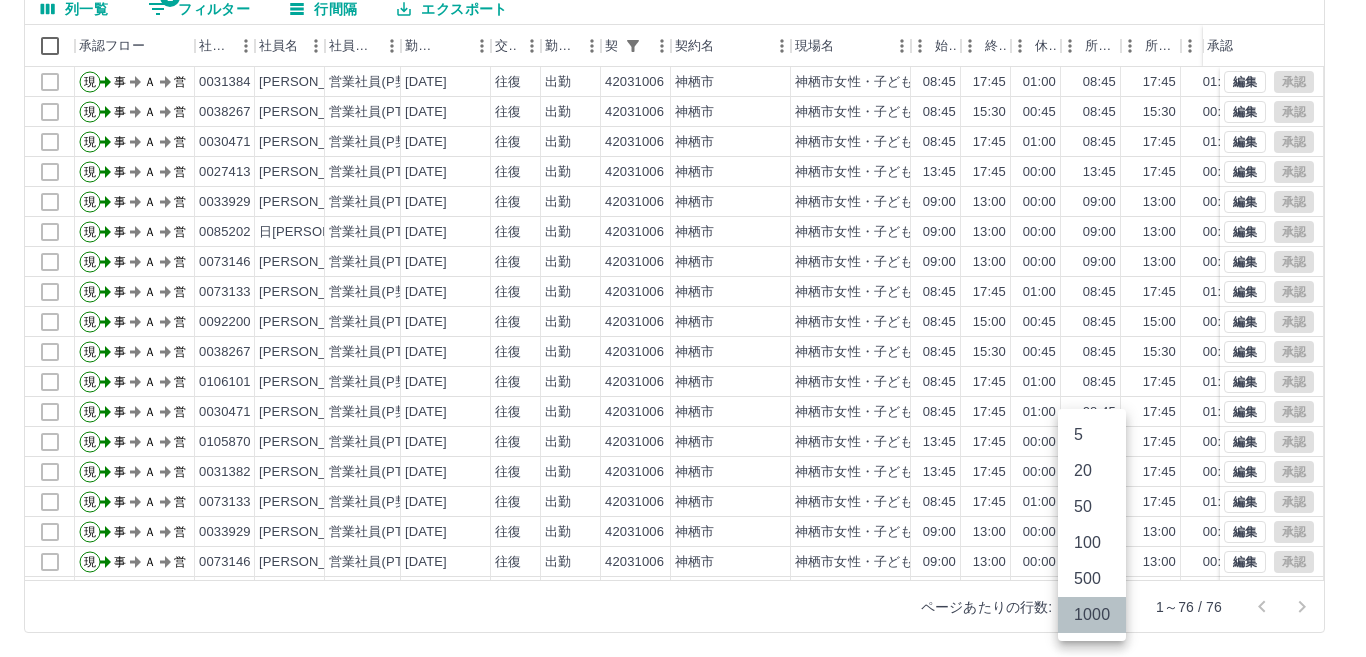 click on "1000" at bounding box center (1092, 615) 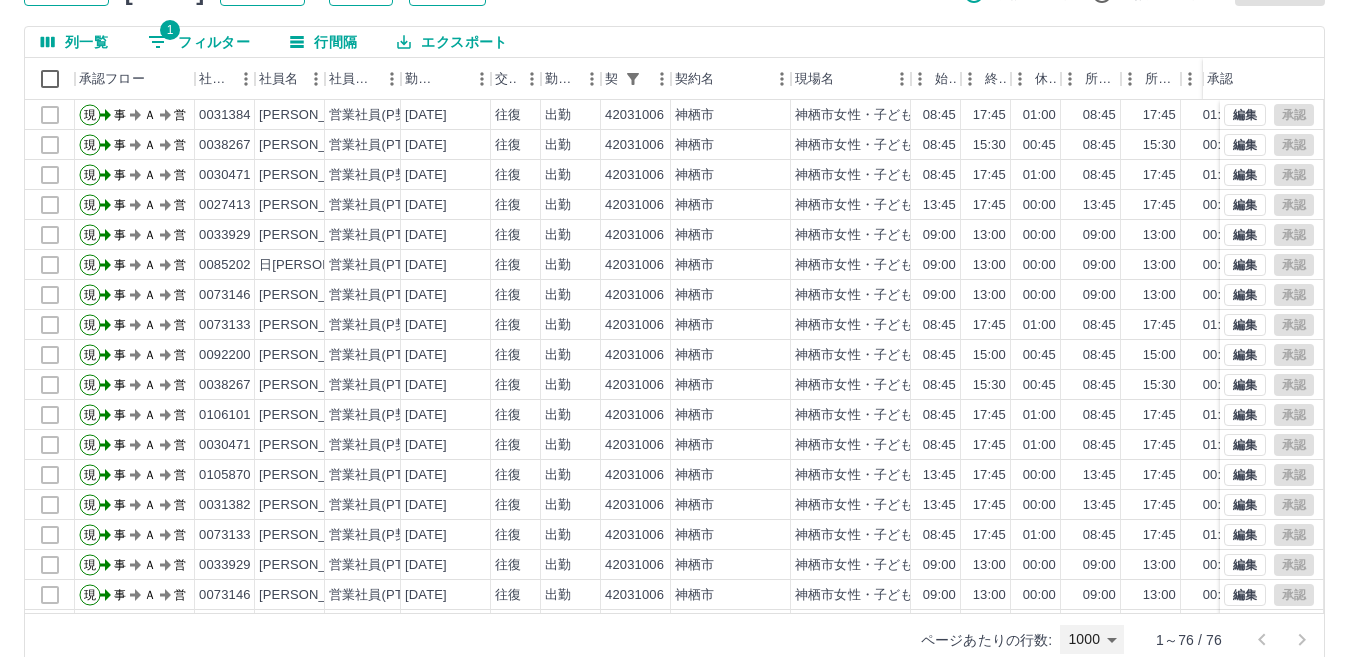 scroll, scrollTop: 0, scrollLeft: 0, axis: both 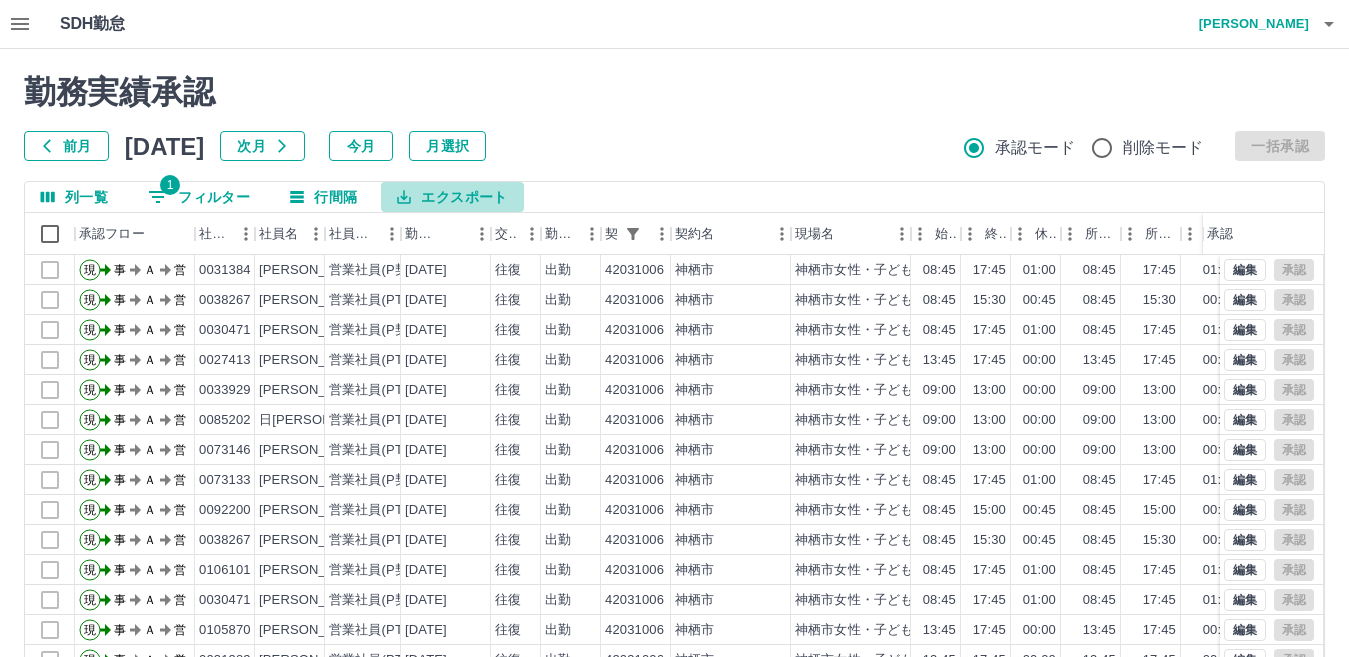 click on "エクスポート" at bounding box center [452, 197] 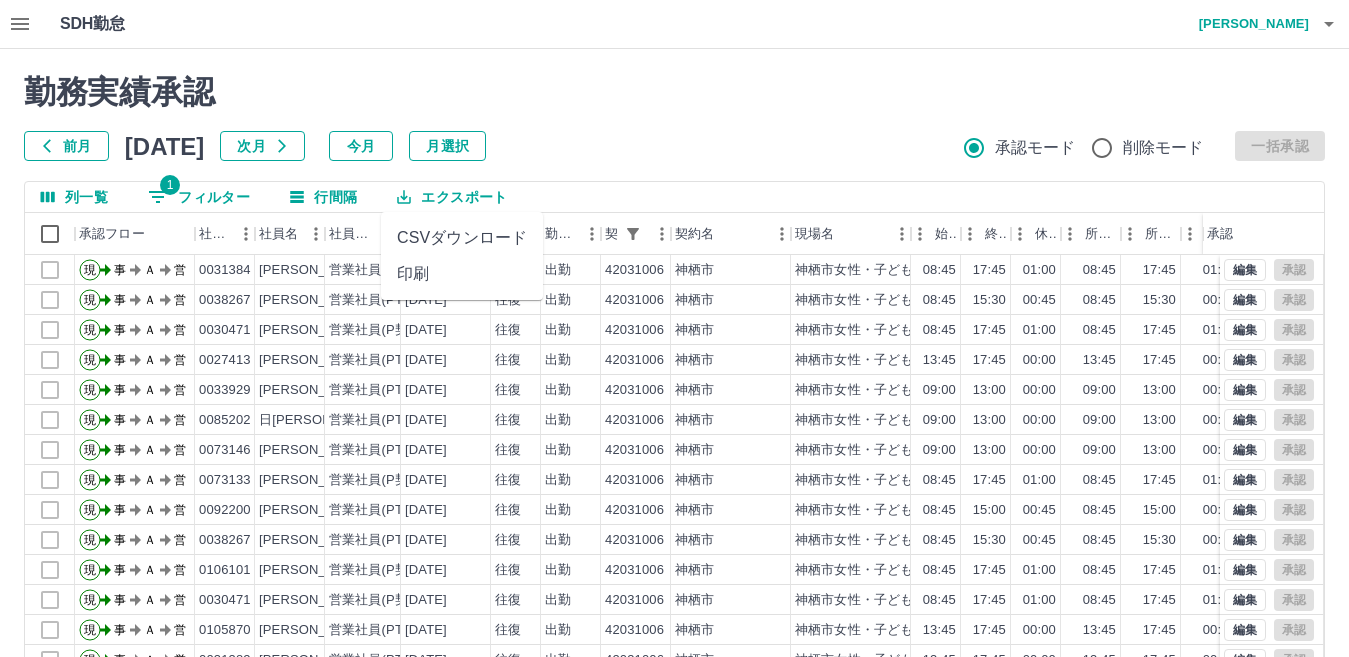 click on "CSVダウンロード" at bounding box center (462, 238) 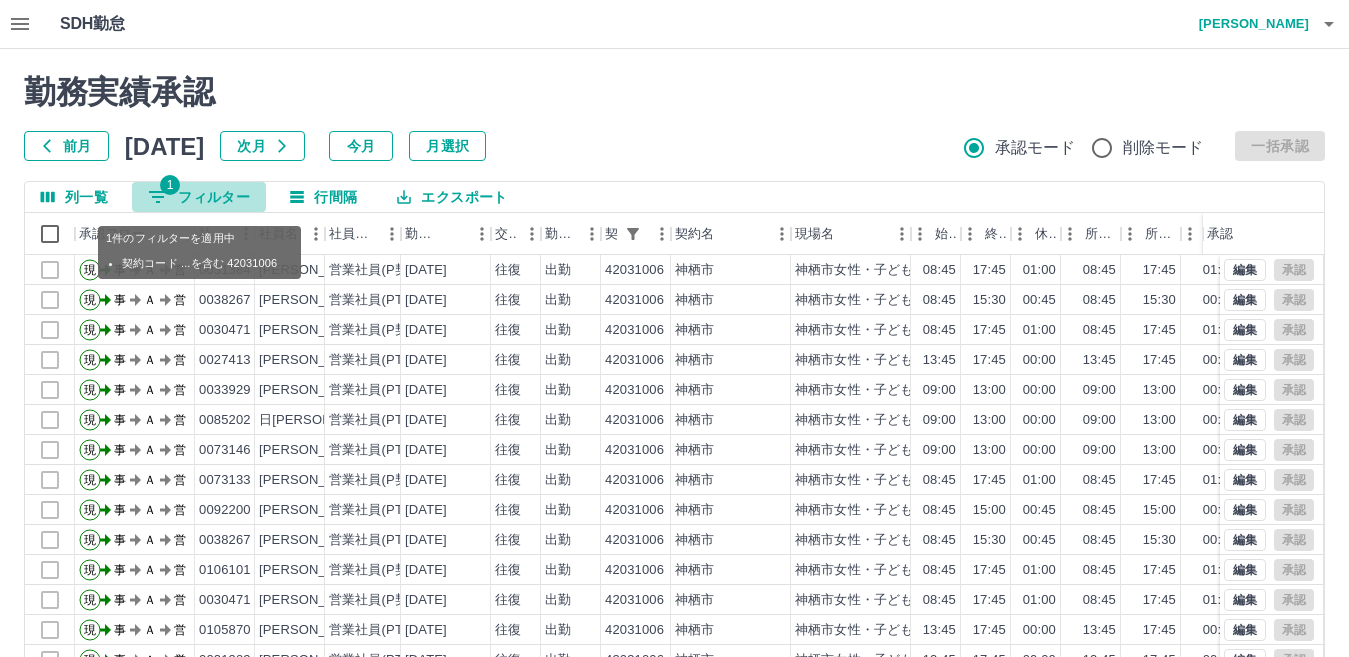 click on "1 フィルター" at bounding box center (199, 197) 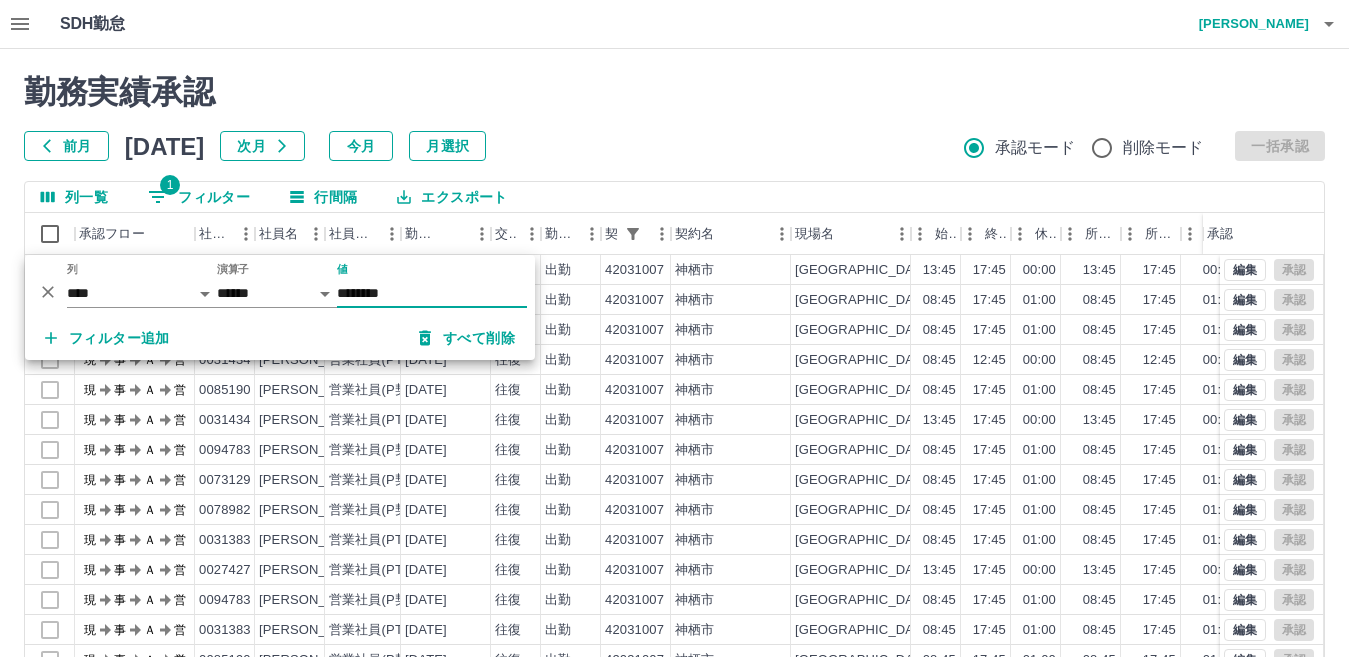 type on "********" 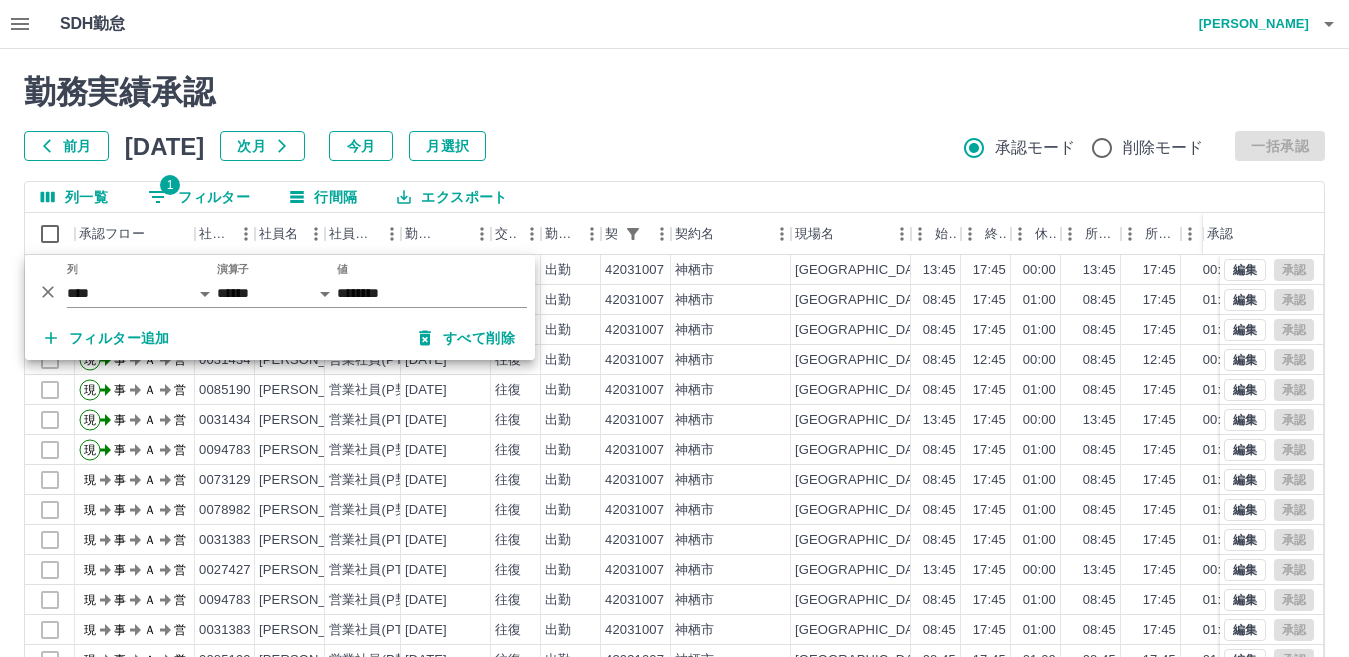 click on "勤務実績承認 前月 2025年07月 次月 今月 月選択 承認モード 削除モード 一括承認" at bounding box center (674, 117) 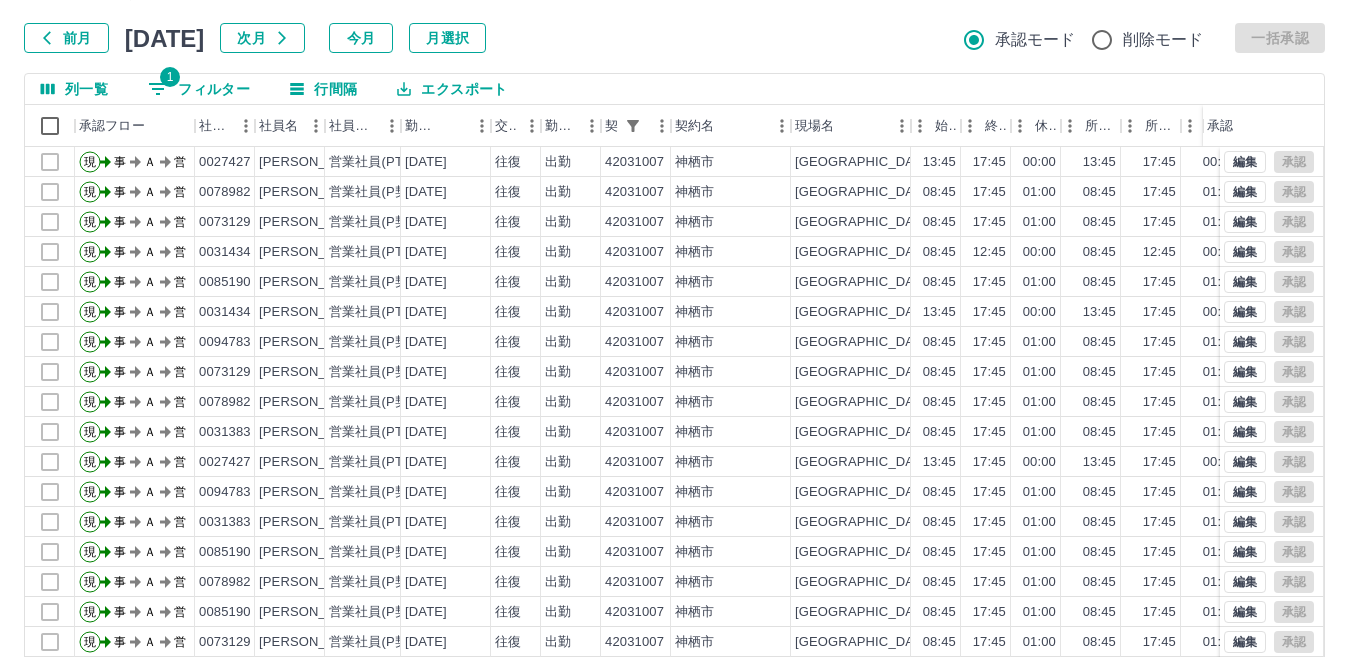 scroll, scrollTop: 188, scrollLeft: 0, axis: vertical 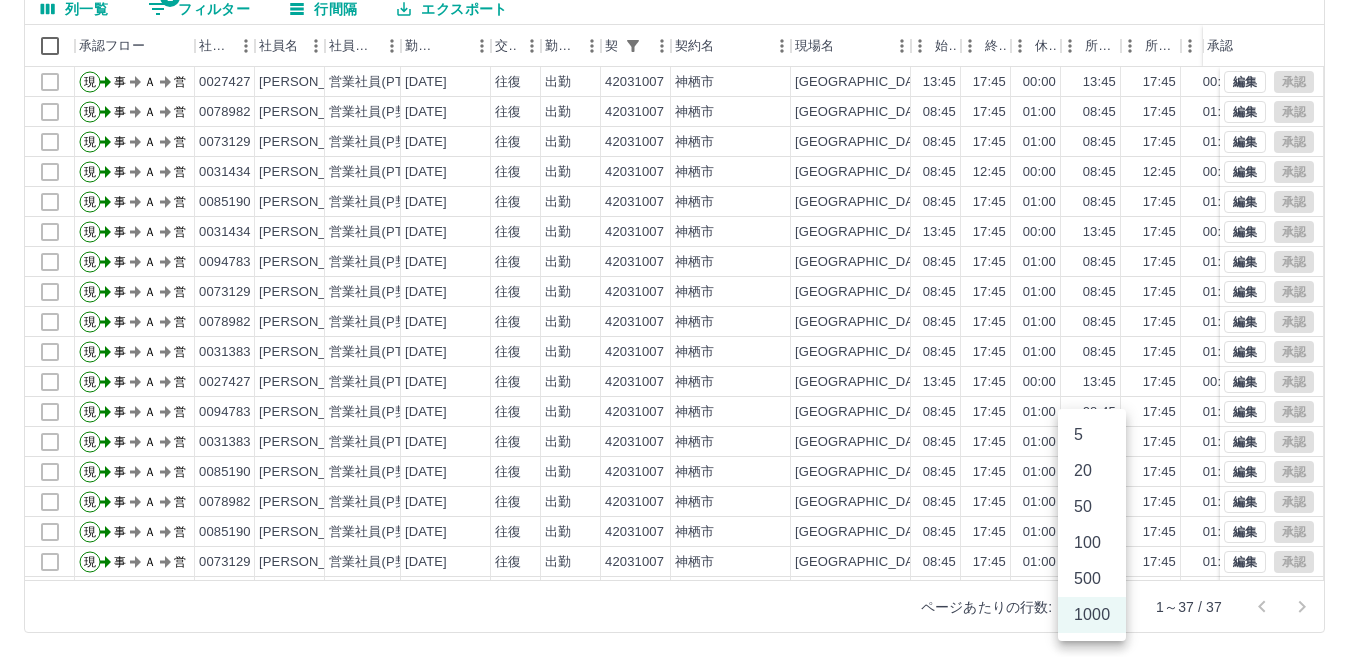 click on "SDH勤怠 小堀　良太 勤務実績承認 前月 2025年07月 次月 今月 月選択 承認モード 削除モード 一括承認 列一覧 1 フィルター 行間隔 エクスポート 承認フロー 社員番号 社員名 社員区分 勤務日 交通費 勤務区分 契約コード 契約名 現場名 始業 終業 休憩 所定開始 所定終業 所定休憩 拘束 勤務 遅刻等 コメント ステータス 承認 現 事 Ａ 営 0027427 渡邉　悦子 営業社員(PT契約) 2025-07-09 往復 出勤 42031007 神栖市 神栖市立波崎西児童館 13:45 17:45 00:00 13:45 17:45 00:00 04:00 04:00 00:00 事務担当者承認待 現 事 Ａ 営 0078982 鈴木　美江子 営業社員(P契約) 2025-07-09 往復 出勤 42031007 神栖市 神栖市立波崎西児童館 08:45 17:45 01:00 08:45 17:45 01:00 09:00 08:00 00:00 事務担当者承認待 現 事 Ａ 営 0073129 我妻　美和 営業社員(P契約) 2025-07-09 往復 出勤 42031007 神栖市 神栖市立波崎西児童館 08:45 17:45 01:00 5" at bounding box center [683, 234] 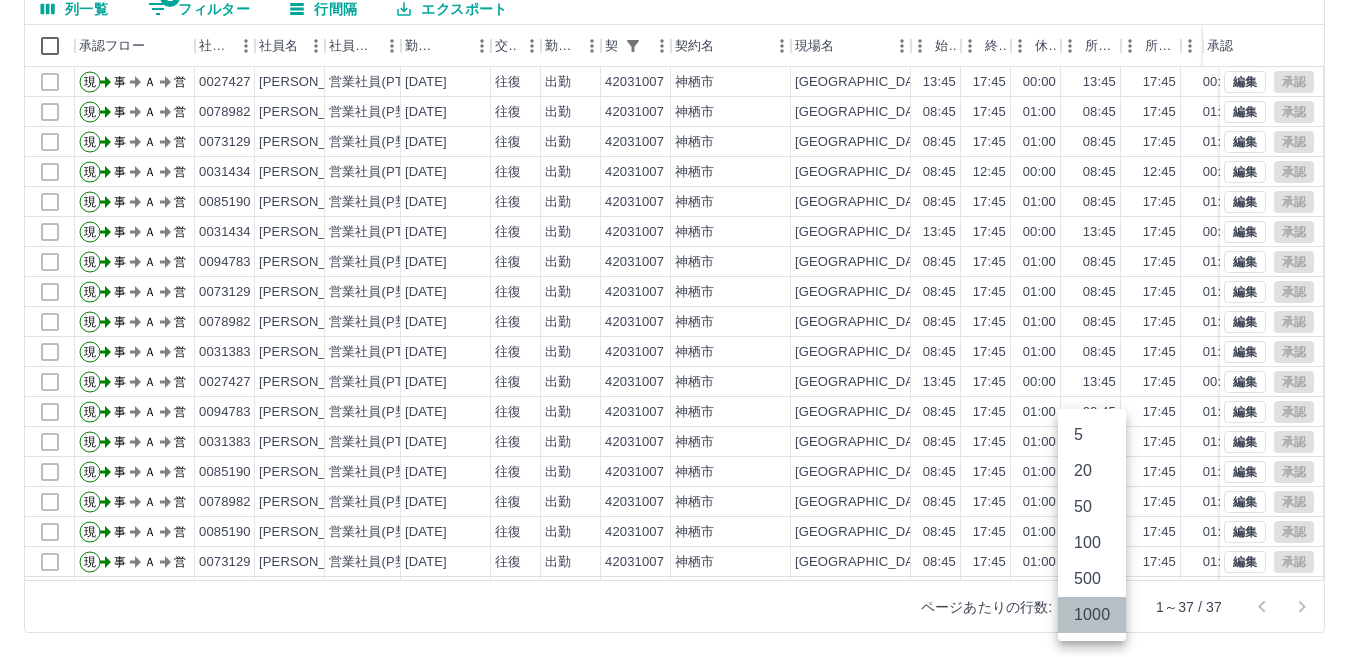 click on "1000" at bounding box center [1092, 615] 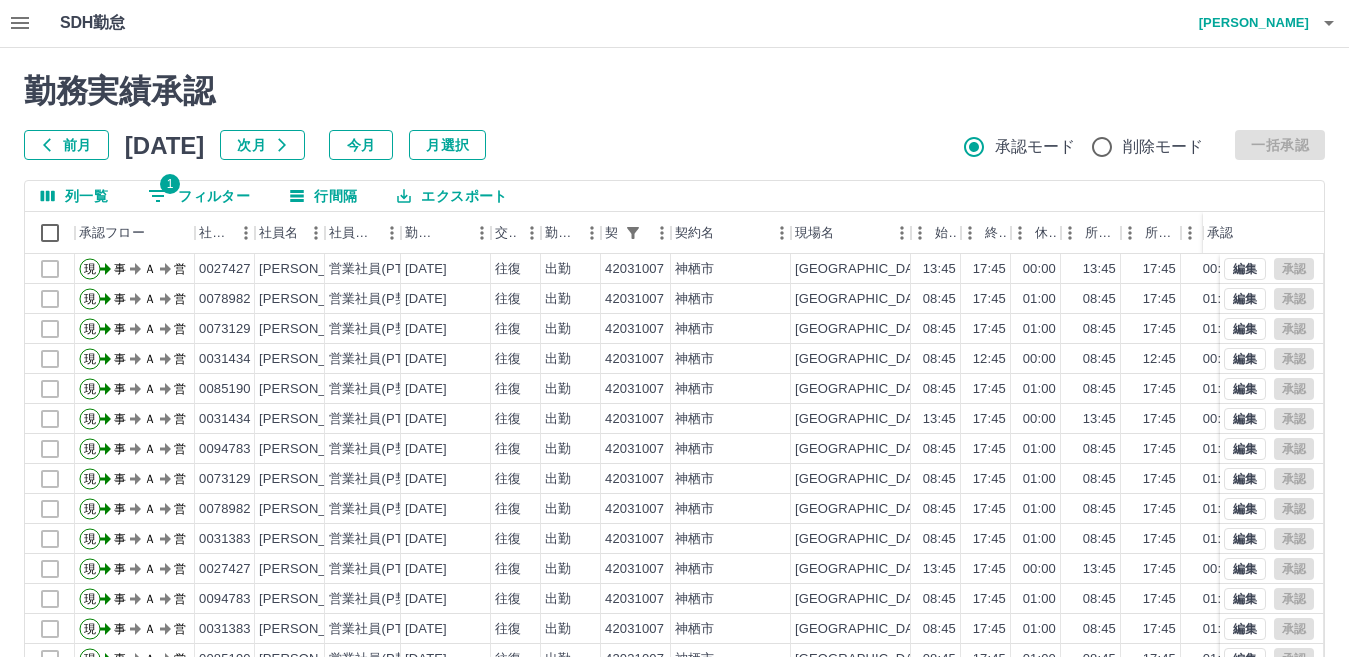 scroll, scrollTop: 0, scrollLeft: 0, axis: both 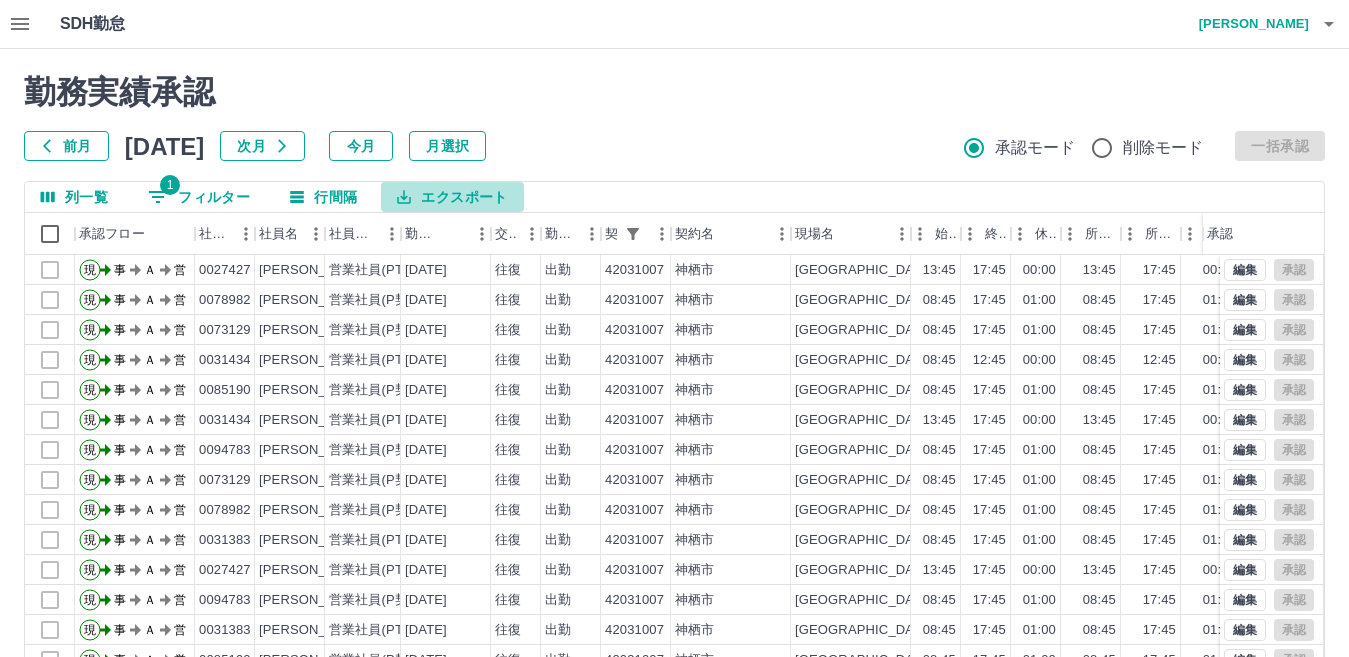 click on "エクスポート" at bounding box center [452, 197] 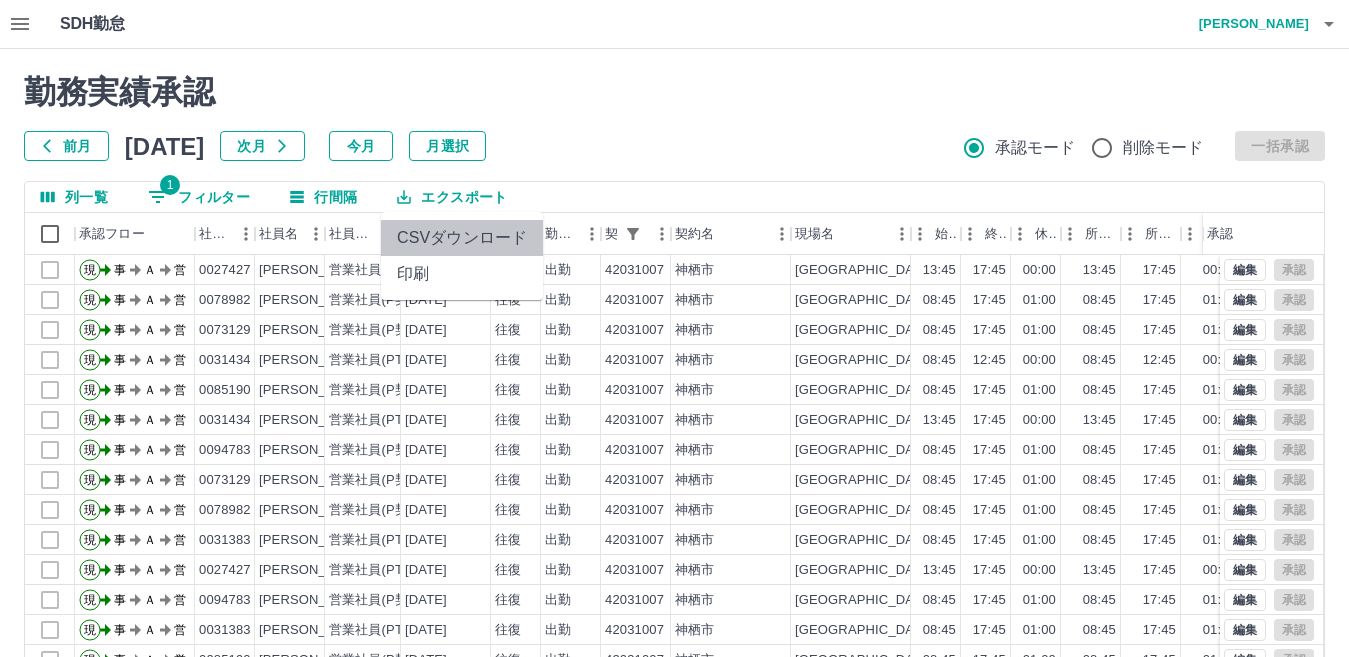 click on "CSVダウンロード" at bounding box center (462, 238) 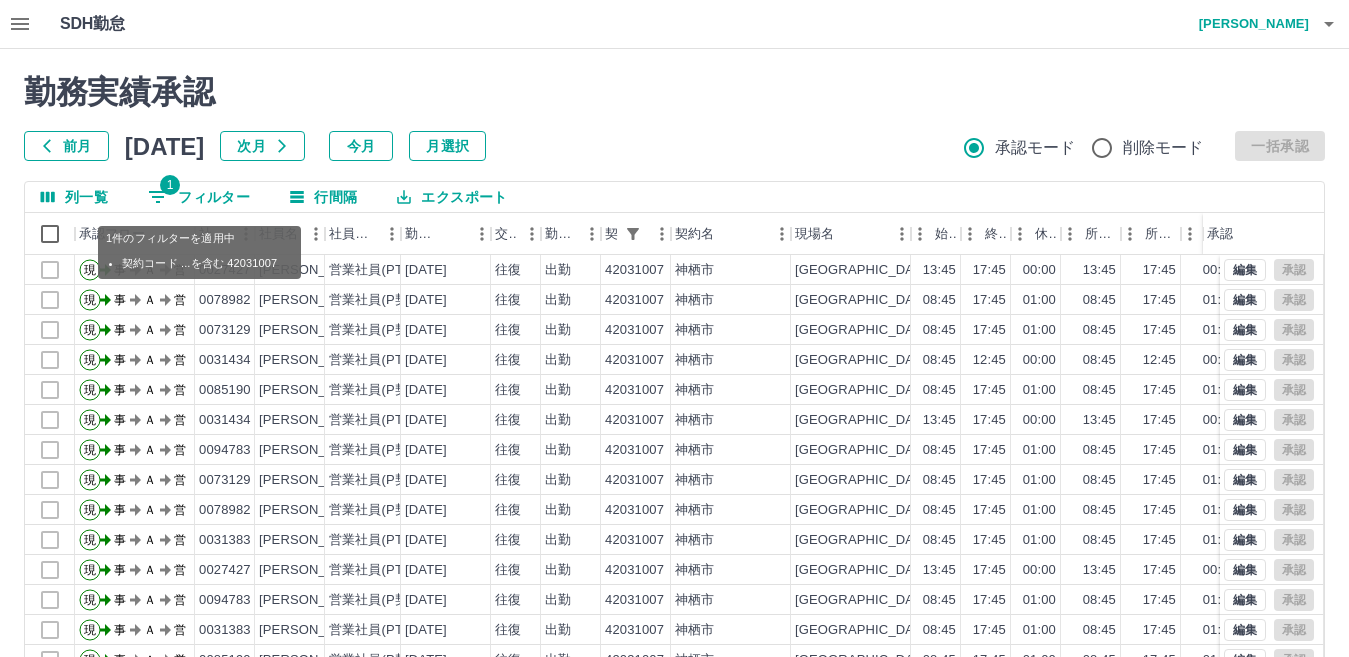 click on "1 フィルター" at bounding box center (199, 197) 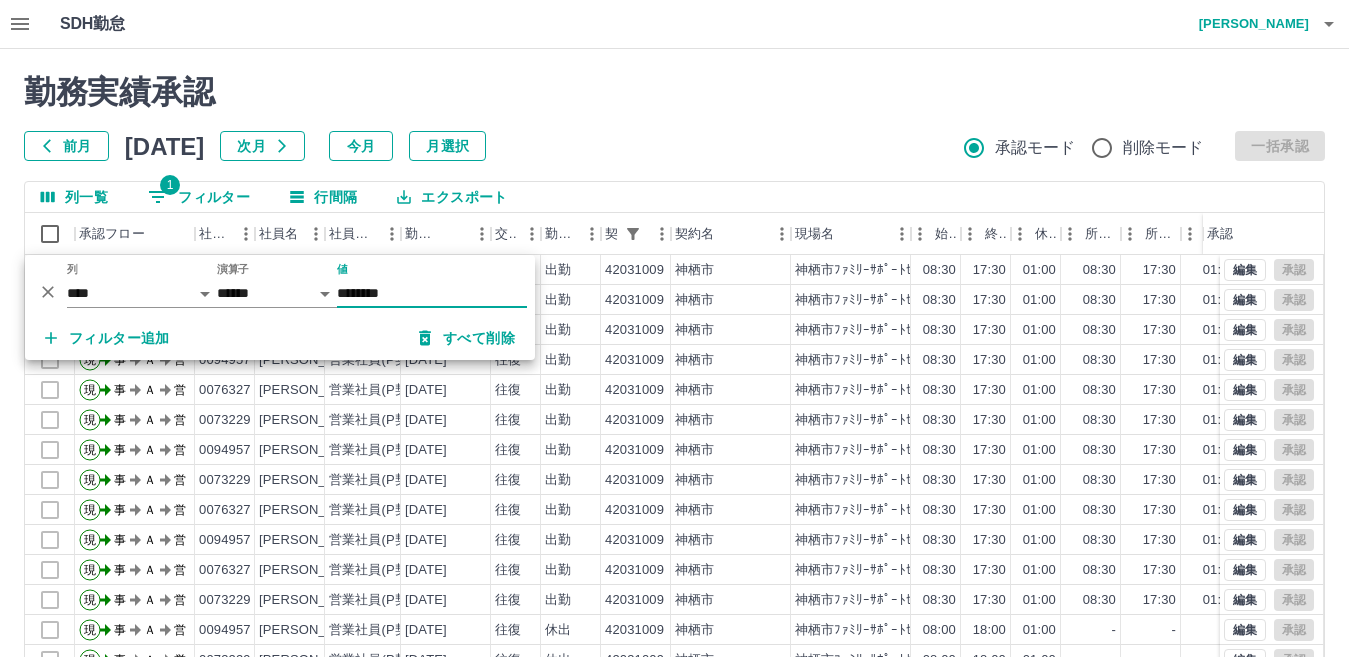 type on "********" 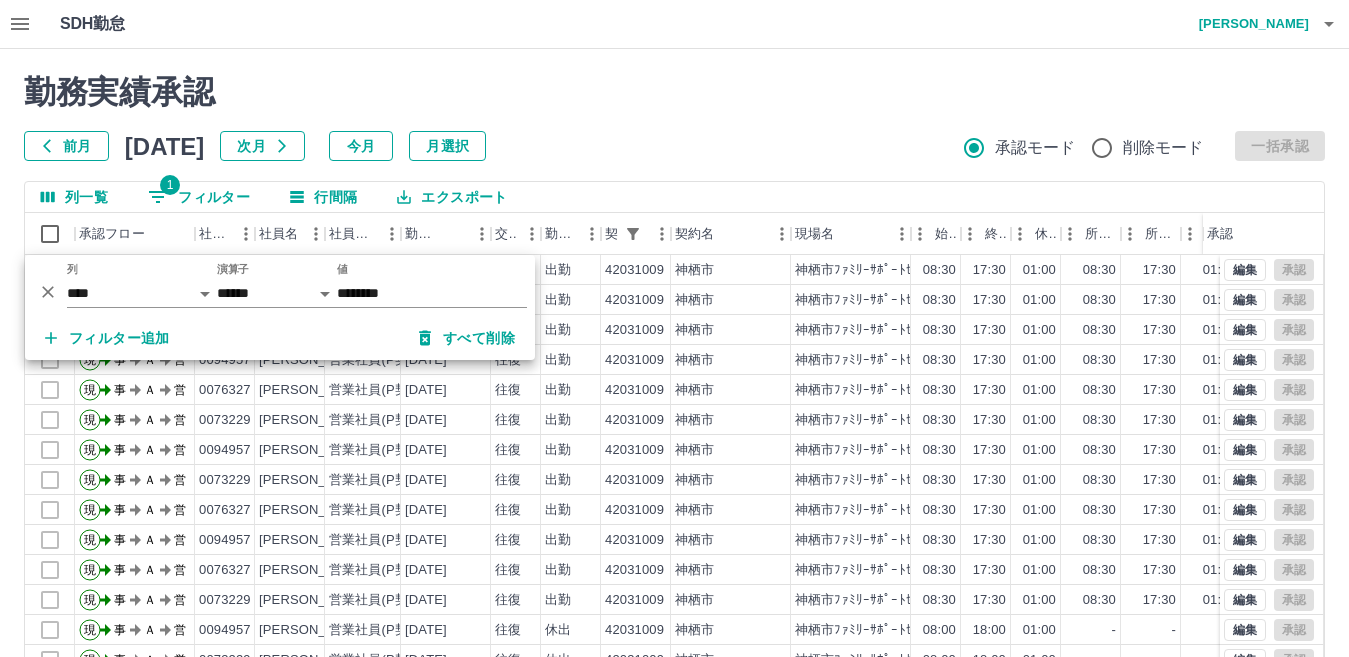 drag, startPoint x: 1342, startPoint y: 493, endPoint x: 1351, endPoint y: 599, distance: 106.381386 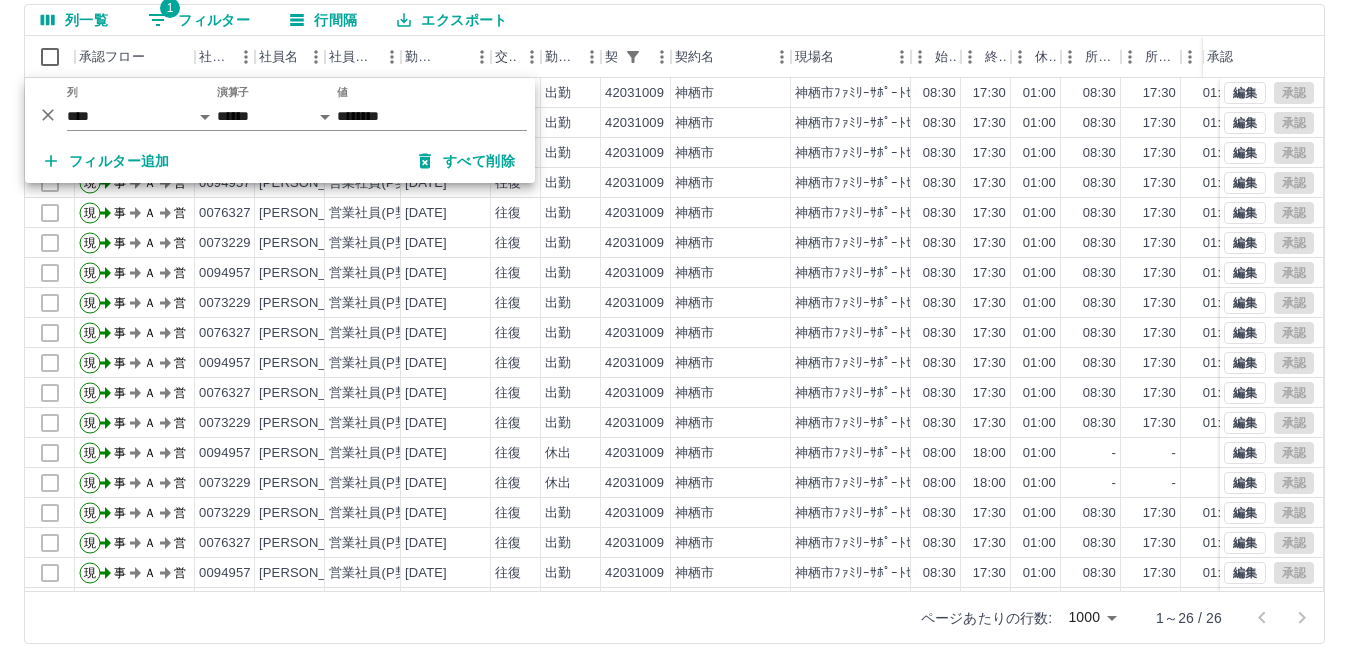 scroll, scrollTop: 180, scrollLeft: 0, axis: vertical 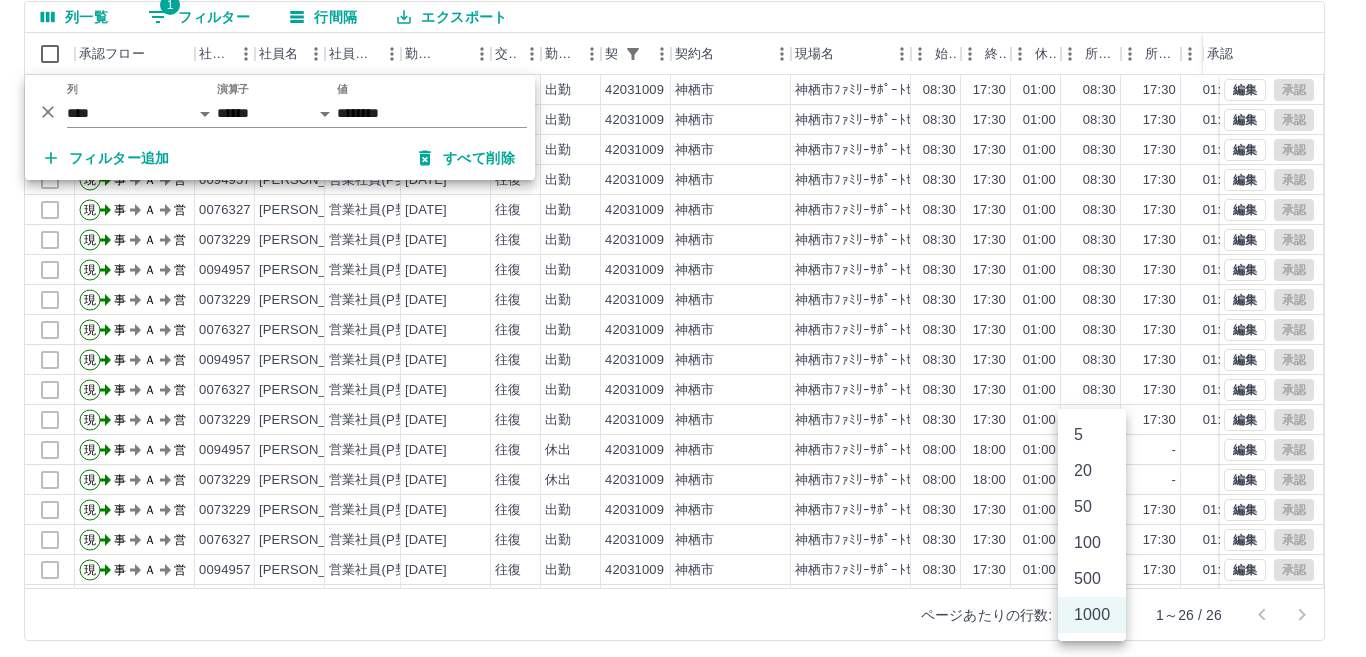 click on "SDH勤怠 小堀　良太 勤務実績承認 前月 2025年07月 次月 今月 月選択 承認モード 削除モード 一括承認 列一覧 1 フィルター 行間隔 エクスポート 承認フロー 社員番号 社員名 社員区分 勤務日 交通費 勤務区分 契約コード 契約名 現場名 始業 終業 休憩 所定開始 所定終業 所定休憩 拘束 勤務 遅刻等 コメント ステータス 承認 現 事 Ａ 営 0073229 網代　純子 営業社員(P契約) 2025-07-10 往復 出勤 42031009 神栖市 神栖市ﾌｧﾐﾘｰｻﾎﾟｰﾄｾﾝﾀｰ事業 08:30 17:30 01:00 08:30 17:30 01:00 09:00 08:00 00:00 事務担当者承認待 現 事 Ａ 営 0076327 林　信子 営業社員(P契約) 2025-07-10 往復 出勤 42031009 神栖市 神栖市ﾌｧﾐﾘｰｻﾎﾟｰﾄｾﾝﾀｰ事業 08:30 17:30 01:00 08:30 17:30 01:00 09:00 08:00 00:00 事務担当者承認待 現 事 Ａ 営 0094957 安原　香奈見 営業社員(P契約) 2025-07-10 往復 出勤 42031009 神栖市" at bounding box center (683, 242) 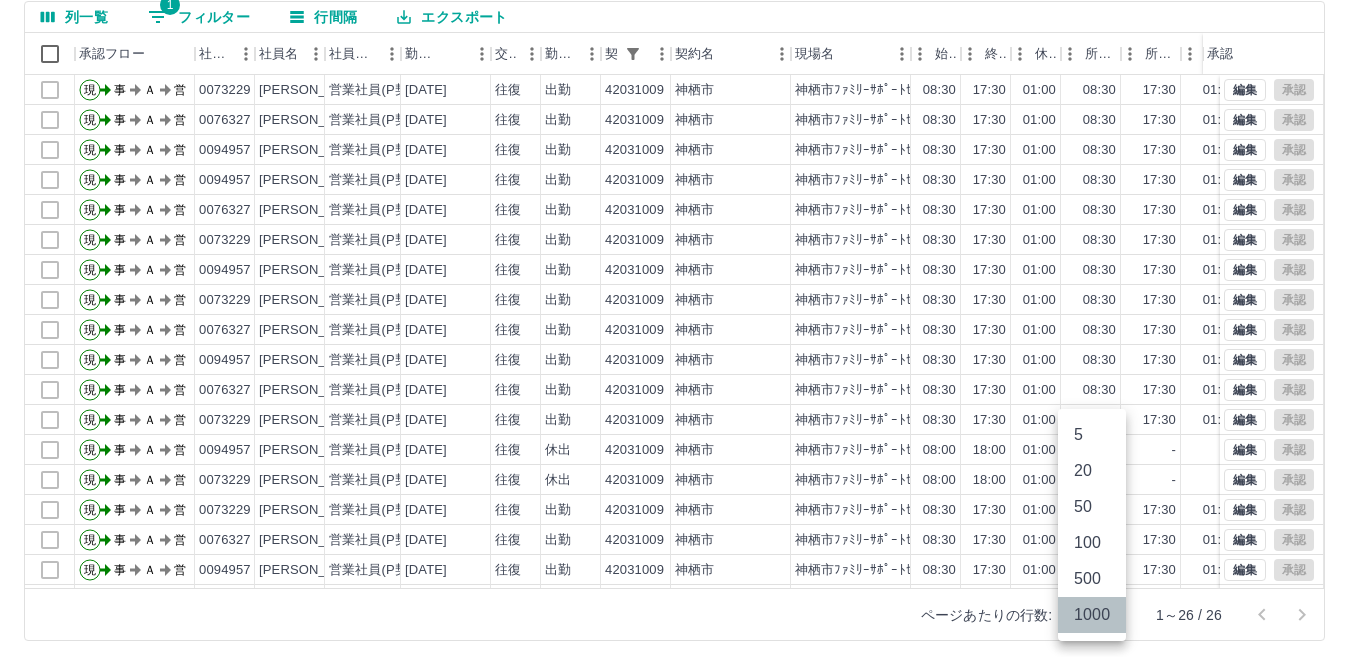 click on "1000" at bounding box center [1092, 615] 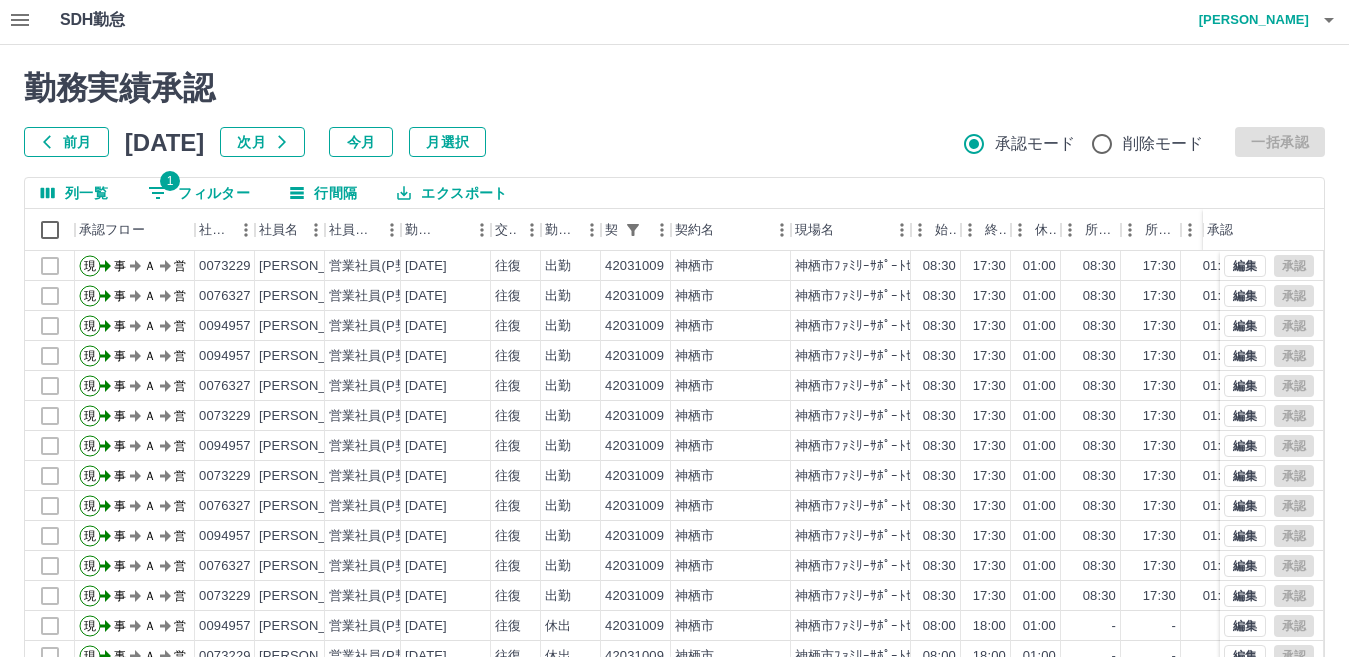 scroll, scrollTop: 0, scrollLeft: 0, axis: both 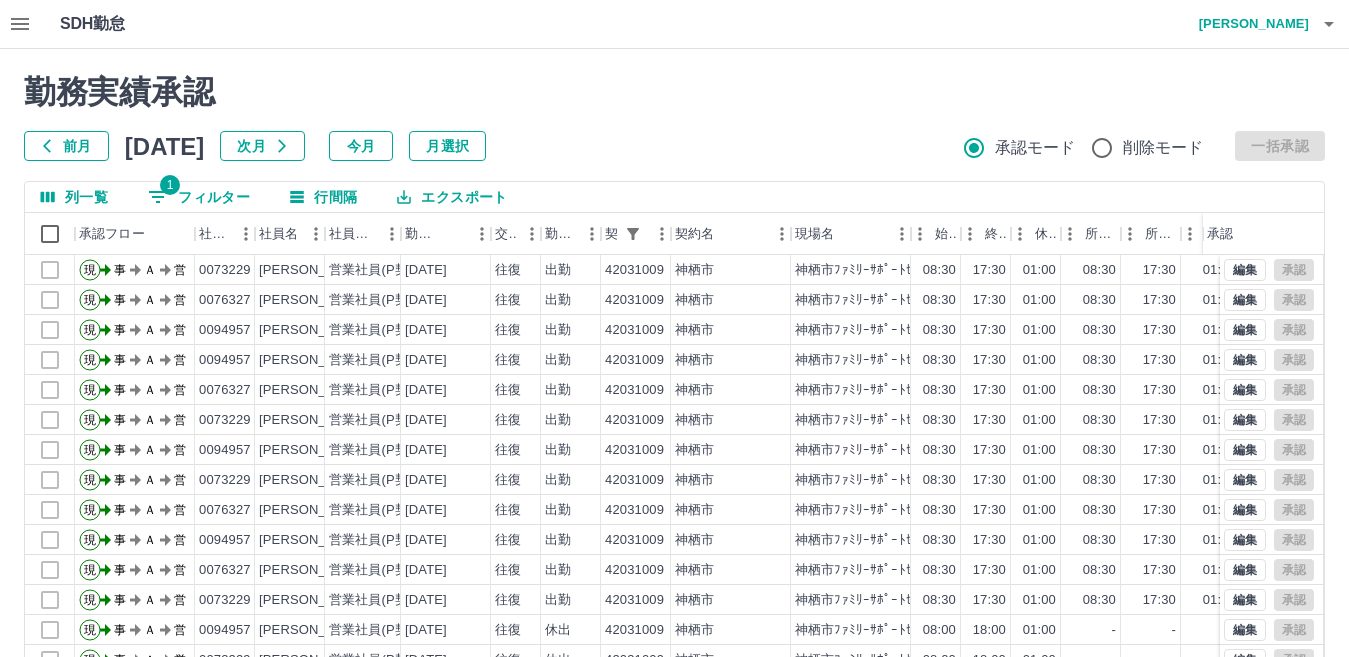 click on "エクスポート" at bounding box center [452, 197] 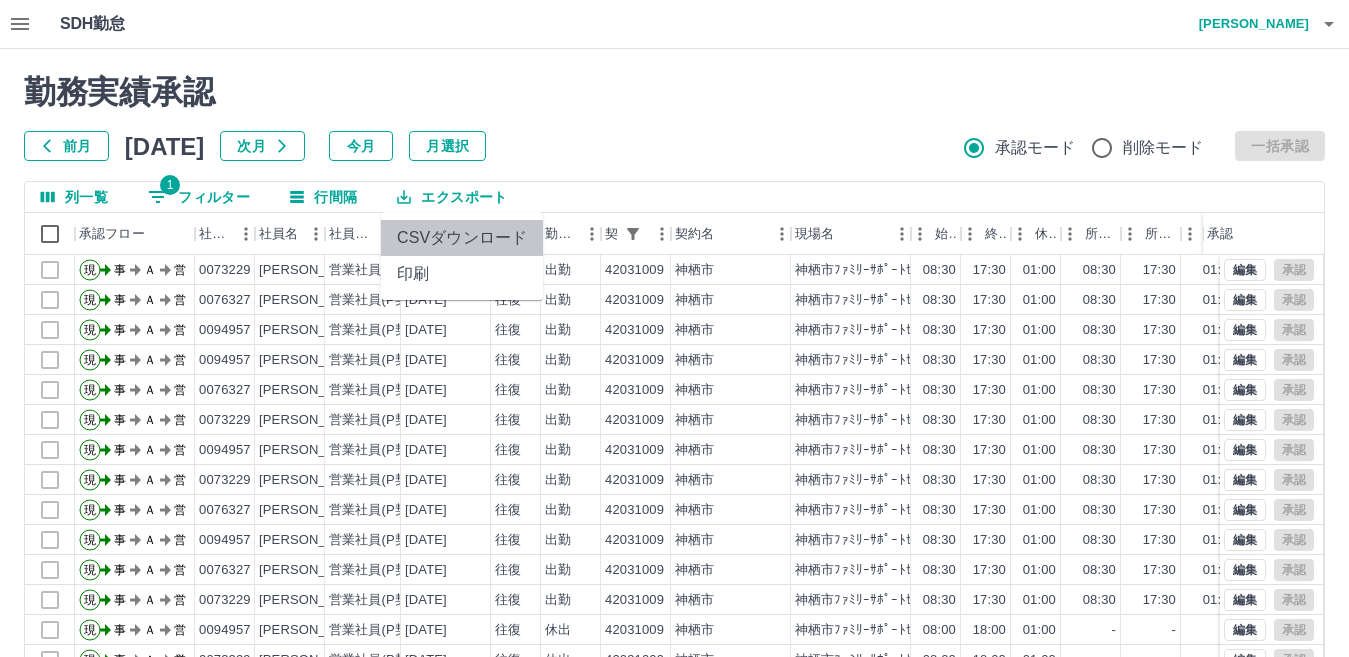 click on "CSVダウンロード" at bounding box center (462, 238) 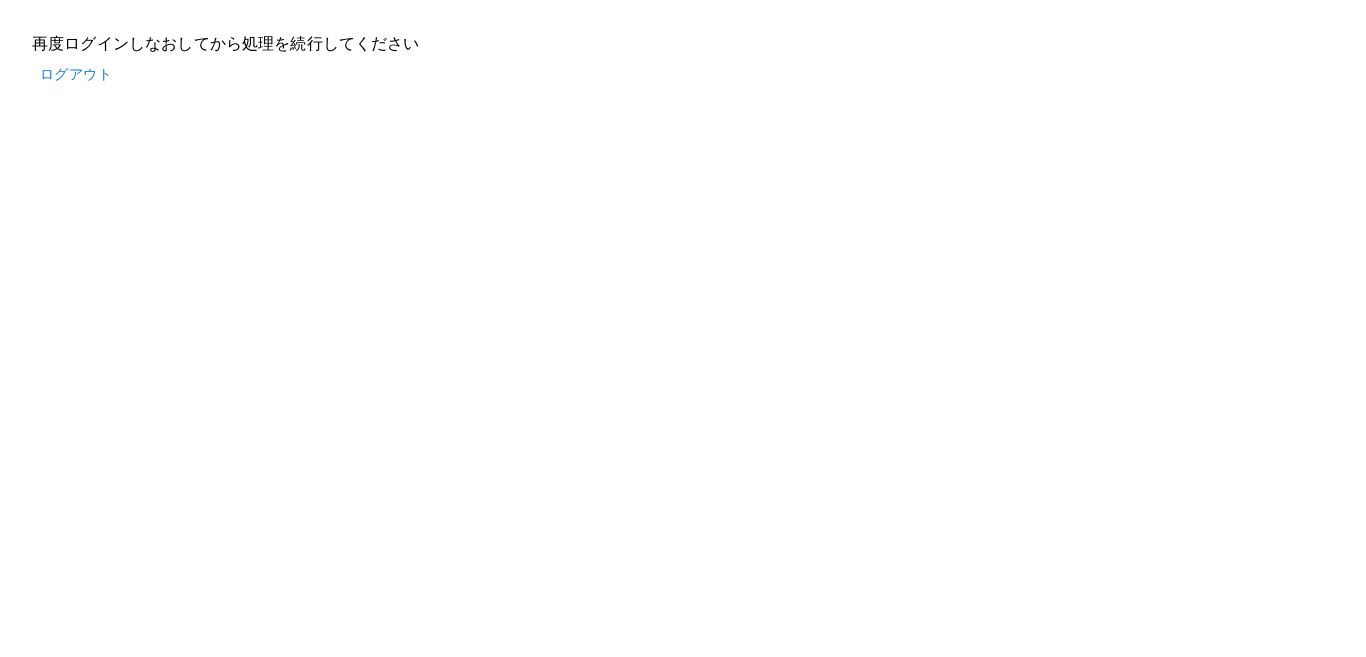 scroll, scrollTop: 0, scrollLeft: 0, axis: both 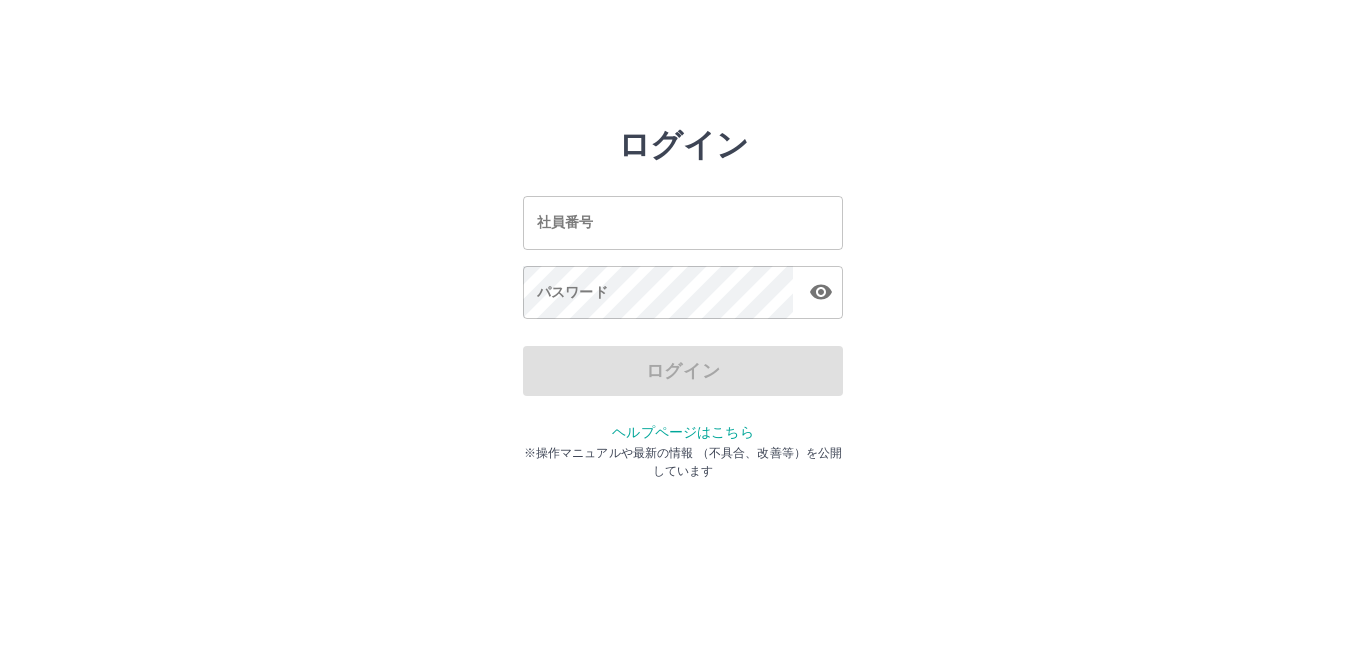 click on "社員番号" at bounding box center (683, 222) 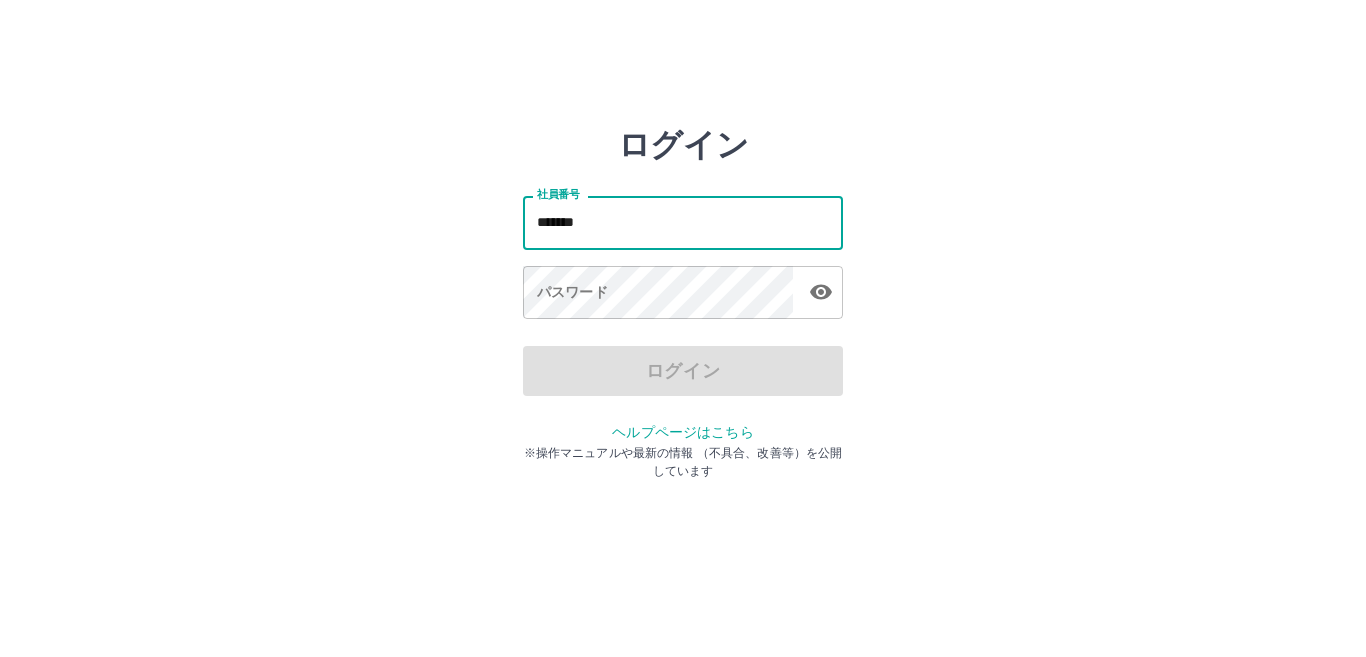 type on "*******" 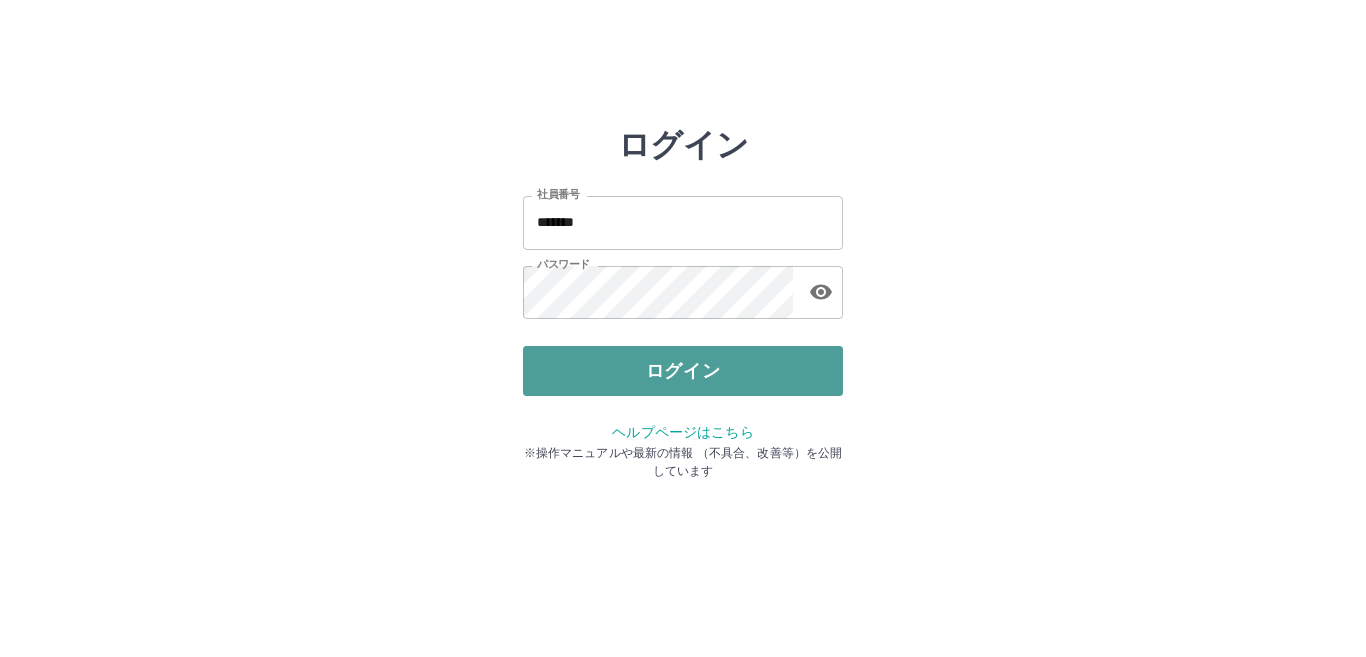 click on "ログイン" at bounding box center (683, 371) 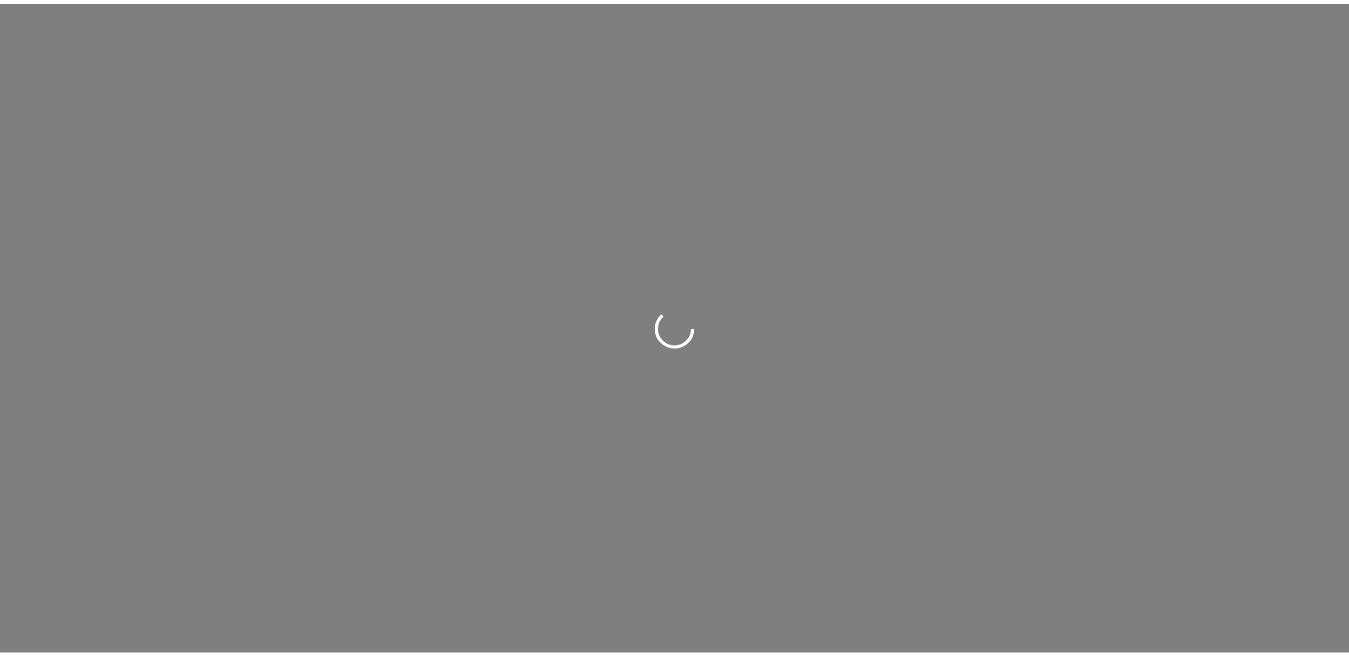 scroll, scrollTop: 0, scrollLeft: 0, axis: both 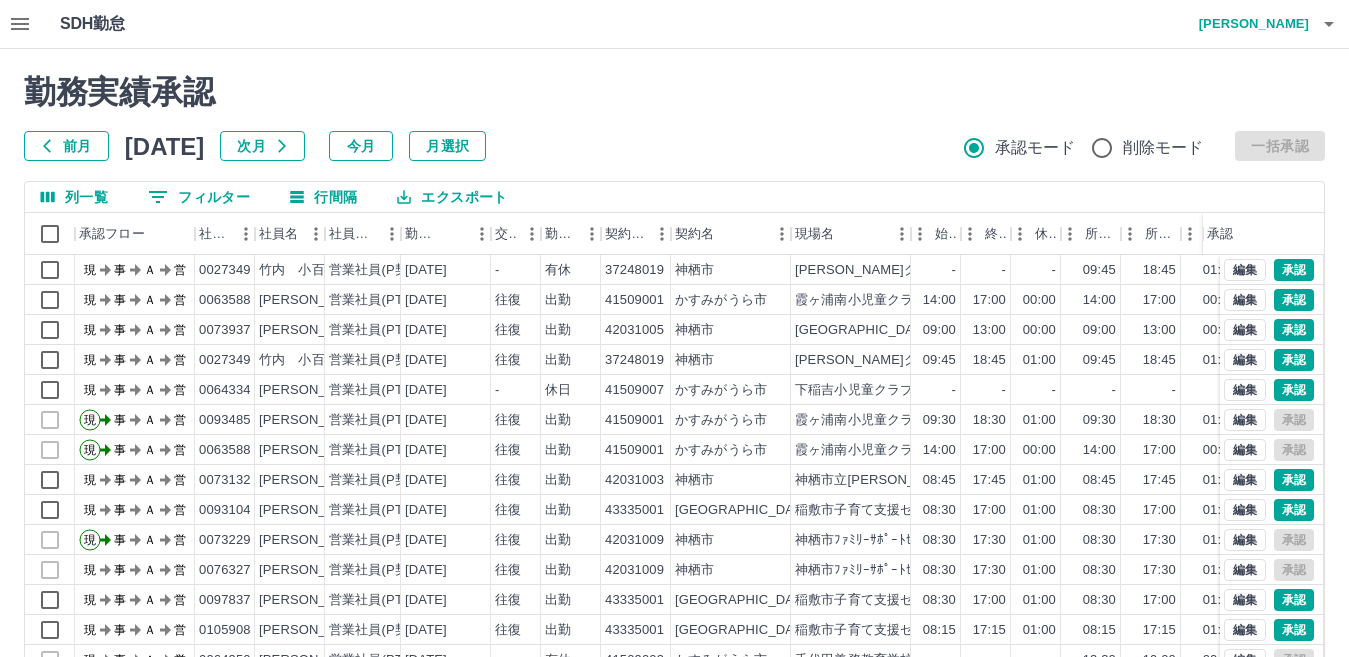 click on "勤務実績承認 前月 [DATE] 次月 今月 月選択 承認モード 削除モード 一括承認 列一覧 0 フィルター 行間隔 エクスポート 承認フロー 社員番号 社員名 社員区分 勤務日 交通費 勤務区分 契約コード 契約名 現場名 始業 終業 休憩 所定開始 所定終業 所定休憩 拘束 勤務 遅刻等 コメント ステータス 承認 現 事 Ａ 営 0027349 [PERSON_NAME] 営業社員(P契約) [DATE]  -  有休 37248019 [GEOGRAPHIC_DATA] [PERSON_NAME]児童クラブＡ - - - 09:45 18:45 01:00 00:00 00:00 00:00 私用のため 現場責任者承認待 現 事 Ａ 営 0063588 [PERSON_NAME] 営業社員(PT契約) [DATE] 往復 出勤 41509001 [GEOGRAPHIC_DATA] [GEOGRAPHIC_DATA]児童クラブ 14:00 17:00 00:00 14:00 17:00 00:00 03:00 03:00 00:00 支払票提出あり　交通費０ 現場責任者承認待 現 事 Ａ 営 0073937 [PERSON_NAME] 営業社員(PT契約) [DATE] 往復 出勤 42031005 [GEOGRAPHIC_DATA] 09:00 13:00 00:00 09:00 -" at bounding box center [674, 447] 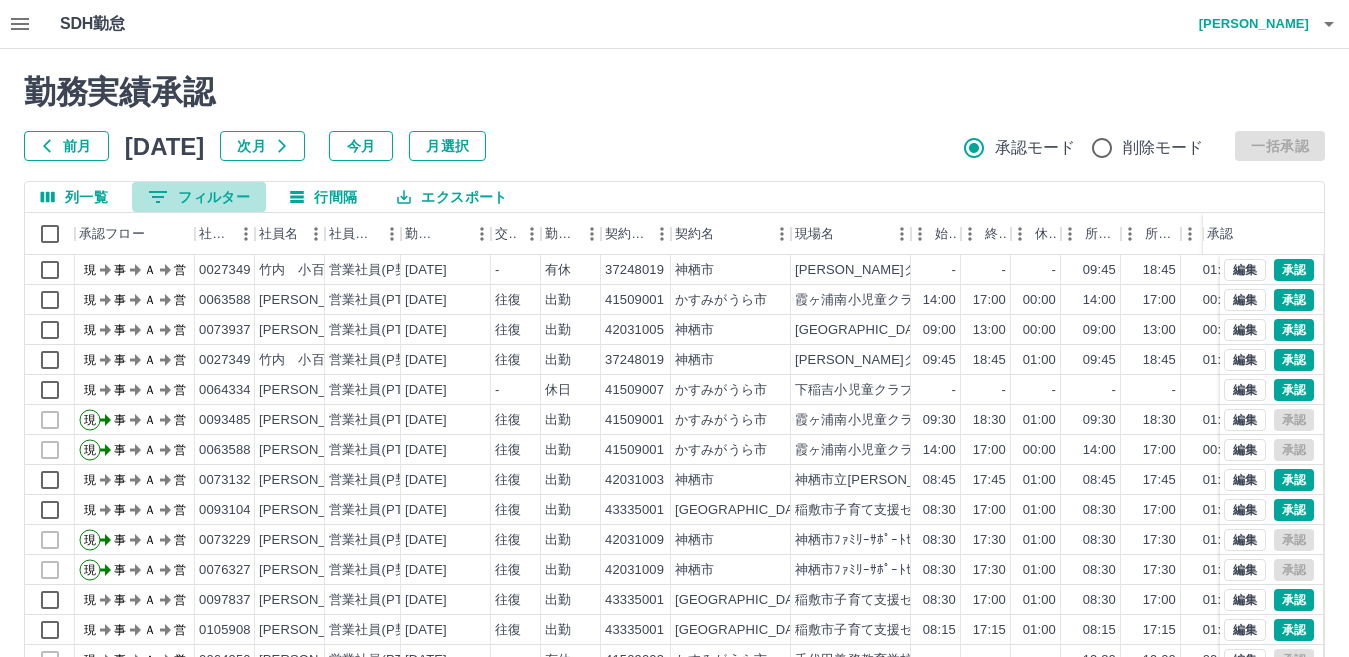 click on "0 フィルター" at bounding box center [199, 197] 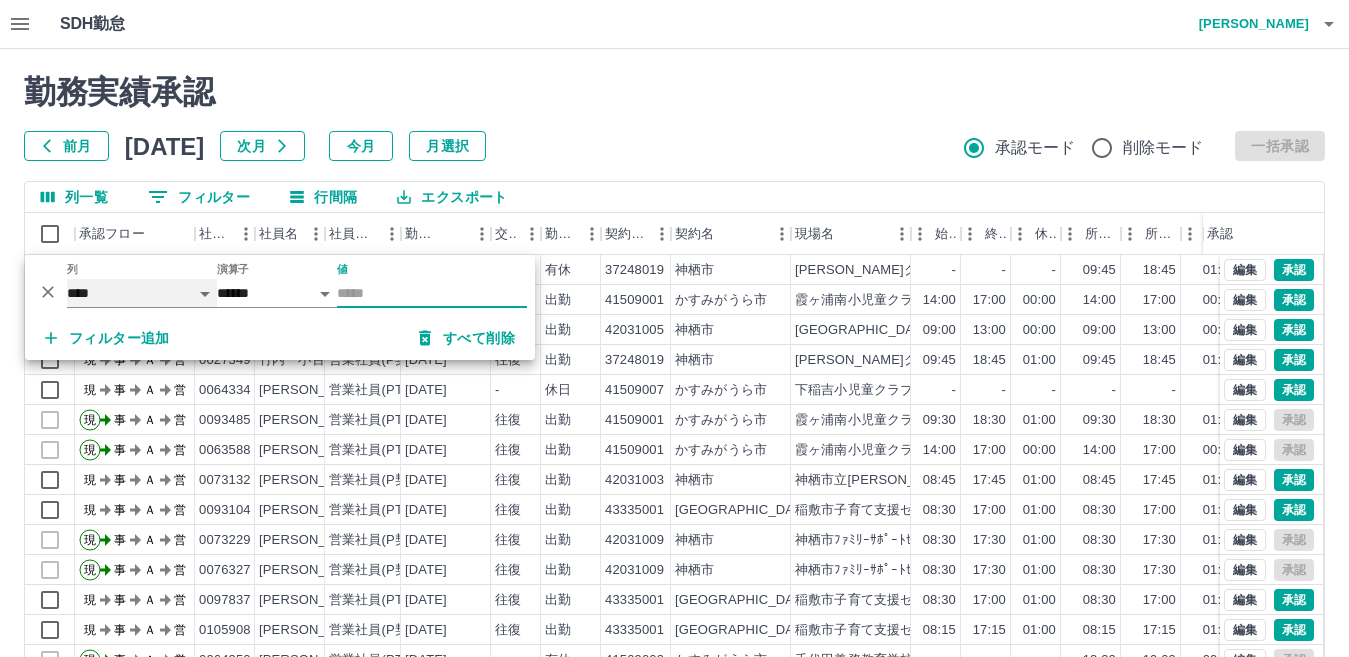 click on "**** *** **** *** *** **** ***** *** *** ** ** ** **** **** **** ** ** *** **** *****" at bounding box center [142, 293] 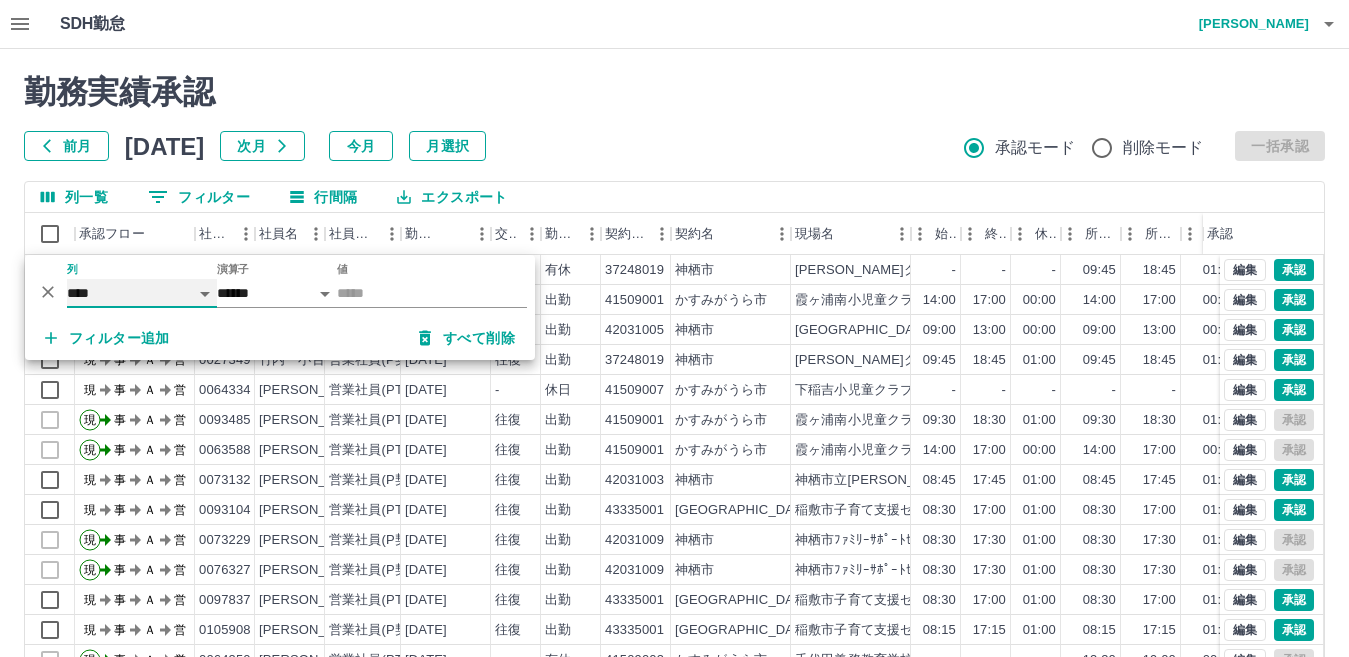 click on "**** *** **** *** *** **** ***** *** *** ** ** ** **** **** **** ** ** *** **** *****" at bounding box center [142, 293] 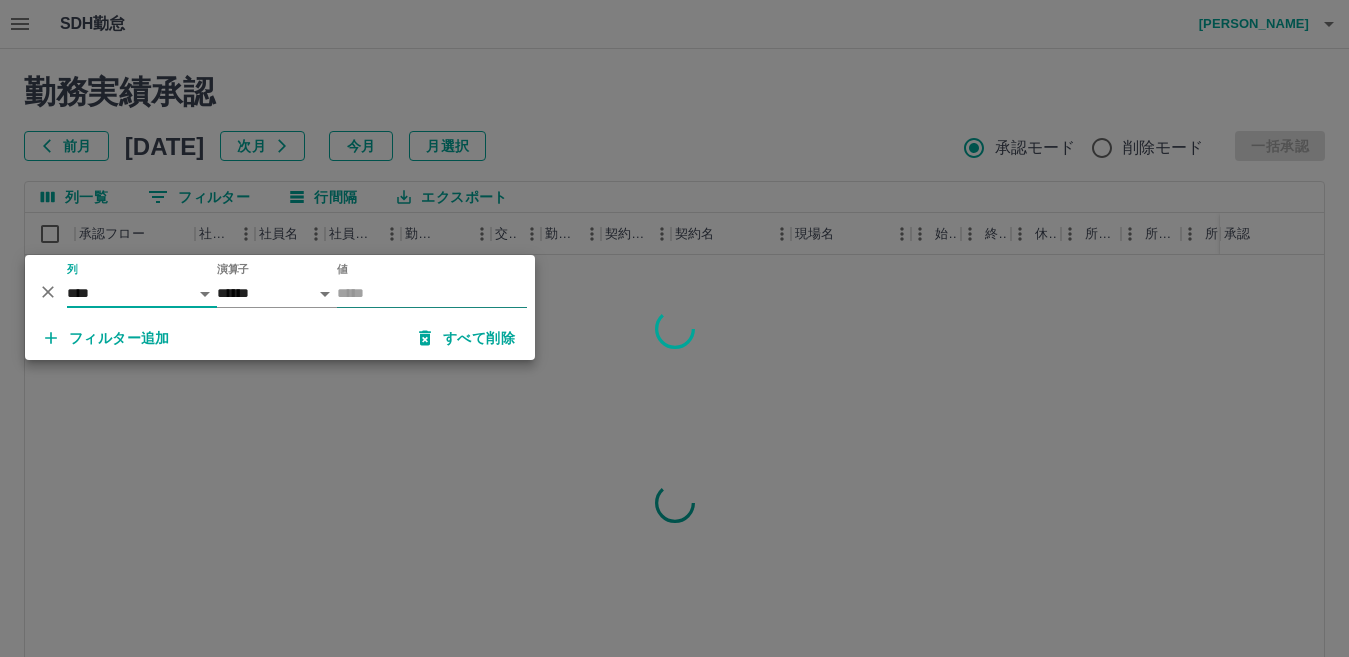 click on "値" at bounding box center (432, 293) 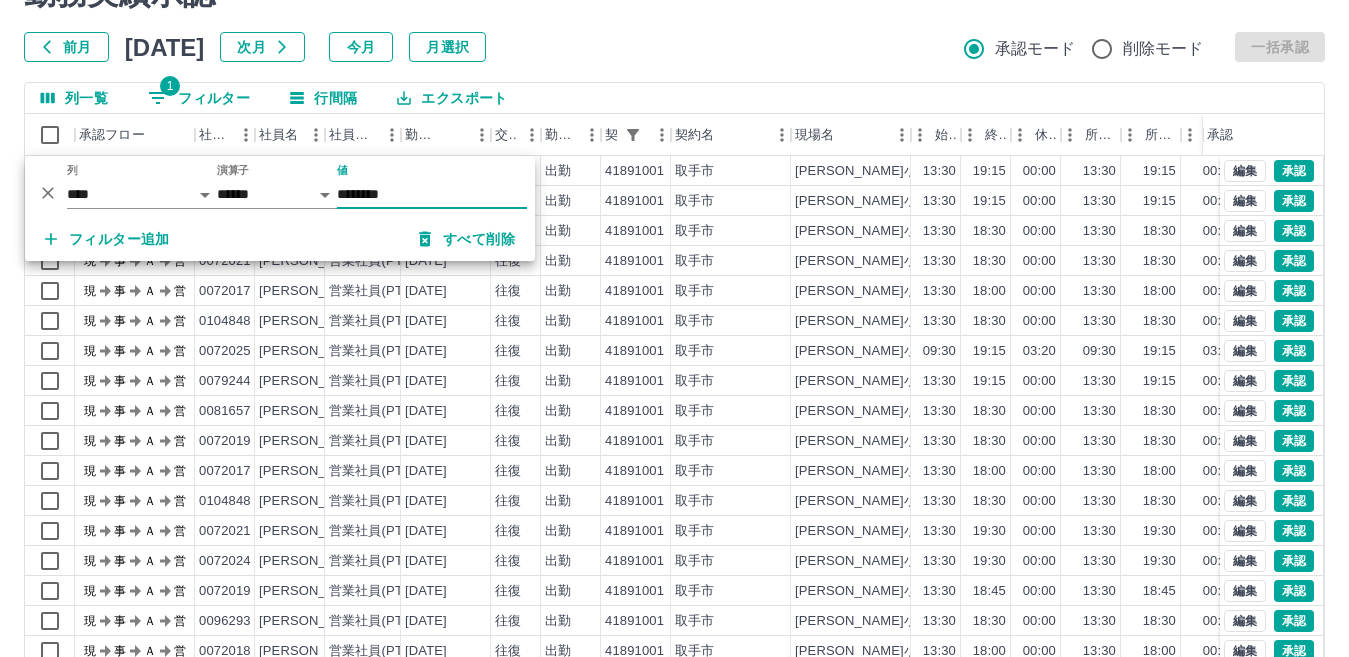 scroll, scrollTop: 188, scrollLeft: 0, axis: vertical 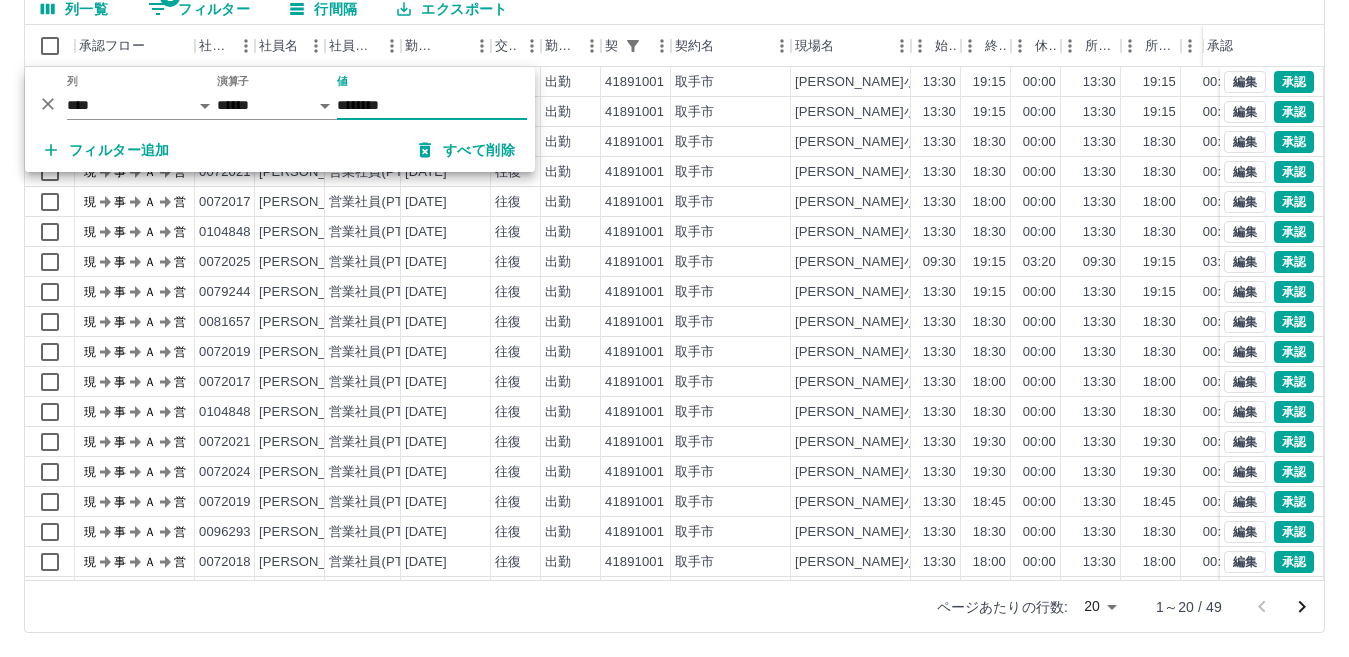 type on "********" 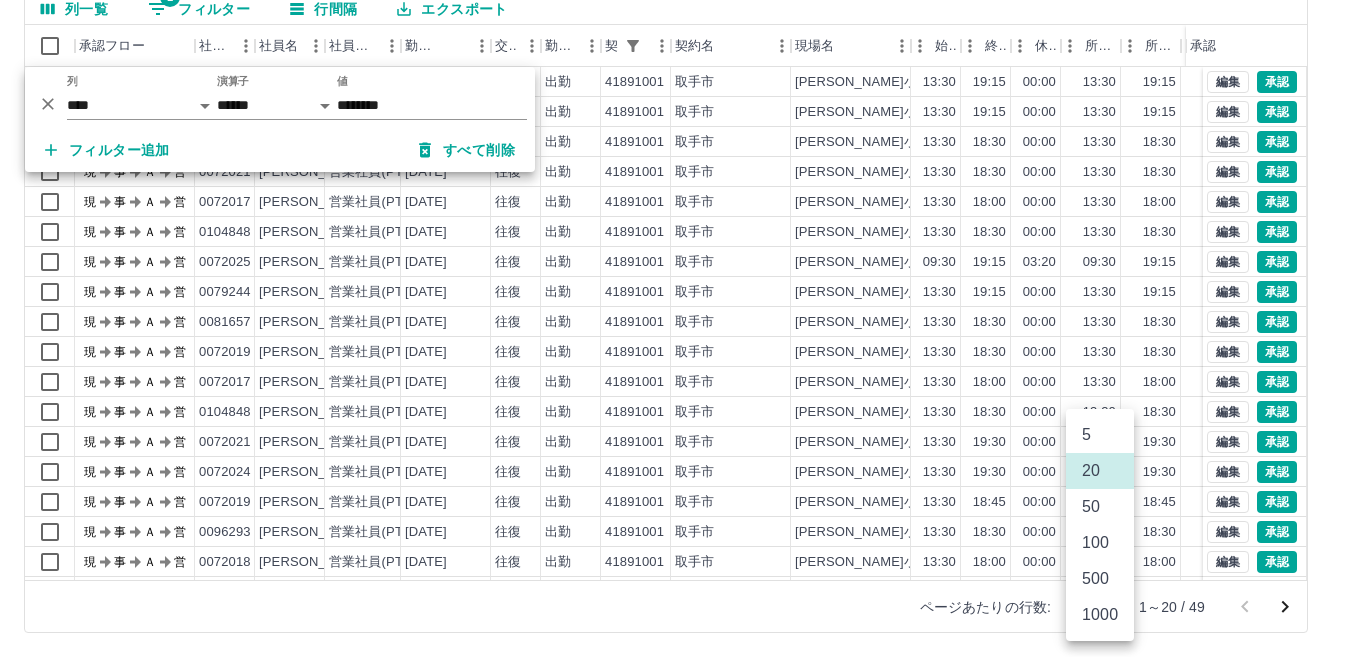 click on "SDH勤怠 [PERSON_NAME] 勤務実績承認 前月 [DATE] 次月 今月 月選択 承認モード 削除モード 一括承認 列一覧 1 フィルター 行間隔 エクスポート 承認フロー 社員番号 社員名 社員区分 勤務日 交通費 勤務区分 契約コード 契約名 現場名 始業 終業 休憩 所定開始 所定終業 所定休憩 拘束 勤務 遅刻等 コメント ステータス 承認 現 事 Ａ 営 0072024 [PERSON_NAME] 営業社員(PT契約) [DATE] 往復 出勤 41891001 取手市 [PERSON_NAME]小学校放課後子どもクラブ1 13:30 19:15 00:00 13:30 19:15 00:00 05:45 05:45 00:00 迎え待ち 現場責任者承認待 現 事 Ａ 営 0072019 [PERSON_NAME] 営業社員(PT契約) [DATE] 往復 出勤 41891001 [GEOGRAPHIC_DATA] [PERSON_NAME]小学校放課後子どもクラブ1 13:30 19:15 00:00 13:30 19:15 00:00 05:45 05:45 00:00 迎え待ち 現場責任者承認待 現 事 Ａ 営 0096293 [PERSON_NAME] 営業社員(PT契約) [DATE] 往復 出勤 13:30" at bounding box center (674, 234) 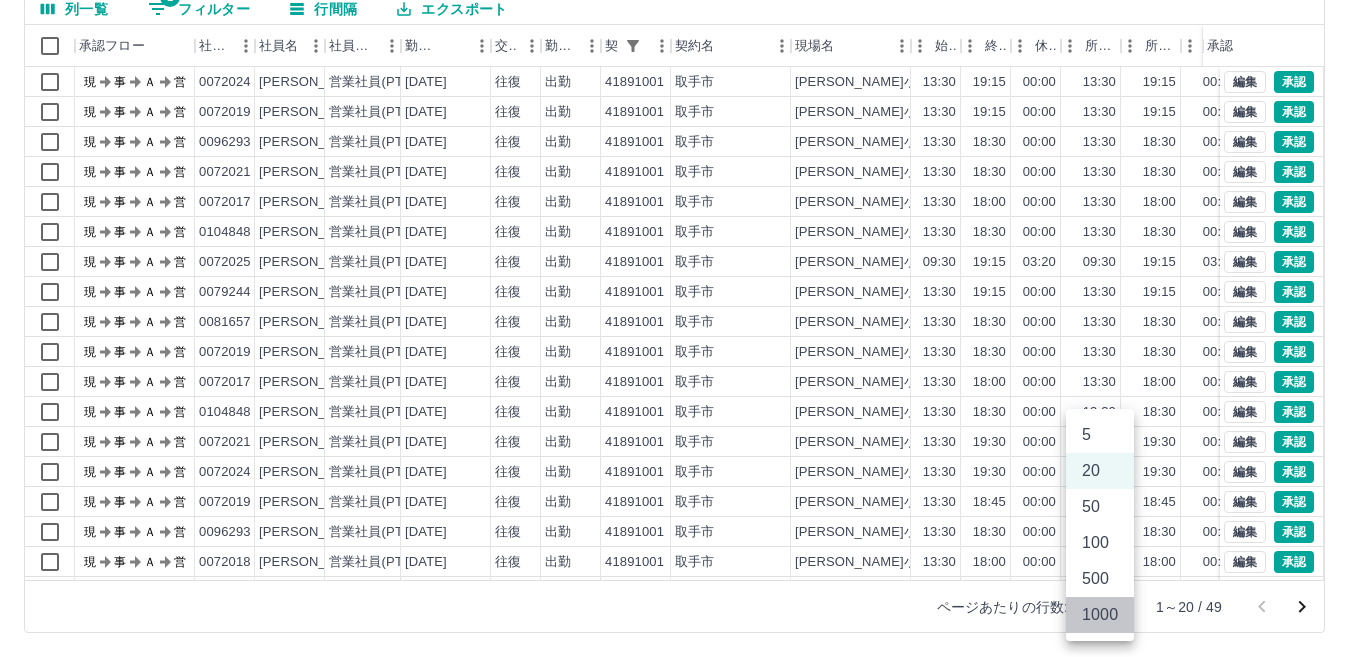 click on "1000" at bounding box center [1100, 615] 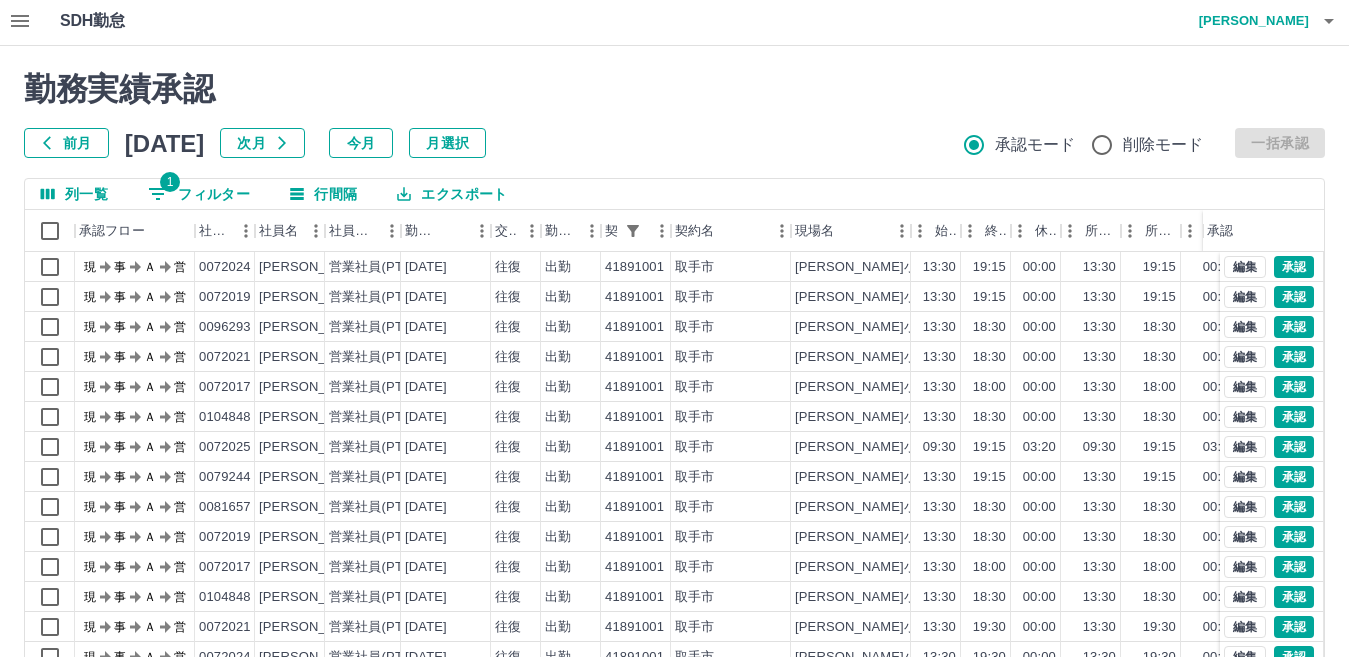 scroll, scrollTop: 0, scrollLeft: 0, axis: both 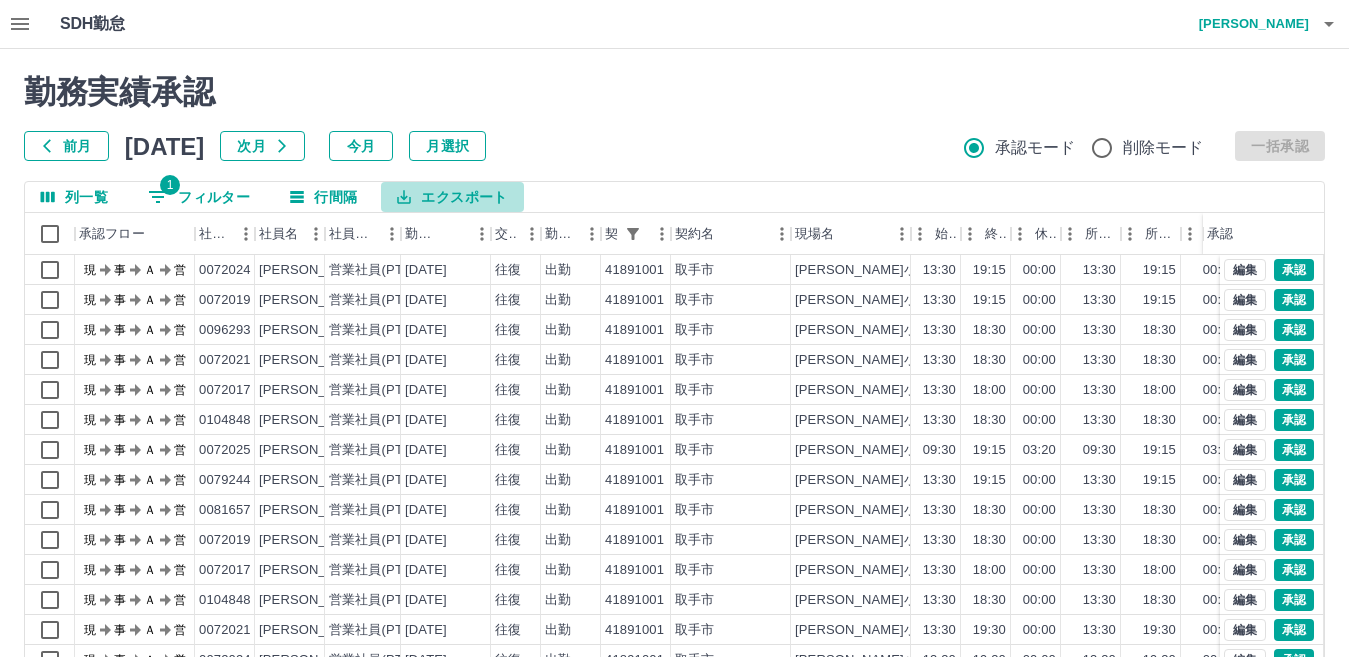 click on "エクスポート" at bounding box center [452, 197] 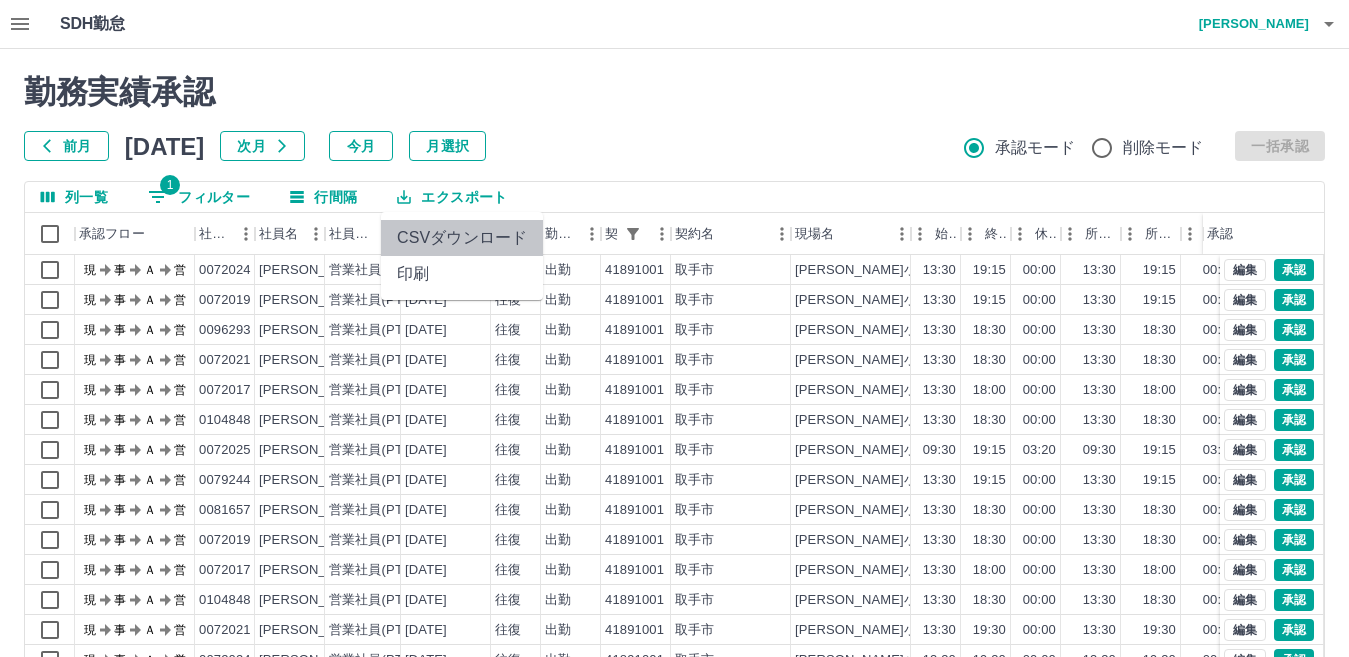 click on "CSVダウンロード" at bounding box center (462, 238) 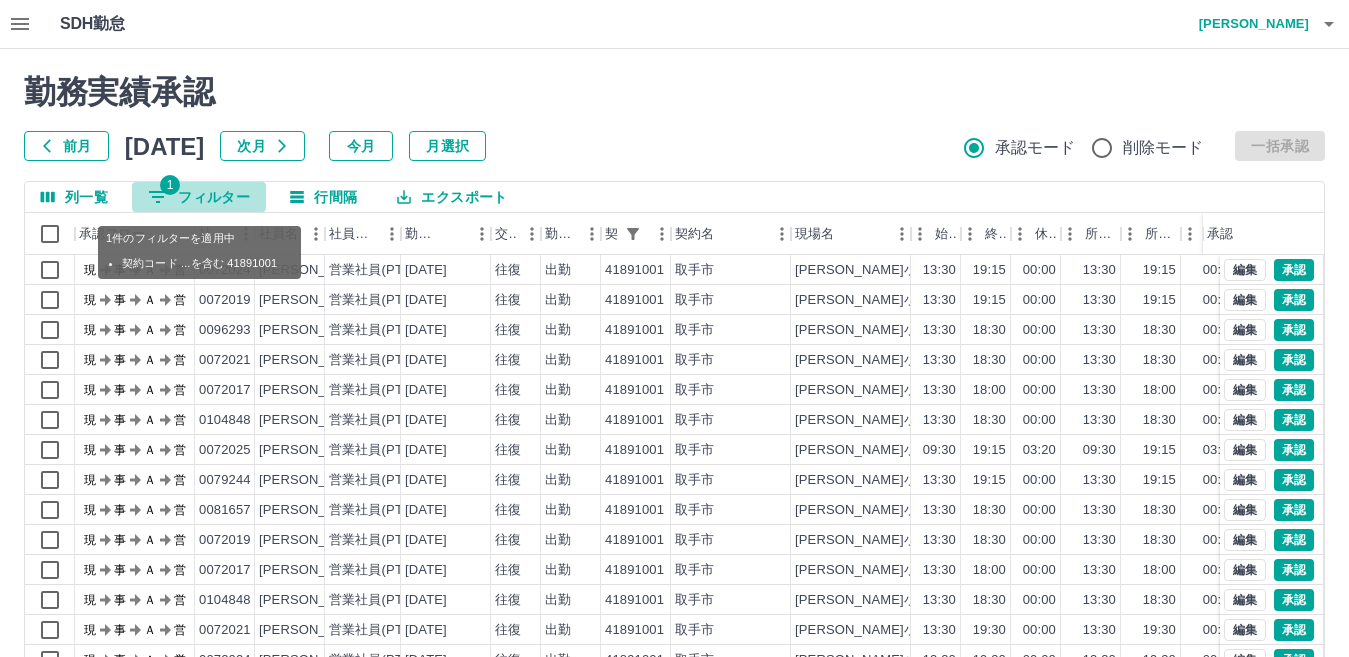 click on "1 フィルター" at bounding box center [199, 197] 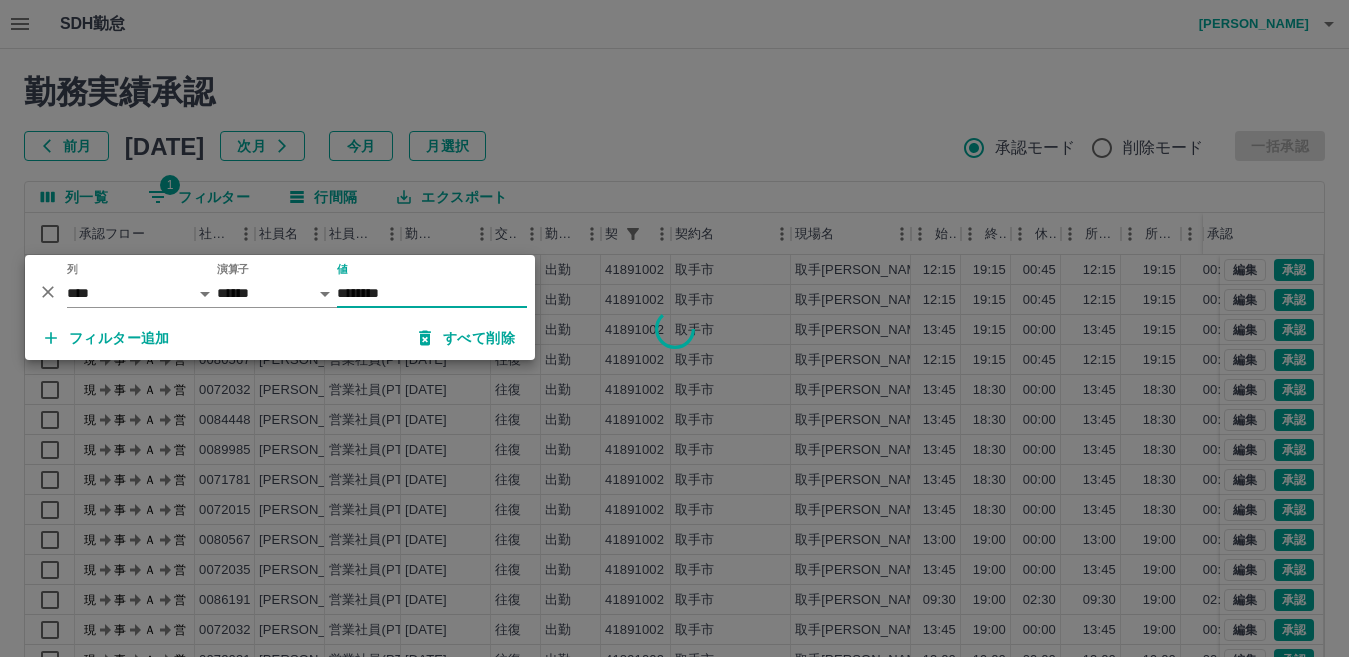 scroll, scrollTop: 188, scrollLeft: 0, axis: vertical 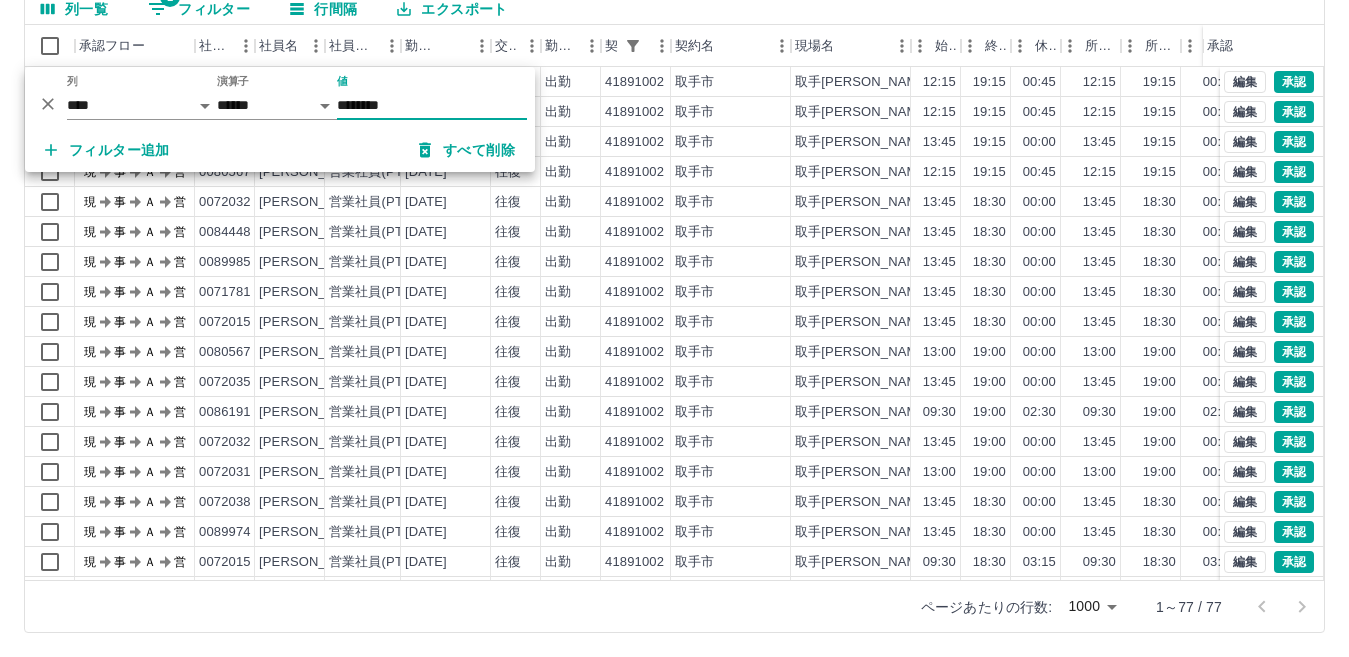type on "********" 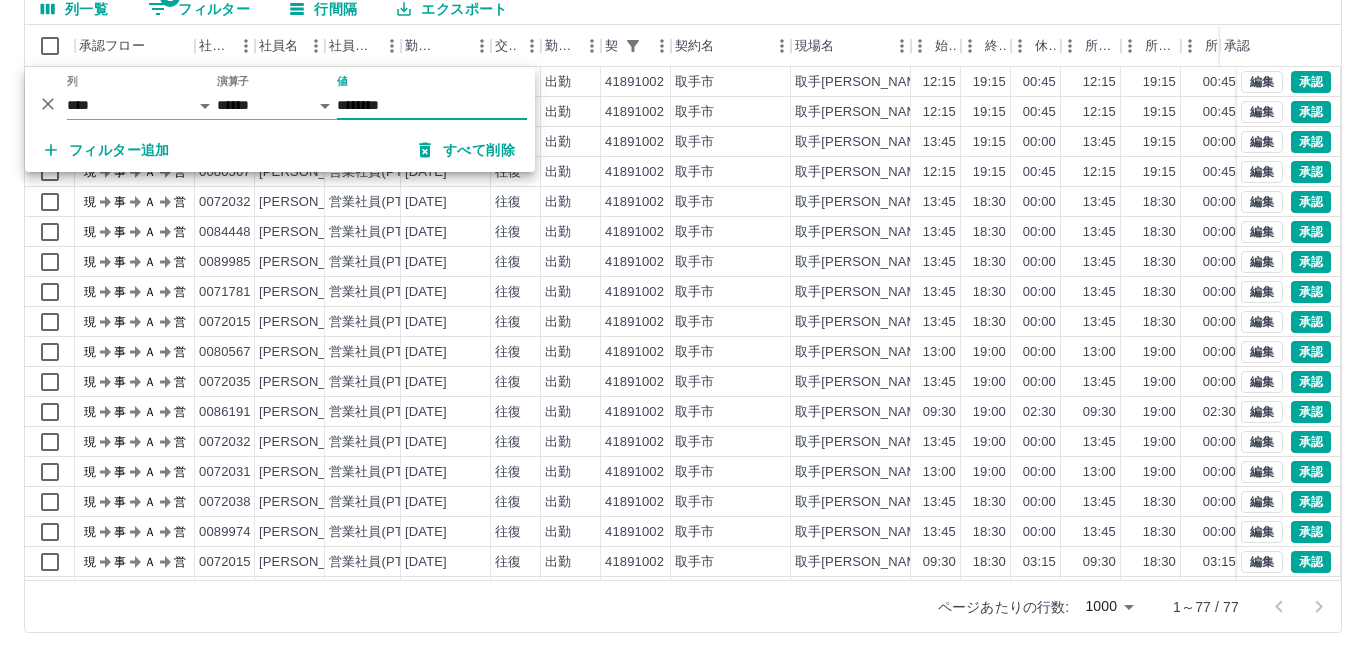 click on "SDH勤怠 [PERSON_NAME] 勤務実績承認 前月 [DATE] 次月 今月 月選択 承認モード 削除モード 一括承認 列一覧 1 フィルター 行間隔 エクスポート 承認フロー 社員番号 社員名 社員区分 勤務日 交通費 勤務区分 契約コード 契約名 現場名 始業 終業 休憩 所定開始 所定終業 所定休憩 拘束 勤務 遅刻等 コメント ステータス 承認 現 事 Ａ 営 0072035 [PERSON_NAME] 営業社員(PT契約) [DATE] 往復 出勤 41891002 取手市 取手[PERSON_NAME]小学校放課後子どもクラブ 12:15 19:15 00:45 12:15 19:15 00:45 07:00 06:15 00:00 児童迎え待ち 現場責任者承認待 現 事 Ａ 営 0086191 [PERSON_NAME] 営業社員(PT契約) [DATE] 往復 出勤 41891002 [GEOGRAPHIC_DATA] 取手[PERSON_NAME]小学校放課後子どもクラブ 12:15 19:15 00:45 12:15 19:15 00:45 07:00 06:15 00:00 児童迎え待ち 現場責任者承認待 現 事 Ａ 営 0072029 [PERSON_NAME] 営業社員(PT契約) [DATE] 往復" at bounding box center (683, 234) 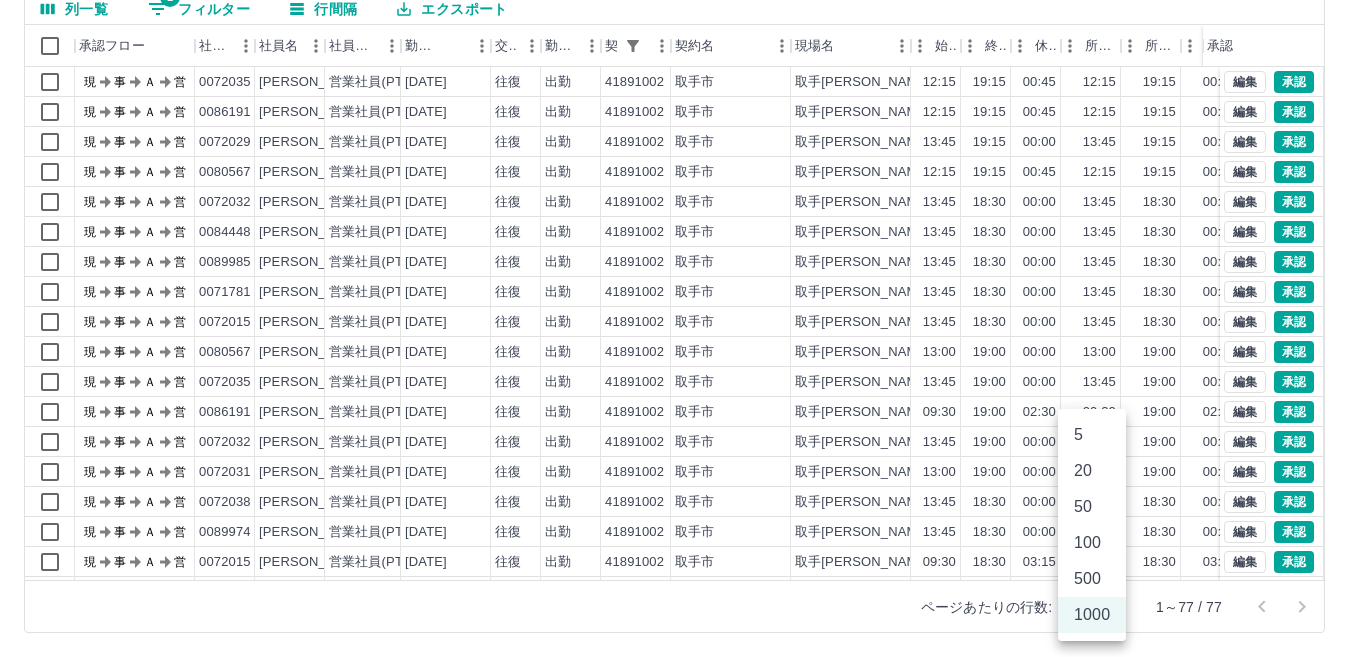 click on "1000" at bounding box center [1092, 615] 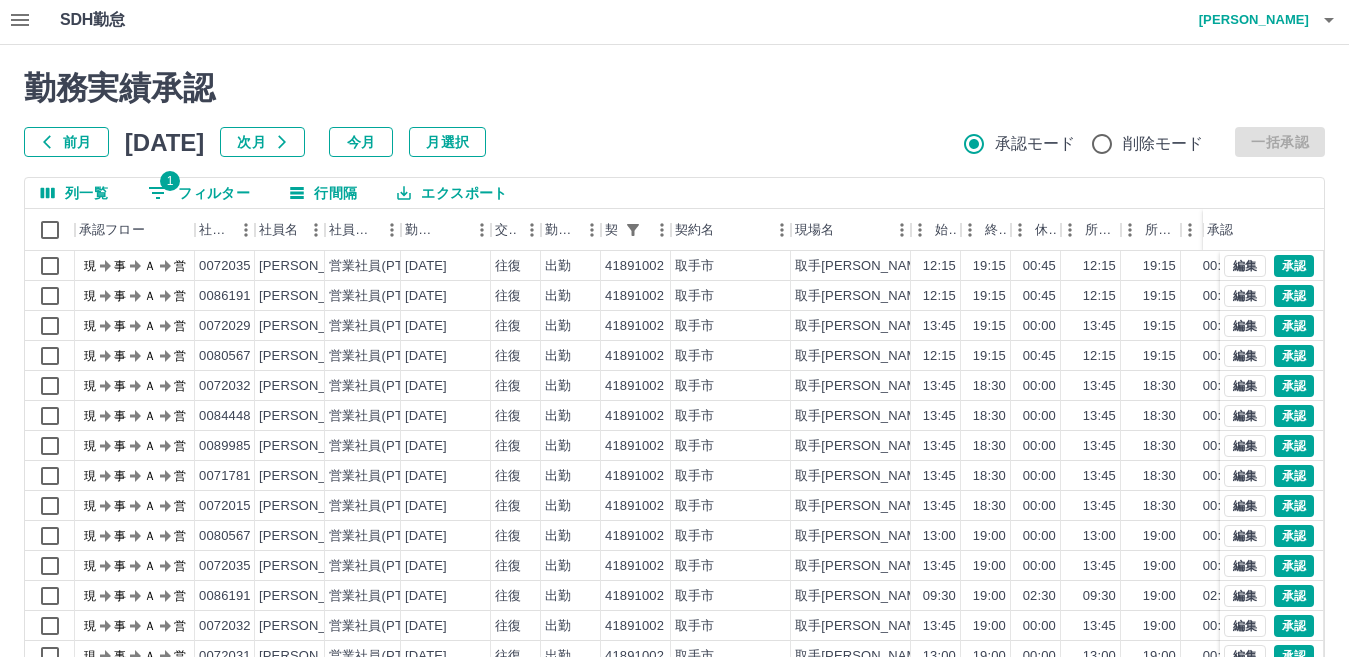 scroll, scrollTop: 0, scrollLeft: 0, axis: both 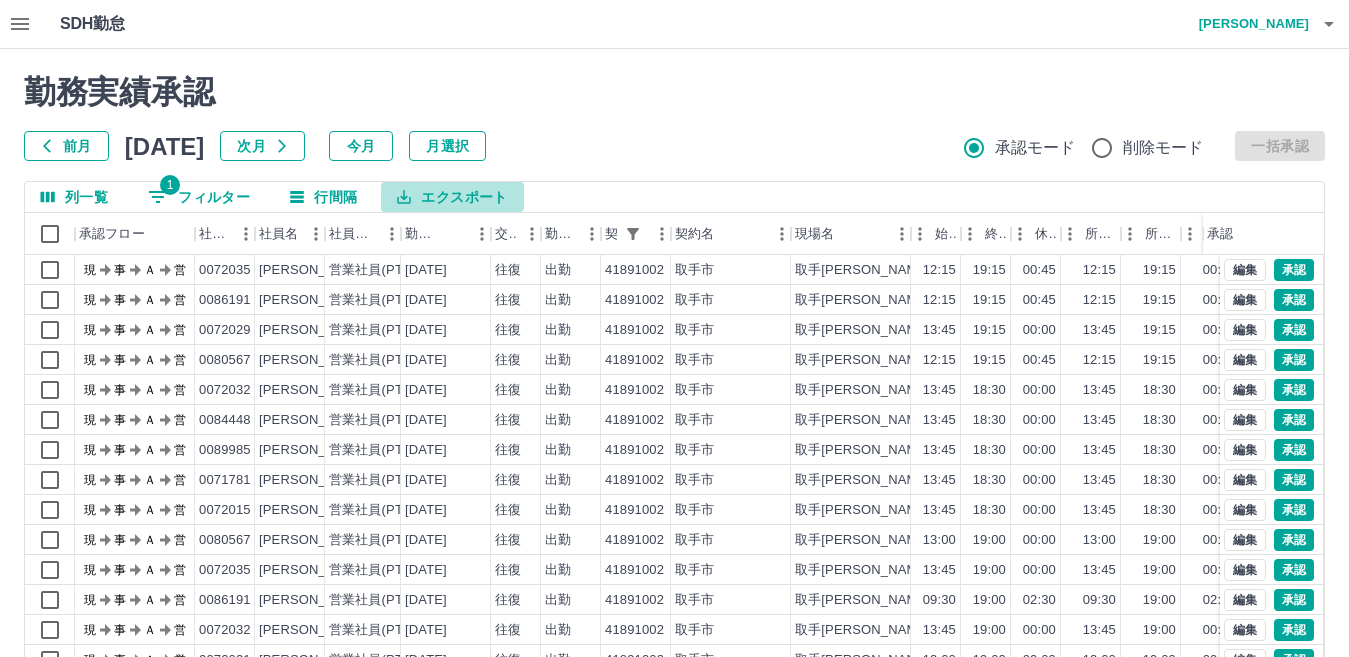 click on "エクスポート" at bounding box center [452, 197] 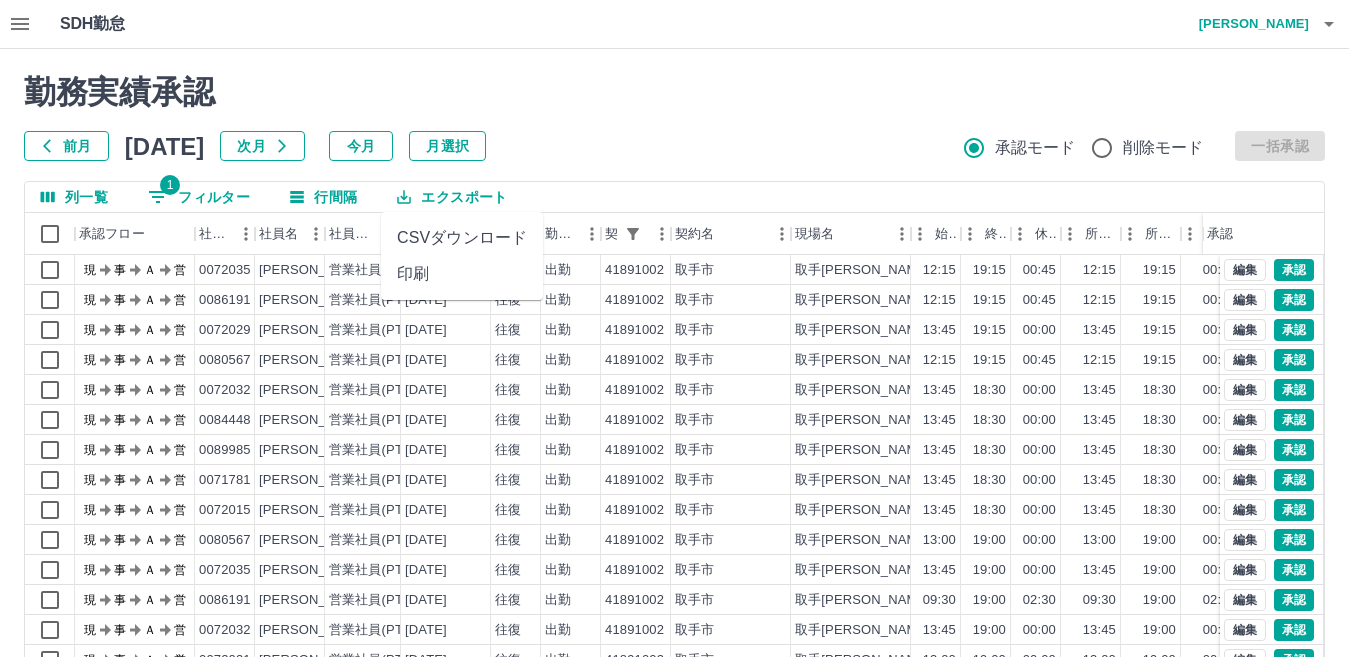 click on "CSVダウンロード" at bounding box center [462, 238] 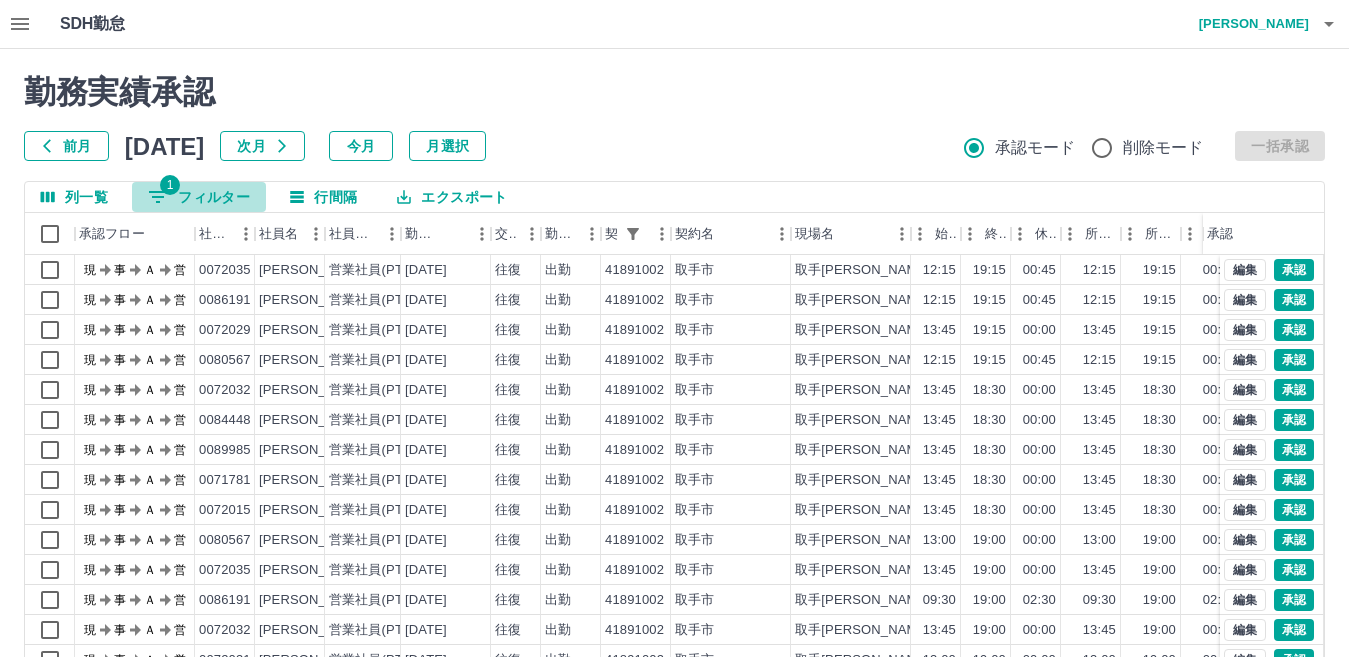 click on "1 フィルター" at bounding box center (199, 197) 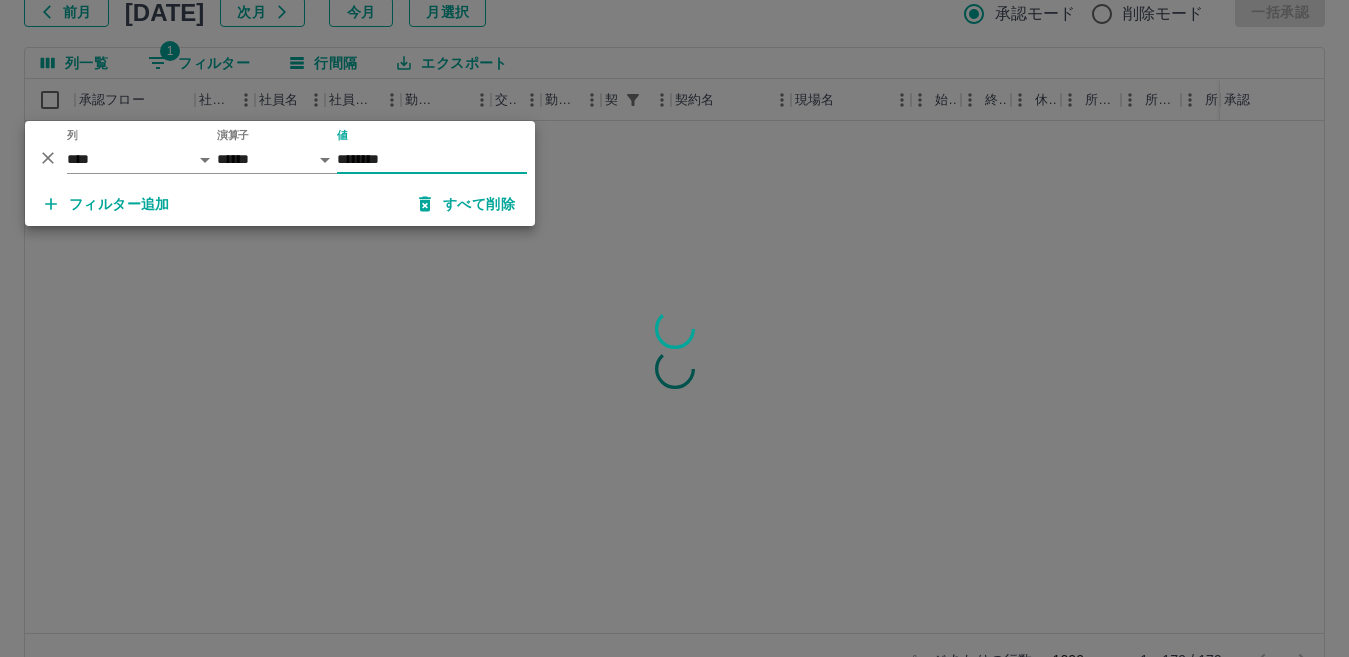 scroll, scrollTop: 188, scrollLeft: 0, axis: vertical 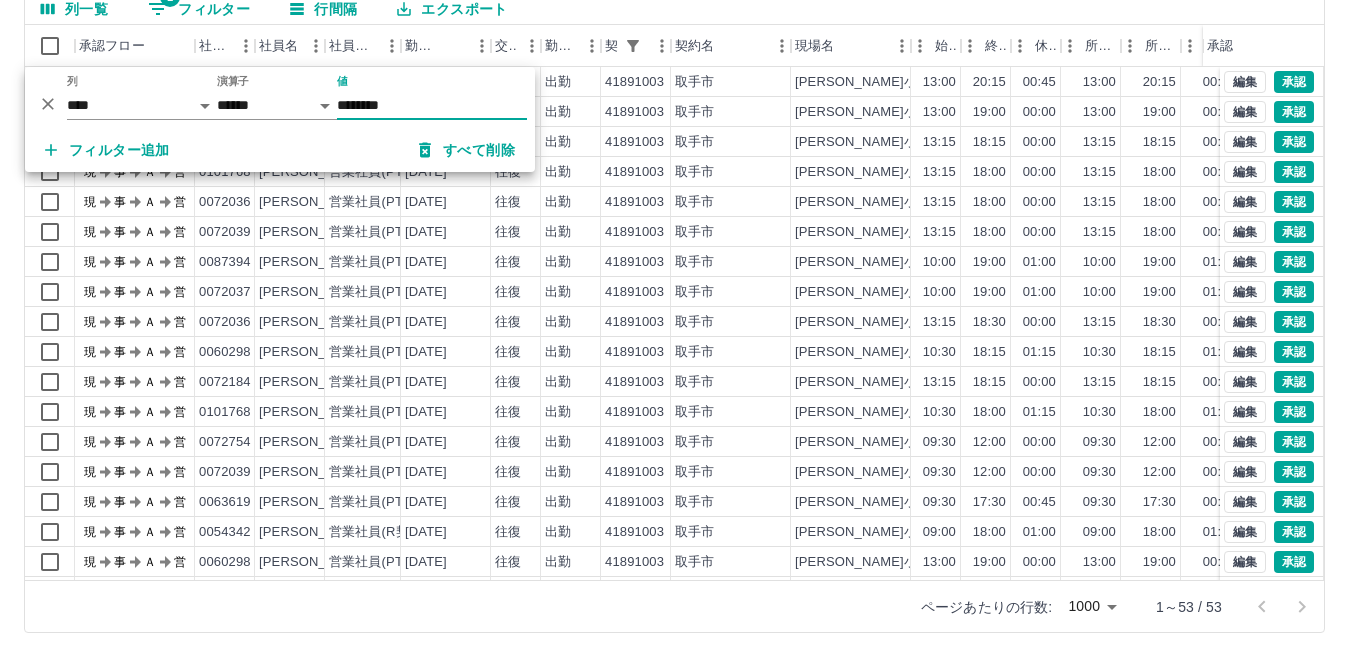 type on "********" 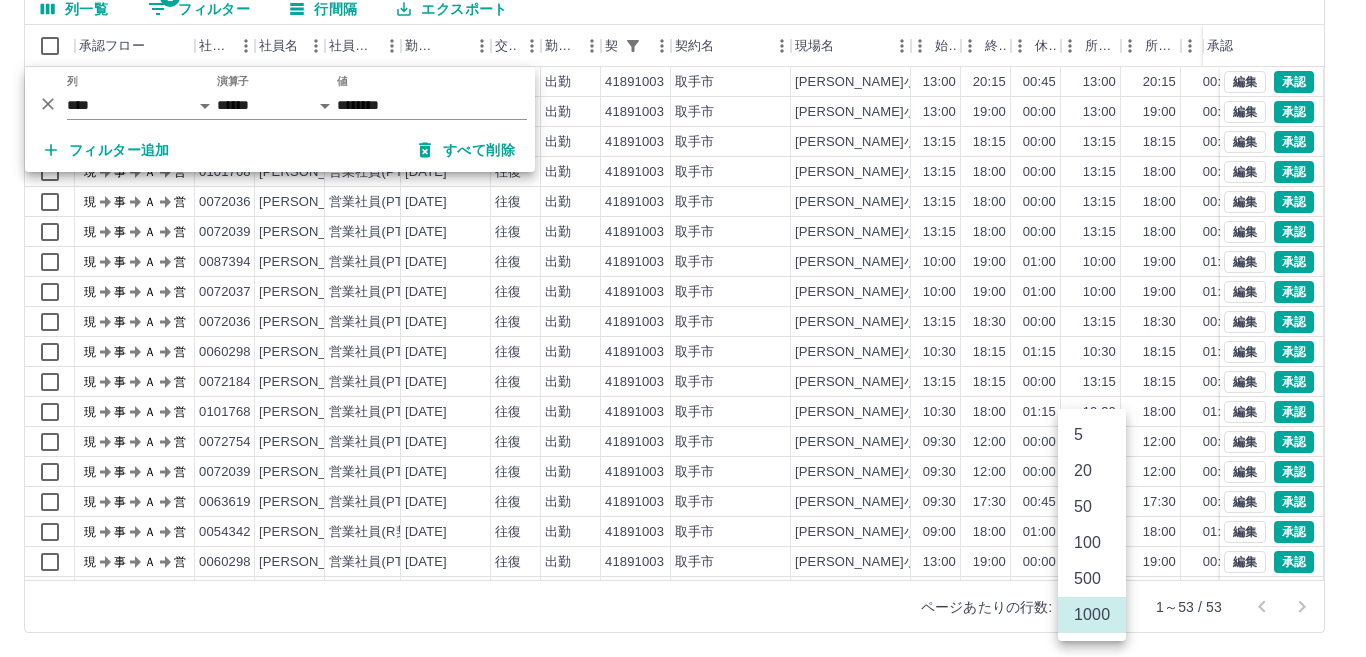 click on "SDH勤怠 [PERSON_NAME] 勤務実績承認 前月 [DATE] 次月 今月 月選択 承認モード 削除モード 一括承認 列一覧 1 フィルター 行間隔 エクスポート 承認フロー 社員番号 社員名 社員区分 勤務日 交通費 勤務区分 契約コード 契約名 現場名 始業 終業 休憩 所定開始 所定終業 所定休憩 拘束 勤務 遅刻等 コメント ステータス 承認 現 事 Ａ 営 0072754 [PERSON_NAME] 営業社員(PT契約) [DATE] 往復 出勤 41891003 取手市 [PERSON_NAME]小学校放課後子どもクラブ 13:00 20:15 00:45 13:00 20:15 00:45 07:15 06:30 00:00 話し合い 現場責任者承認待 現 事 Ａ 営 0060298 [PERSON_NAME] 営業社員(PT契約) [DATE] 往復 出勤 41891003 取手市 [PERSON_NAME]小学校放課後子どもクラブ 13:00 19:00 00:00 13:00 19:00 00:00 06:00 06:00 00:00 勤務延長 現場責任者承認待 現 事 Ａ 営 0072037 [PERSON_NAME] 営業社員(PT契約) [DATE] 往復 出勤 41891003" at bounding box center [683, 234] 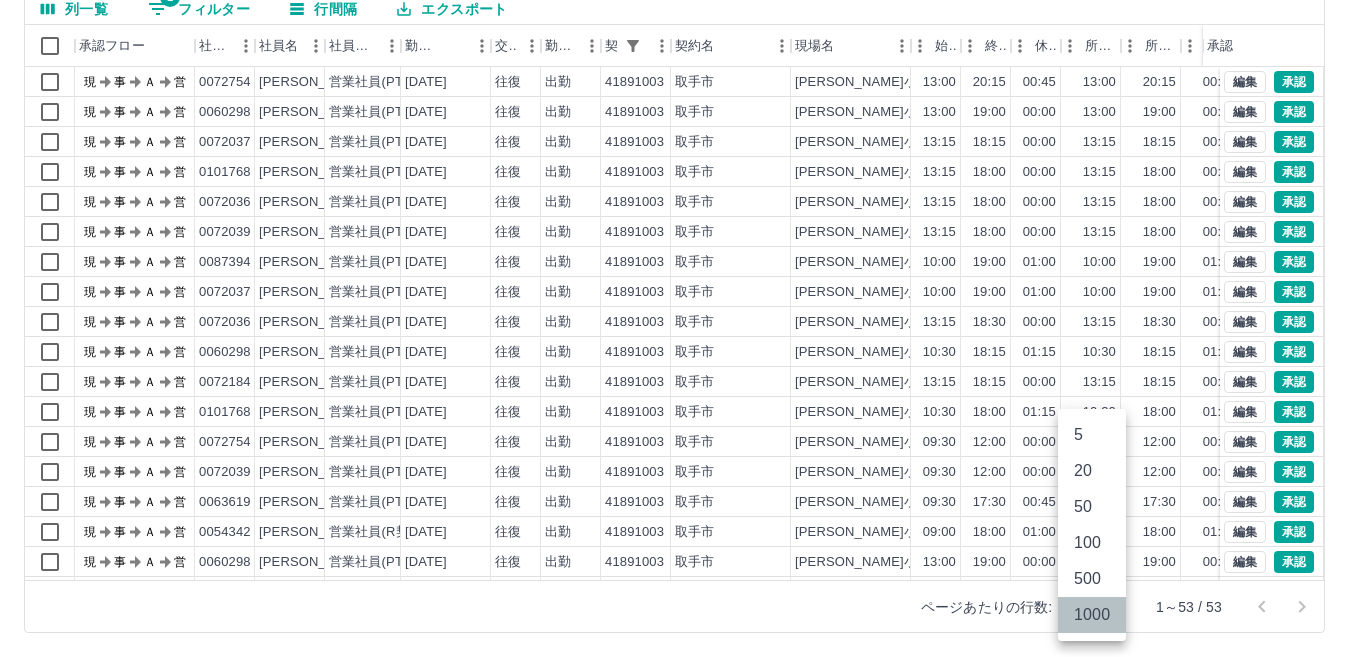 click on "1000" at bounding box center [1092, 615] 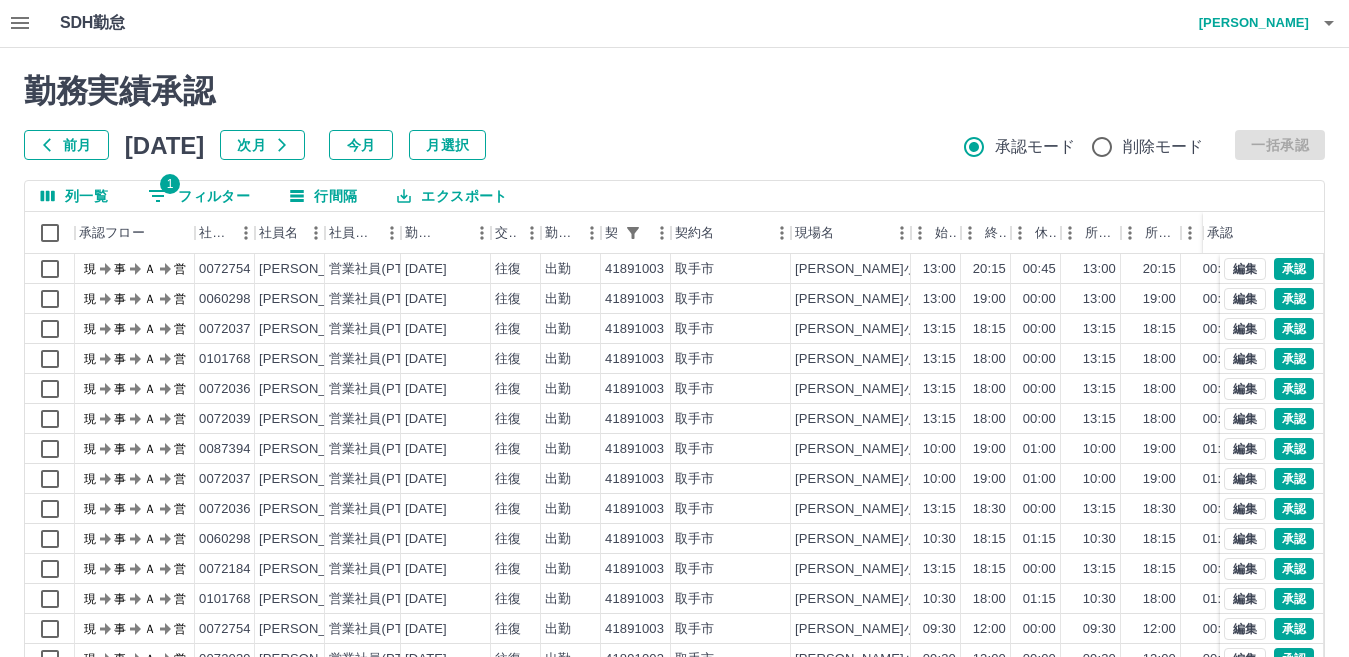 scroll, scrollTop: 0, scrollLeft: 0, axis: both 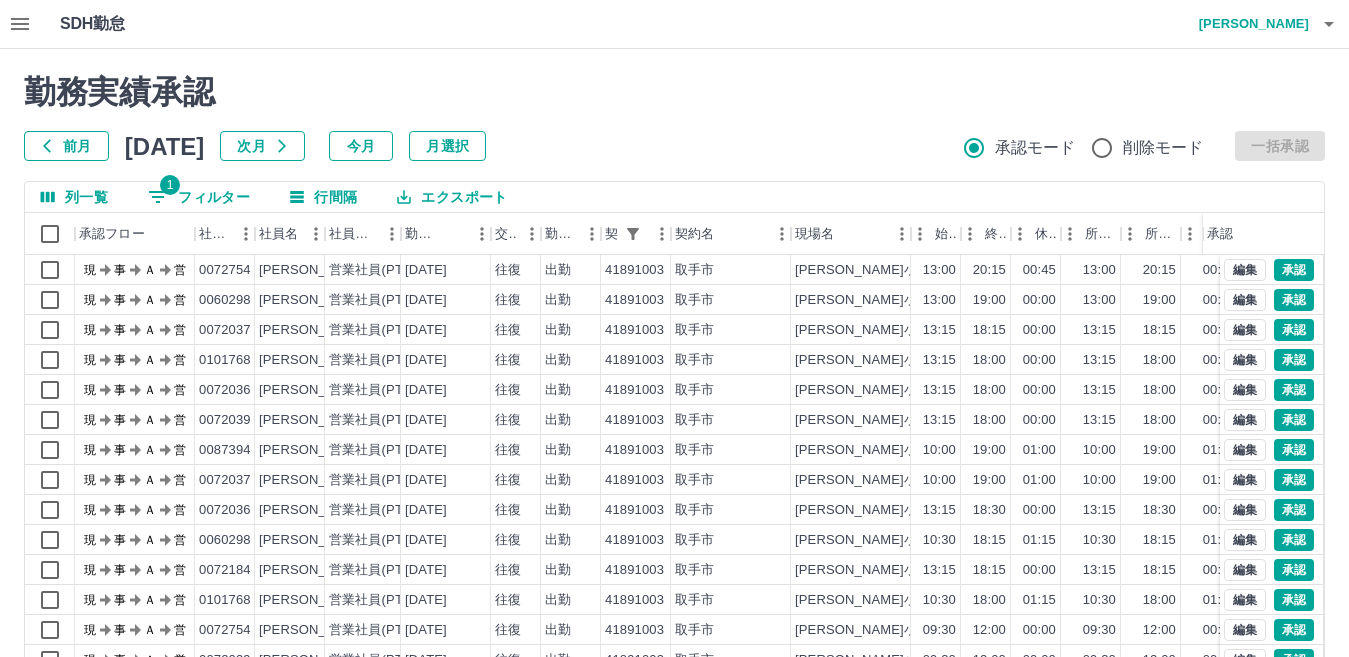 click on "エクスポート" at bounding box center [452, 197] 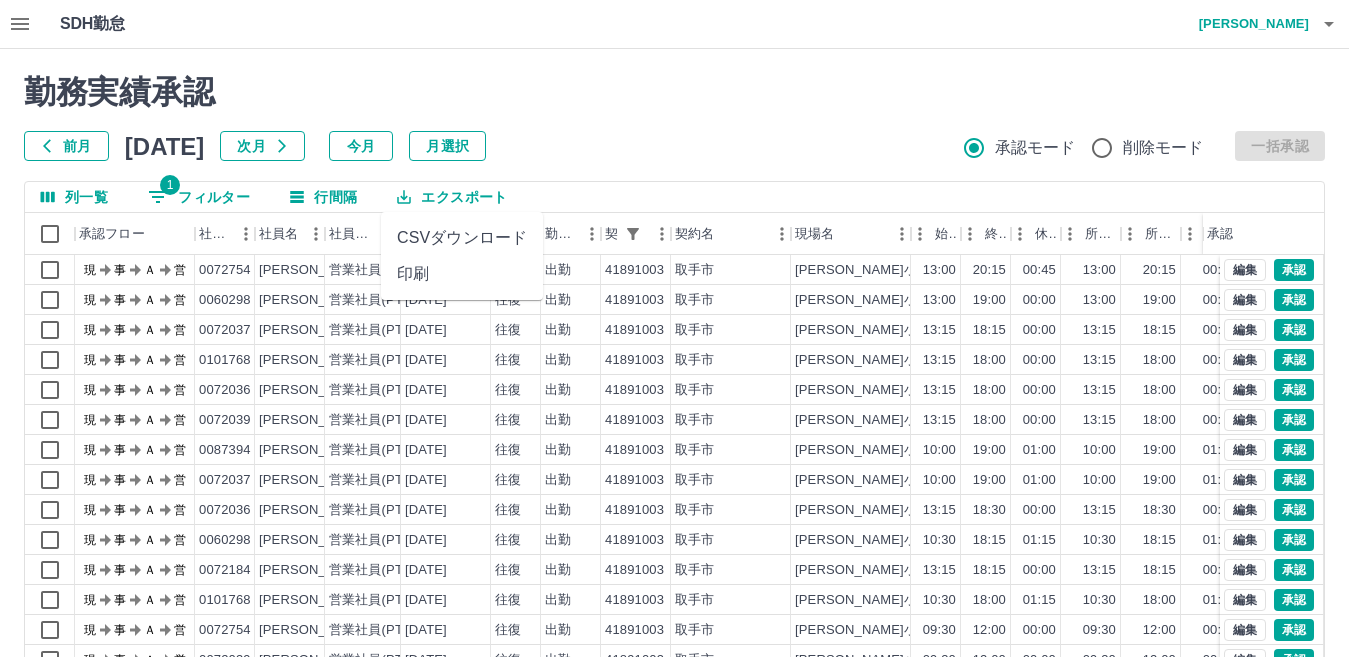 click on "CSVダウンロード" at bounding box center (462, 238) 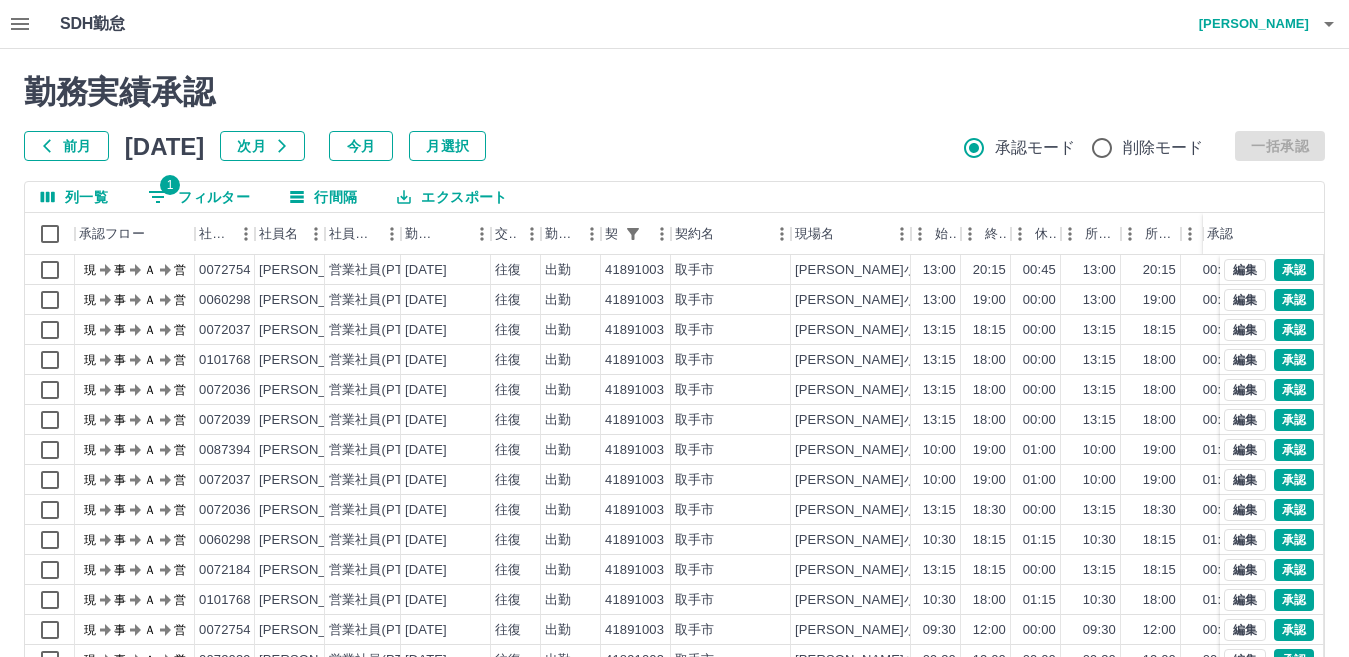 click on "1 フィルター" at bounding box center [199, 197] 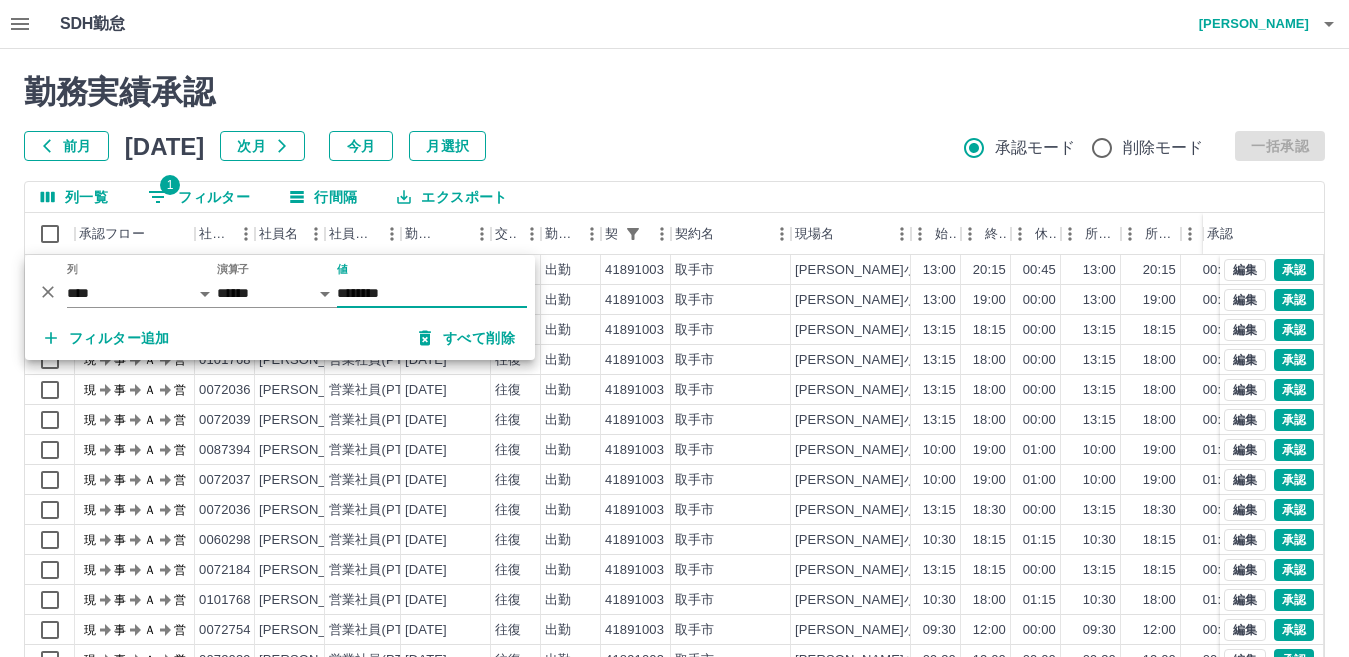 click on "********" at bounding box center [432, 293] 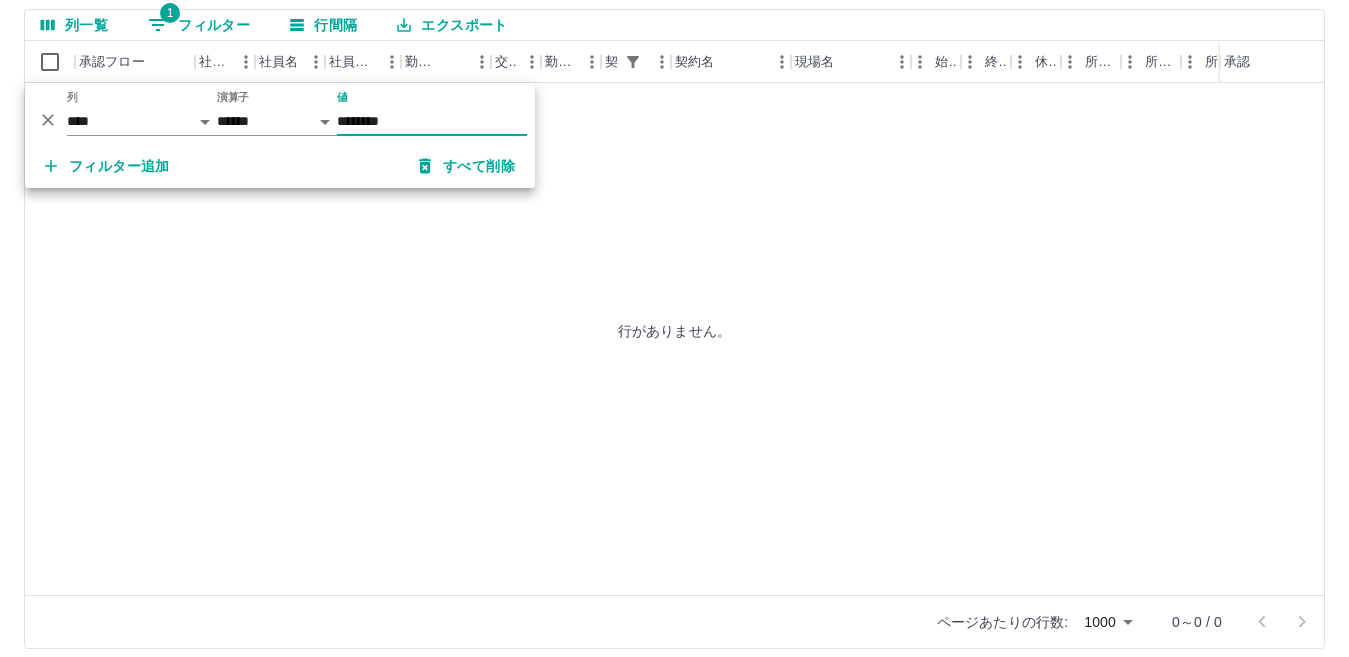 scroll, scrollTop: 188, scrollLeft: 0, axis: vertical 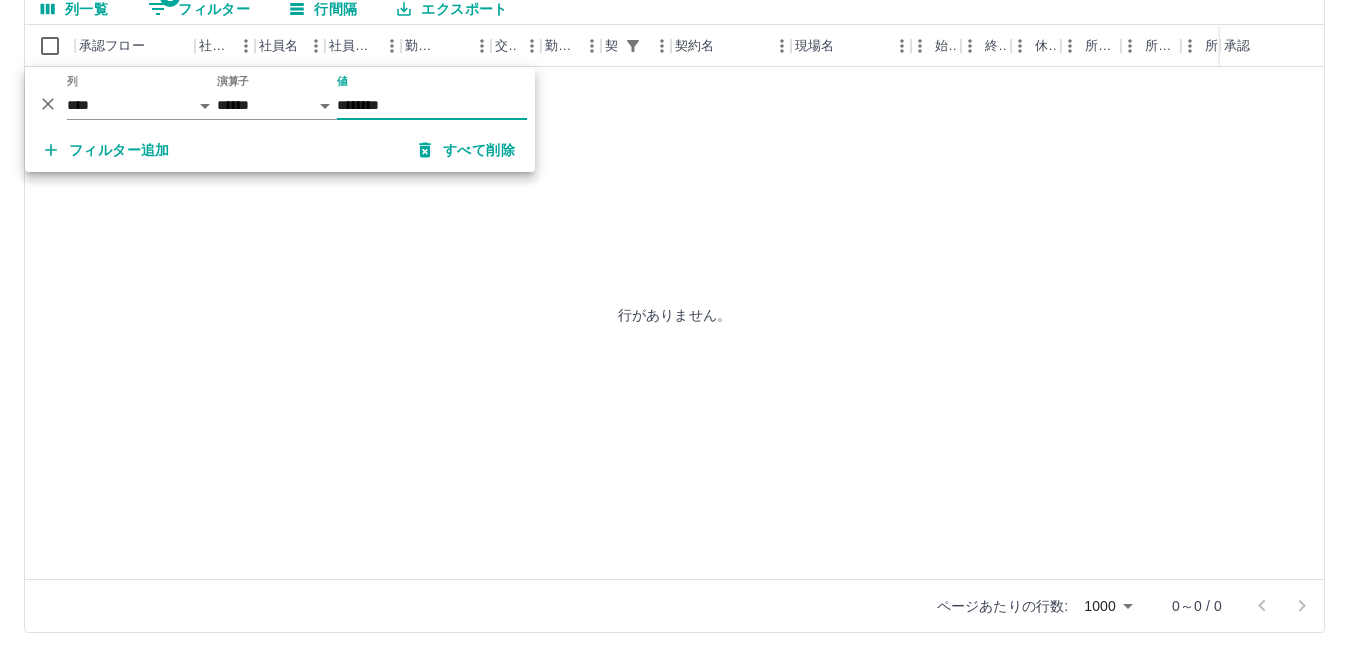 type on "********" 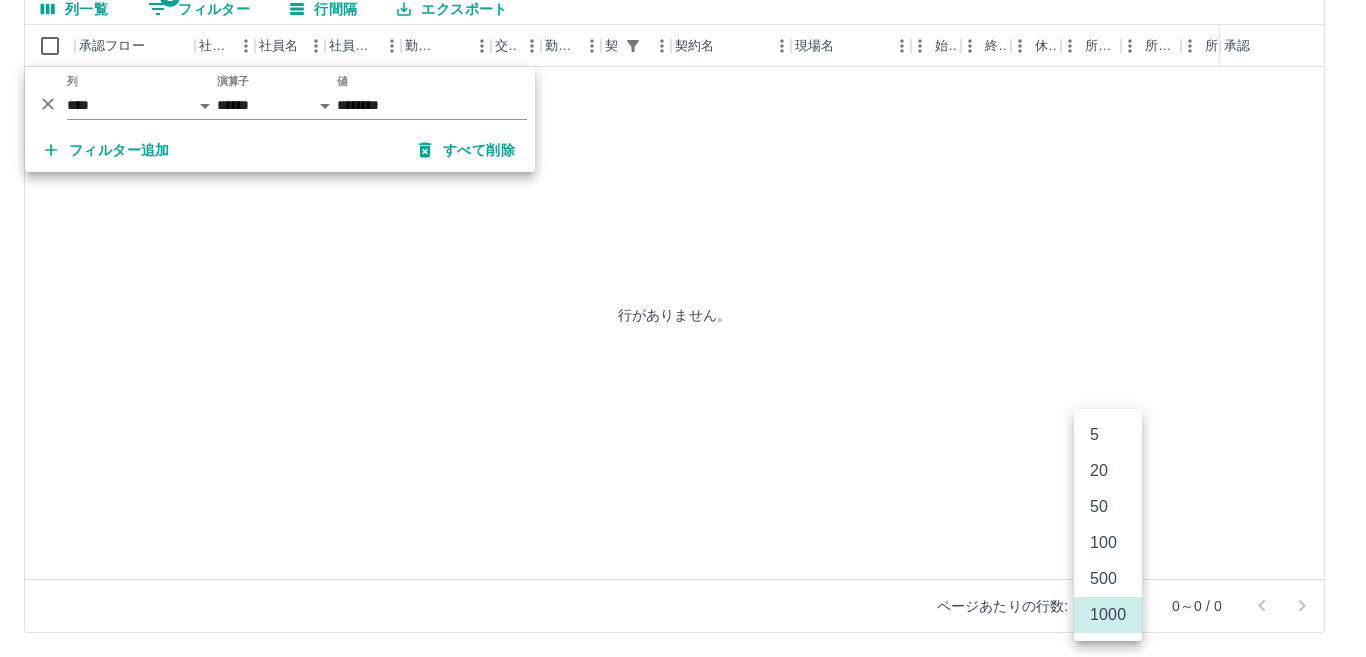 click on "SDH勤怠 [PERSON_NAME] 勤務実績承認 前月 [DATE] 次月 今月 月選択 承認モード 削除モード 一括承認 列一覧 1 フィルター 行間隔 エクスポート 承認フロー 社員番号 社員名 社員区分 勤務日 交通費 勤務区分 契約コード 契約名 現場名 始業 終業 休憩 所定開始 所定終業 所定休憩 拘束 勤務 遅刻等 コメント ステータス 承認 行がありません。 ページあたりの行数: [DATE] **** 0～0 / 0 SDH勤怠 *** ** 列 **** *** **** *** *** **** ***** *** *** ** ** ** **** **** **** ** ** *** **** ***** 演算子 ****** ******* 値 ******** フィルター追加 すべて削除 5 20 [CREDIT_CARD_NUMBER][DATE]" at bounding box center [683, 234] 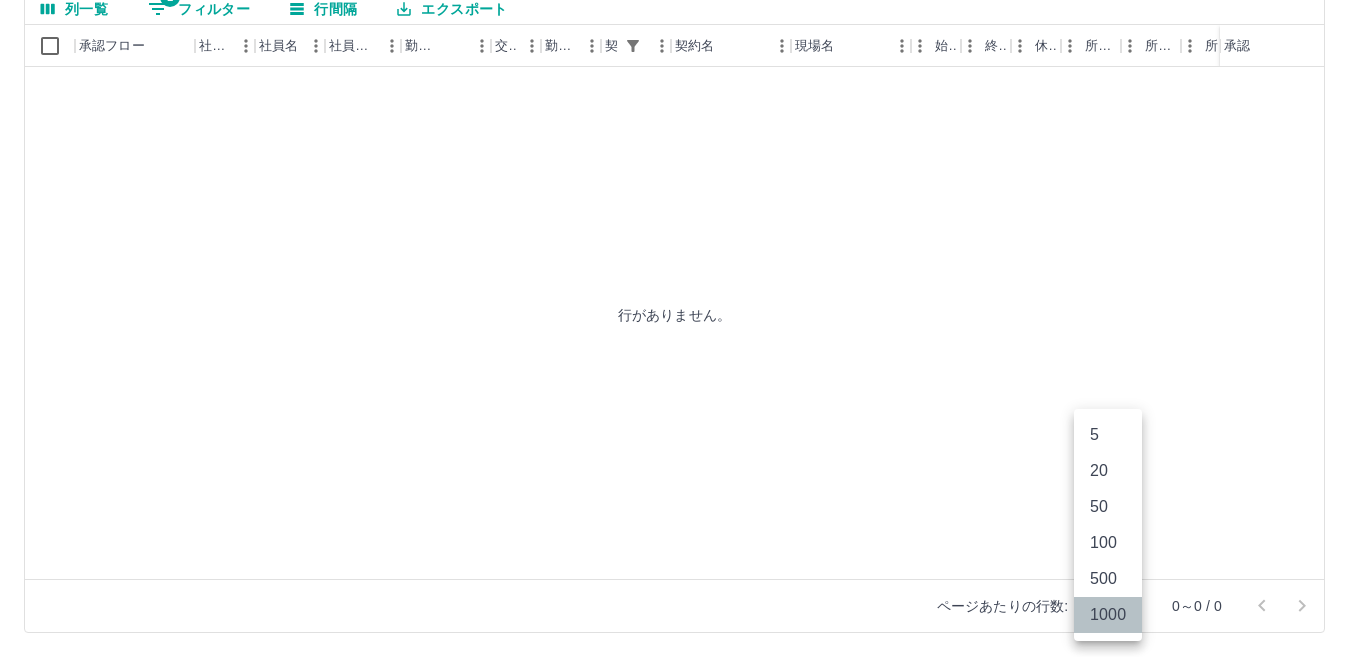 click on "1000" at bounding box center [1108, 615] 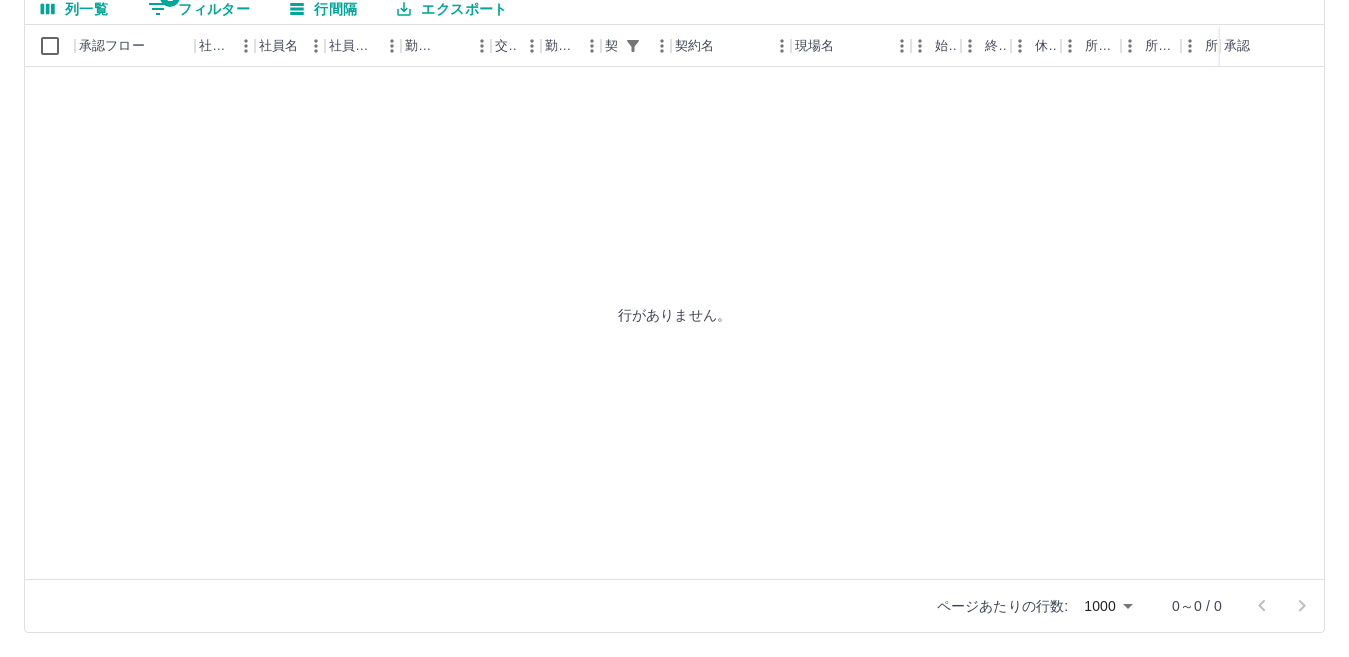 click on "行がありません。" at bounding box center (674, 314) 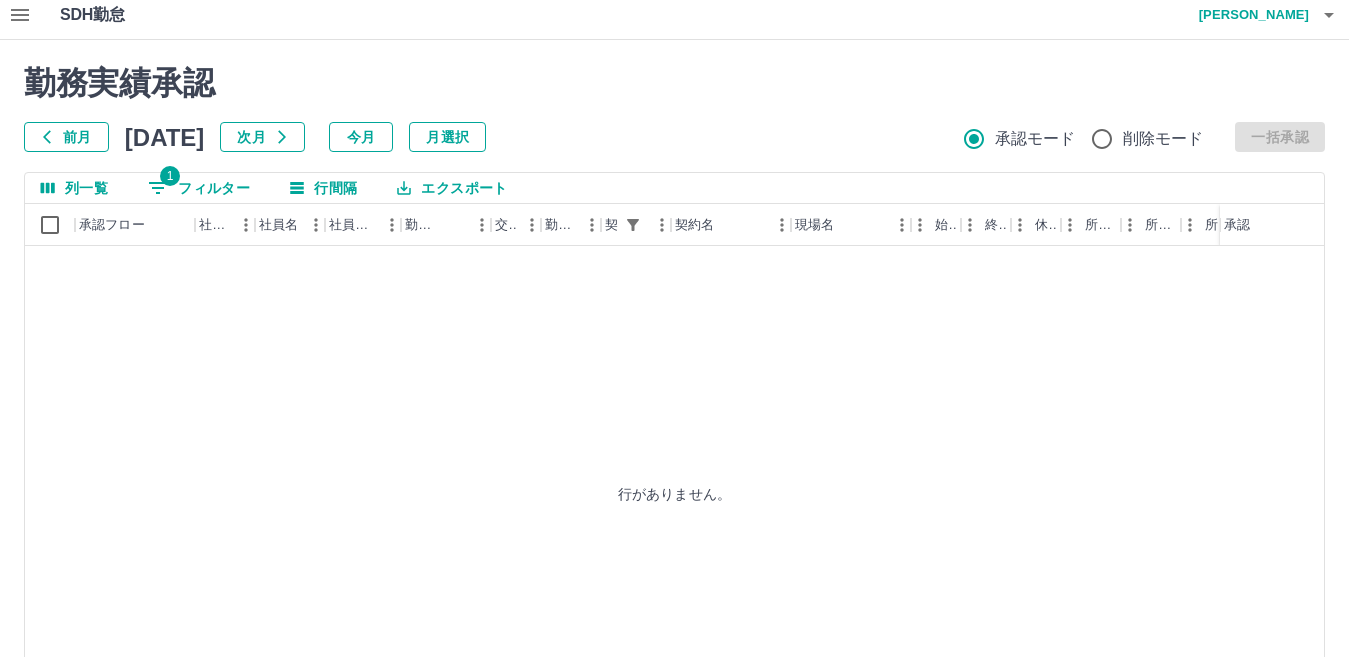 scroll, scrollTop: 0, scrollLeft: 0, axis: both 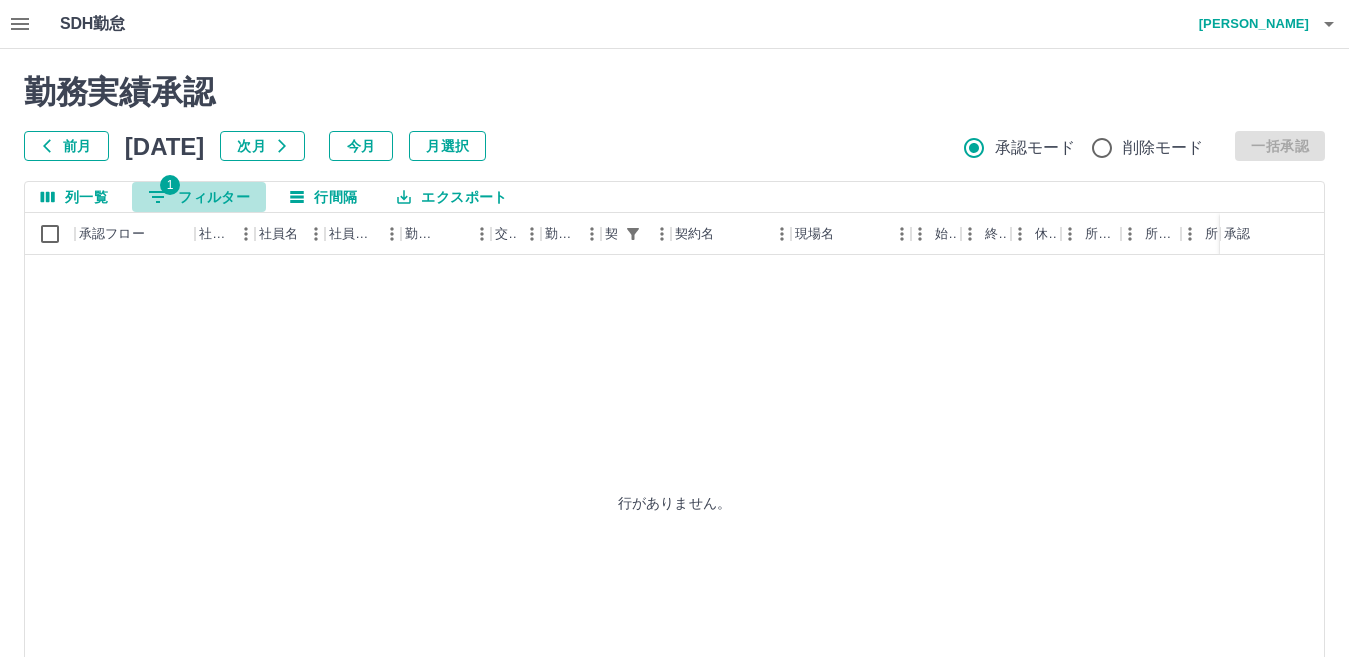 click on "1 フィルター" at bounding box center [199, 197] 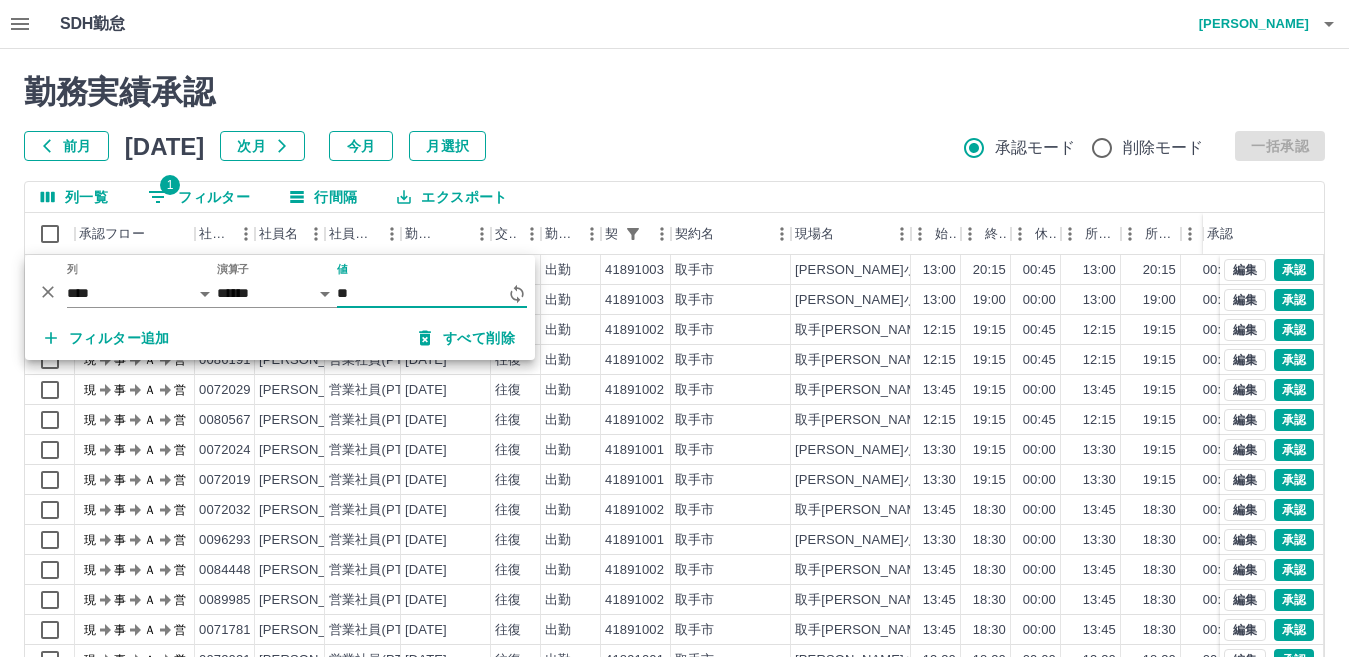type on "*" 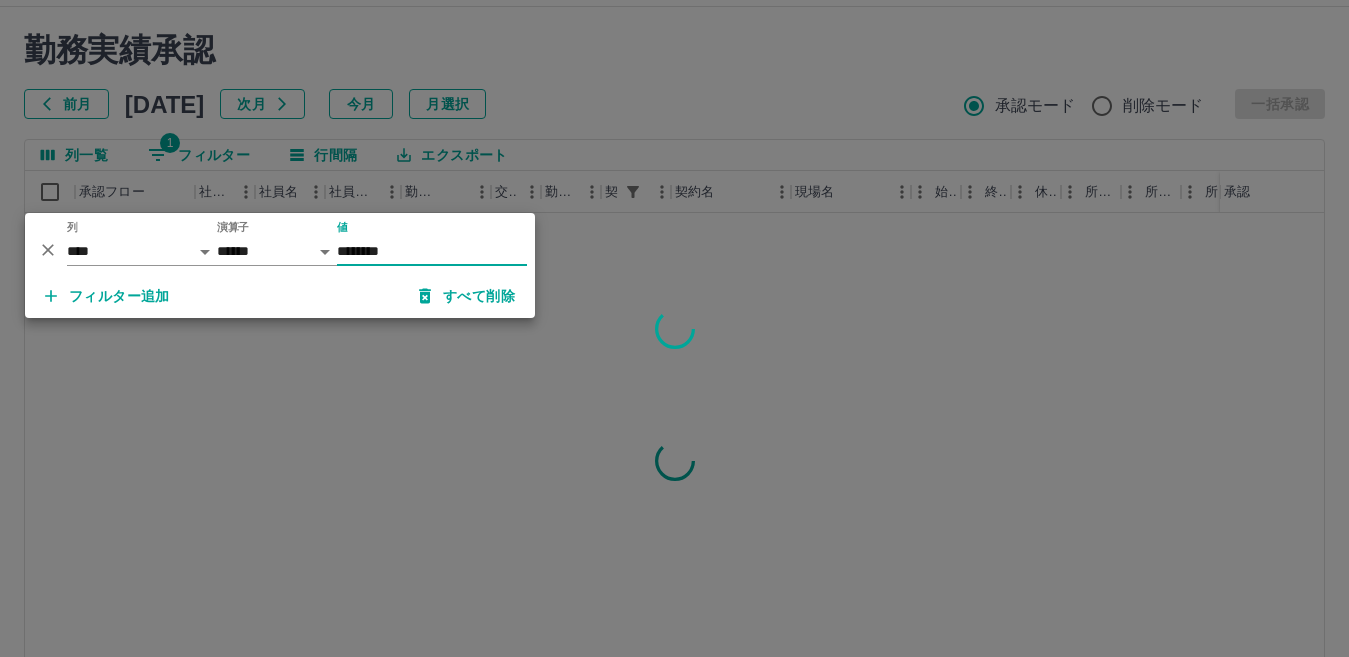 scroll, scrollTop: 188, scrollLeft: 0, axis: vertical 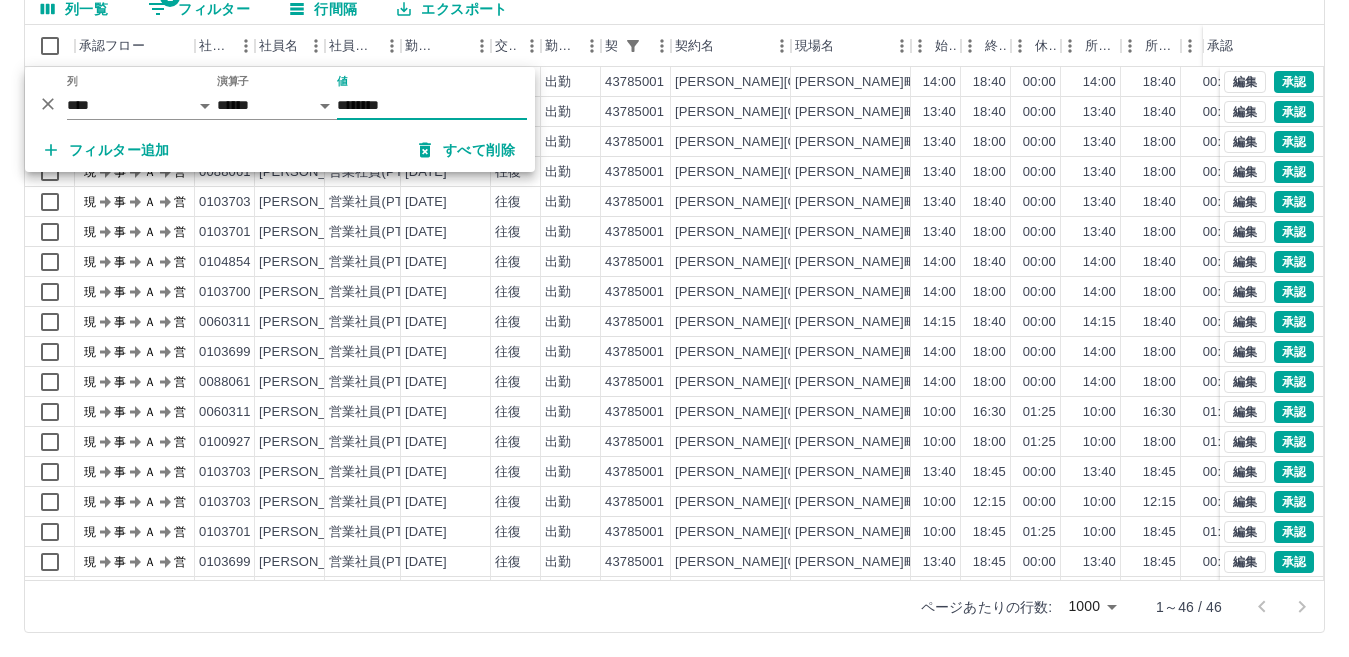 type on "********" 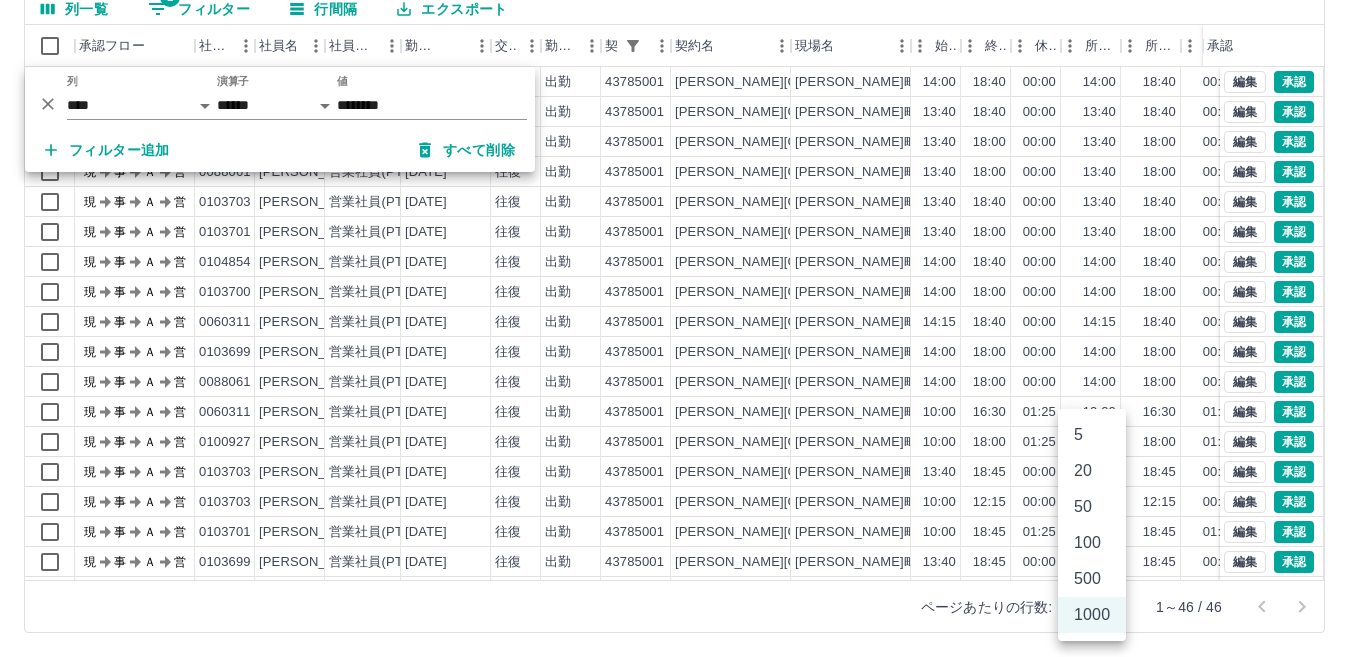 click on "SDH勤怠 [PERSON_NAME] 勤務実績承認 前月 [DATE] 次月 今月 月選択 承認モード 削除モード 一括承認 列一覧 1 フィルター 行間隔 エクスポート 承認フロー 社員番号 社員名 社員区分 勤務日 交通費 勤務区分 契約コード 契約名 現場名 始業 終業 休憩 所定開始 所定終業 所定休憩 拘束 勤務 遅刻等 コメント ステータス 承認 現 事 Ａ 営 0060311 [PERSON_NAME] 営業社員(PT契約) [DATE] 往復 出勤 [GEOGRAPHIC_DATA][PERSON_NAME][PERSON_NAME]放課後健全育成事業業務委託 14:00 18:40 00:00 14:00 18:40 00:00 04:40 04:40 00:00 現場責任者承認待 現 事 Ａ 営 0103705 [PERSON_NAME] 営業社員(PT契約) [DATE] 往復 出勤 [GEOGRAPHIC_DATA][PERSON_NAME][PERSON_NAME]放課後健全育成事業業務委託 13:40 18:40 00:00 13:40 18:40 00:00 05:00 05:00 00:00 現場責任者承認待 現 事 Ａ 営 0104854 [PERSON_NAME] 営業社員(PT契約) [DATE] 往復 出勤 [GEOGRAPHIC_DATA][PERSON_NAME] 13:40 18:00 現" at bounding box center [683, 234] 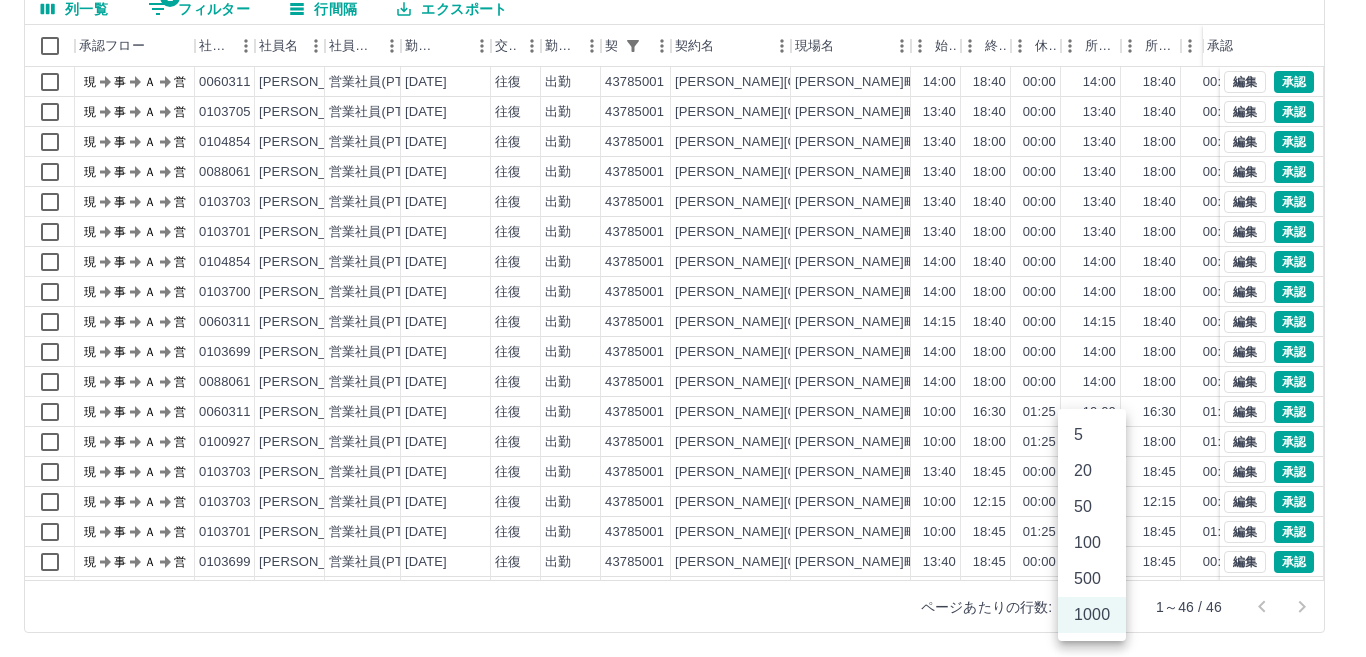 click on "1000" at bounding box center [1092, 615] 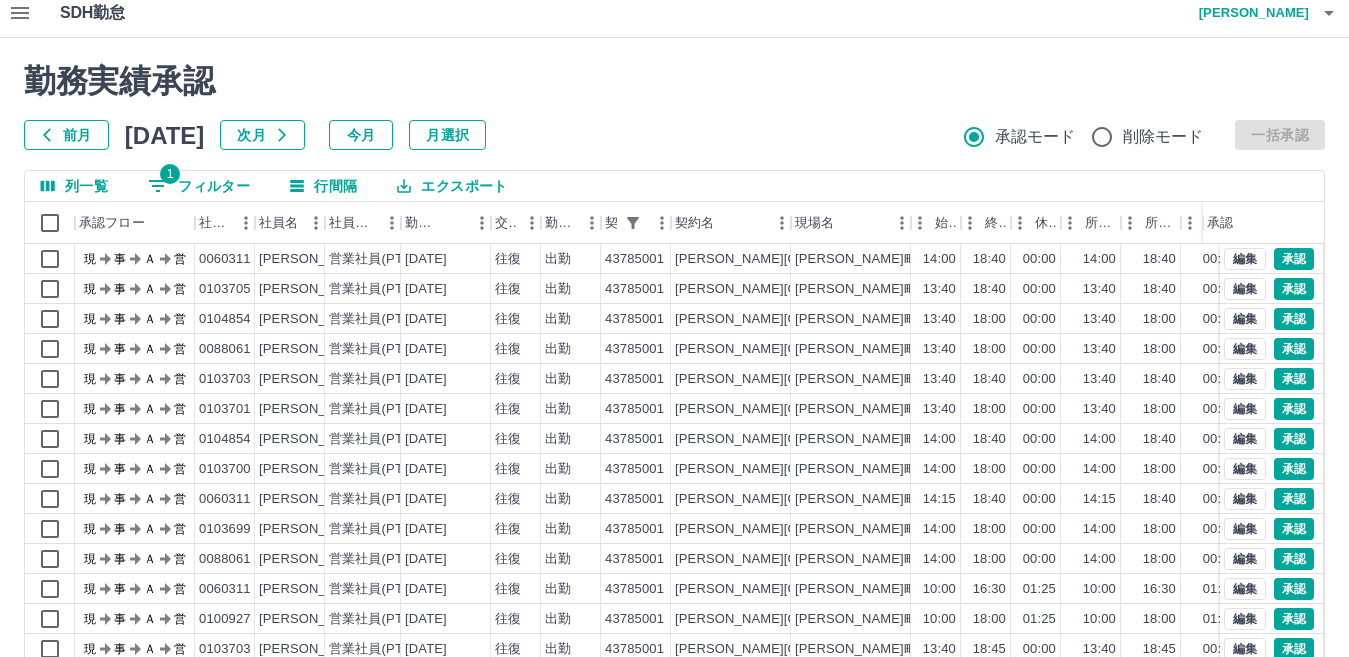 scroll, scrollTop: 0, scrollLeft: 0, axis: both 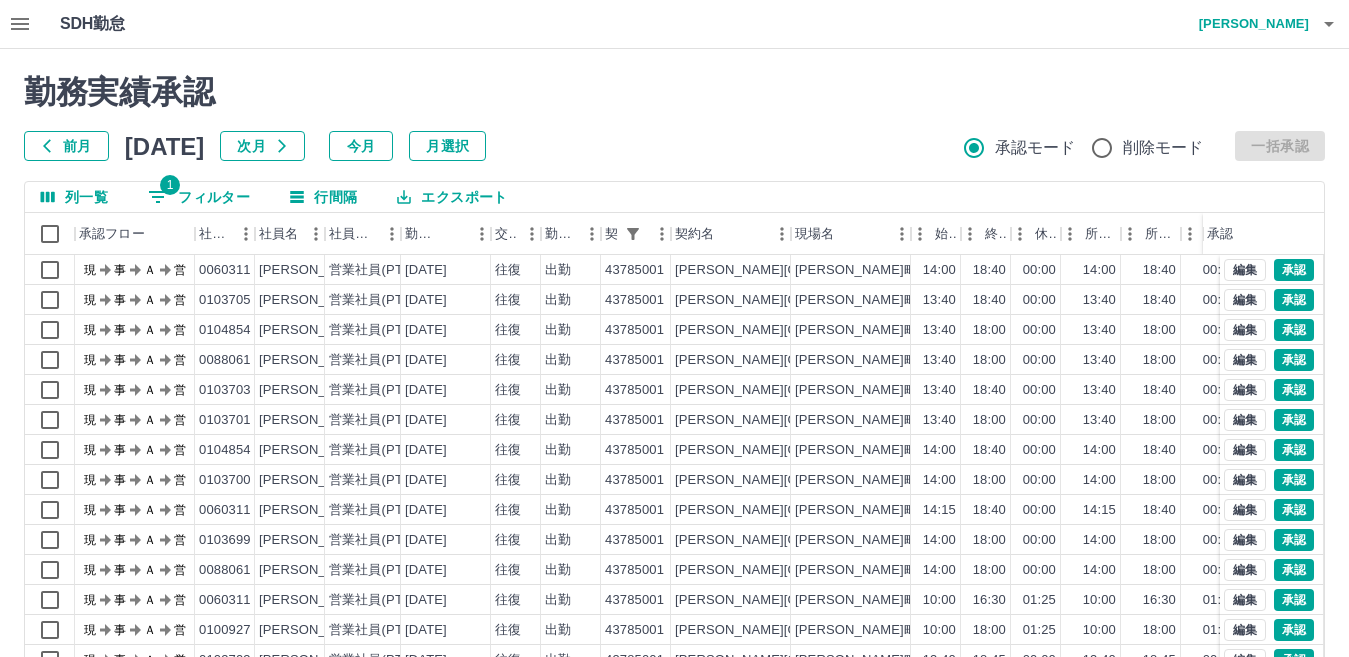 click on "エクスポート" at bounding box center (452, 197) 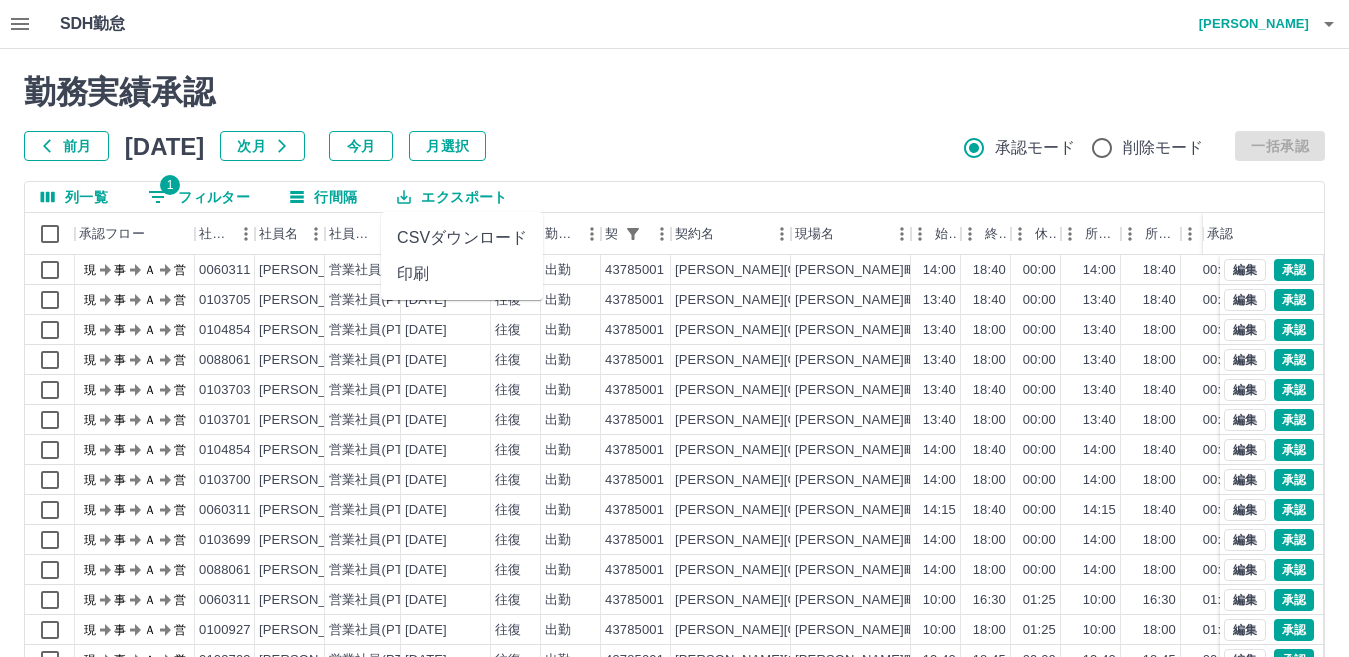 click on "CSVダウンロード" at bounding box center [462, 238] 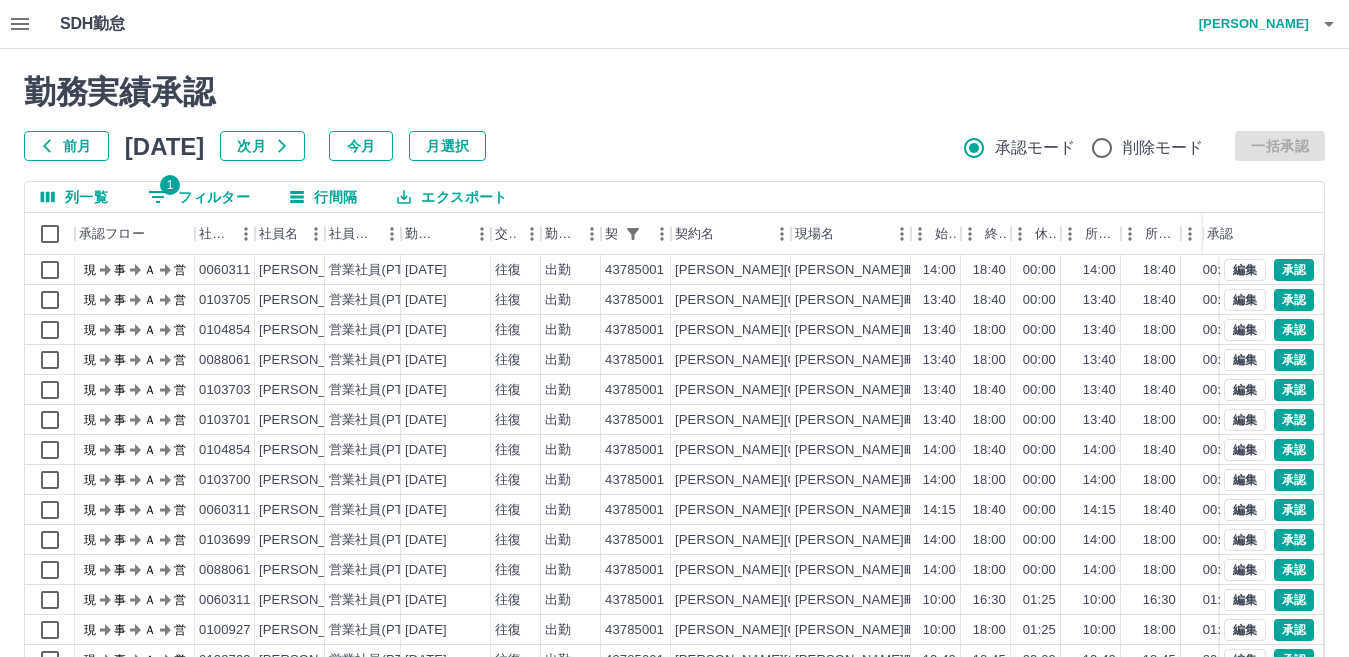 click on "1 フィルター" at bounding box center (199, 197) 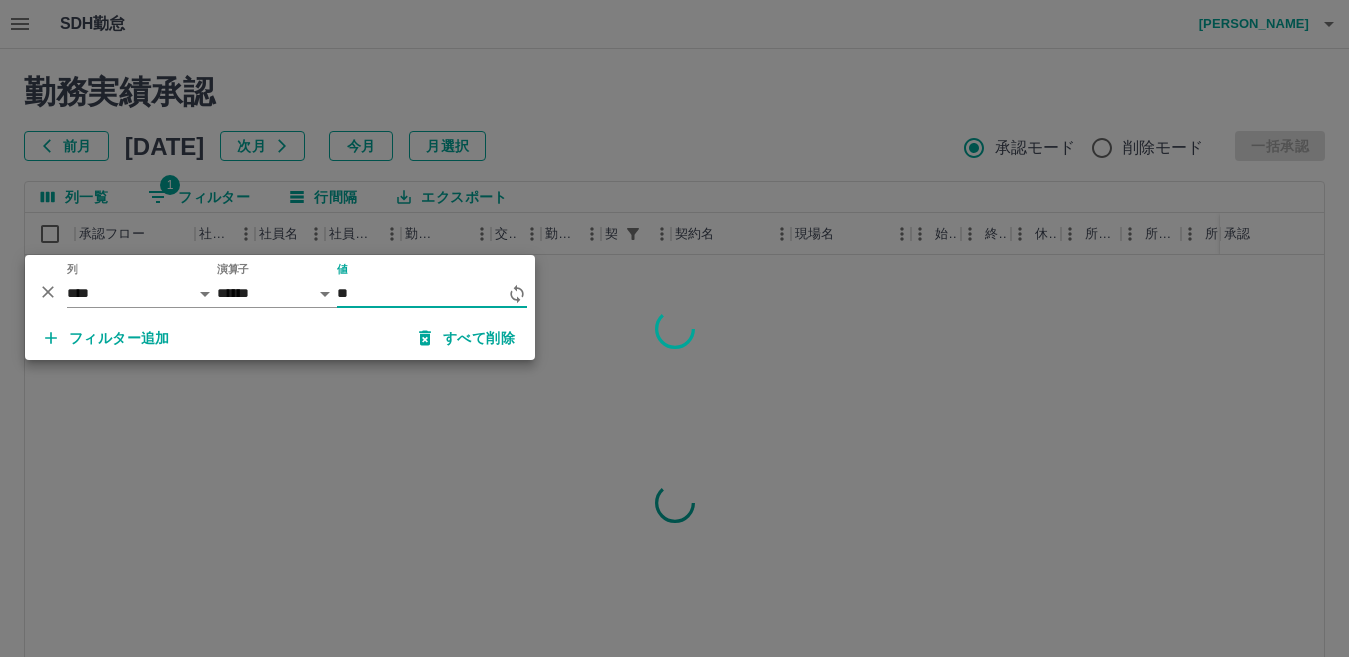 type on "*" 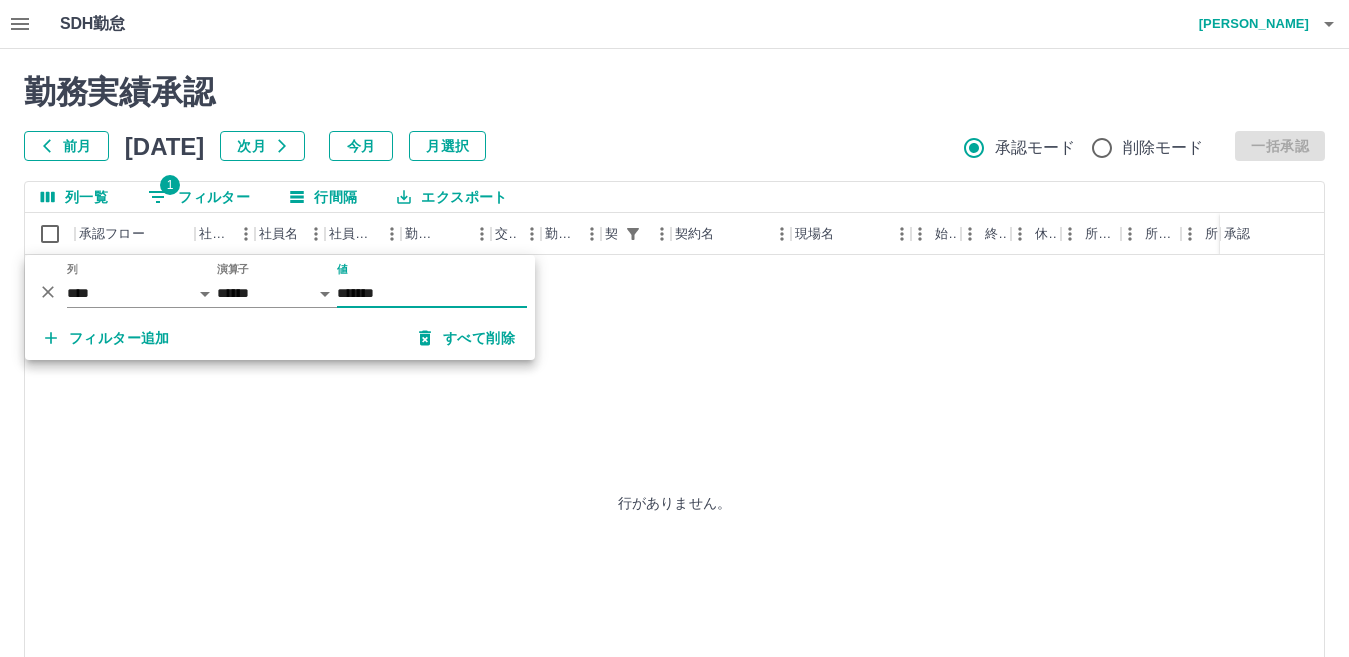 click on "*******" at bounding box center (432, 293) 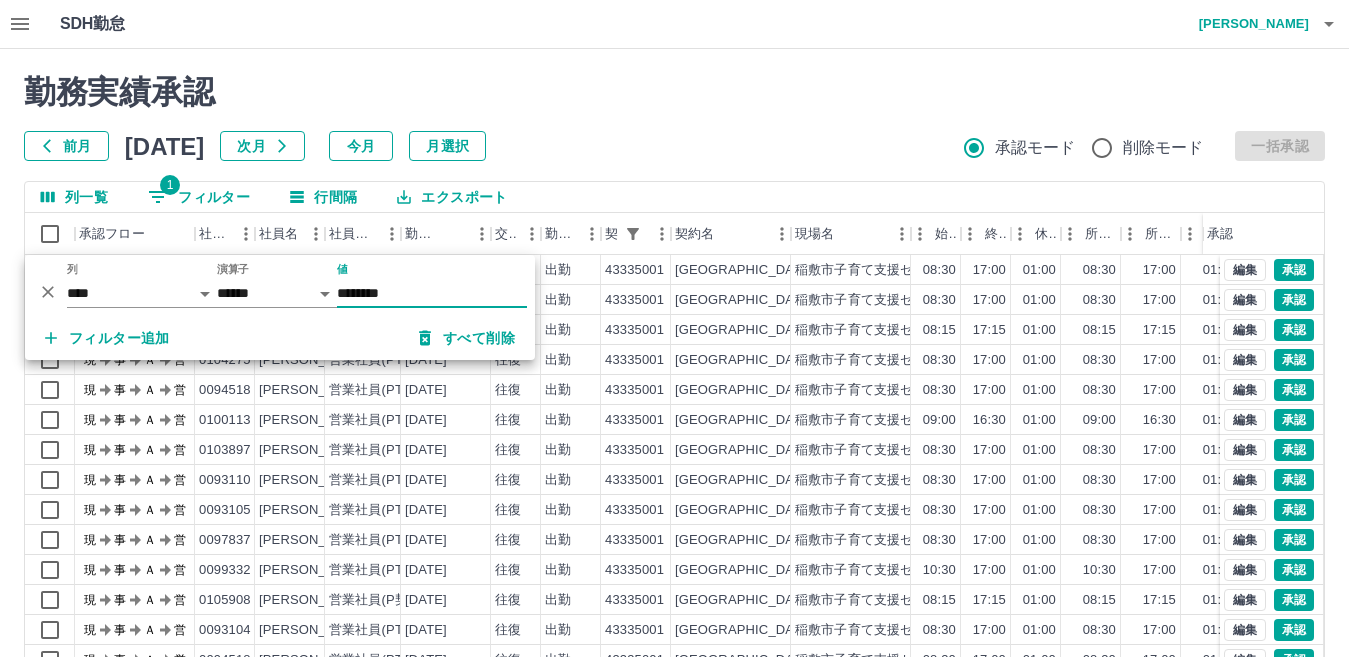 type on "********" 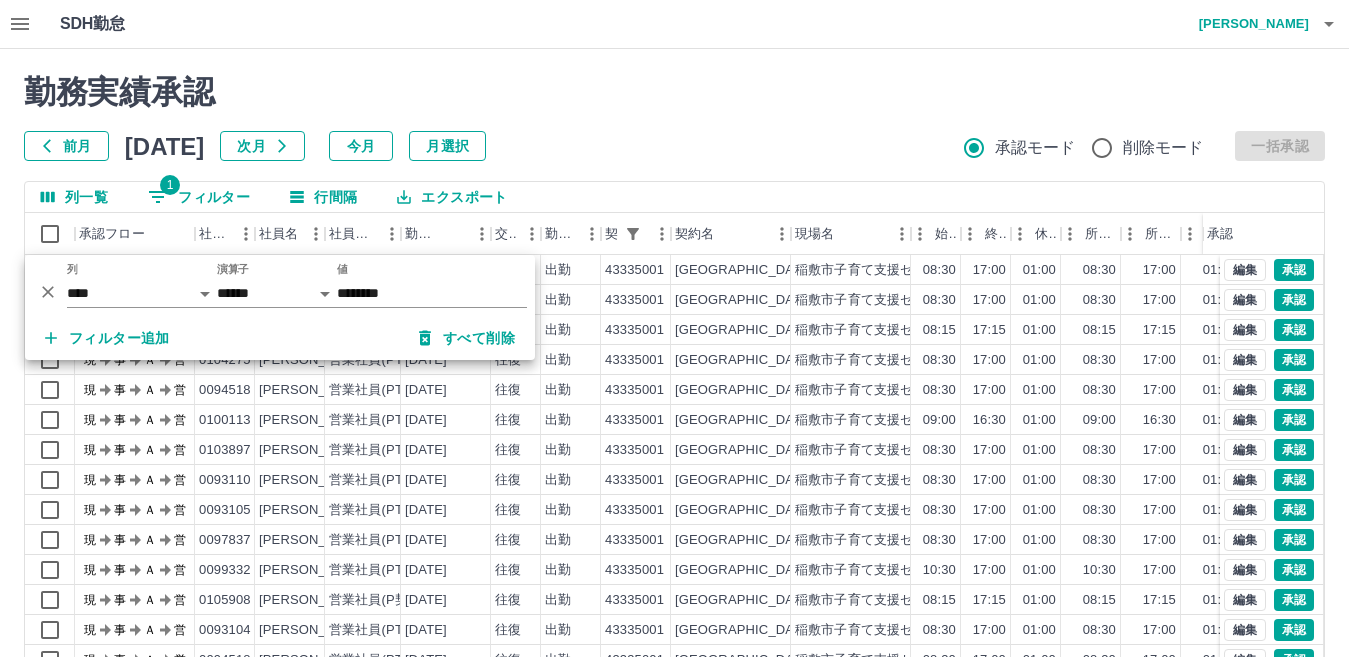 click on "勤務実績承認" at bounding box center [674, 92] 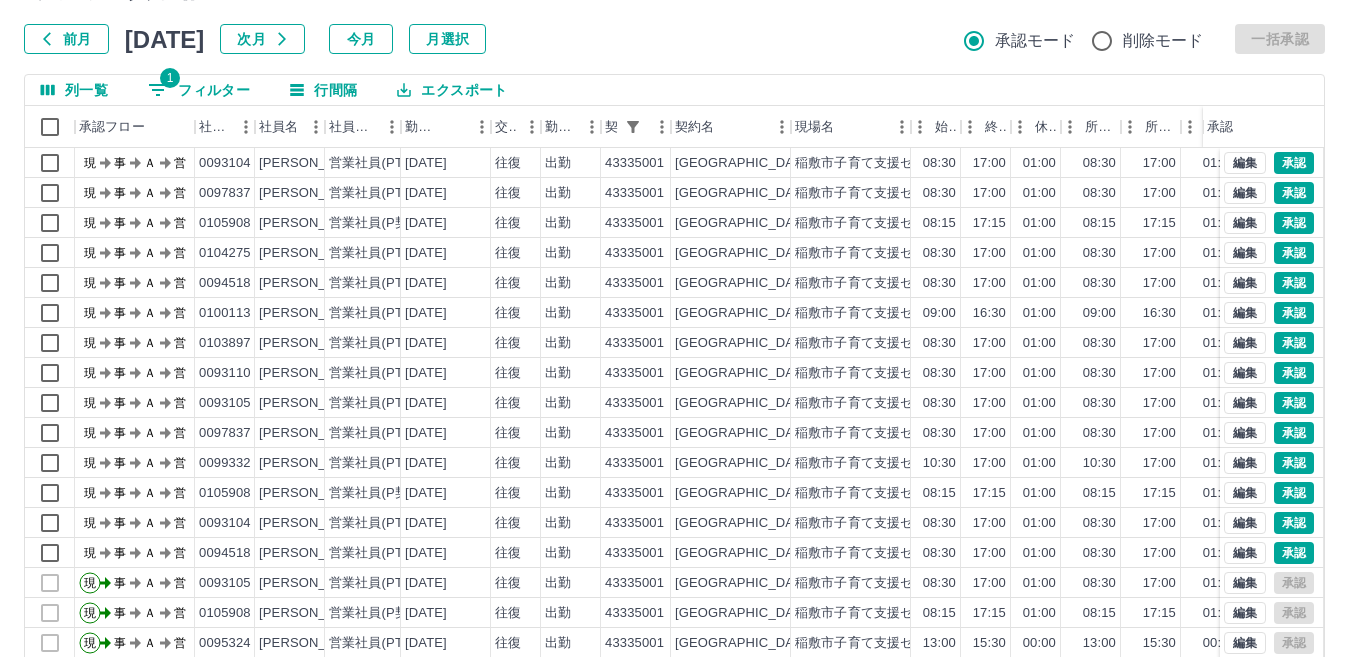 scroll, scrollTop: 188, scrollLeft: 0, axis: vertical 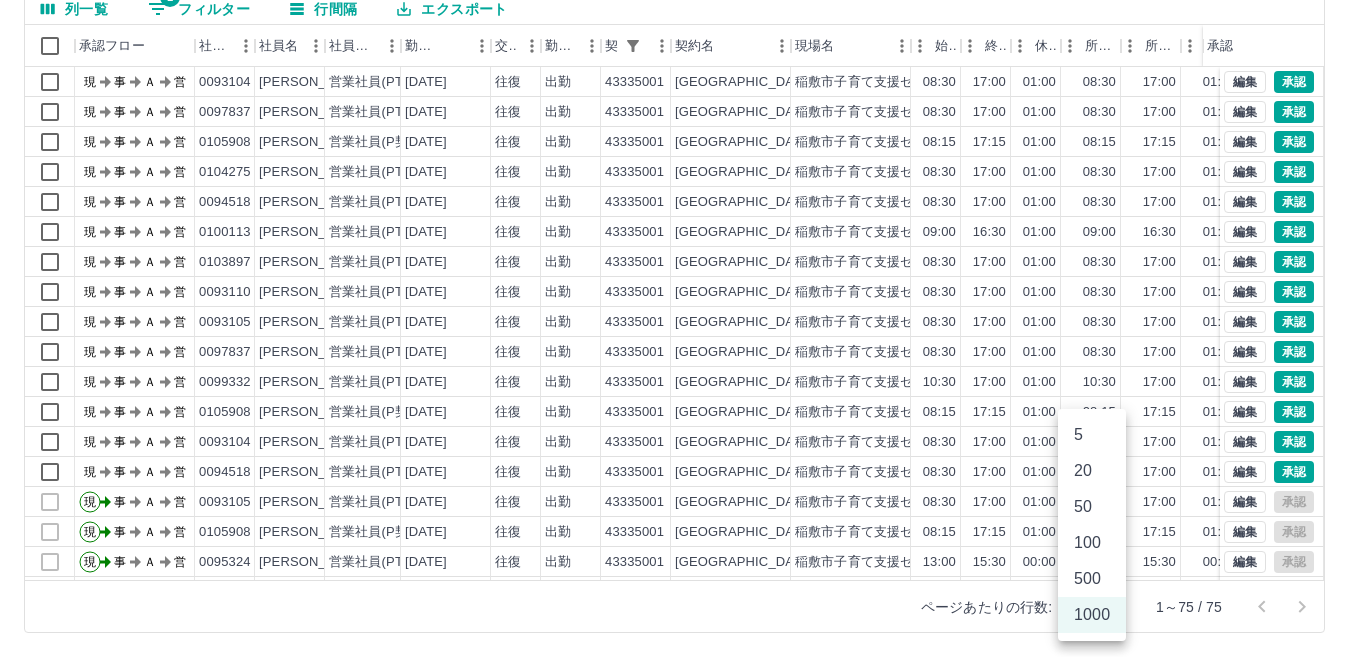 click on "SDH勤怠 [PERSON_NAME] 勤務実績承認 前月 [DATE] 次月 今月 月選択 承認モード 削除モード 一括承認 列一覧 1 フィルター 行間隔 エクスポート 承認フロー 社員番号 社員名 社員区分 勤務日 交通費 勤務区分 契約コード 契約名 現場名 始業 終業 休憩 所定開始 所定終業 所定休憩 拘束 勤務 遅刻等 コメント ステータス 承認 現 事 Ａ 営 0093104 [PERSON_NAME] 営業社員(PT契約) [DATE] 往復 出勤 43335001 [GEOGRAPHIC_DATA] [GEOGRAPHIC_DATA]子育て支援センター 08:30 17:00 01:00 08:30 17:00 01:00 08:30 07:30 00:00 現場責任者承認待 現 事 Ａ 営 0097837 [PERSON_NAME] 営業社員(PT契約) [DATE] 往復 出勤 43335001 [GEOGRAPHIC_DATA] [GEOGRAPHIC_DATA]子育て支援センター 08:30 17:00 01:00 08:30 17:00 01:00 08:30 07:30 00:00 現場責任者承認待 現 事 Ａ 営 0105908 [PERSON_NAME] 営業社員(P契約) [DATE] 往復 出勤 43335001 [GEOGRAPHIC_DATA] 08:15 17:15 01:00 08:15 現" at bounding box center (683, 234) 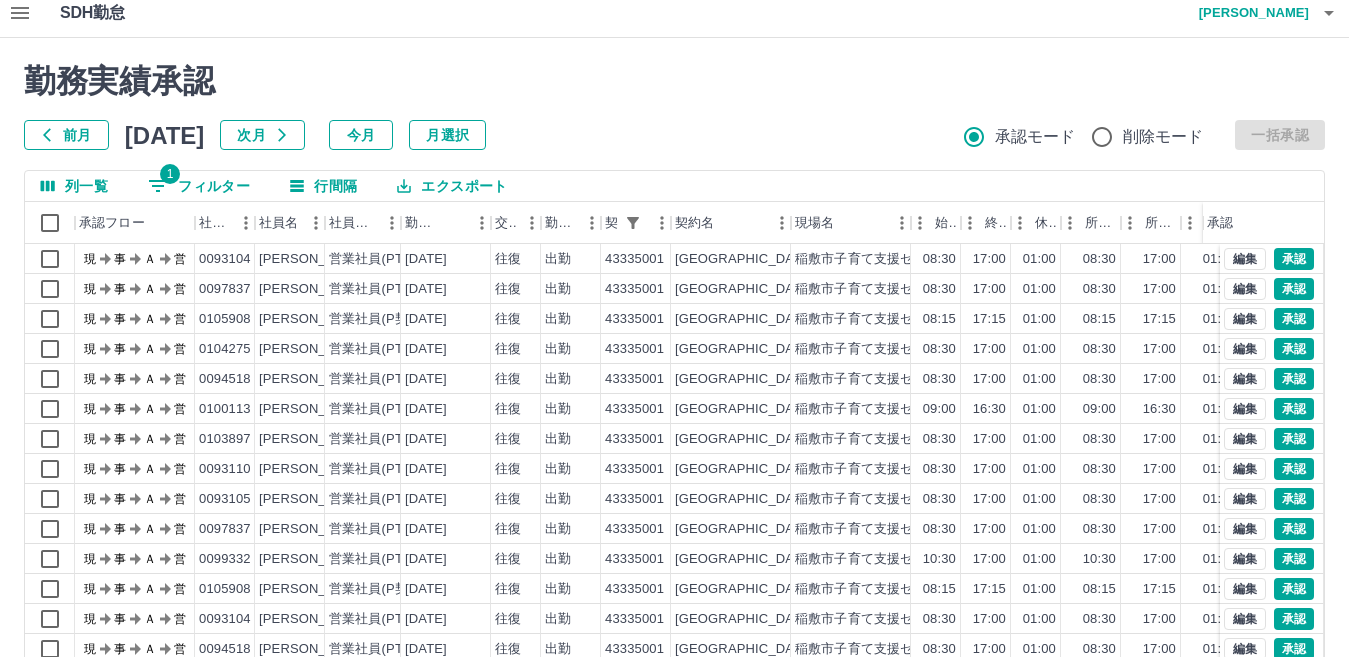 scroll, scrollTop: 0, scrollLeft: 0, axis: both 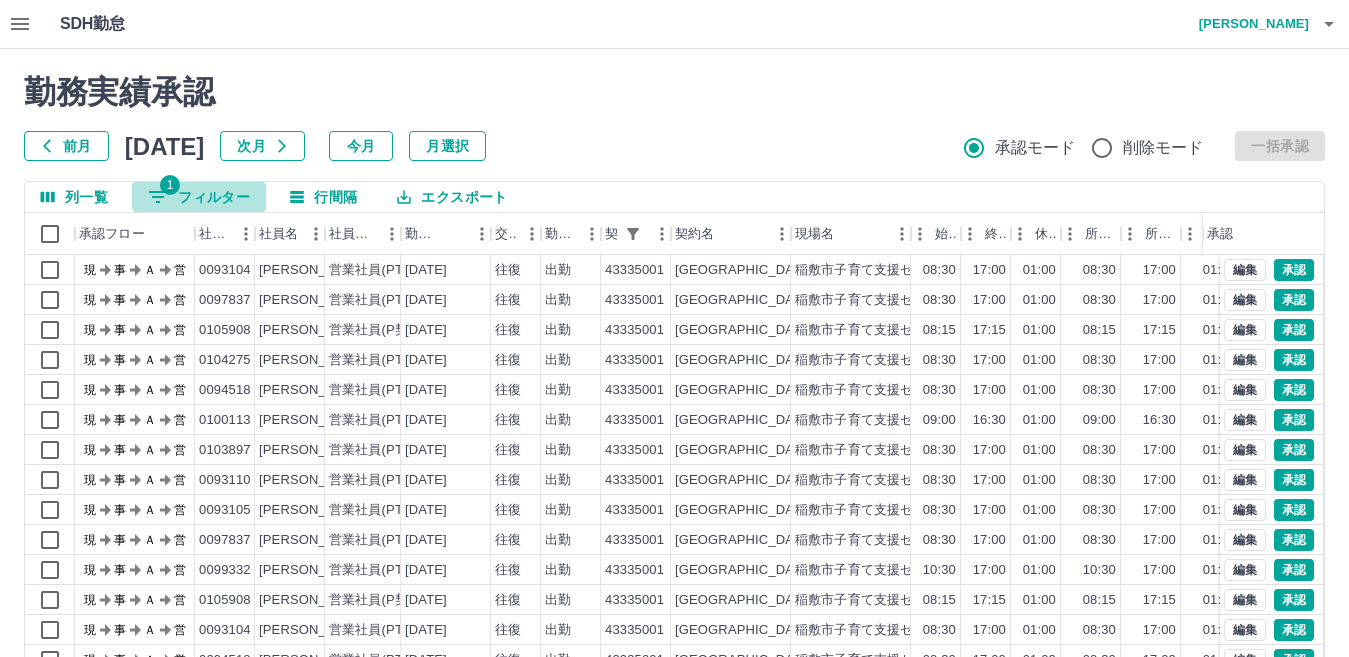 click on "1 フィルター" at bounding box center [199, 197] 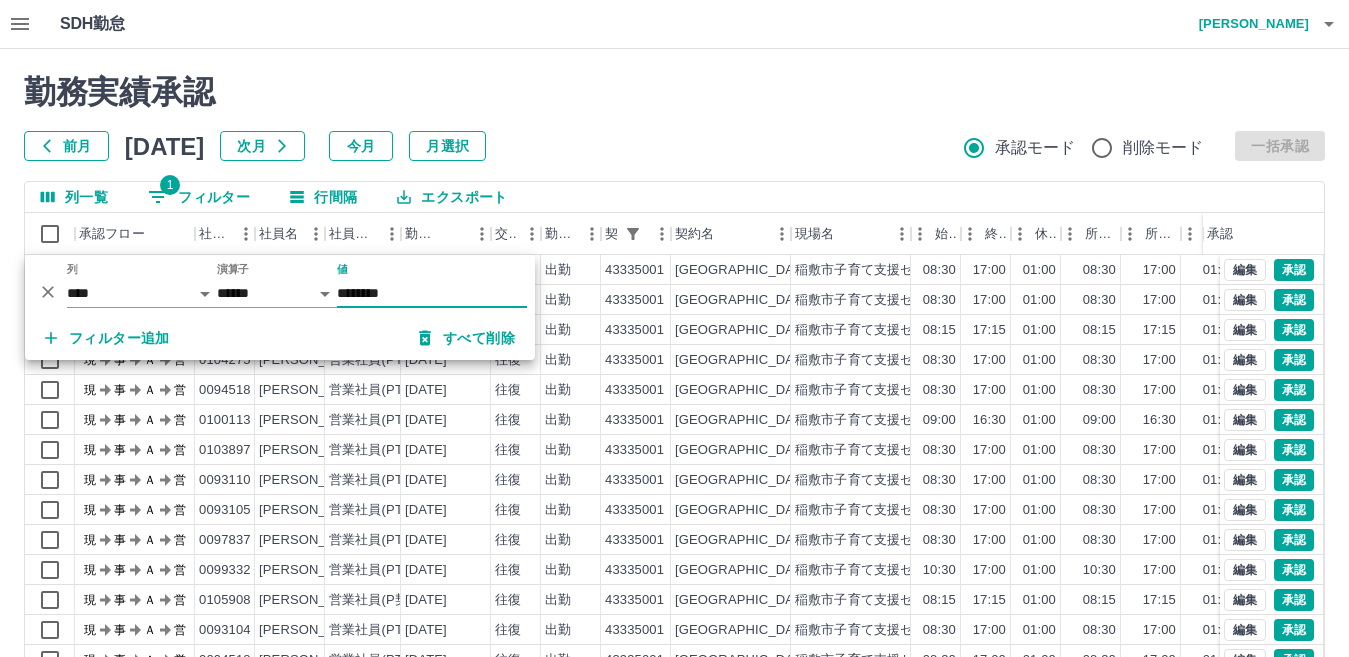 click on "エクスポート" at bounding box center (452, 197) 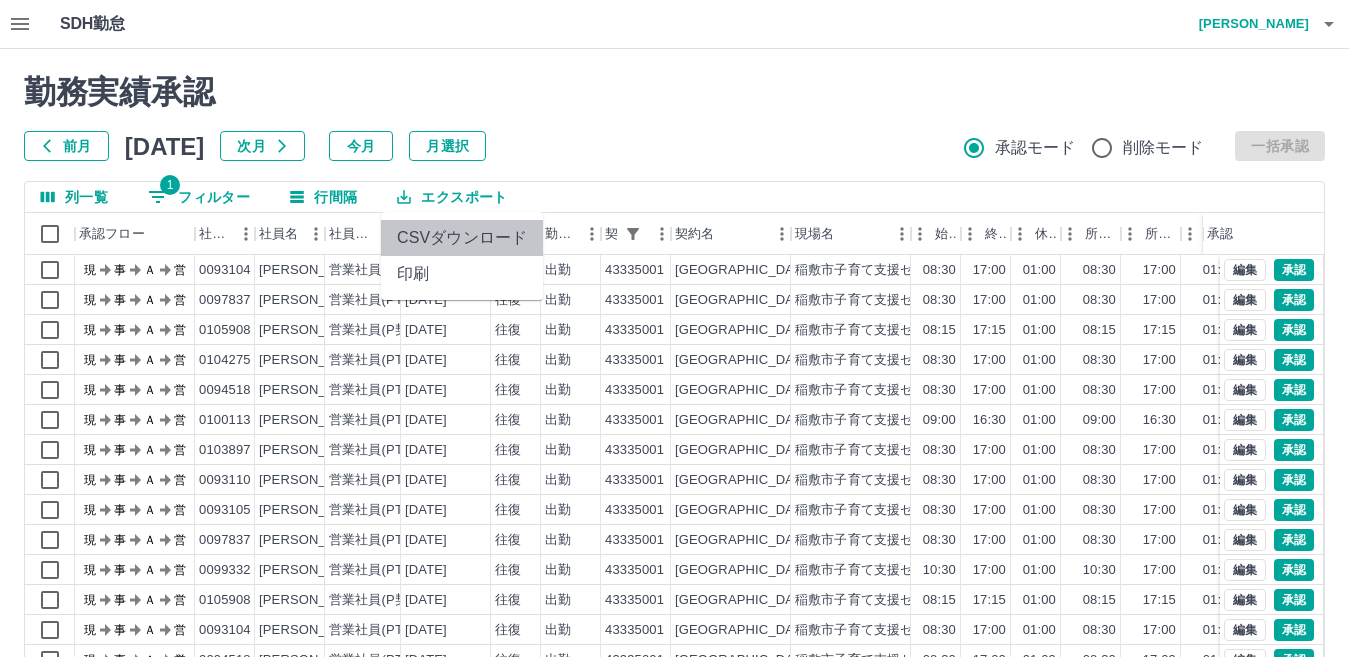 click on "CSVダウンロード" at bounding box center (462, 238) 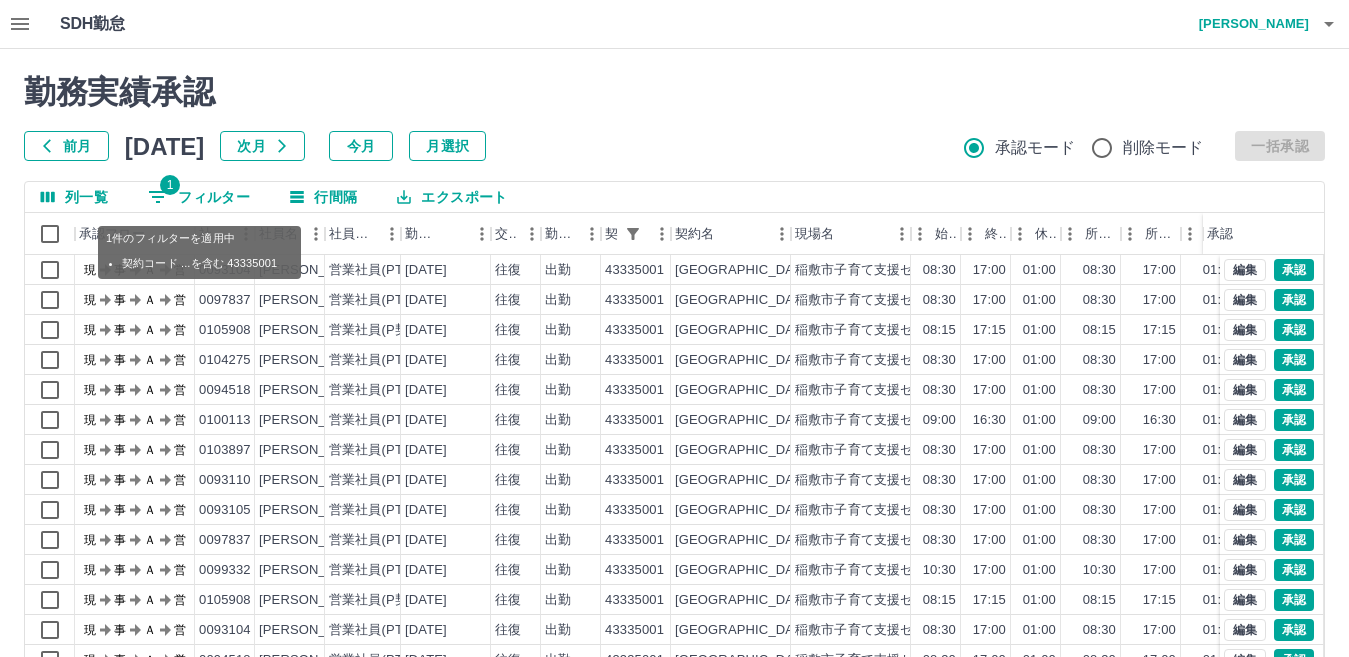click on "1 フィルター" at bounding box center (199, 197) 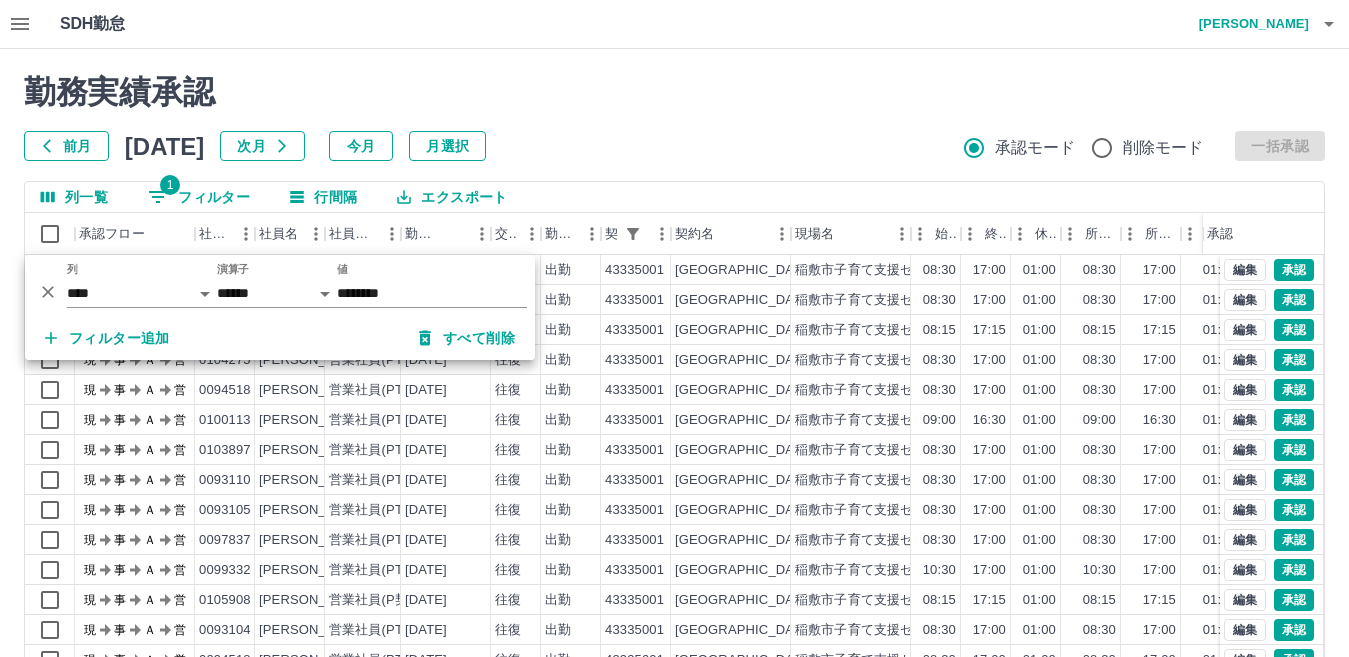 click on "前月 [DATE] 次月 今月 月選択 承認モード 削除モード 一括承認" at bounding box center (674, 146) 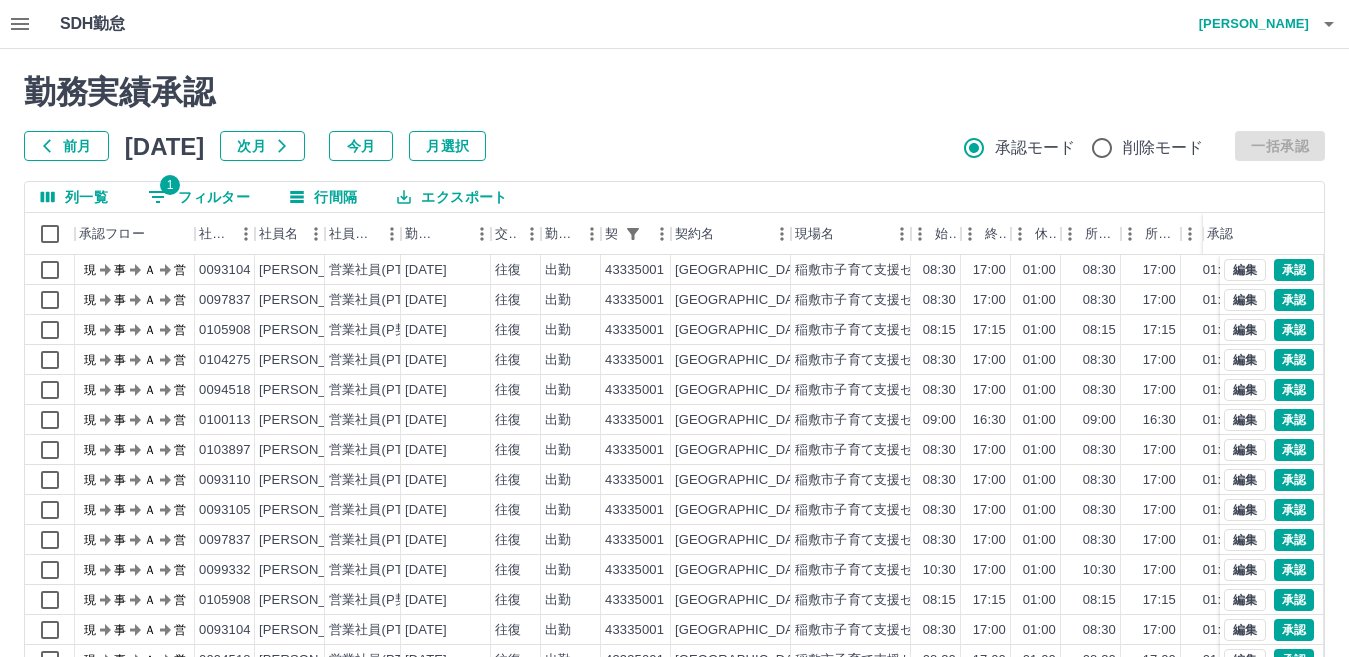 click on "エクスポート" at bounding box center [452, 197] 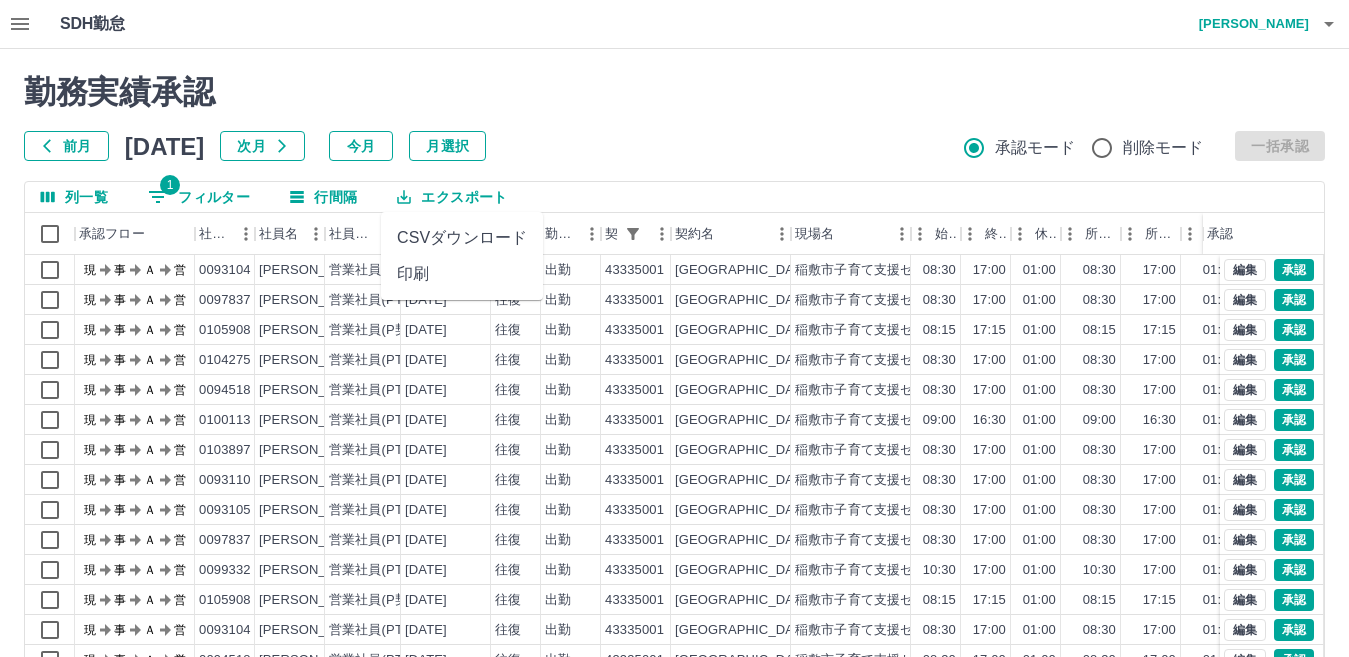 click on "CSVダウンロード" at bounding box center [462, 238] 